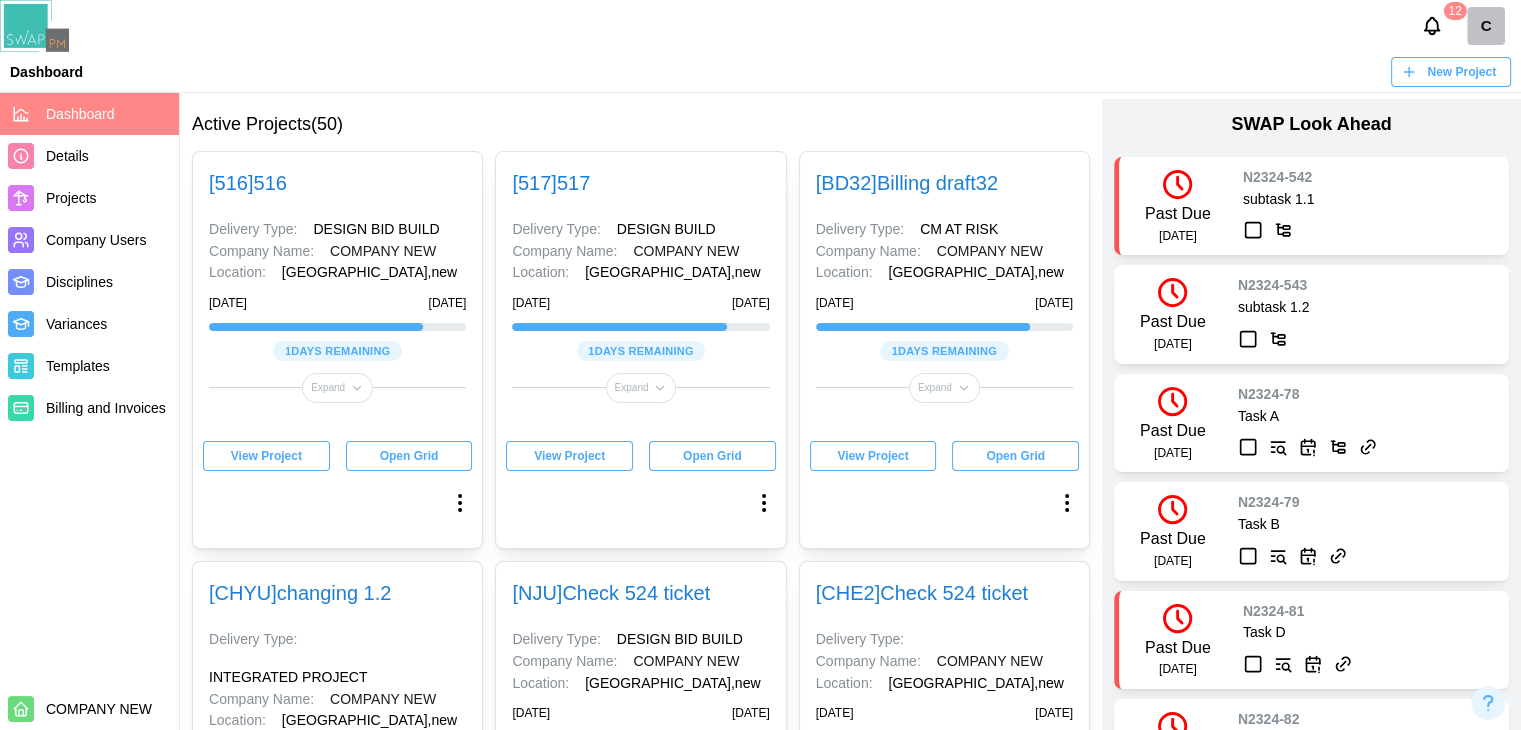 scroll, scrollTop: 0, scrollLeft: 0, axis: both 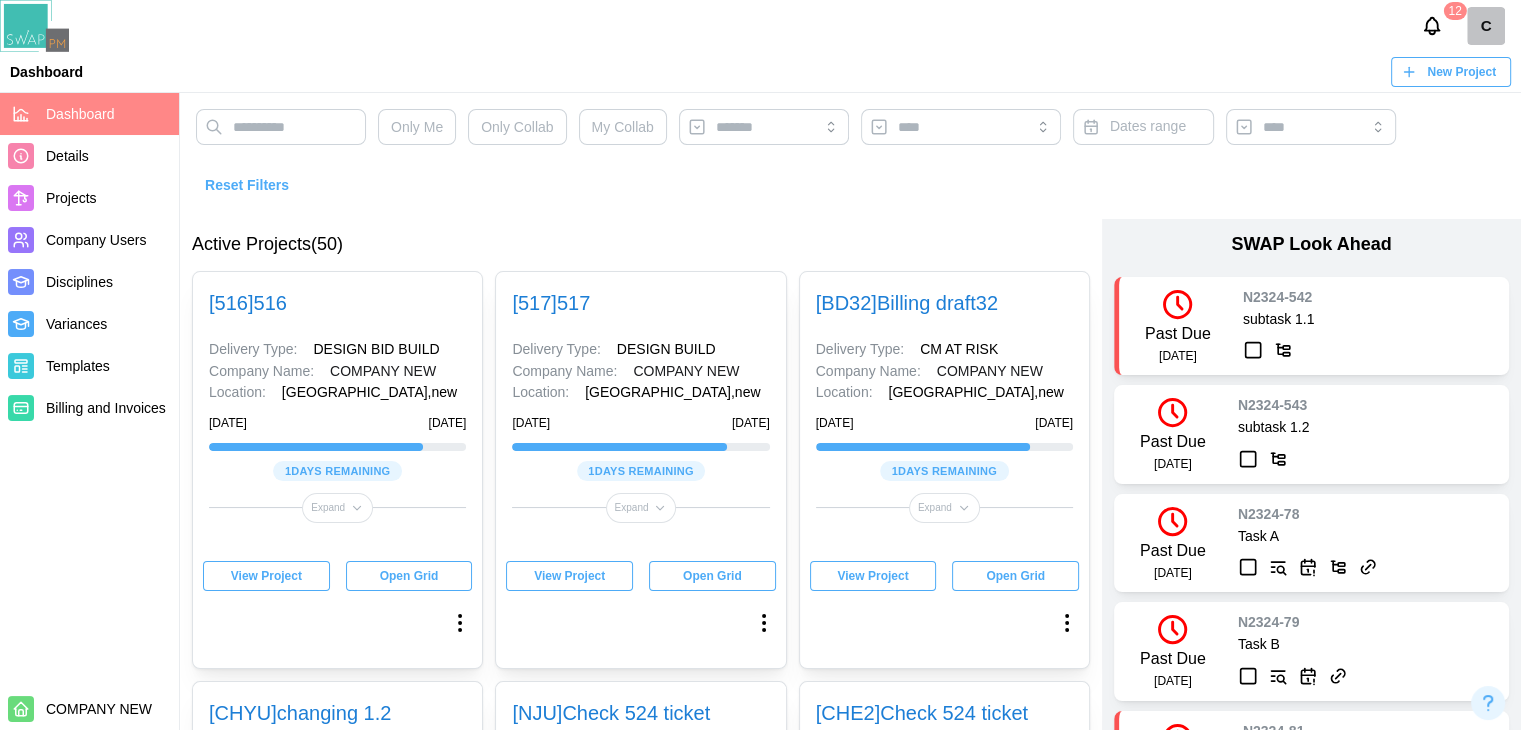click on "Projects" at bounding box center (71, 198) 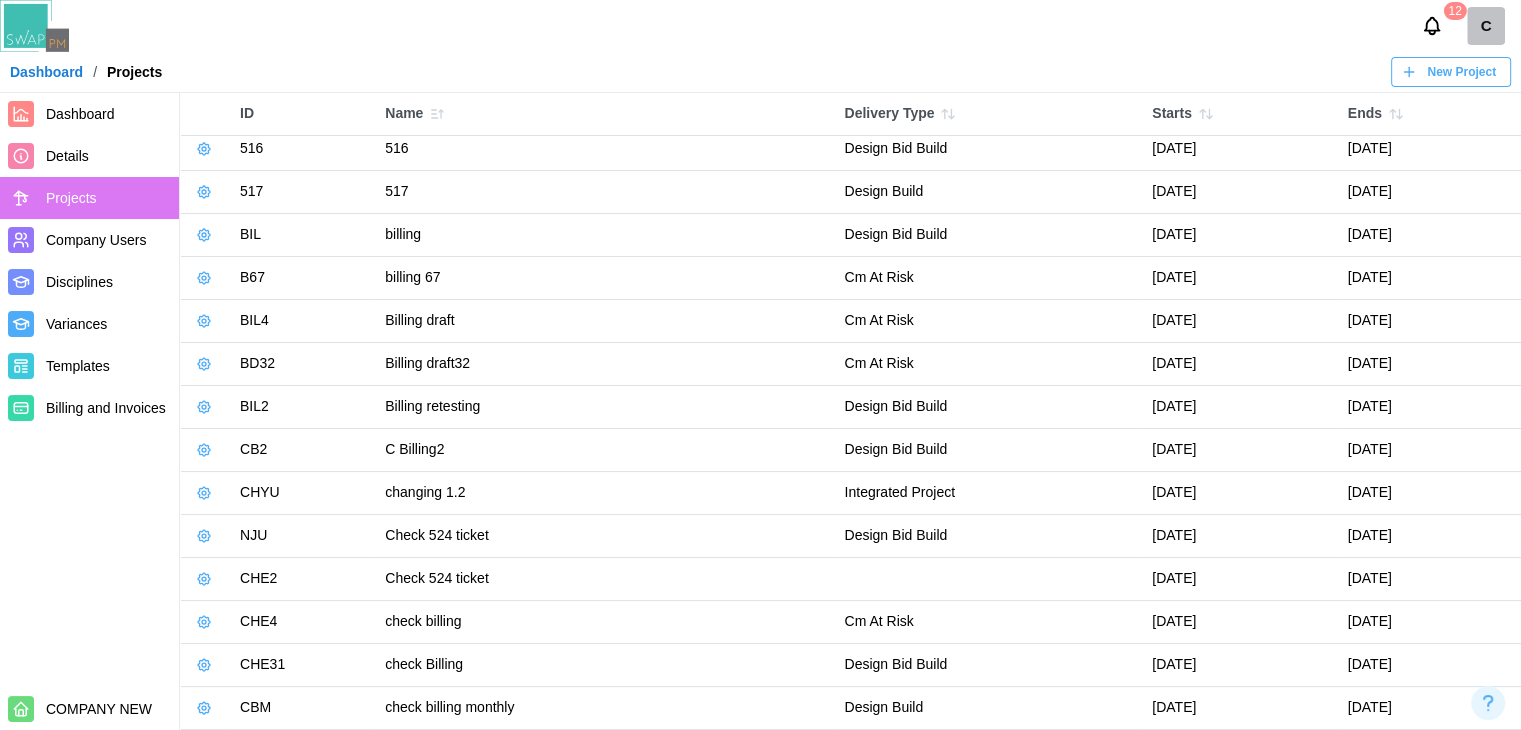 scroll, scrollTop: 0, scrollLeft: 0, axis: both 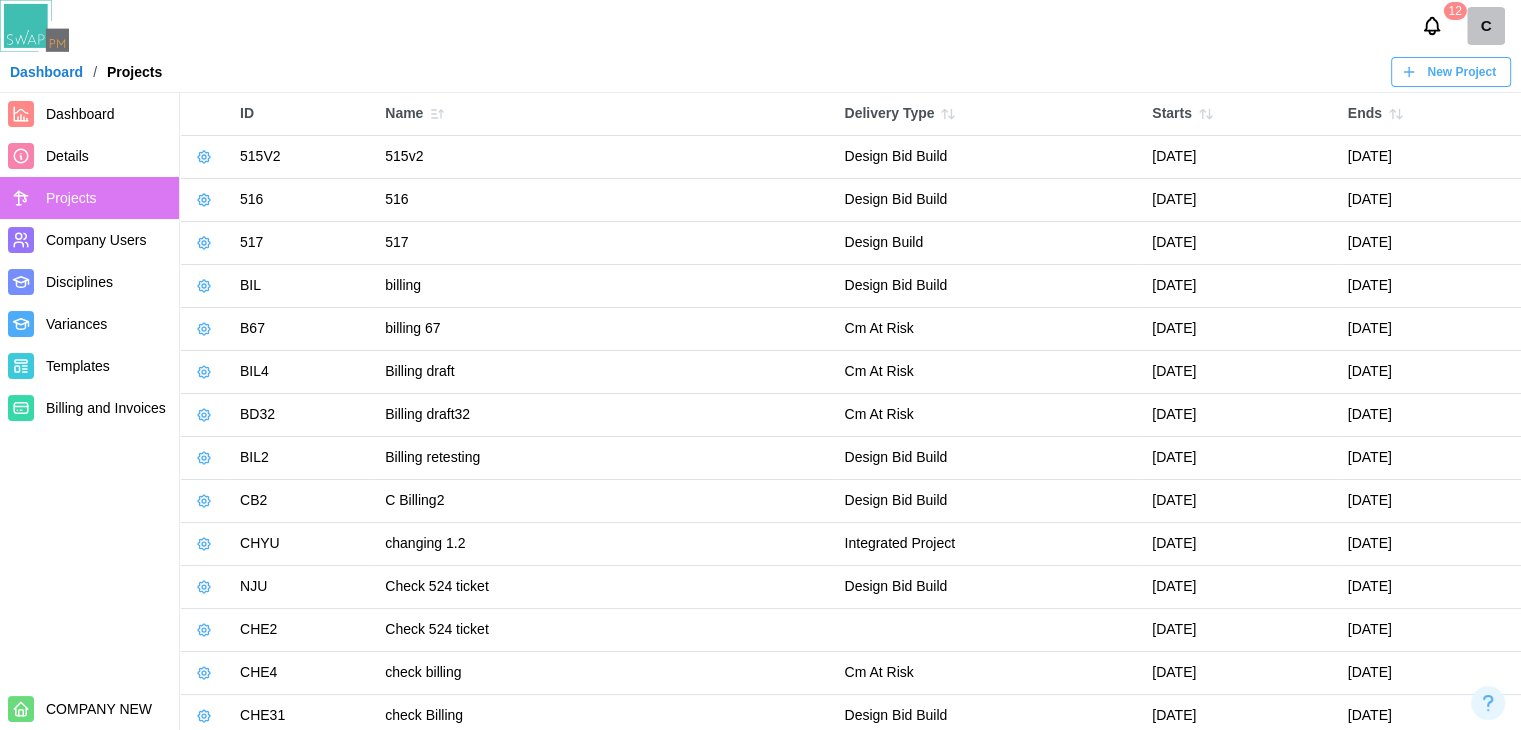 click at bounding box center [204, 157] 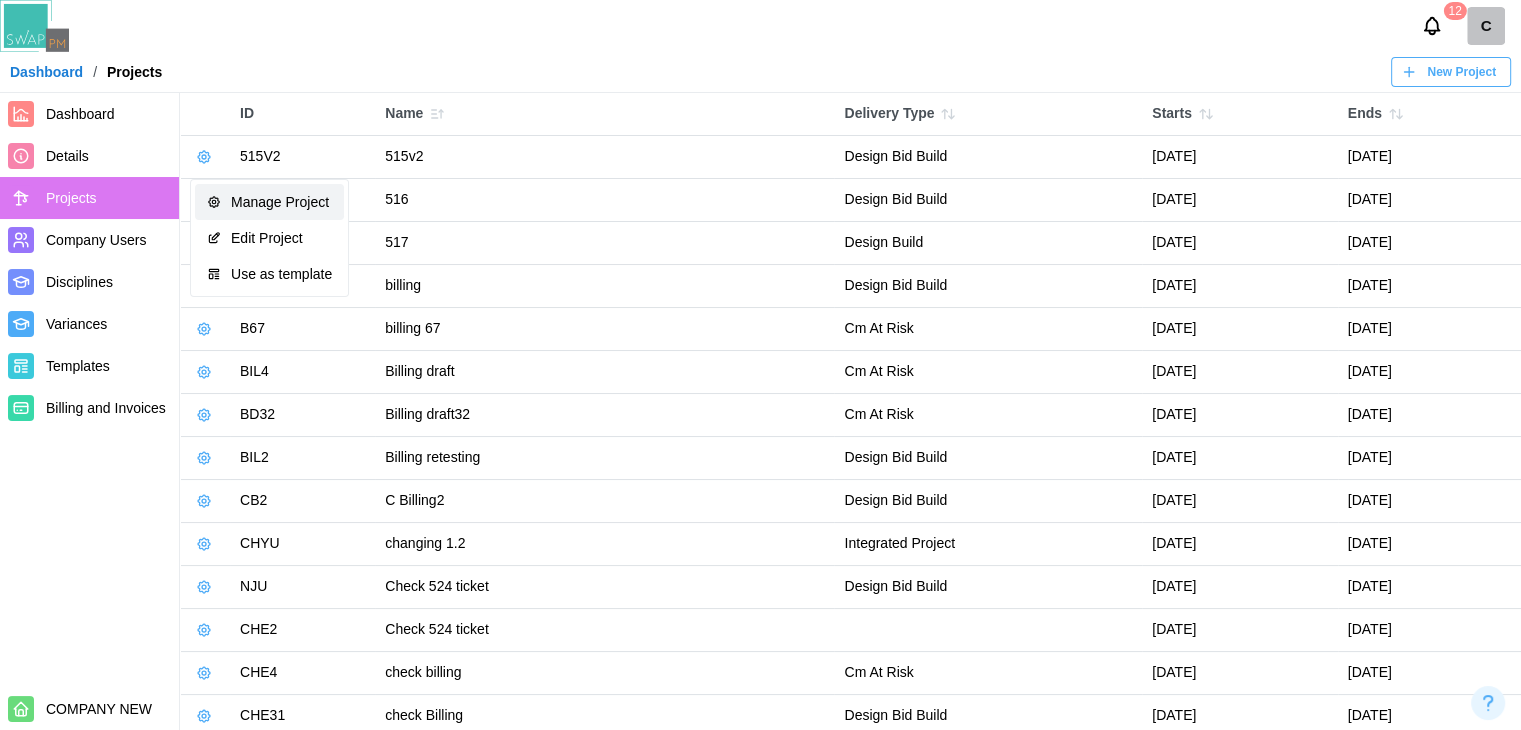 click on "Manage Project" at bounding box center (269, 202) 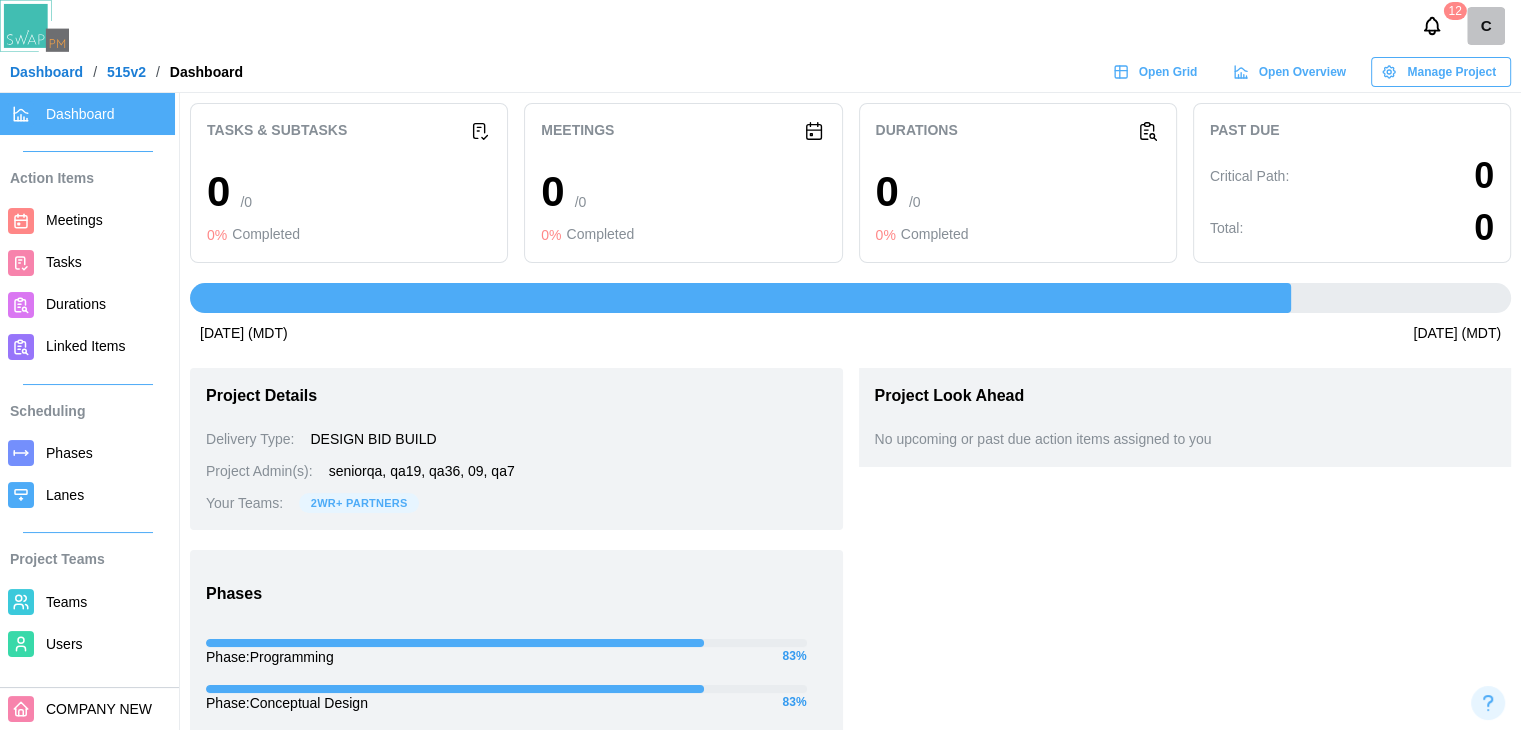 click on "Meetings" at bounding box center [87, 221] 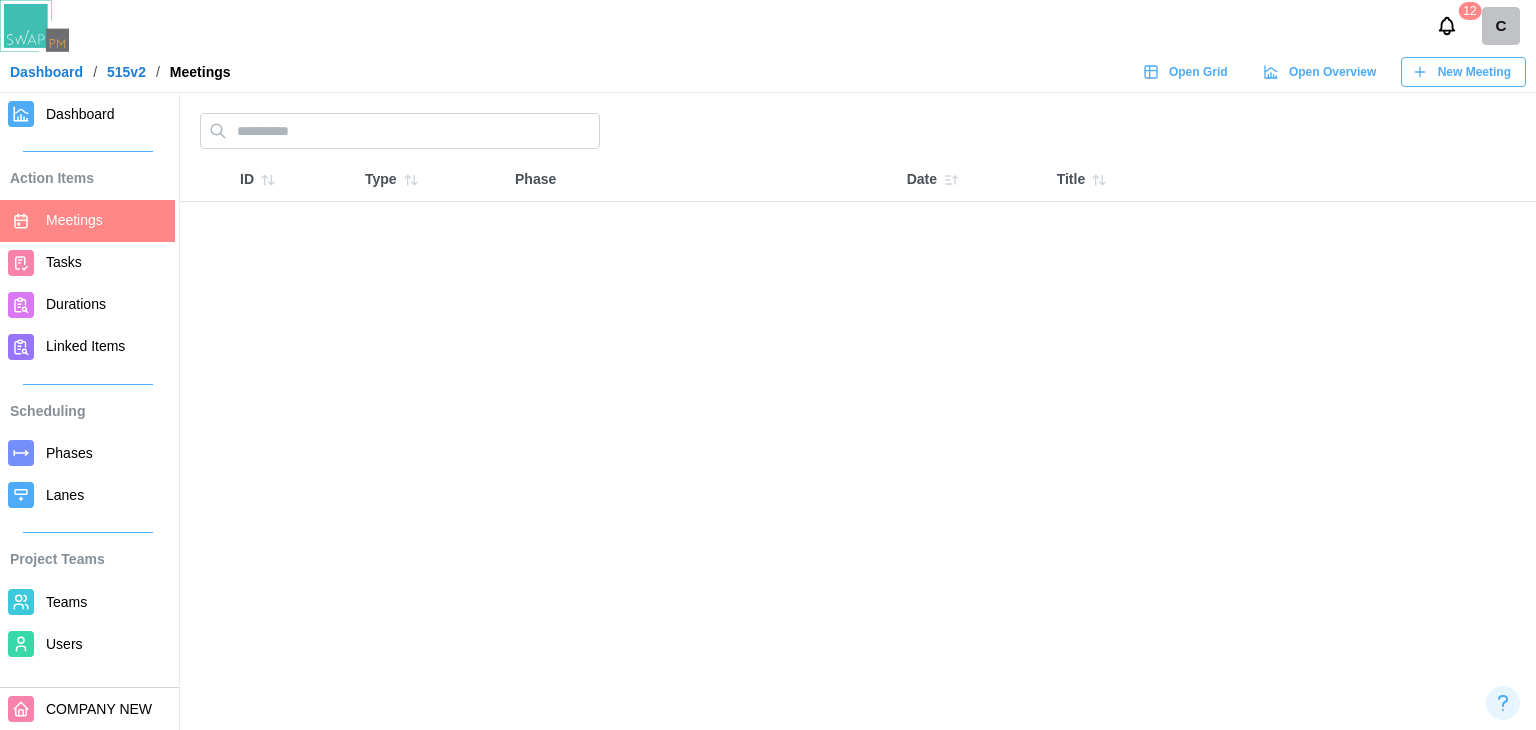 click on "Dashboard" at bounding box center [46, 72] 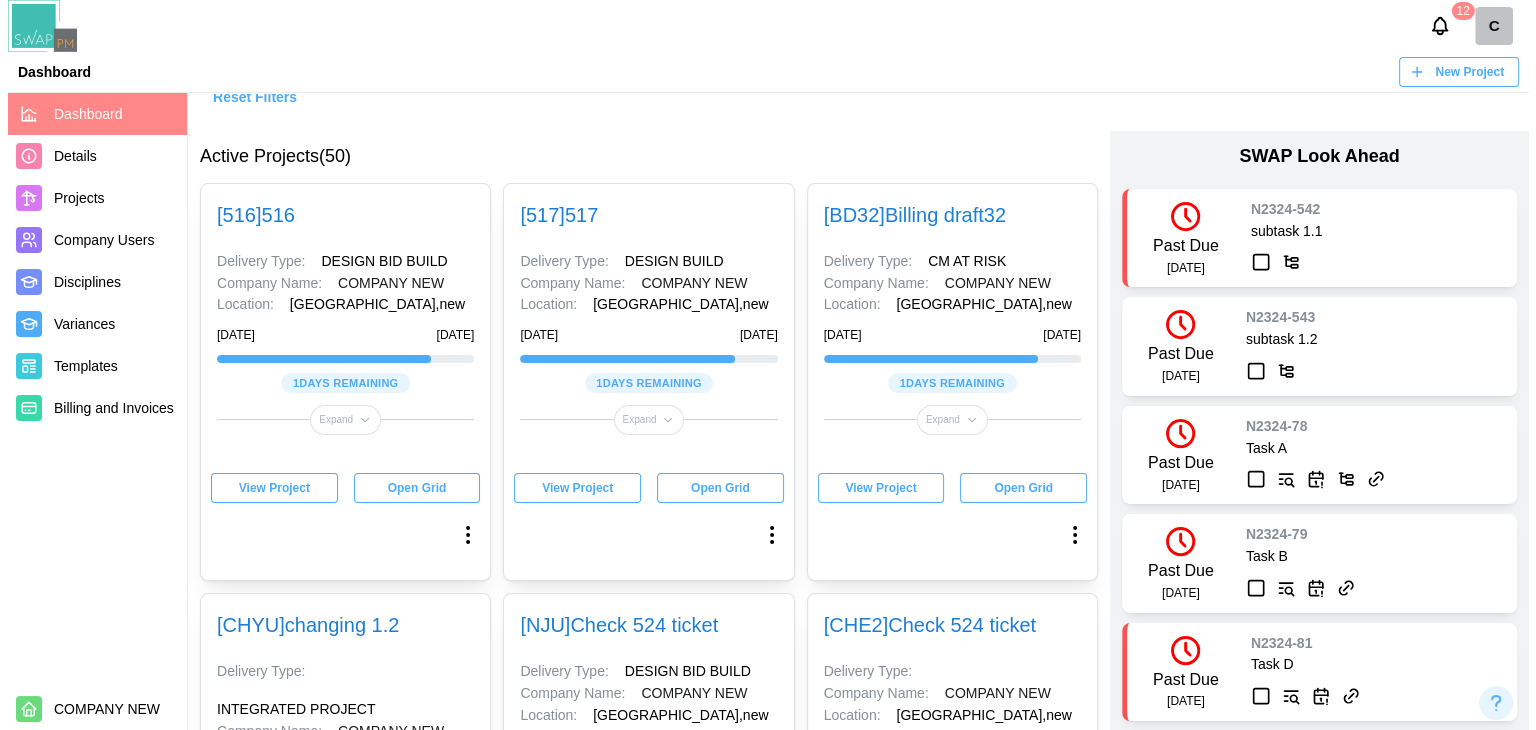 scroll, scrollTop: 0, scrollLeft: 0, axis: both 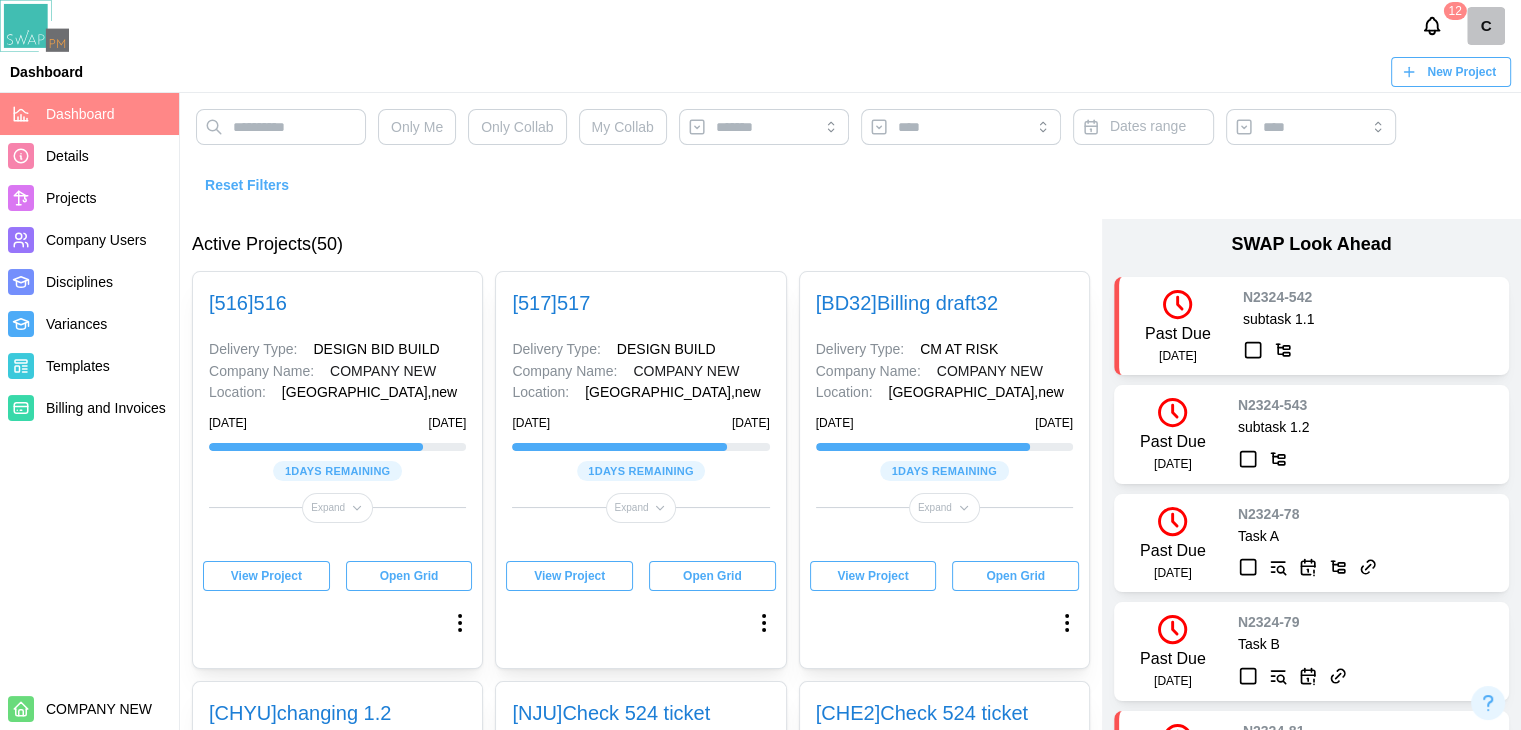 click on "New Project" at bounding box center [1448, 72] 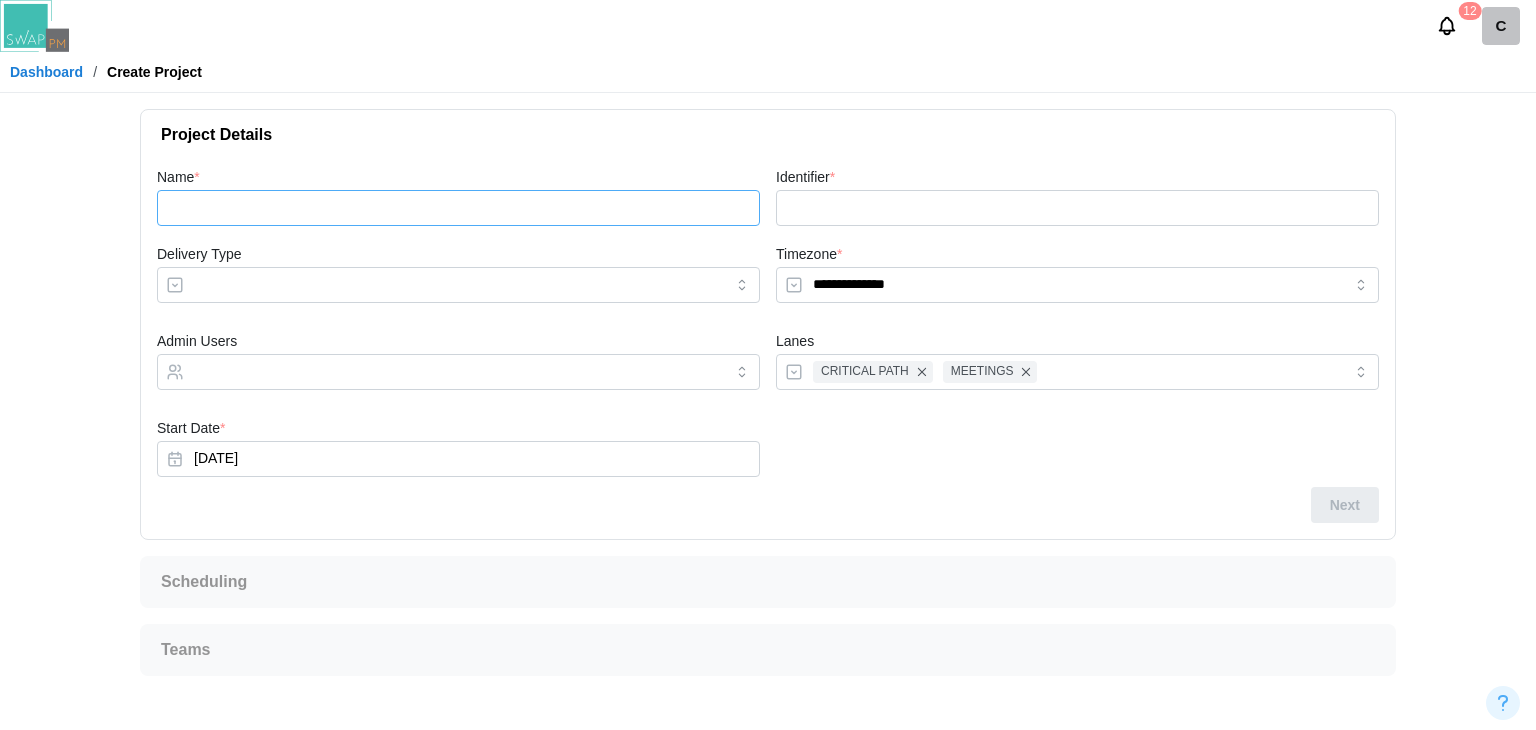 click on "Name  *" at bounding box center [458, 208] 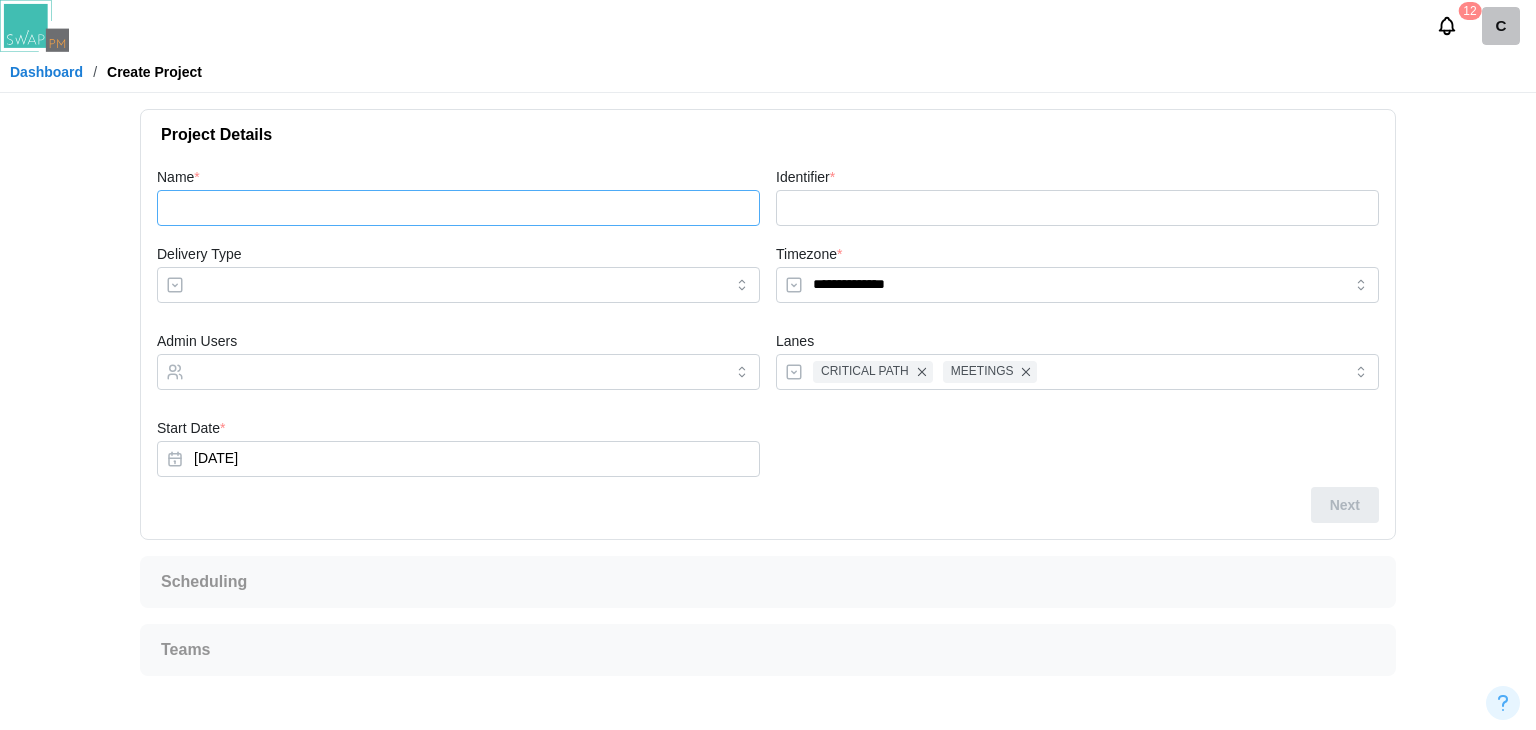 type on "*" 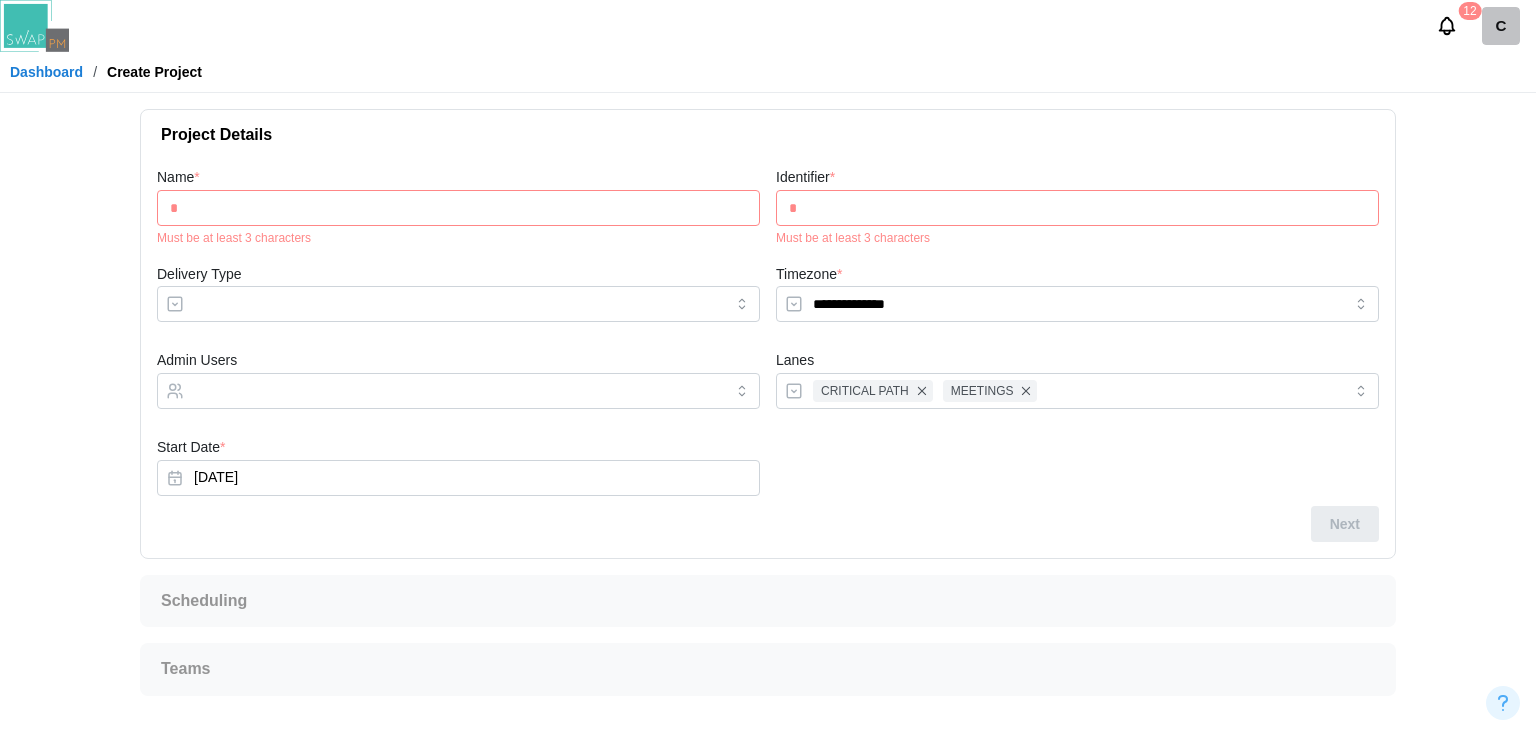 type on "**" 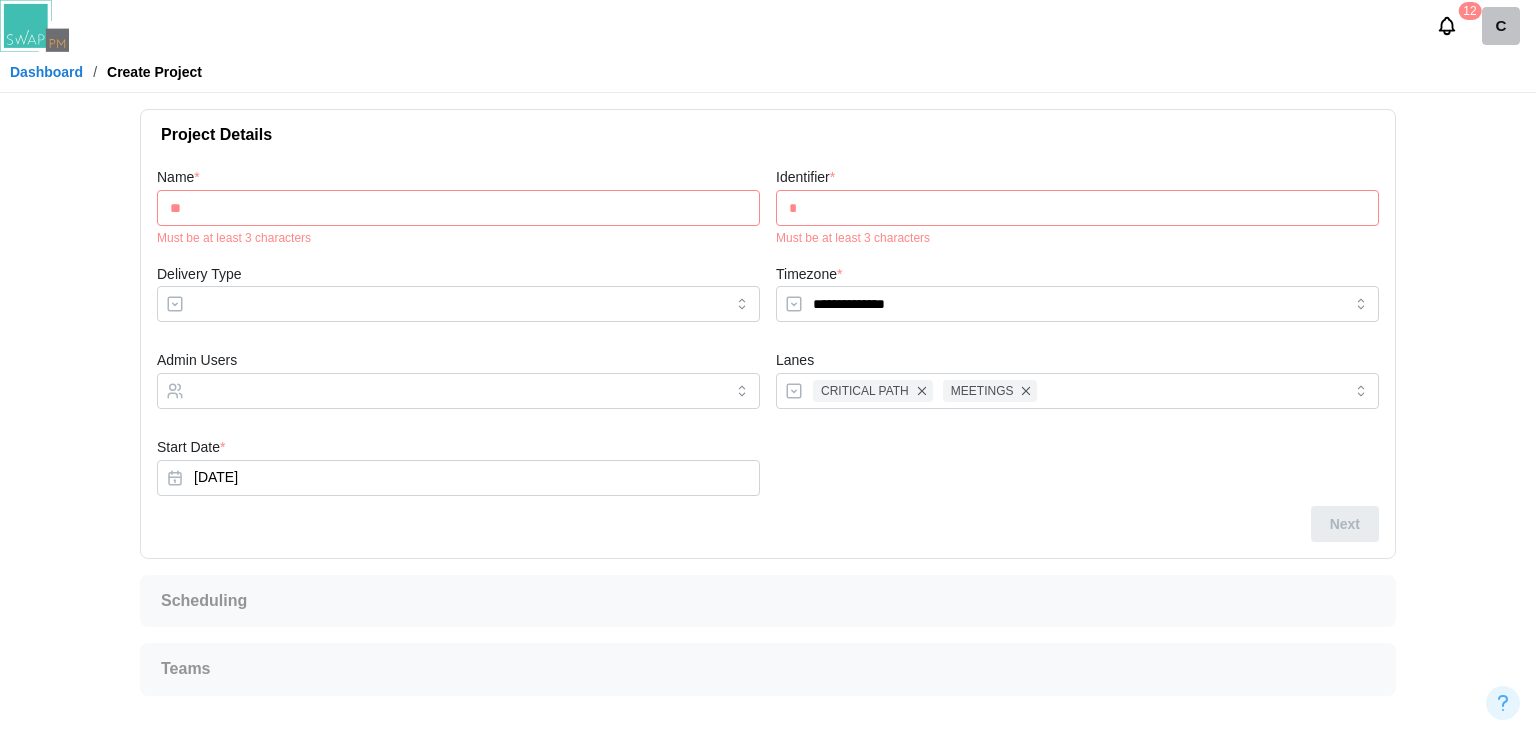 type on "**" 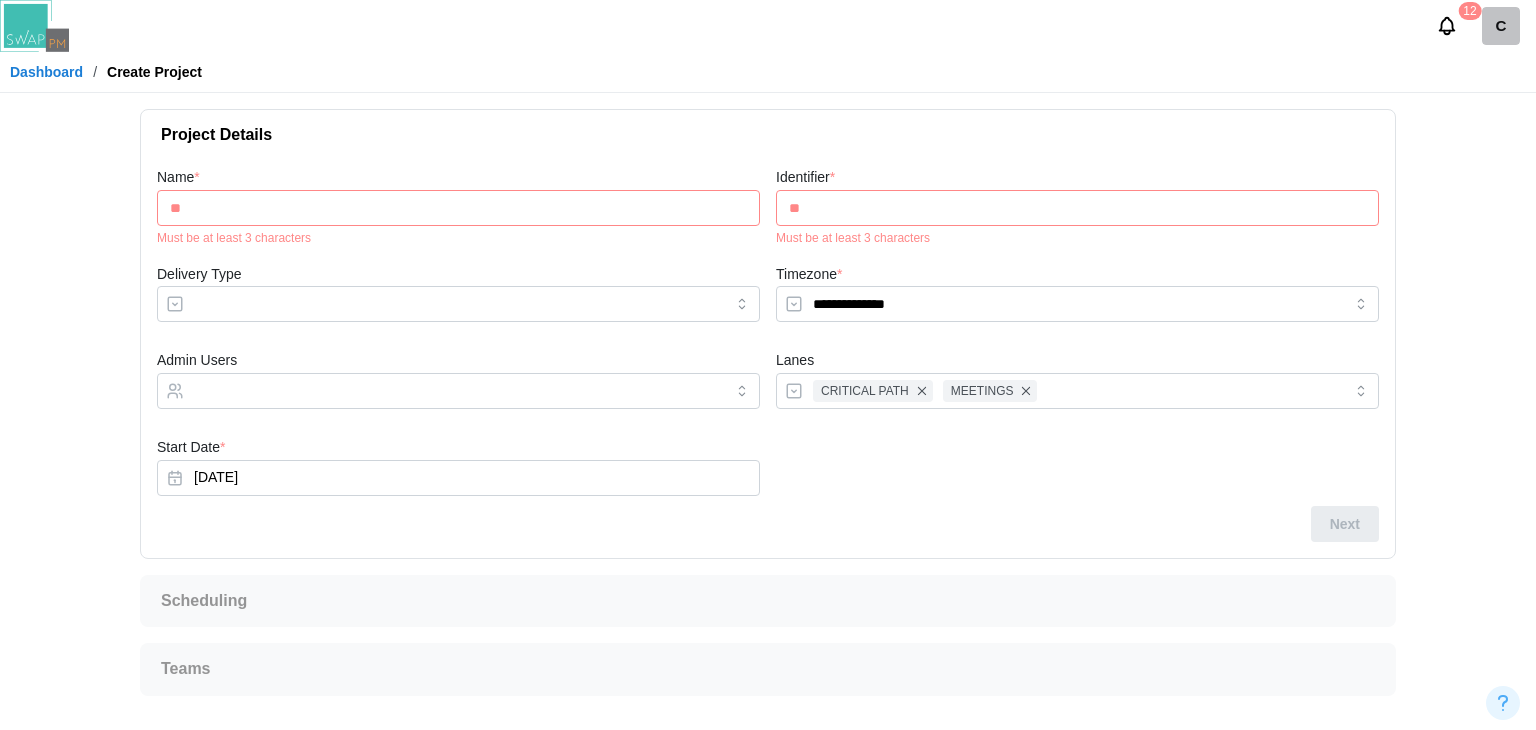 type on "***" 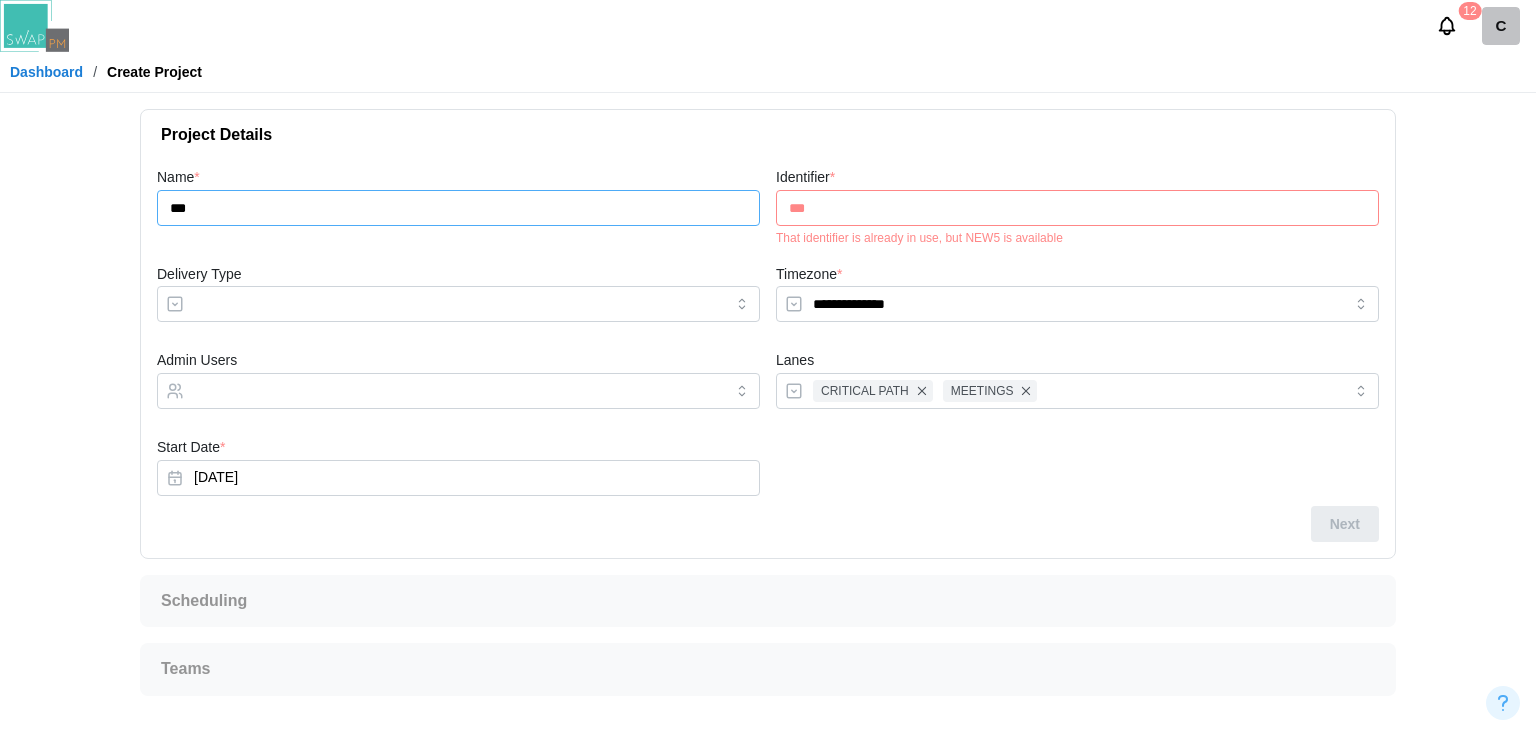 type on "***" 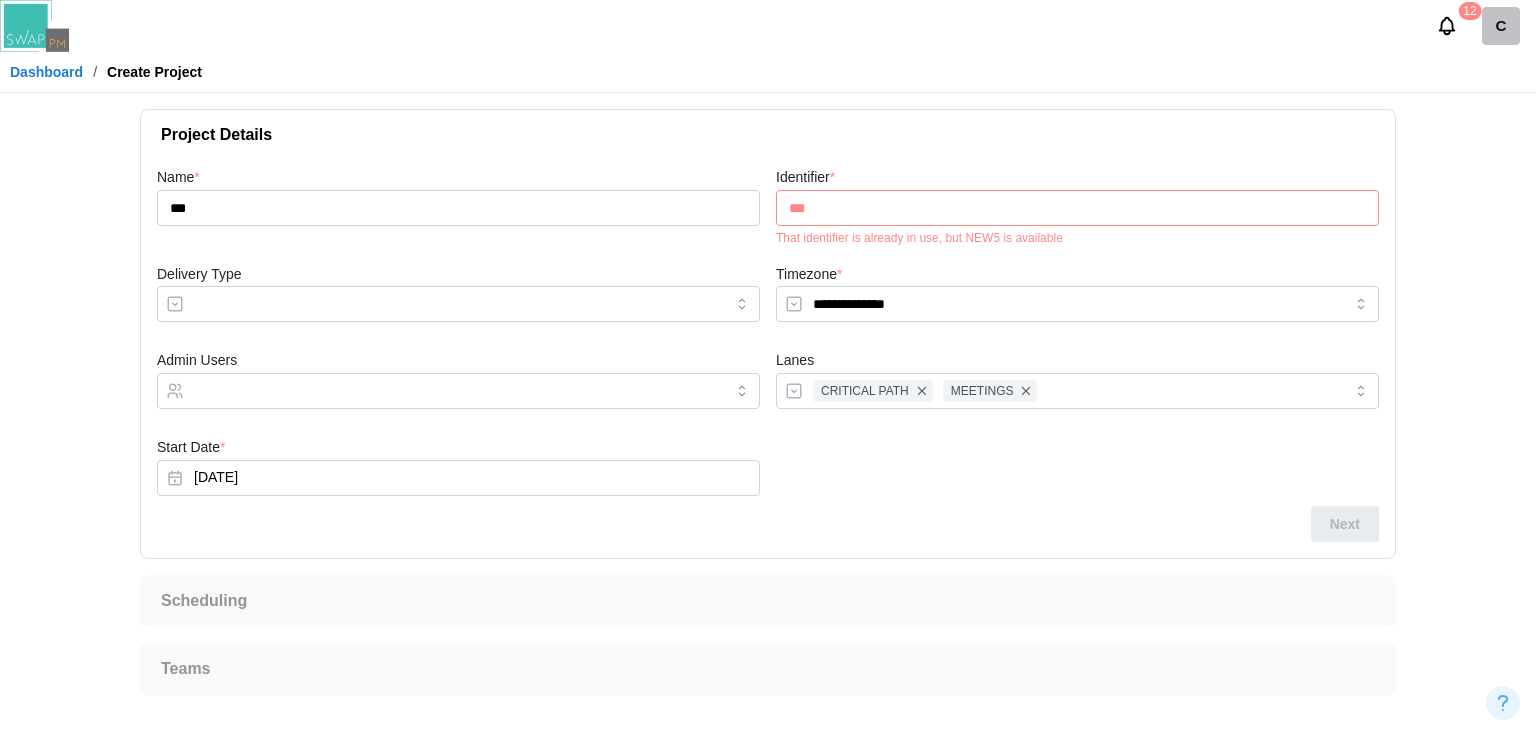 click on "***" at bounding box center (1077, 208) 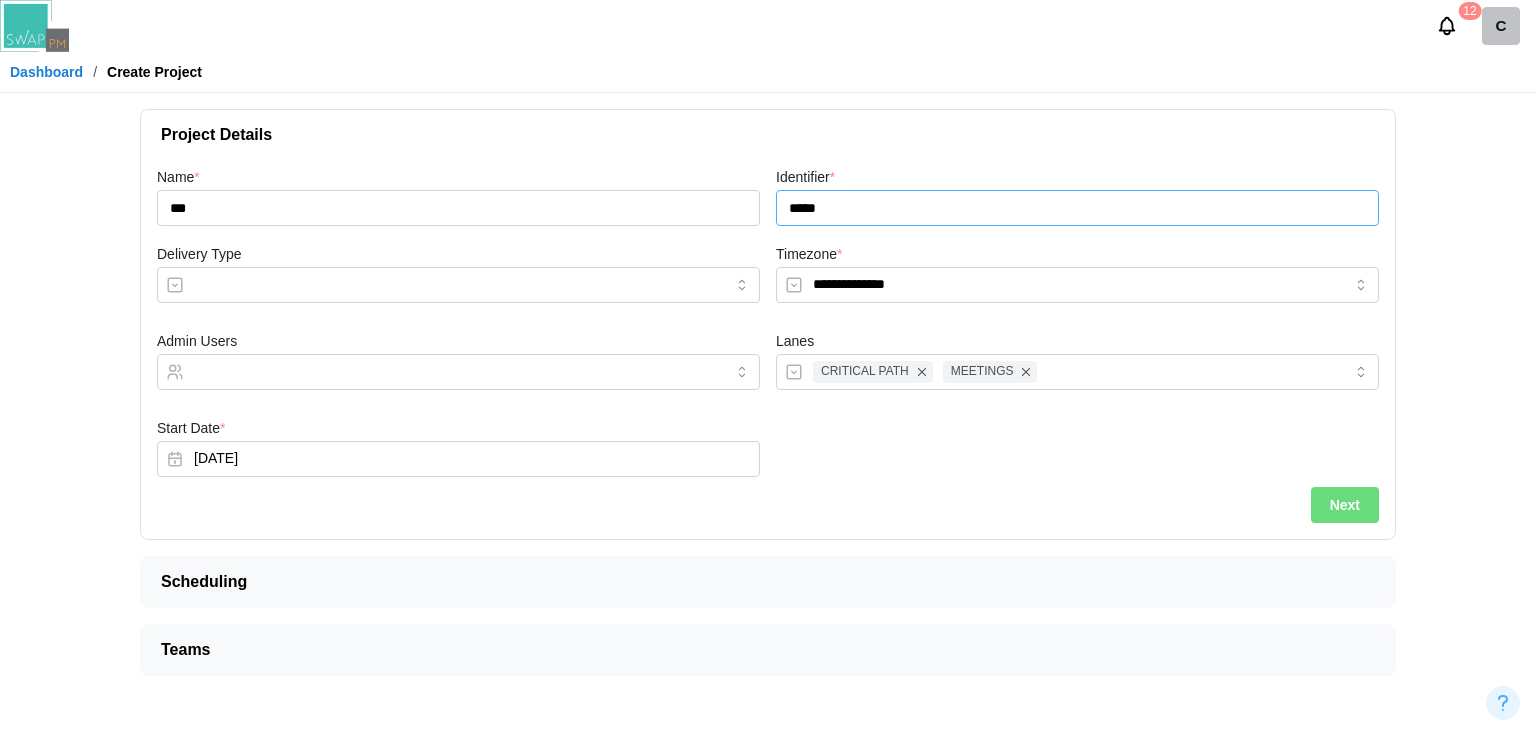 type on "*****" 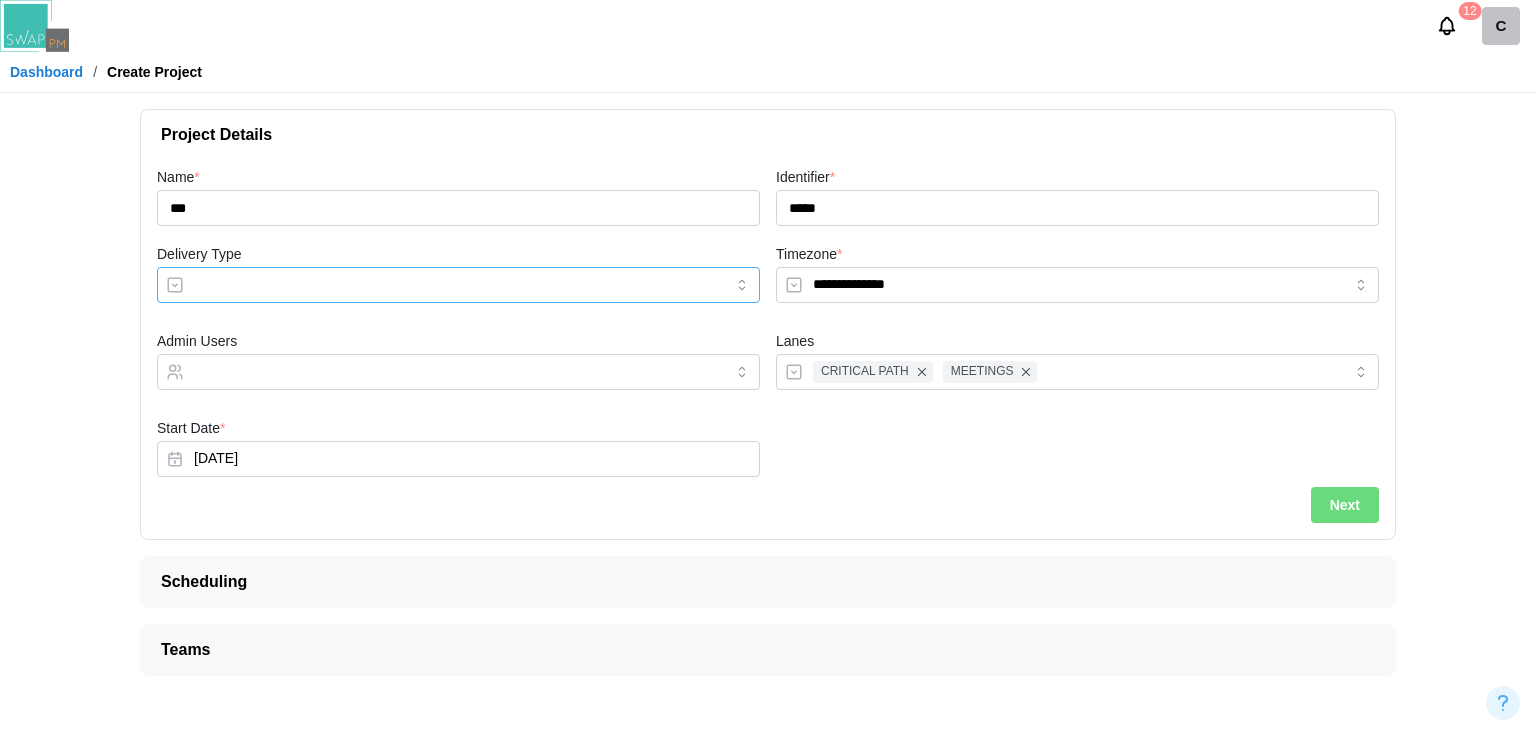 click on "Delivery Type" at bounding box center (458, 285) 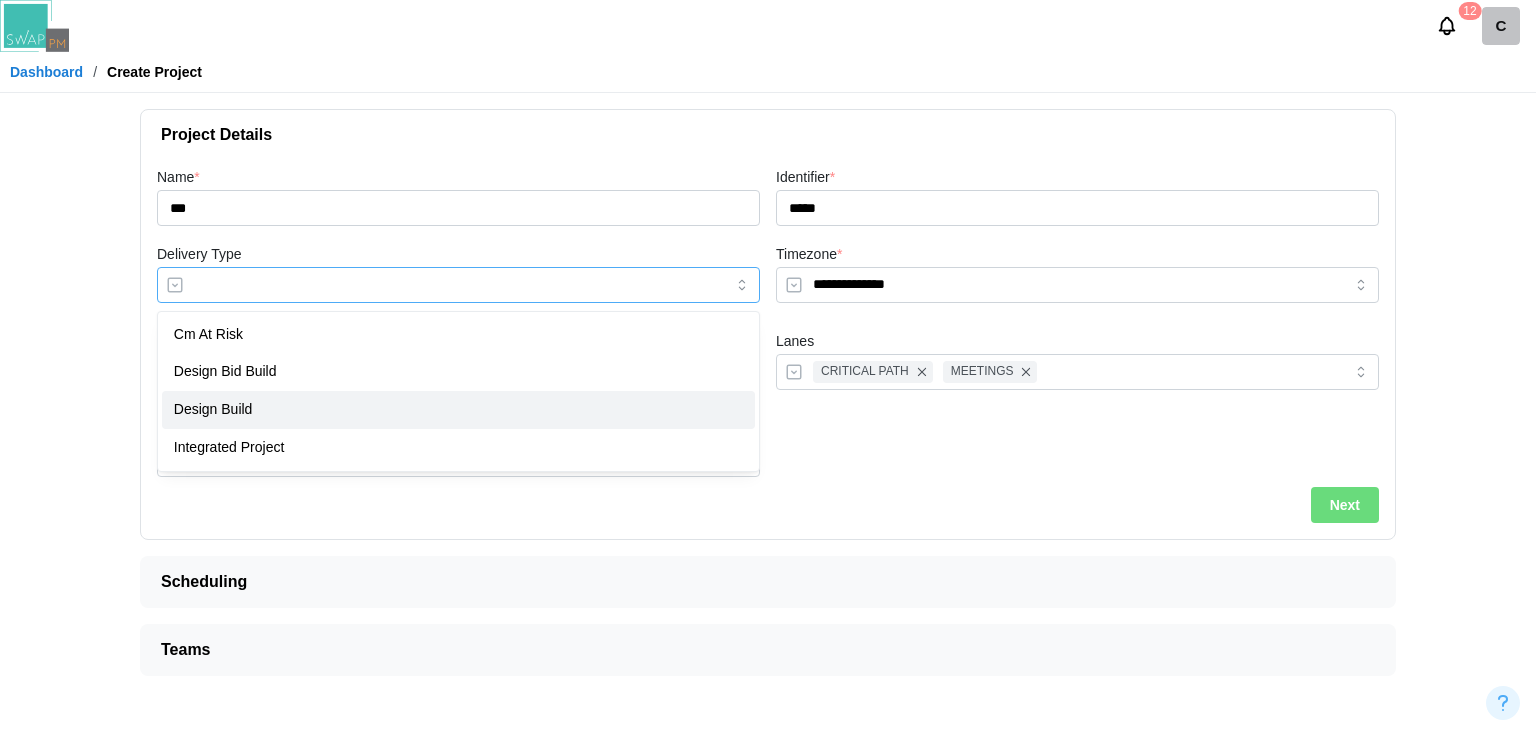 type on "**********" 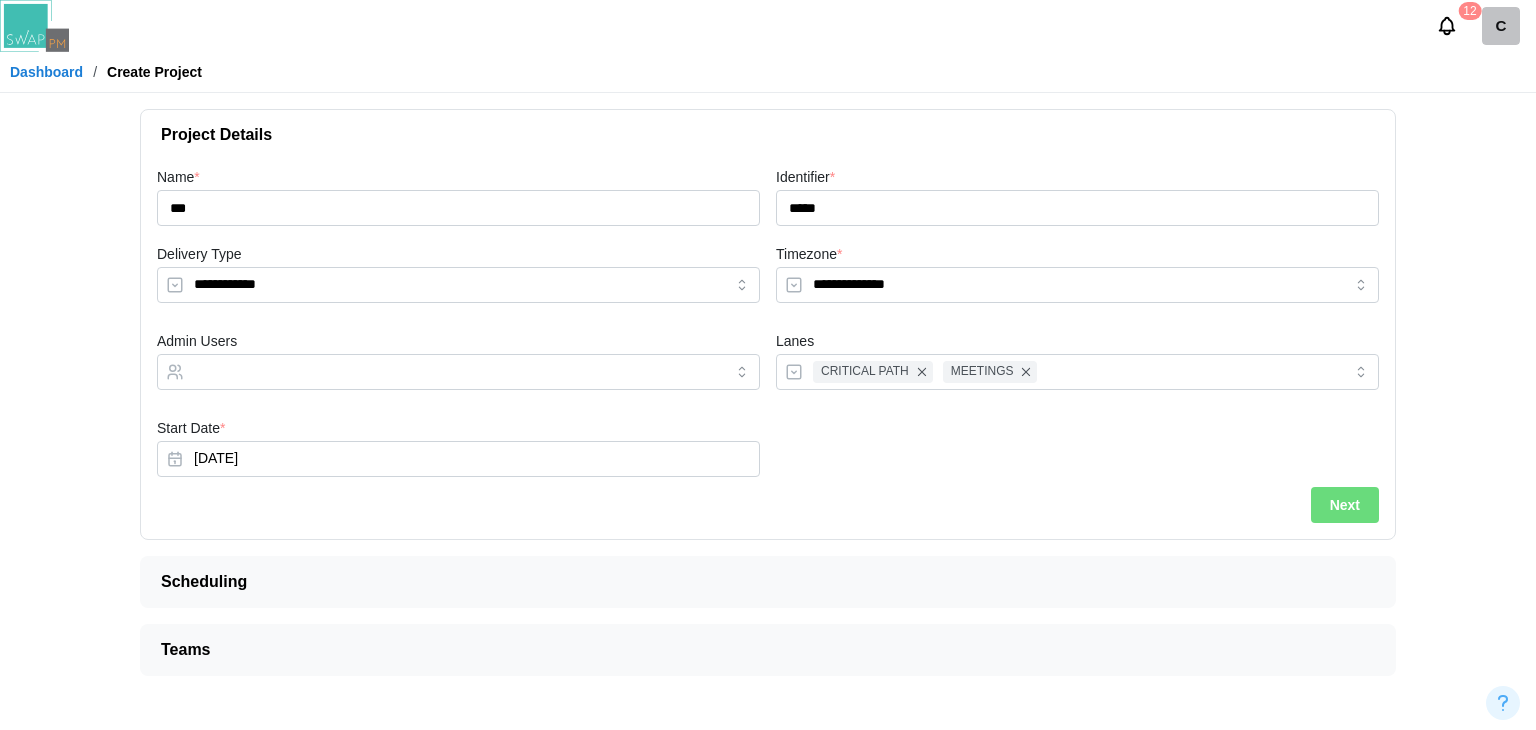 click on "Admin Users" at bounding box center [458, 364] 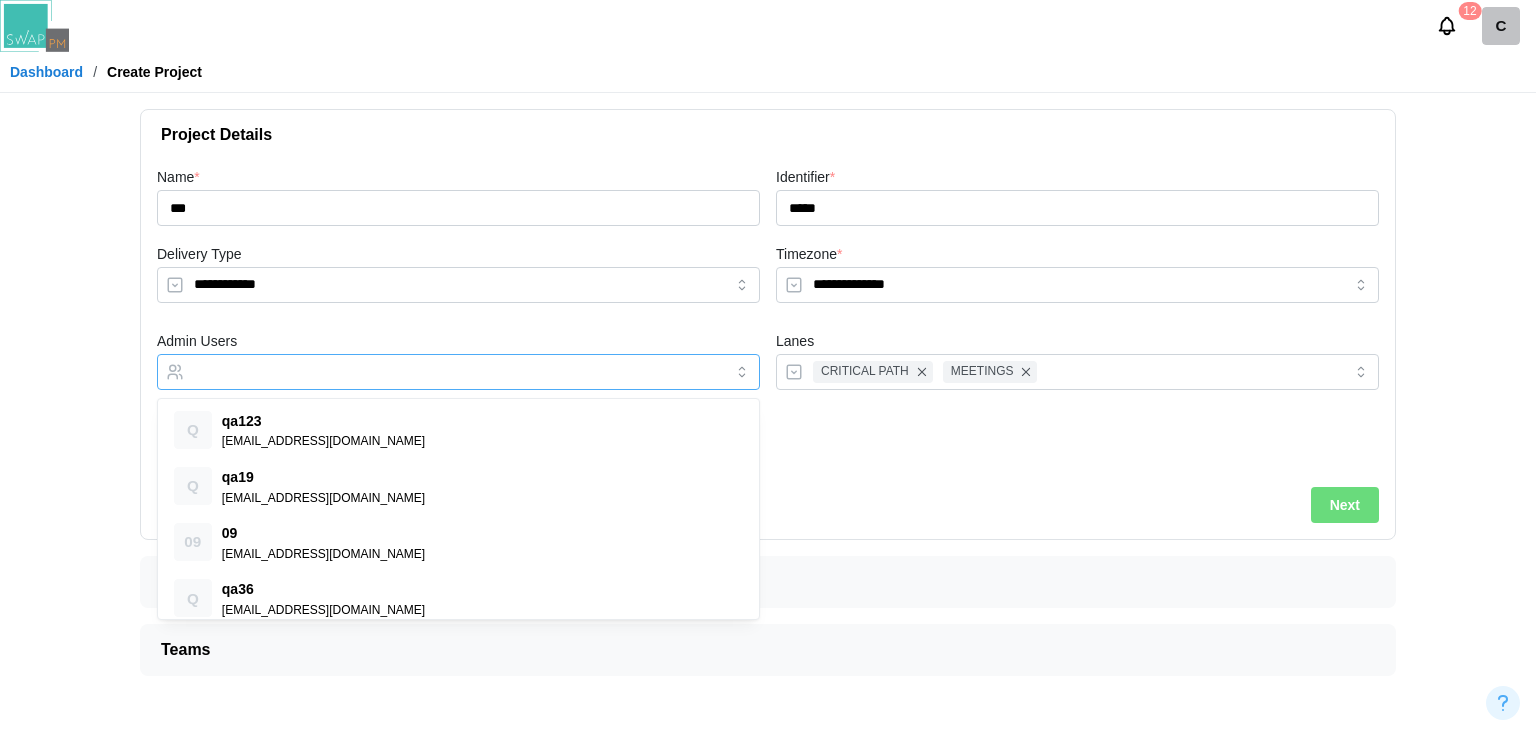 click at bounding box center (438, 372) 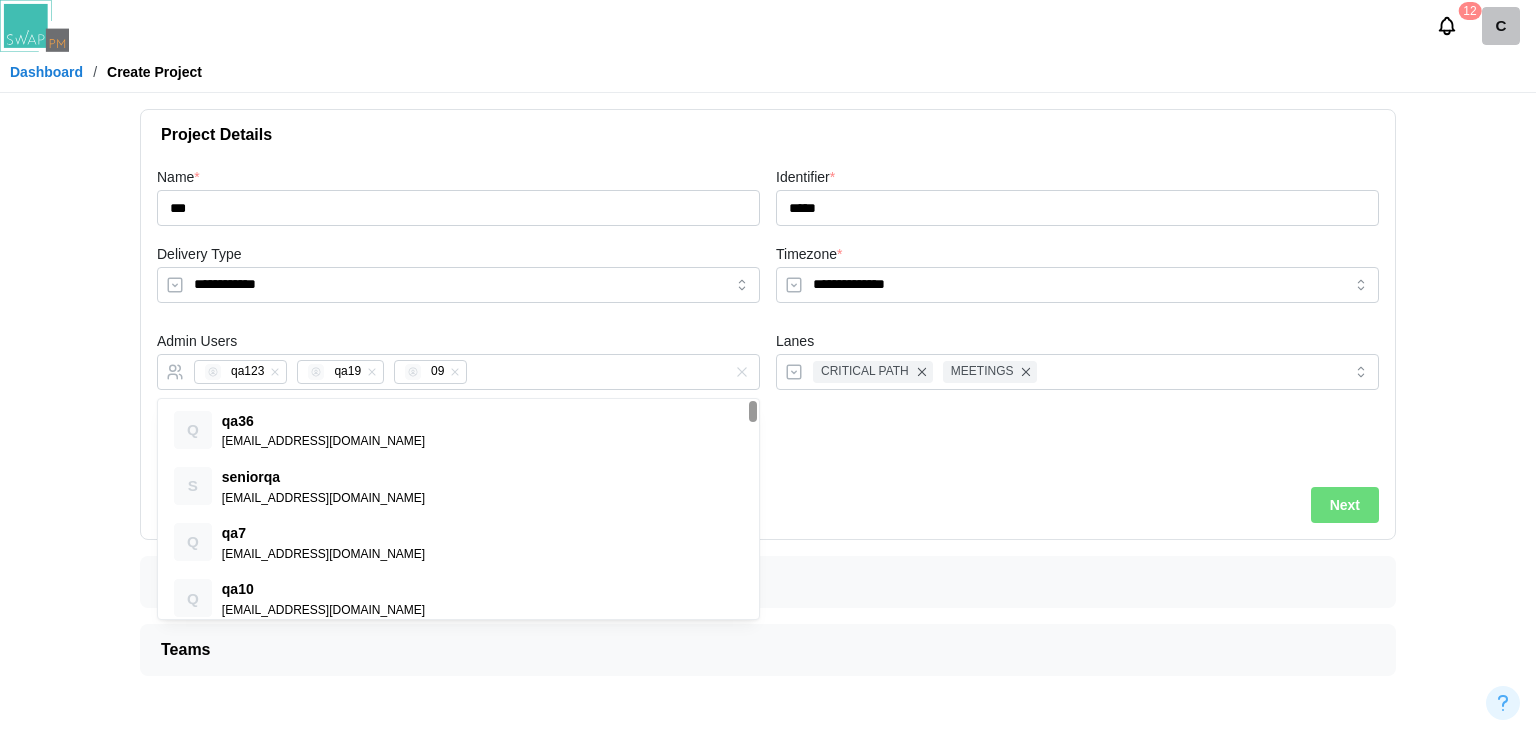 click on "**********" at bounding box center (458, 277) 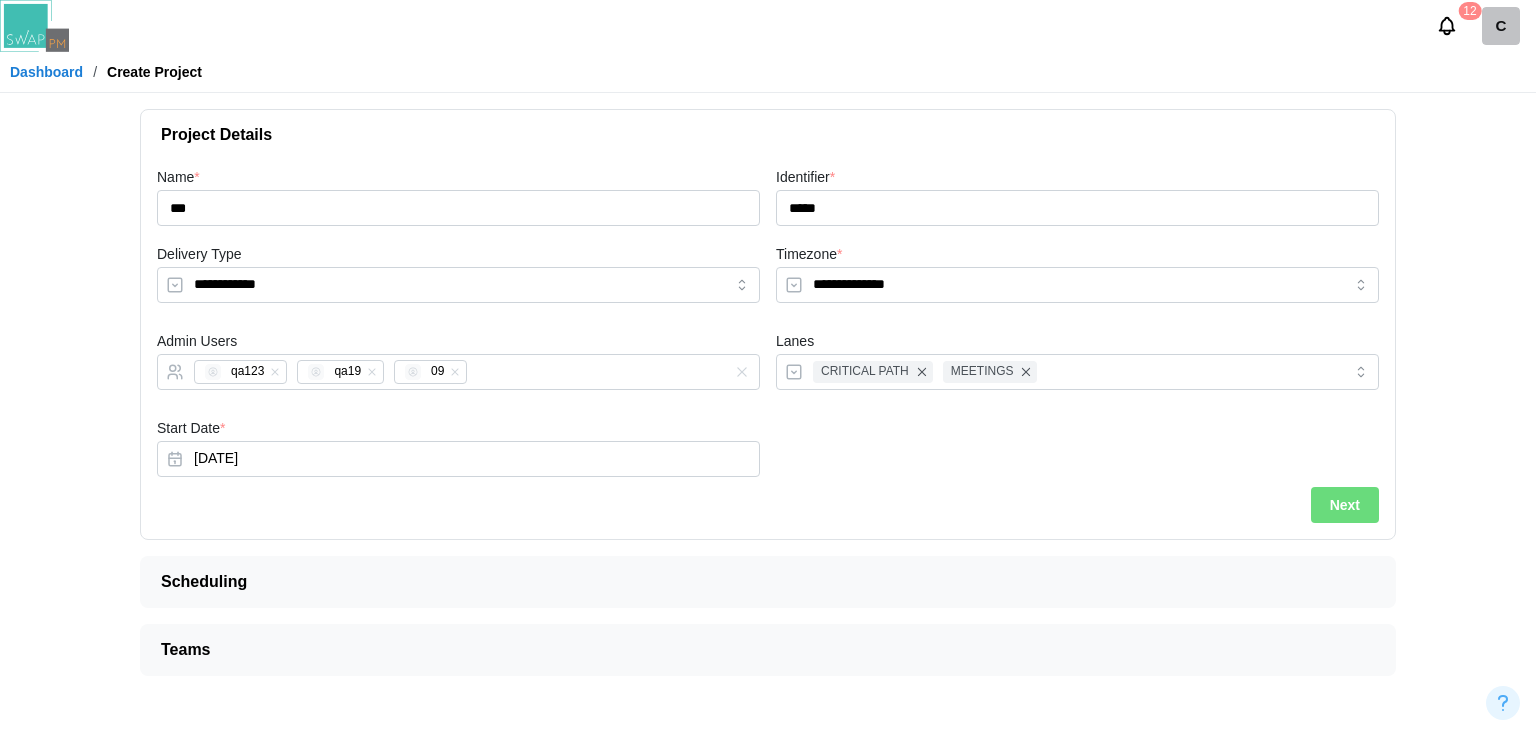 click on "Next" at bounding box center [1345, 505] 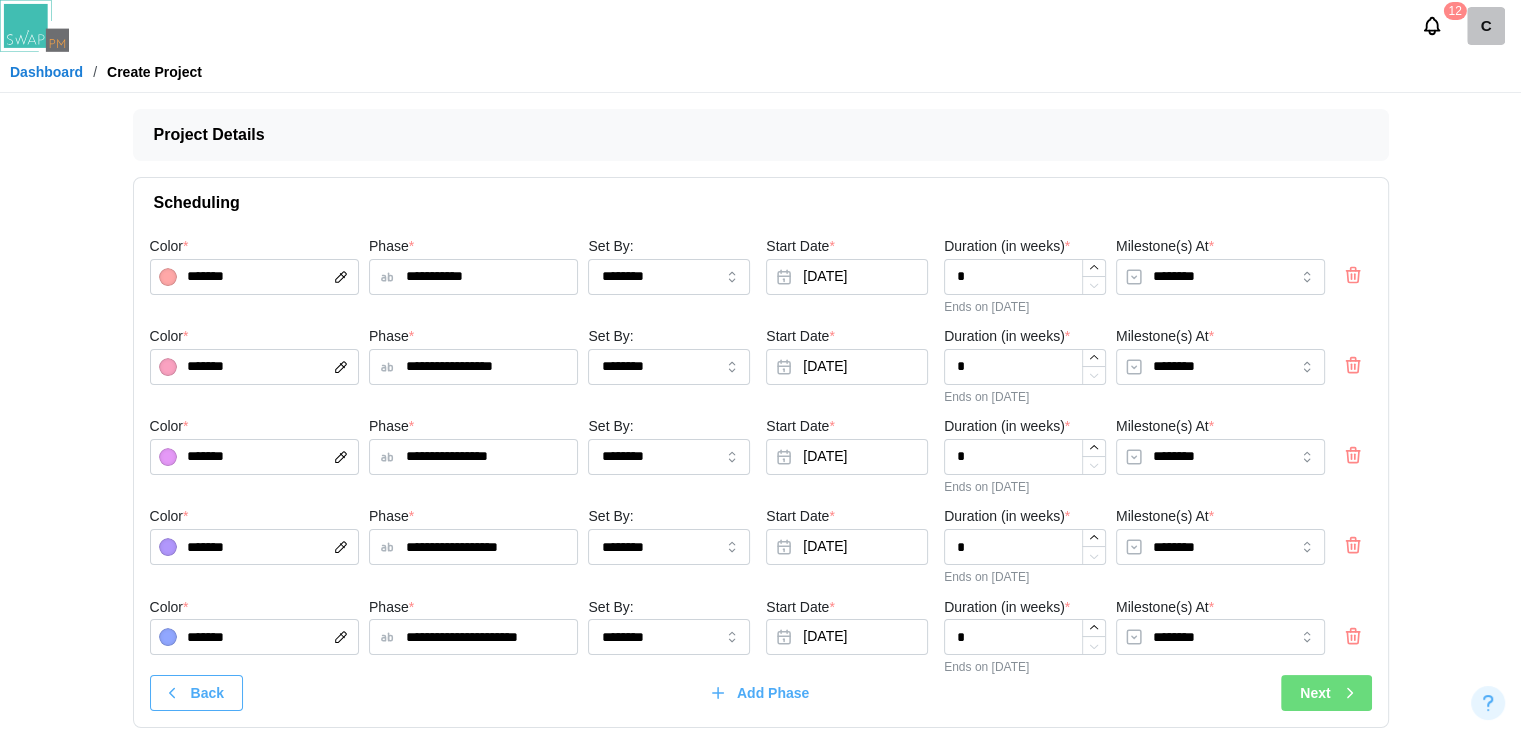click on "Next" at bounding box center (1329, 693) 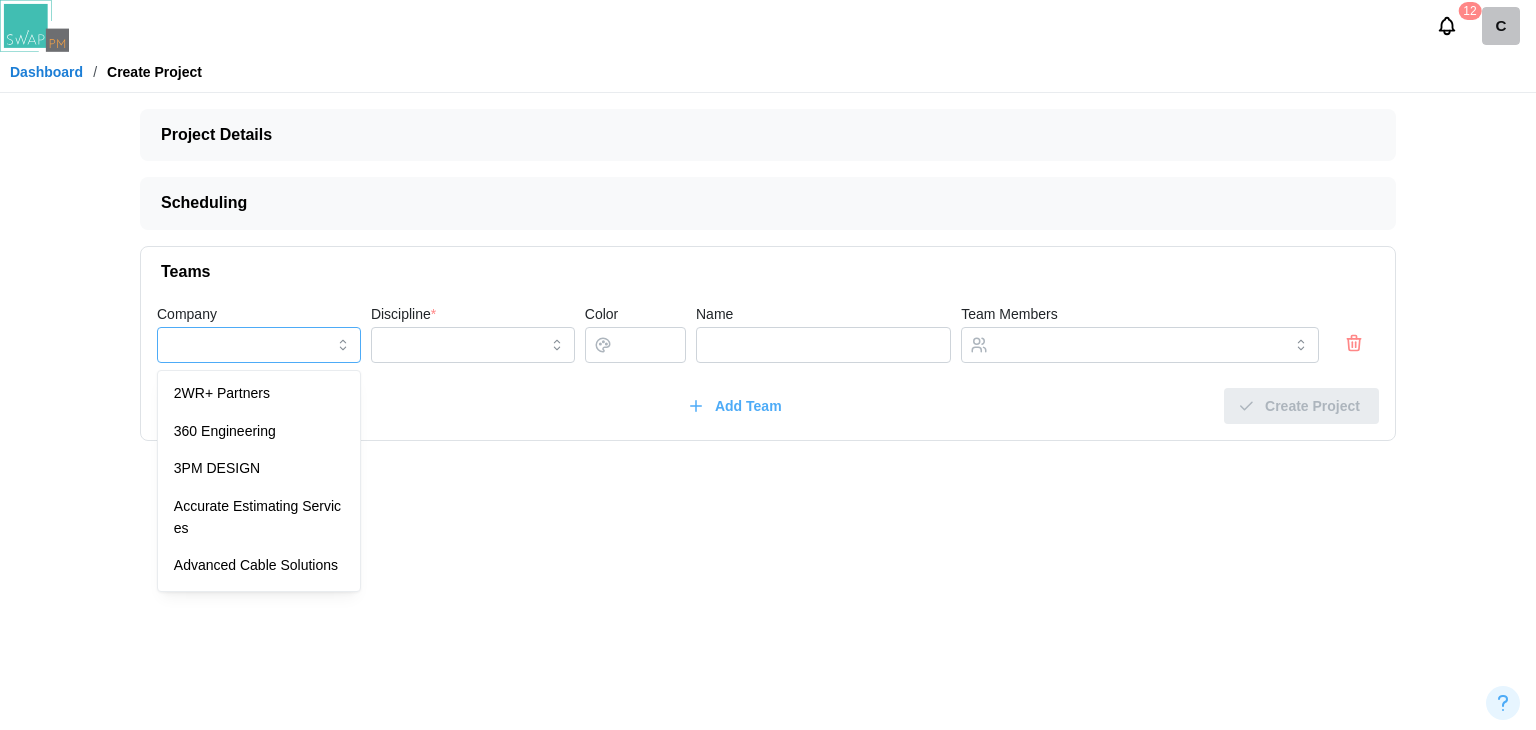 click on "Company" at bounding box center (259, 345) 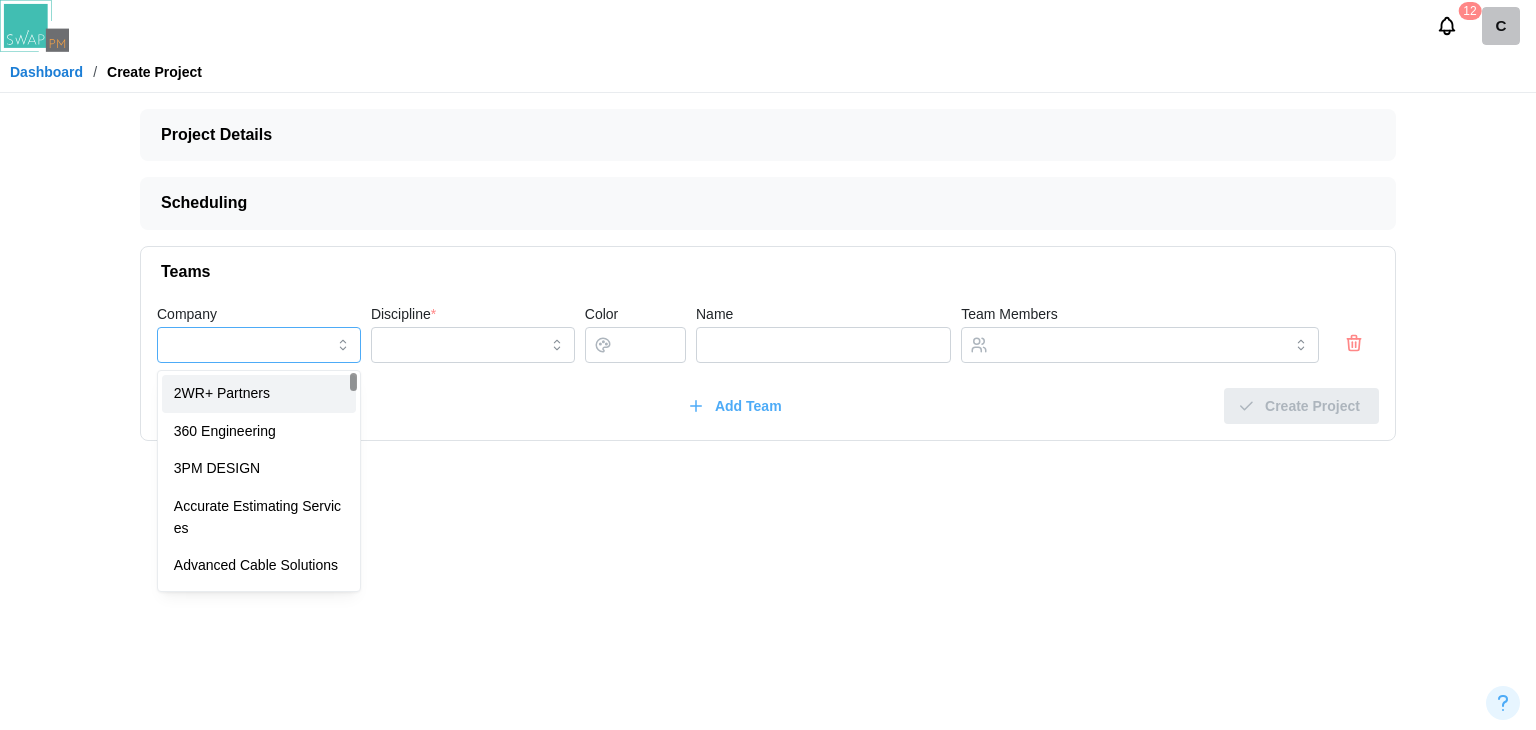 type on "**********" 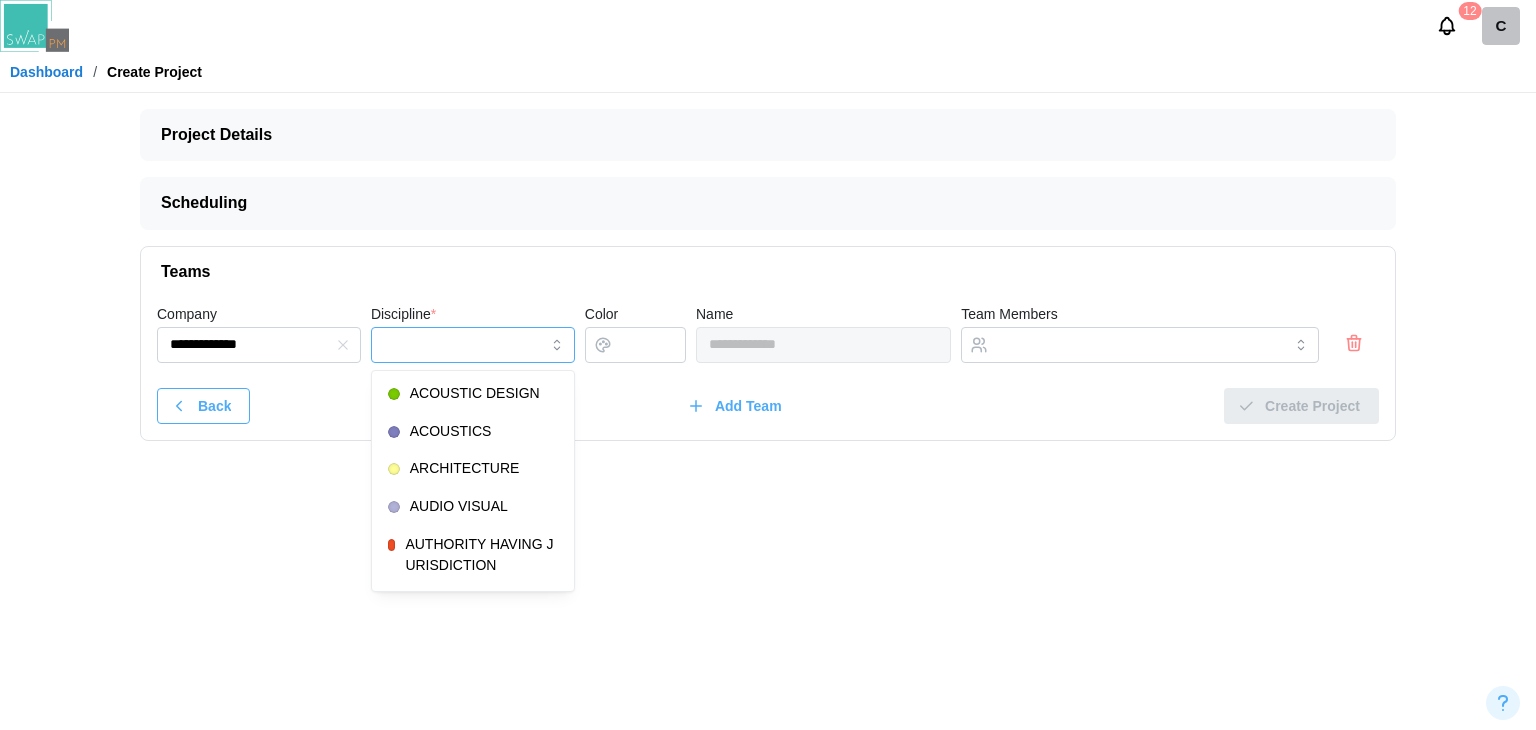 click on "Discipline  *" at bounding box center (473, 345) 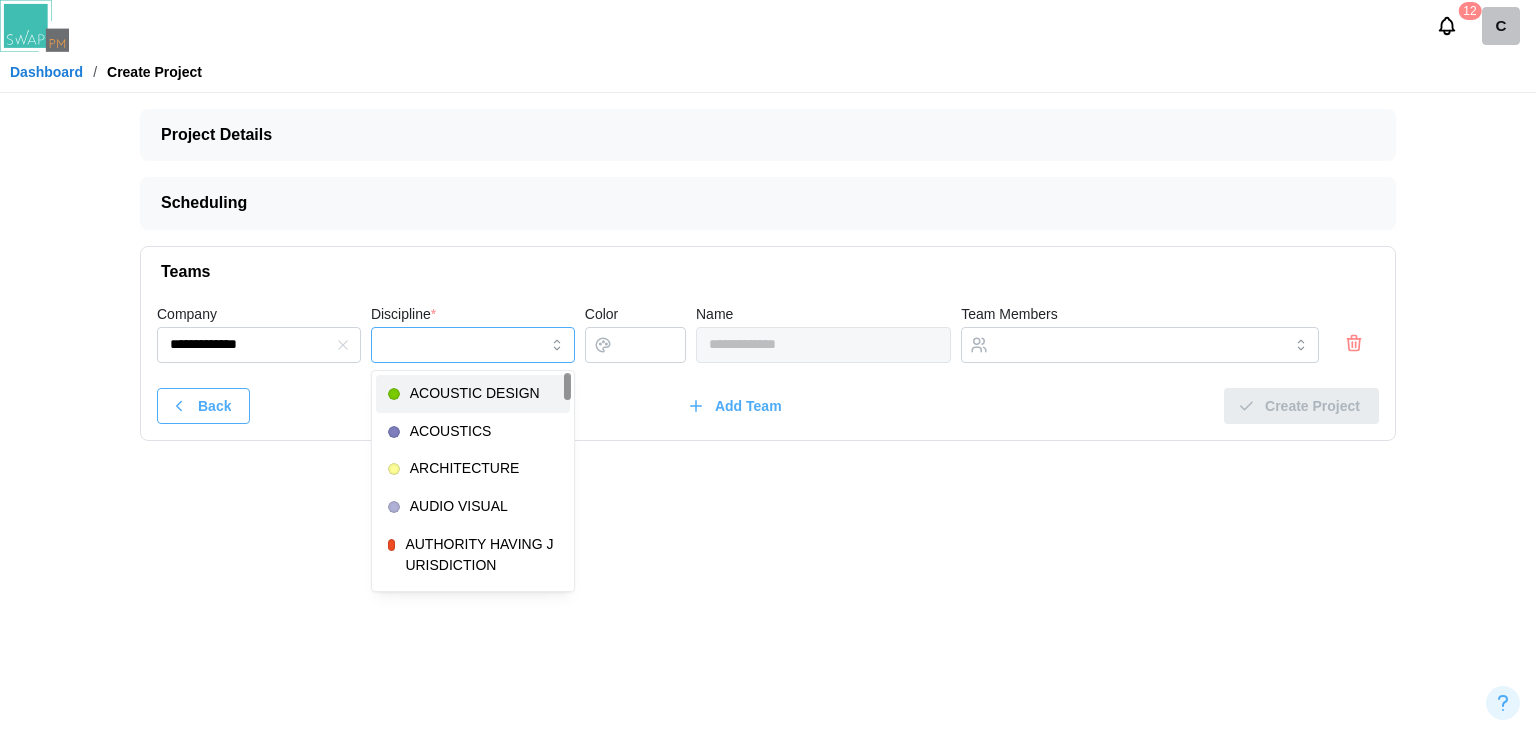 type on "**********" 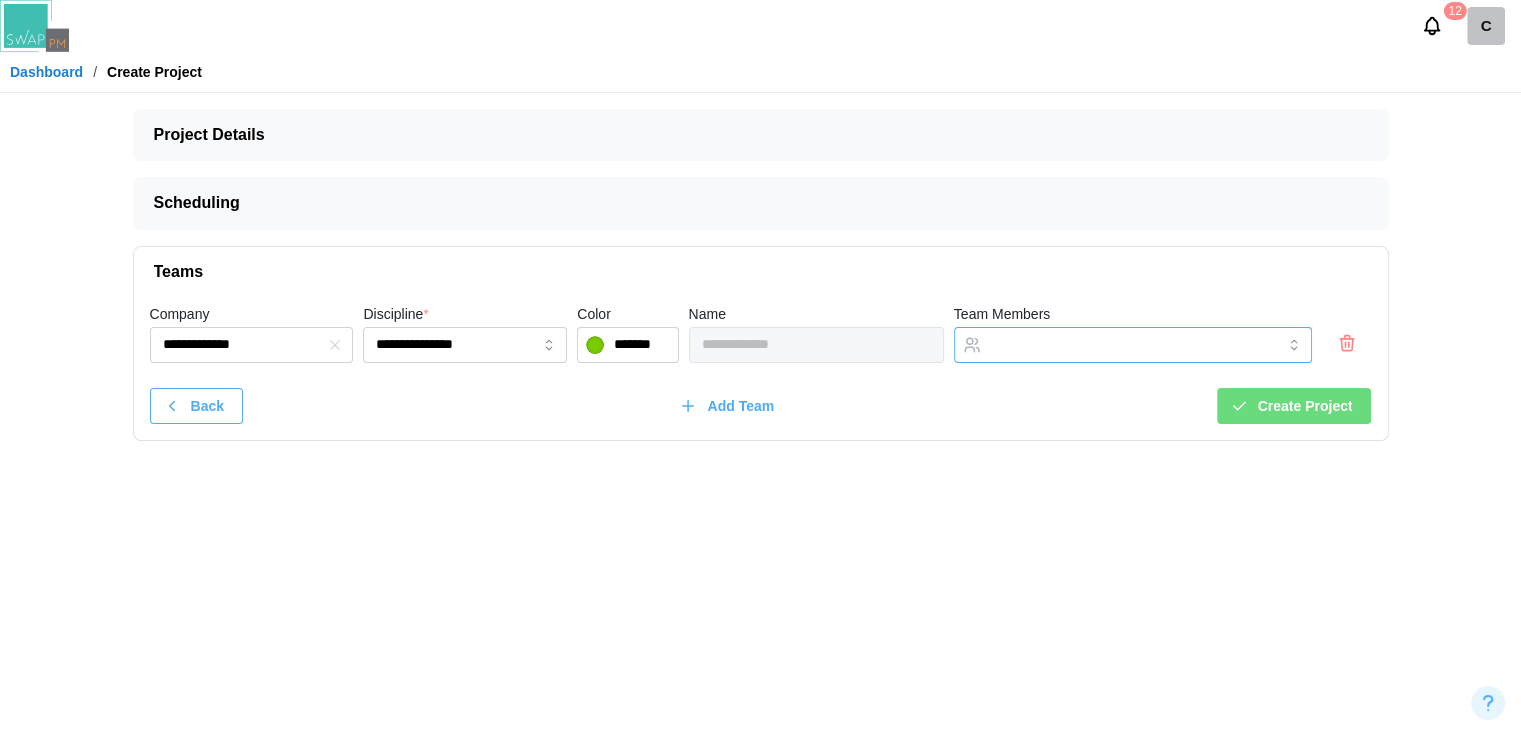 click at bounding box center [1112, 345] 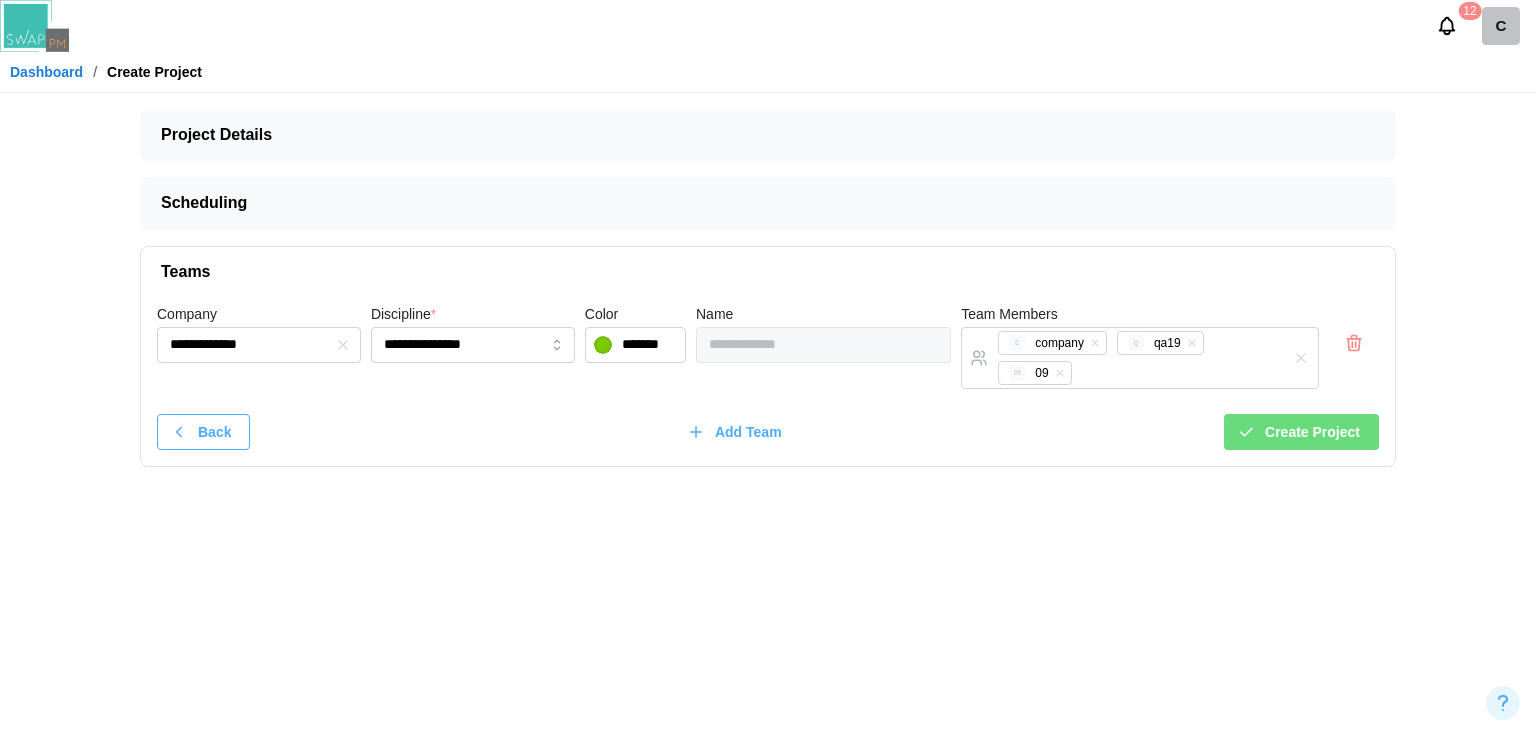 click on "**********" at bounding box center [768, 350] 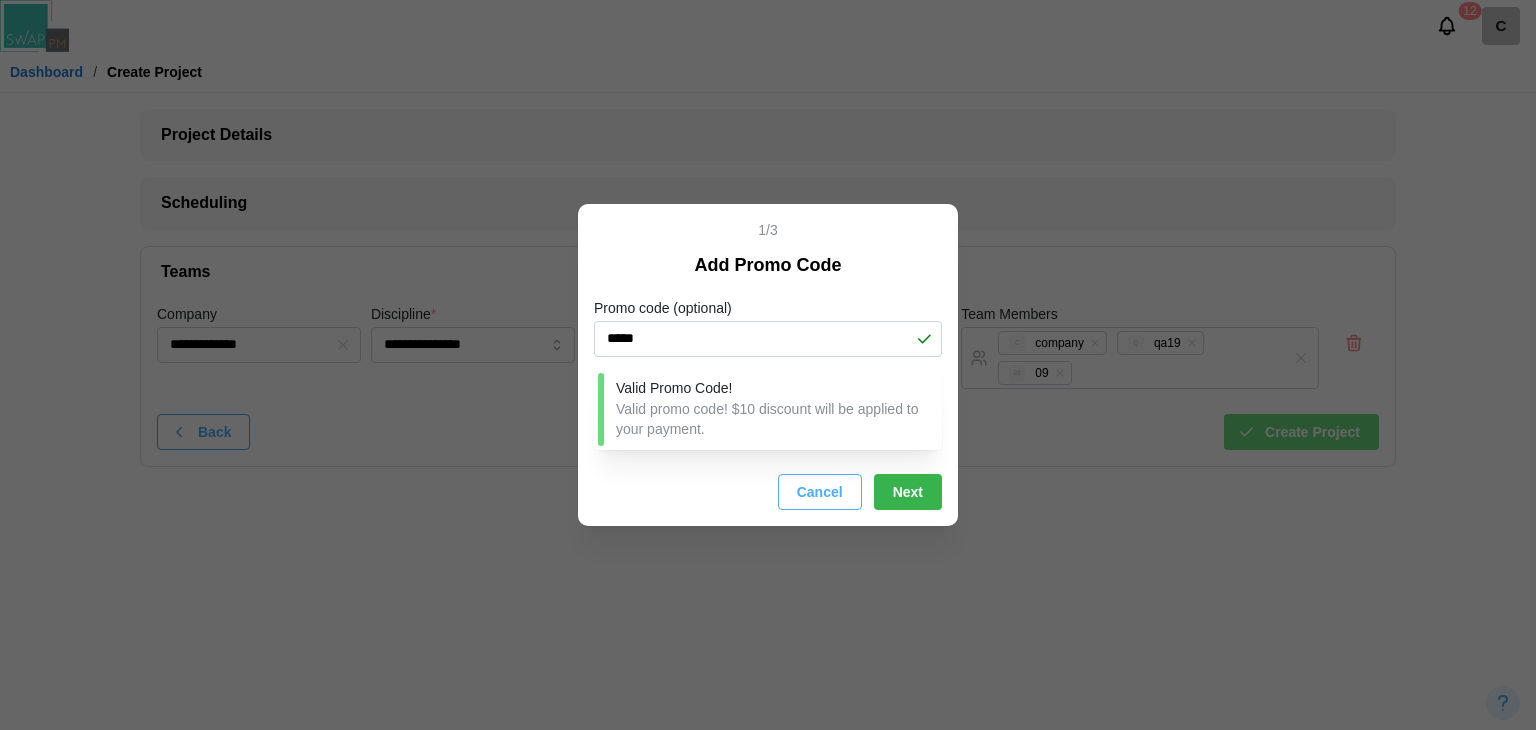 type on "*****" 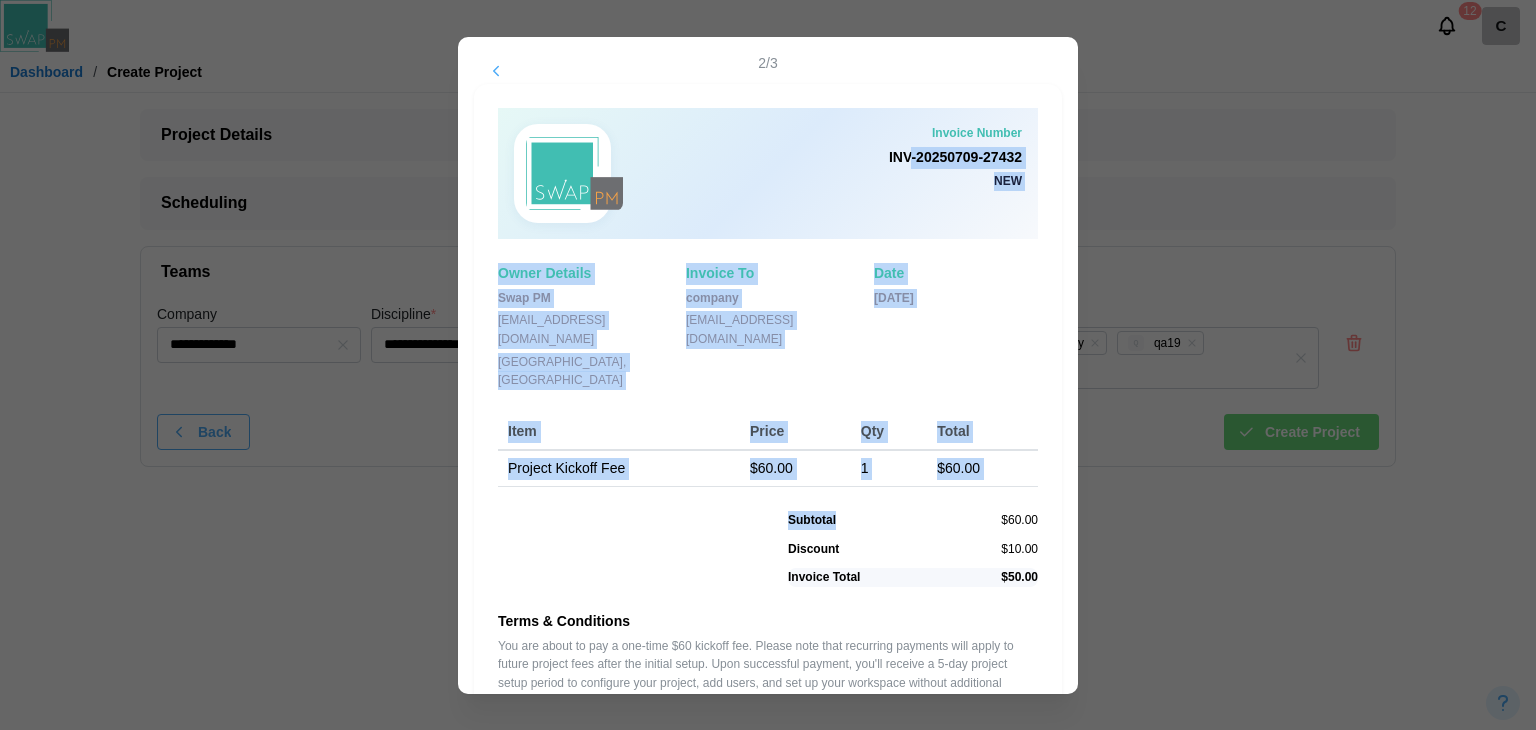 drag, startPoint x: 872, startPoint y: 503, endPoint x: 904, endPoint y: 193, distance: 311.64725 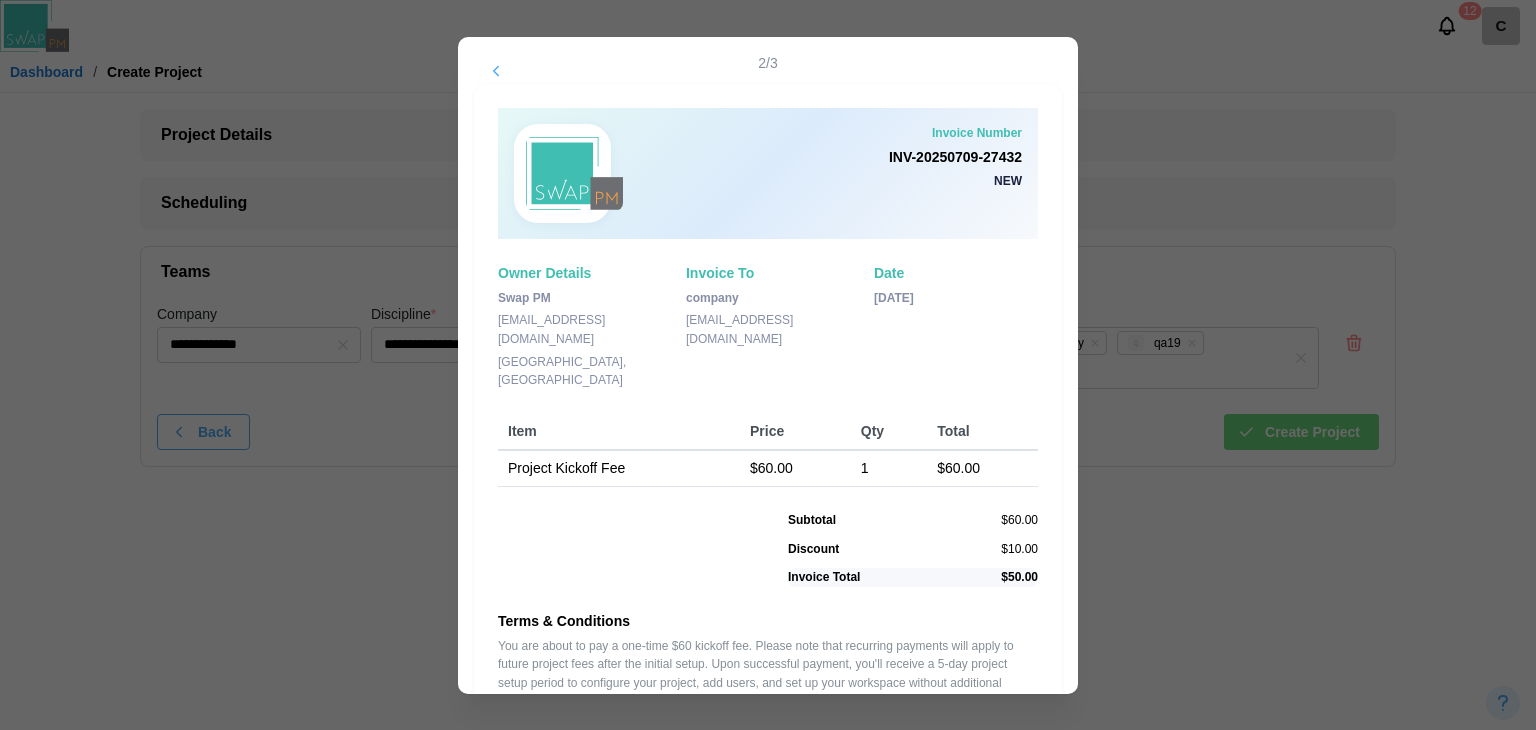 click on "Invoice Number INV-20250709-27432 New" at bounding box center (768, 173) 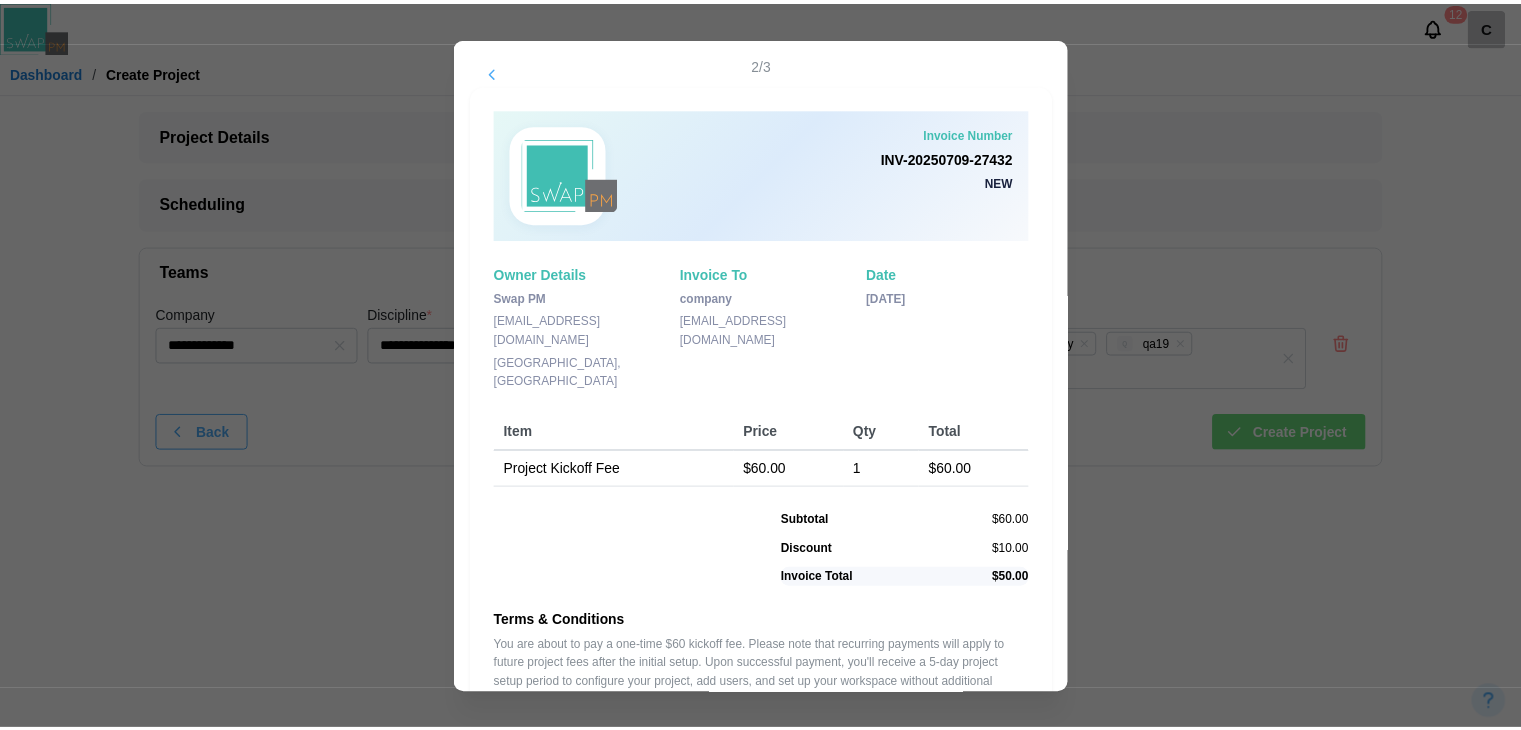 scroll, scrollTop: 136, scrollLeft: 0, axis: vertical 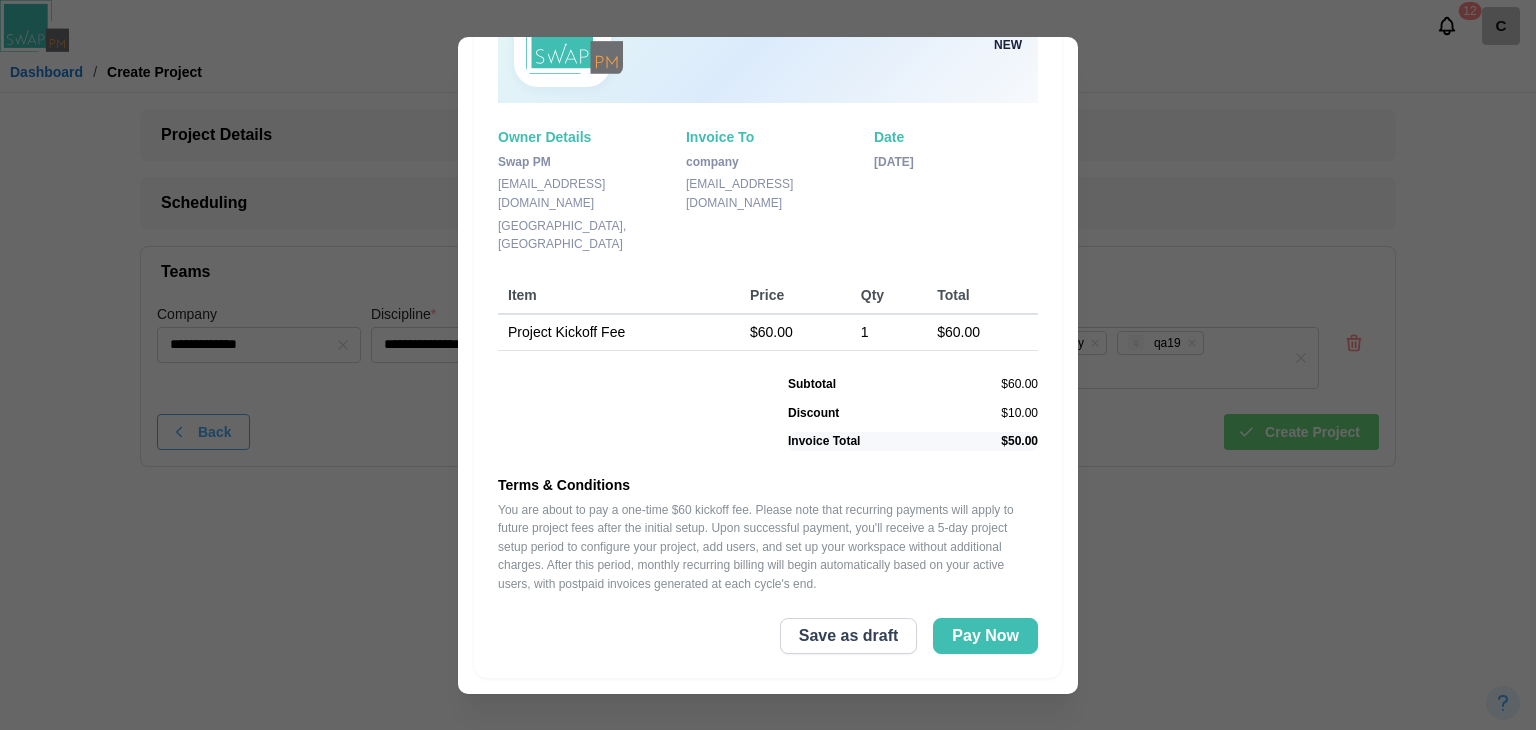 click on "Save as draft" at bounding box center [849, 636] 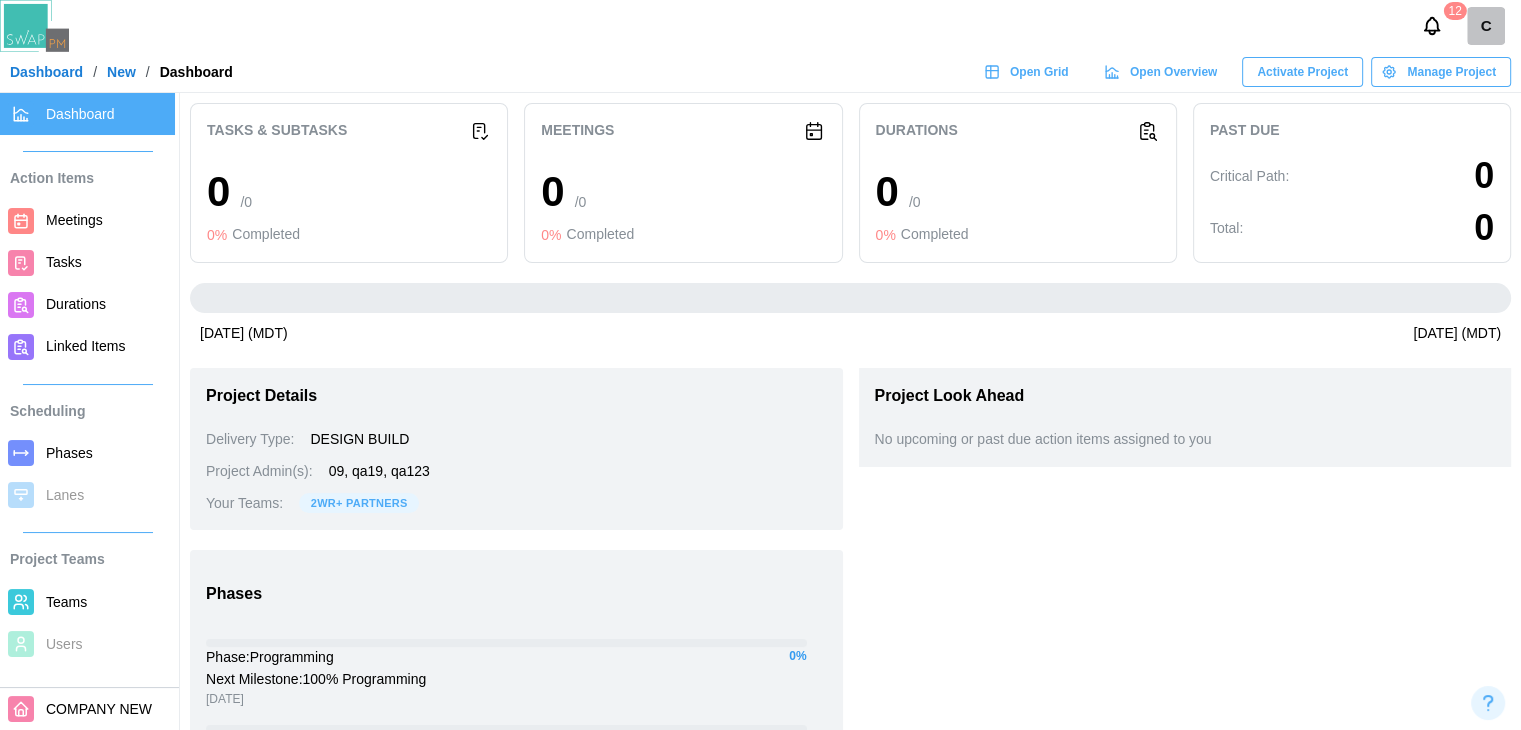 click on "New" at bounding box center (121, 72) 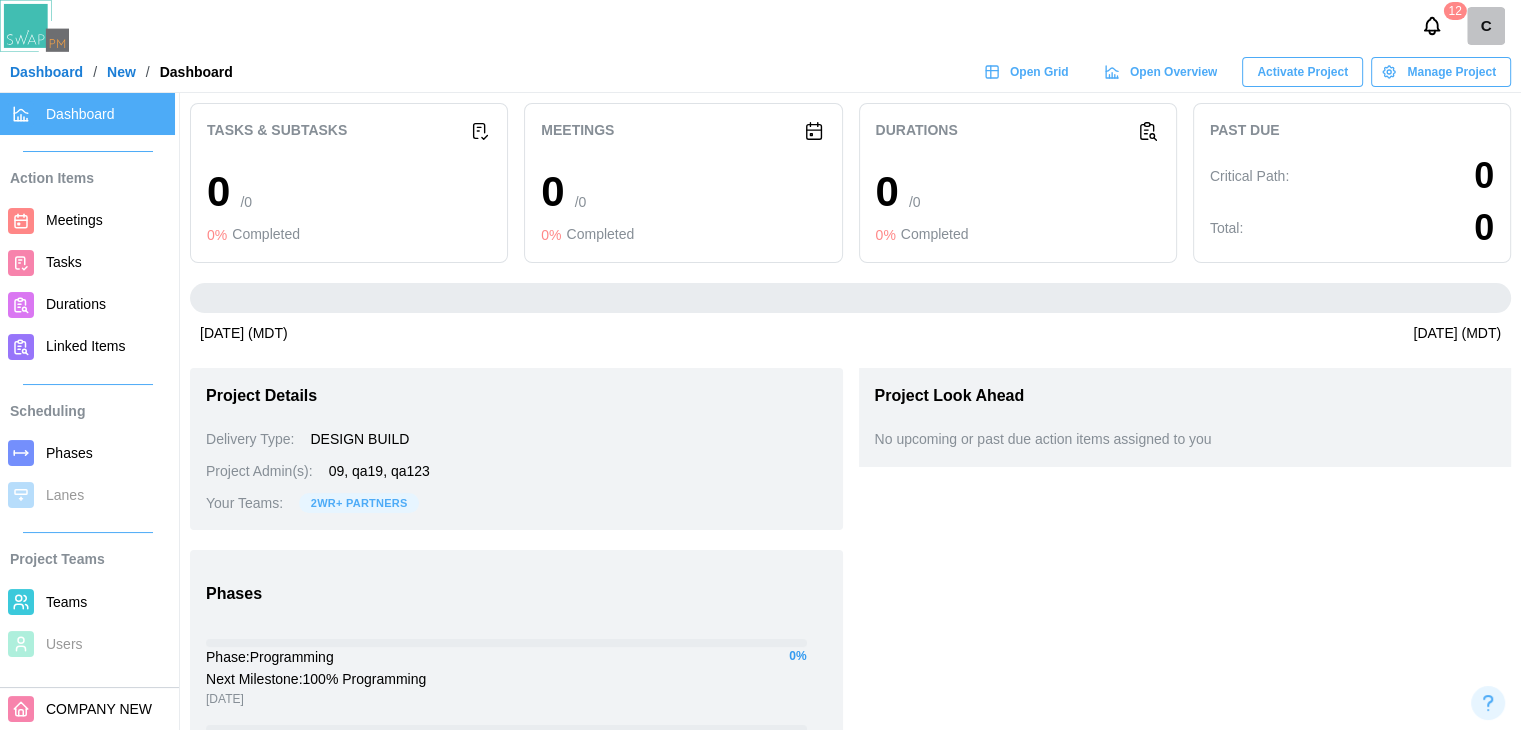click on "Dashboard" at bounding box center [46, 72] 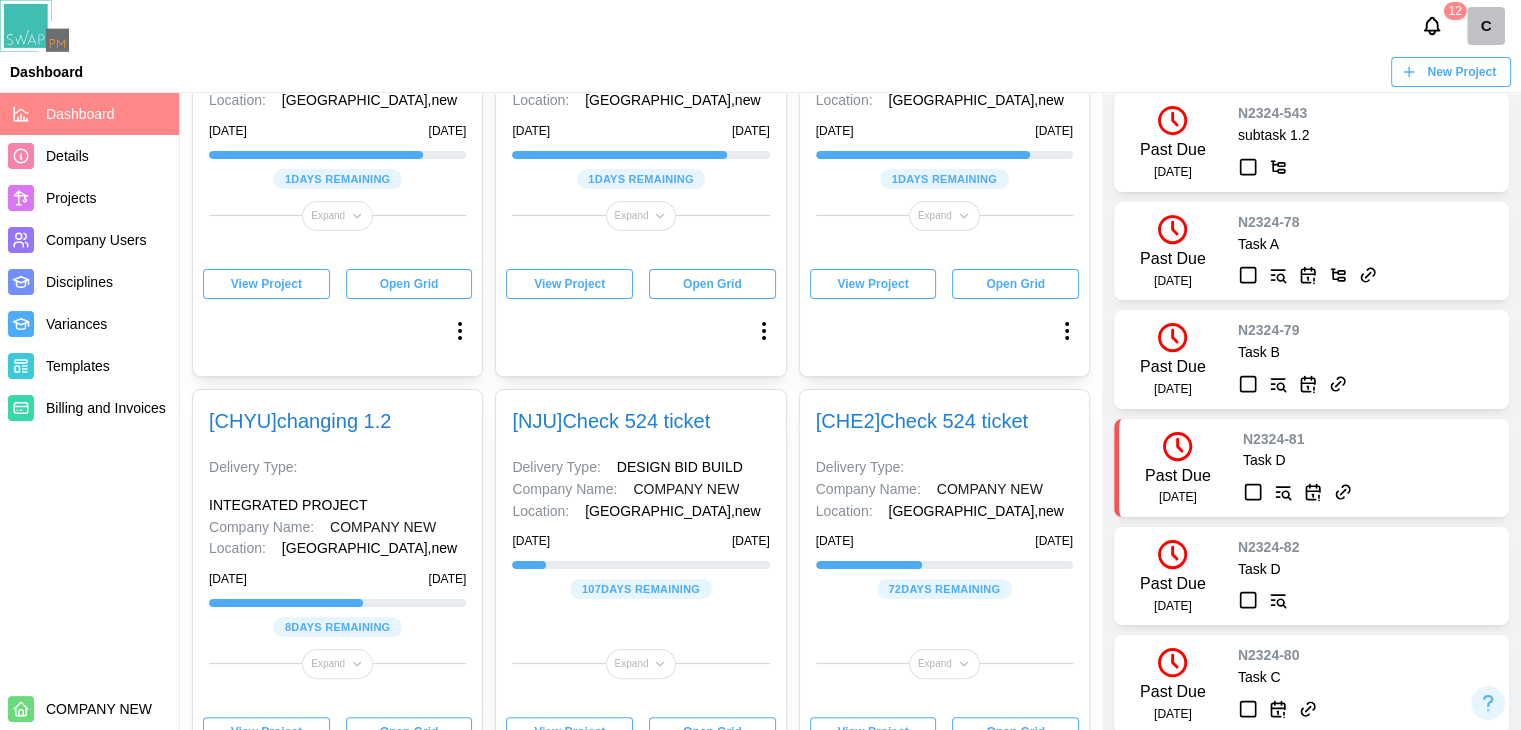 scroll, scrollTop: 294, scrollLeft: 0, axis: vertical 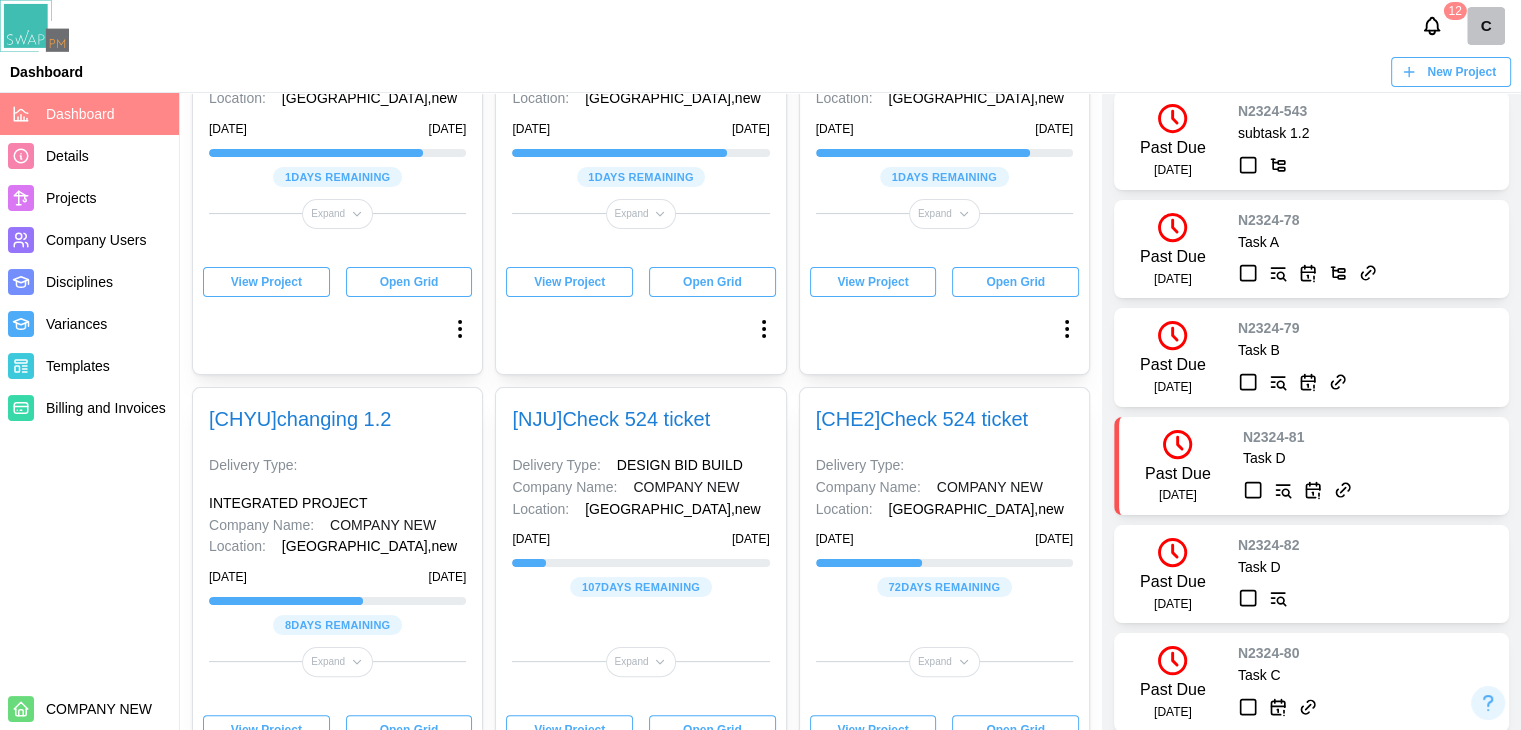 click on "Projects" at bounding box center [108, 198] 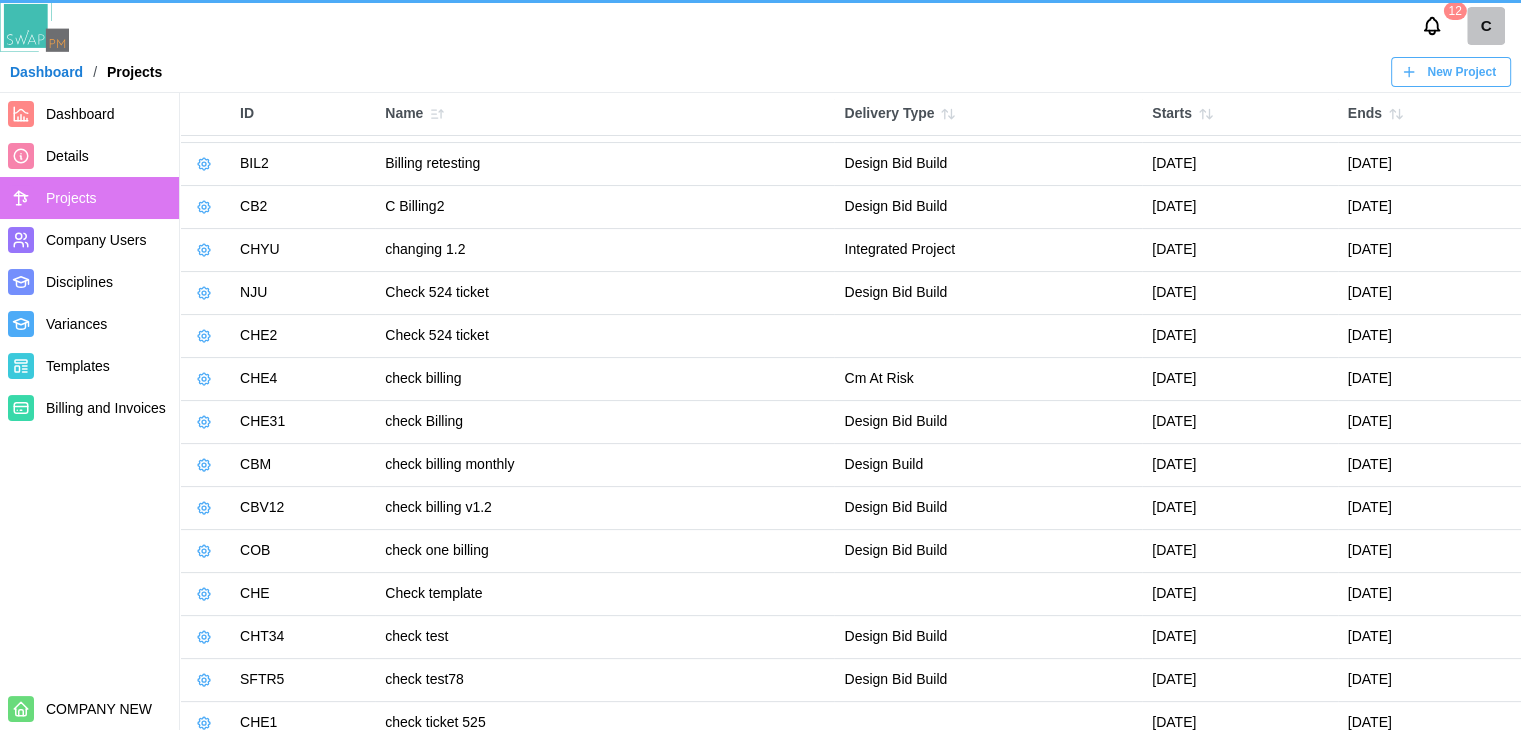 scroll, scrollTop: 0, scrollLeft: 0, axis: both 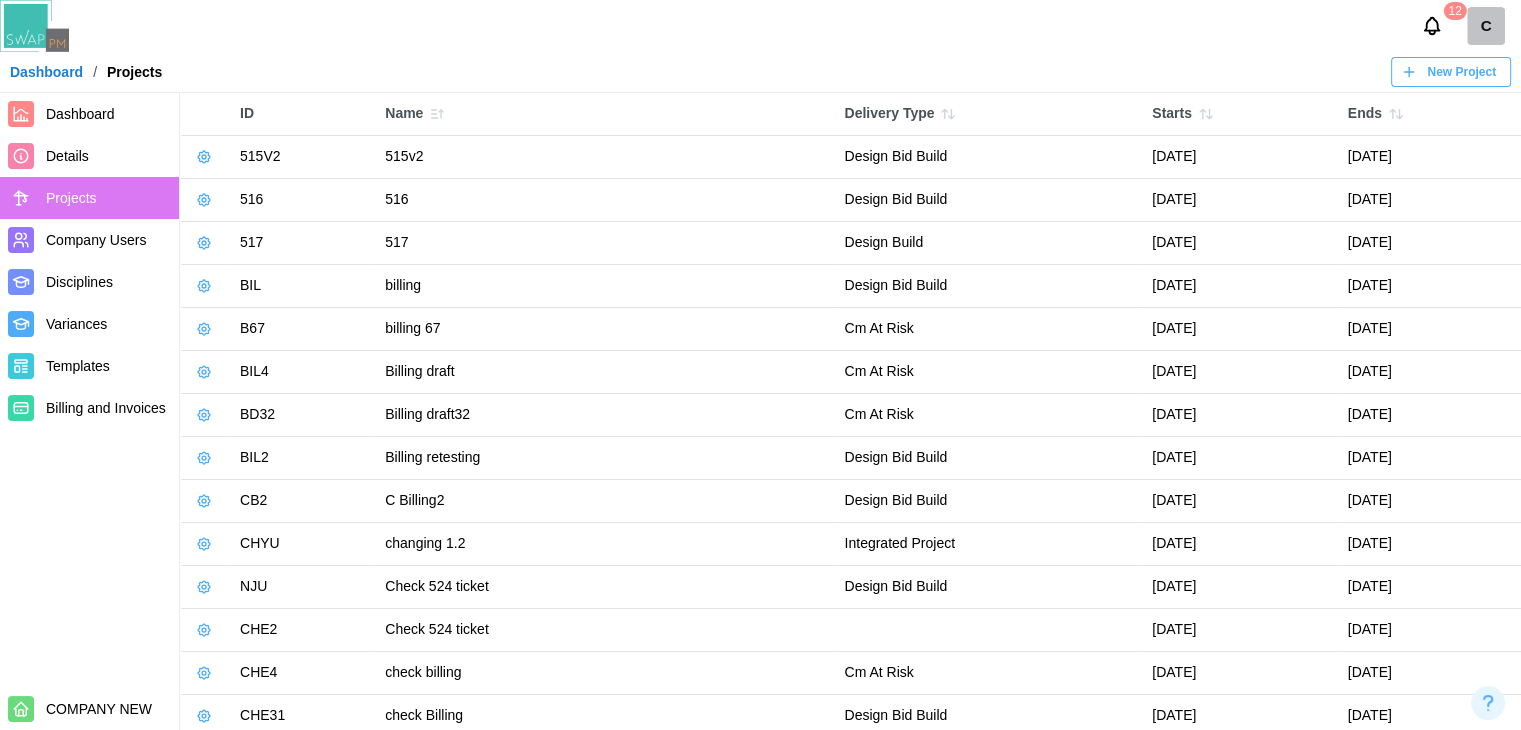click on "Dashboard Details Projects Company Users Disciplines Variances Templates Billing and Invoices COMPANY NEW" at bounding box center [90, 411] 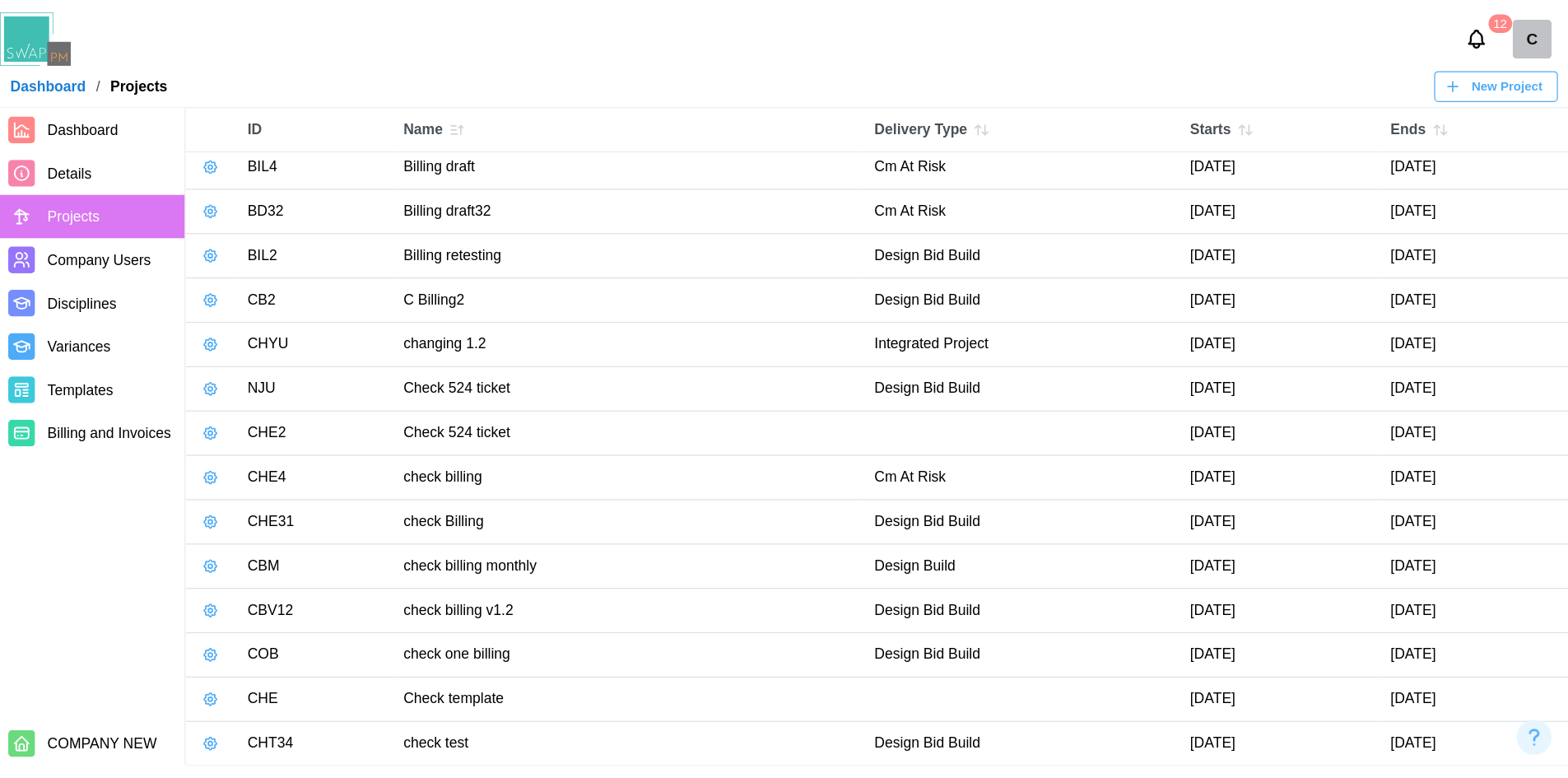 scroll, scrollTop: 0, scrollLeft: 0, axis: both 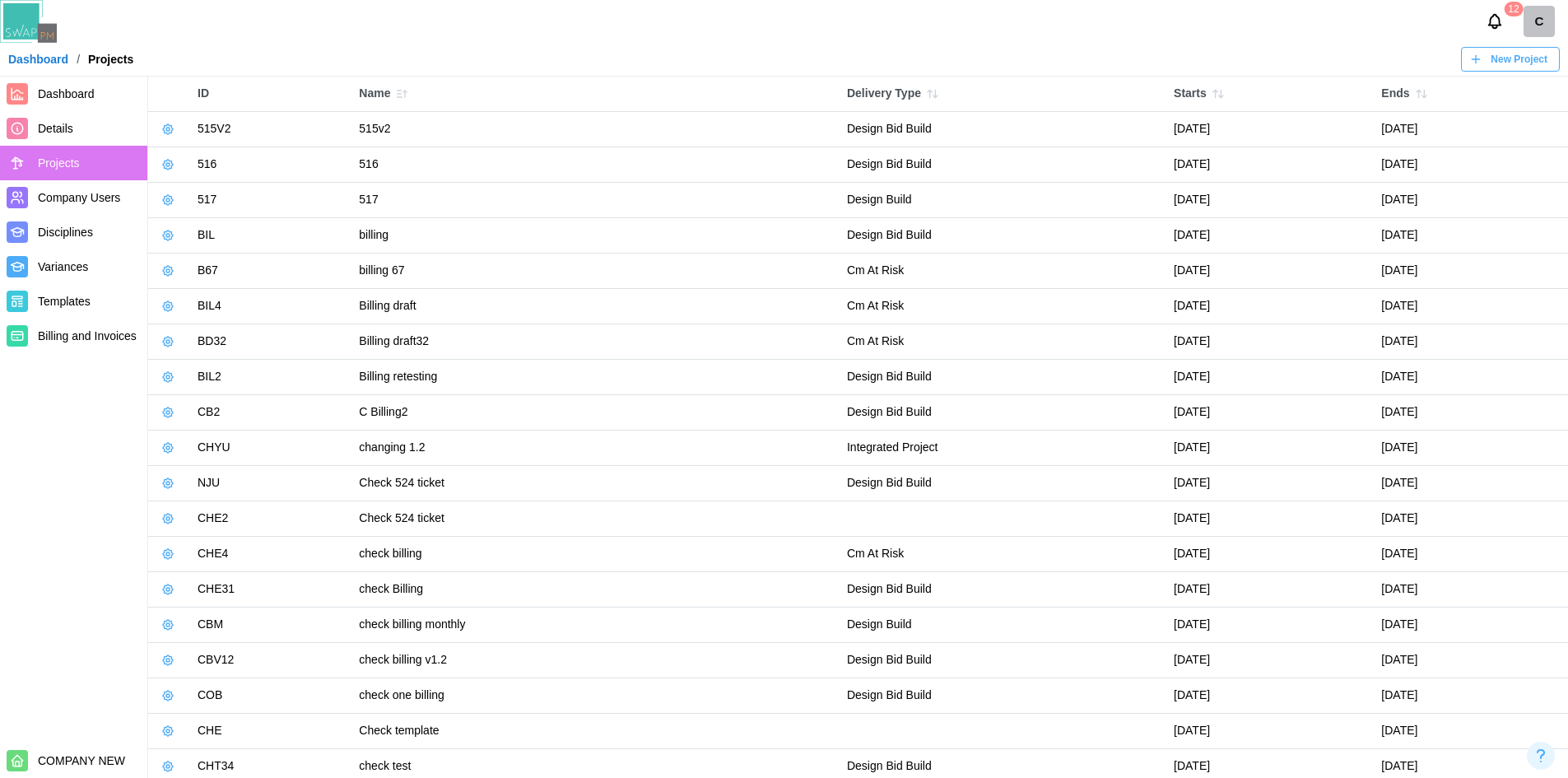 click on "New Project" at bounding box center [1519, 59] 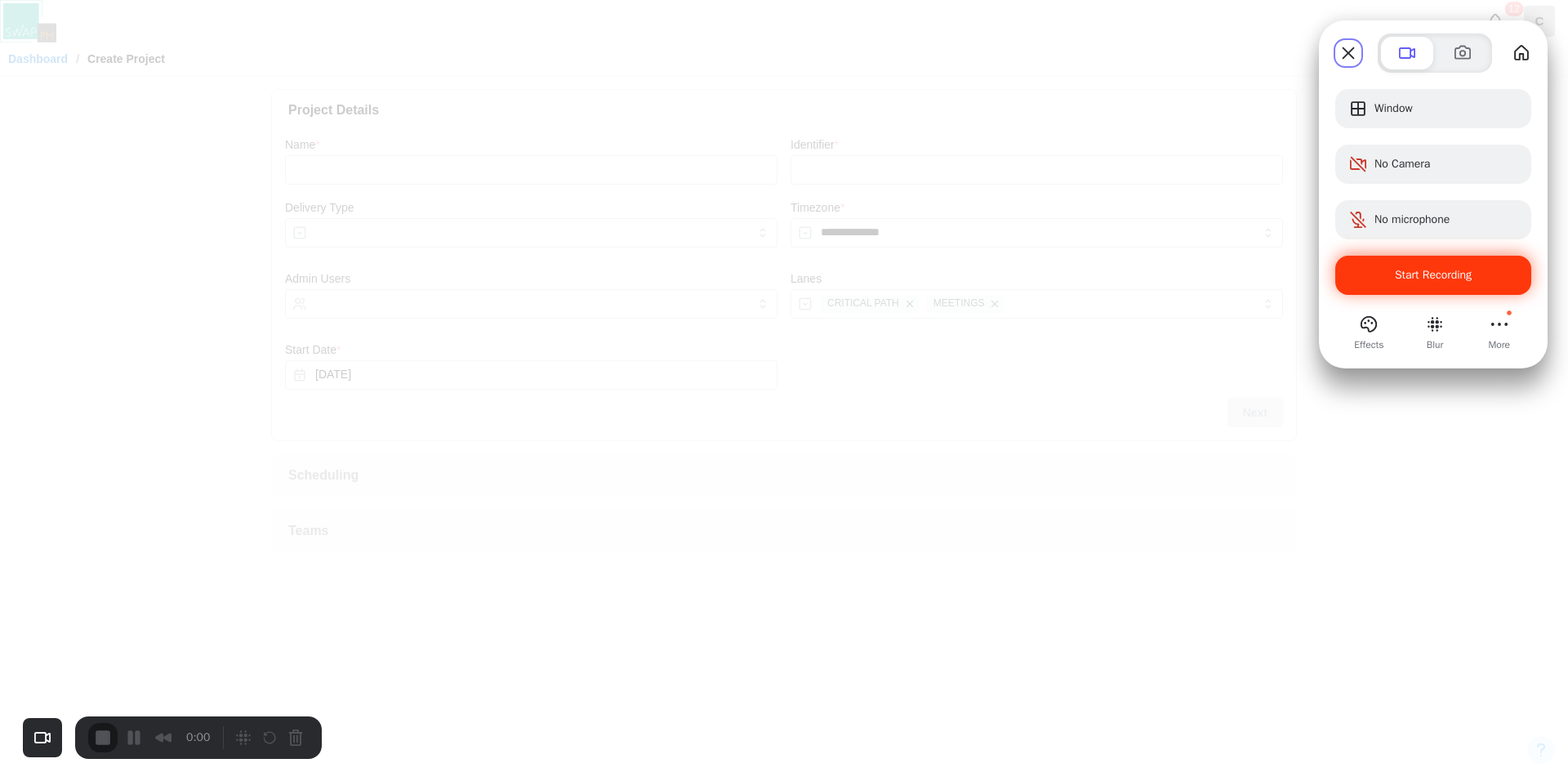 click on "Start Recording" at bounding box center [1433, 274] 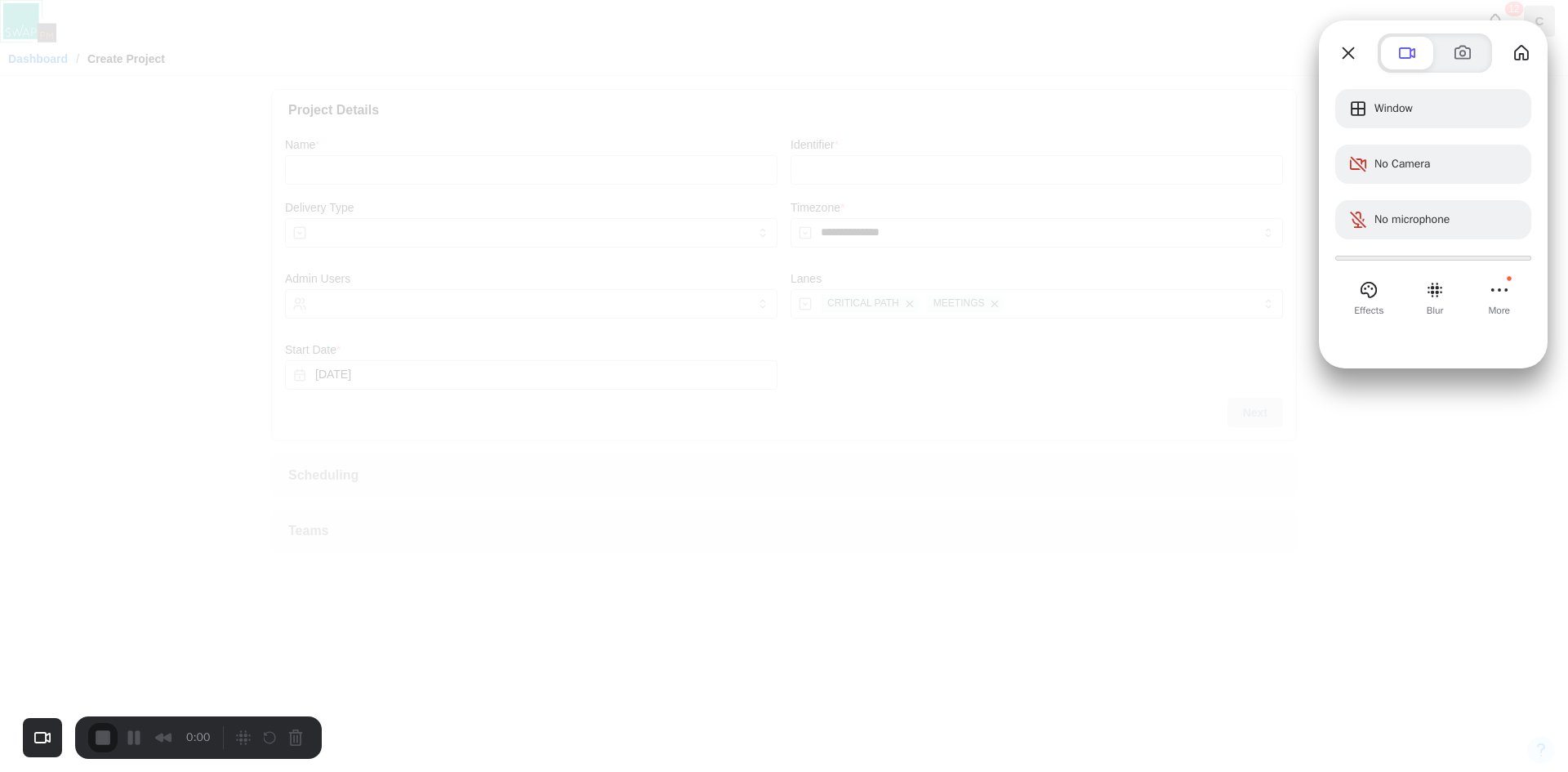 click on "Yes, proceed" at bounding box center (512, 1699) 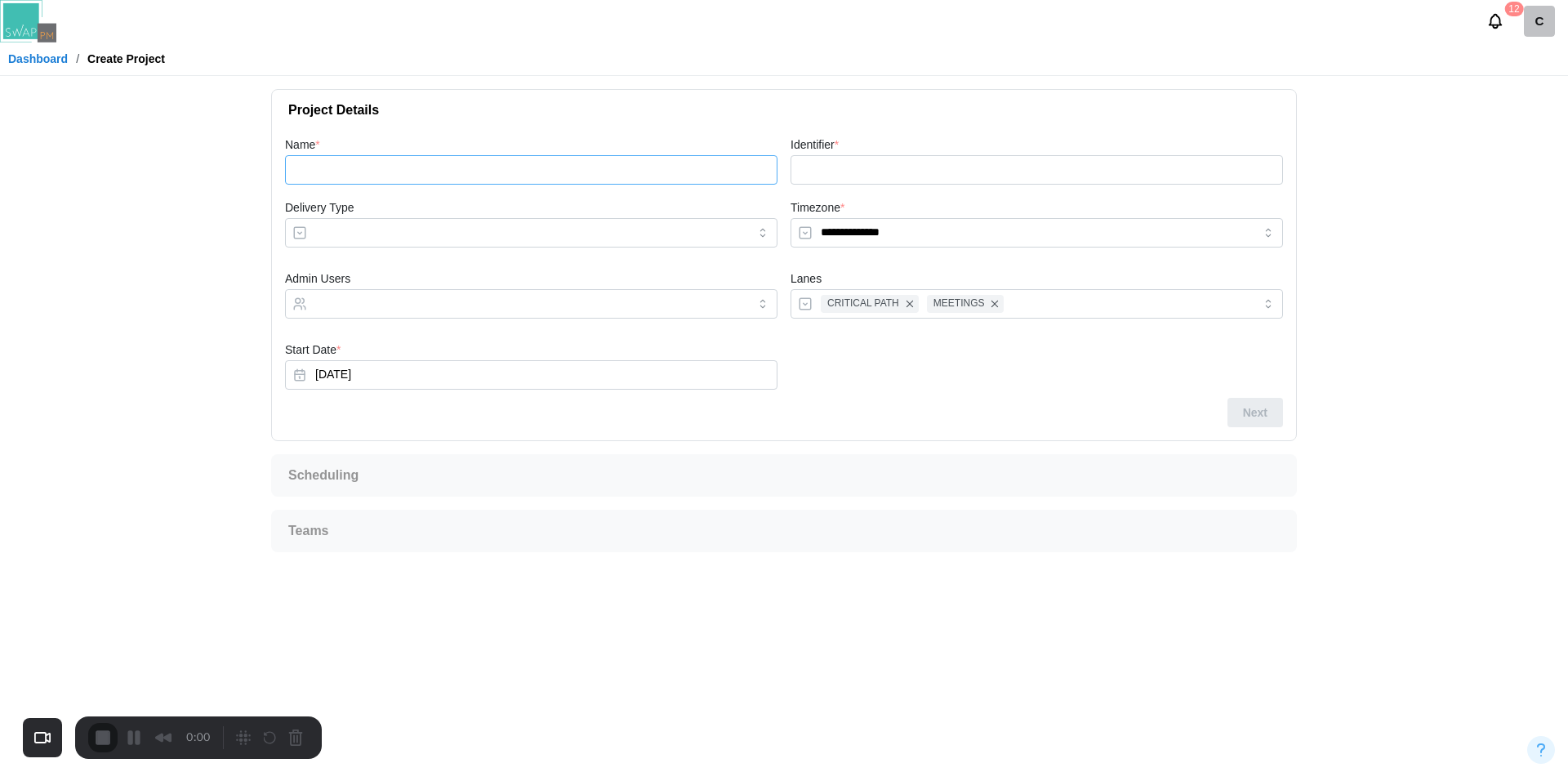 click on "Name  *" at bounding box center (531, 170) 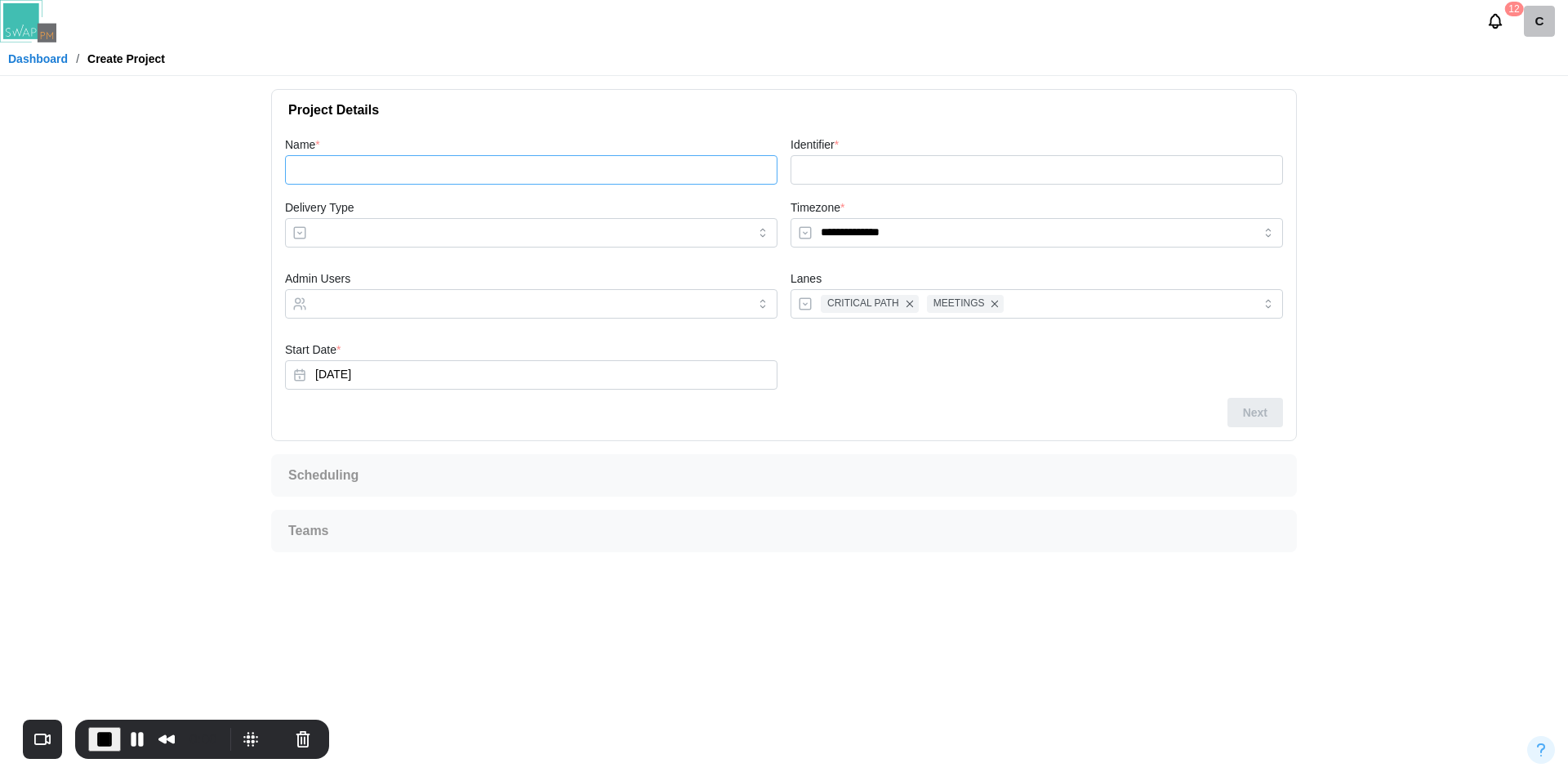 type on "*" 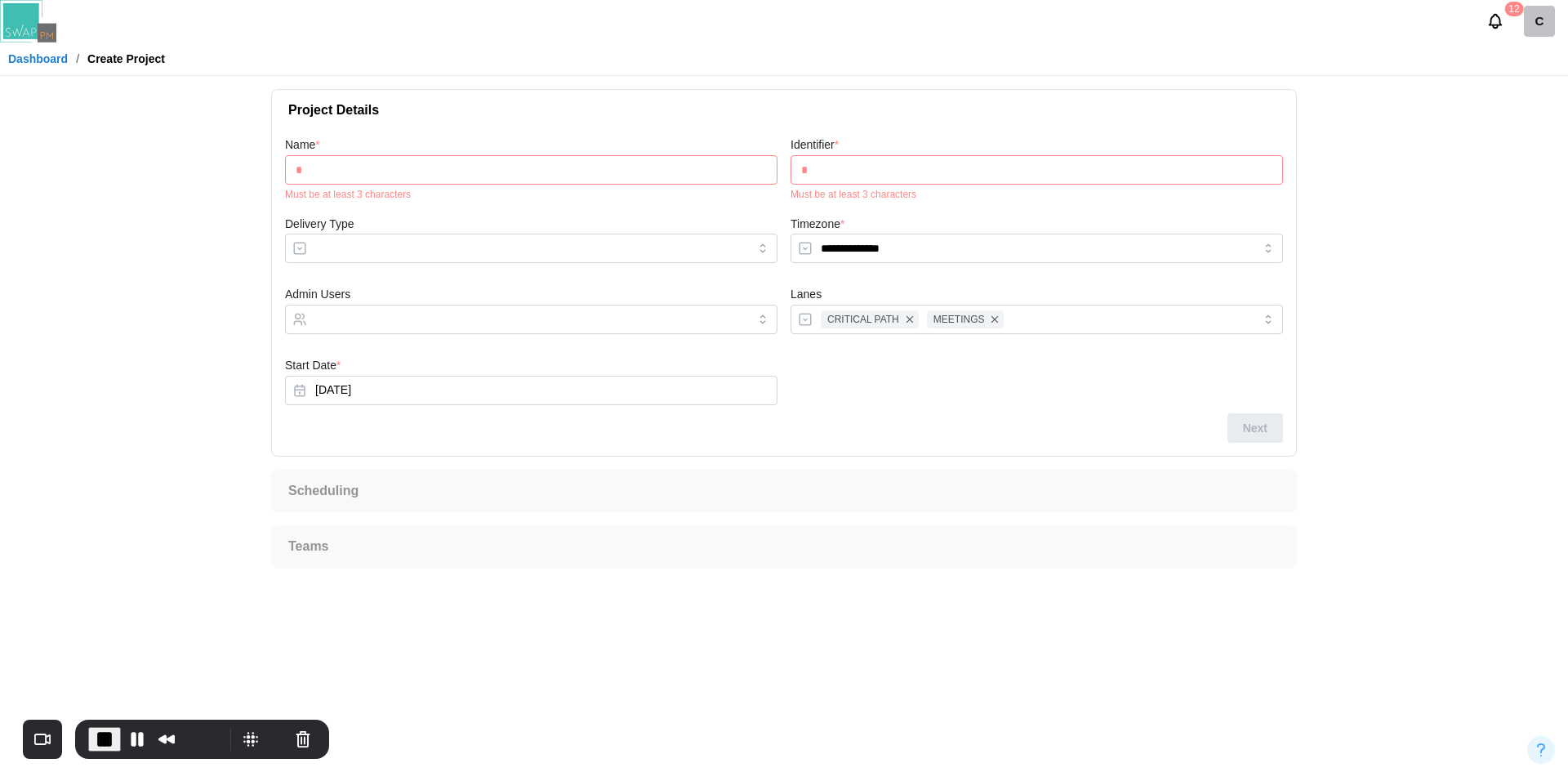 type on "**" 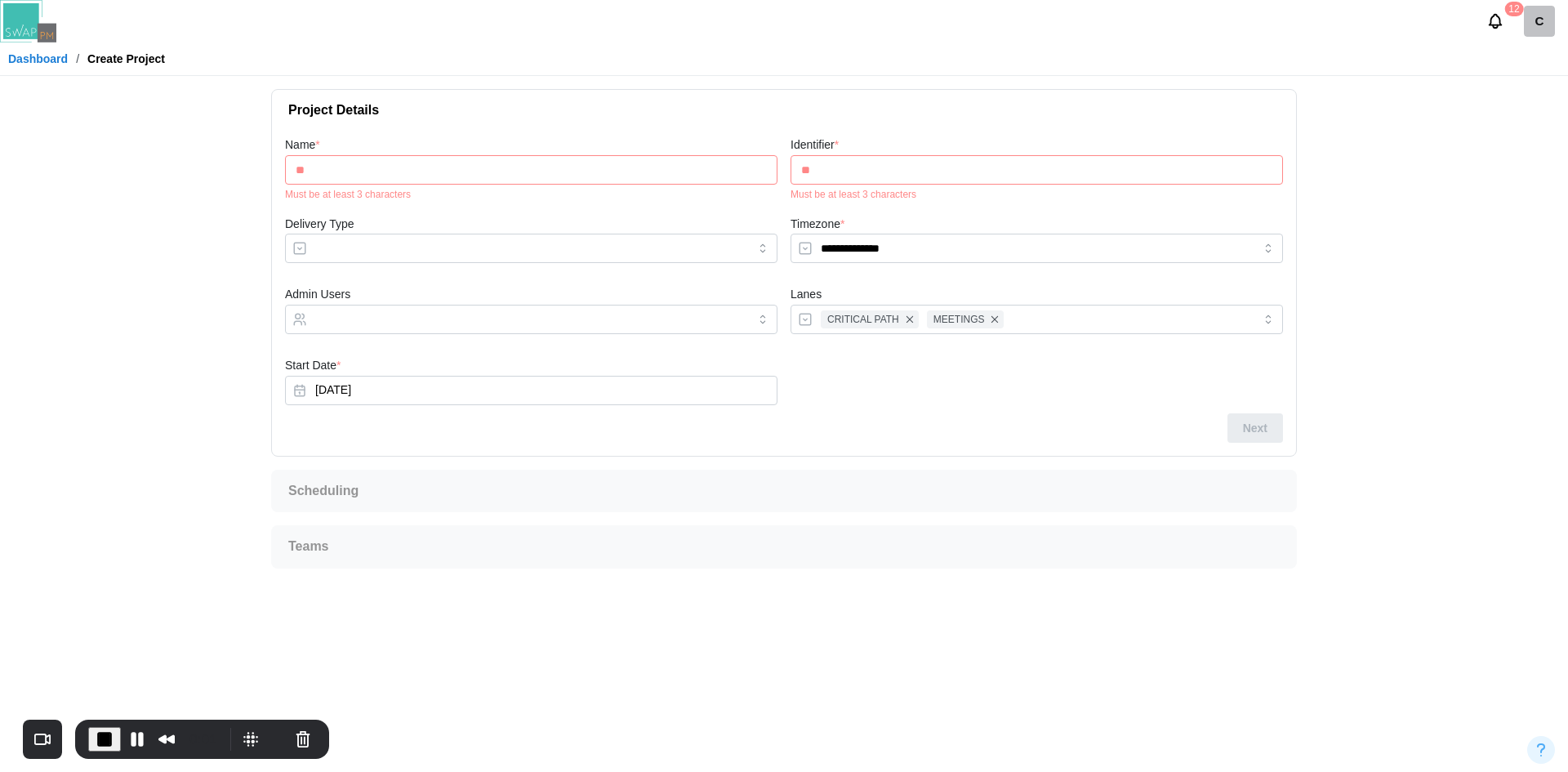 type on "***" 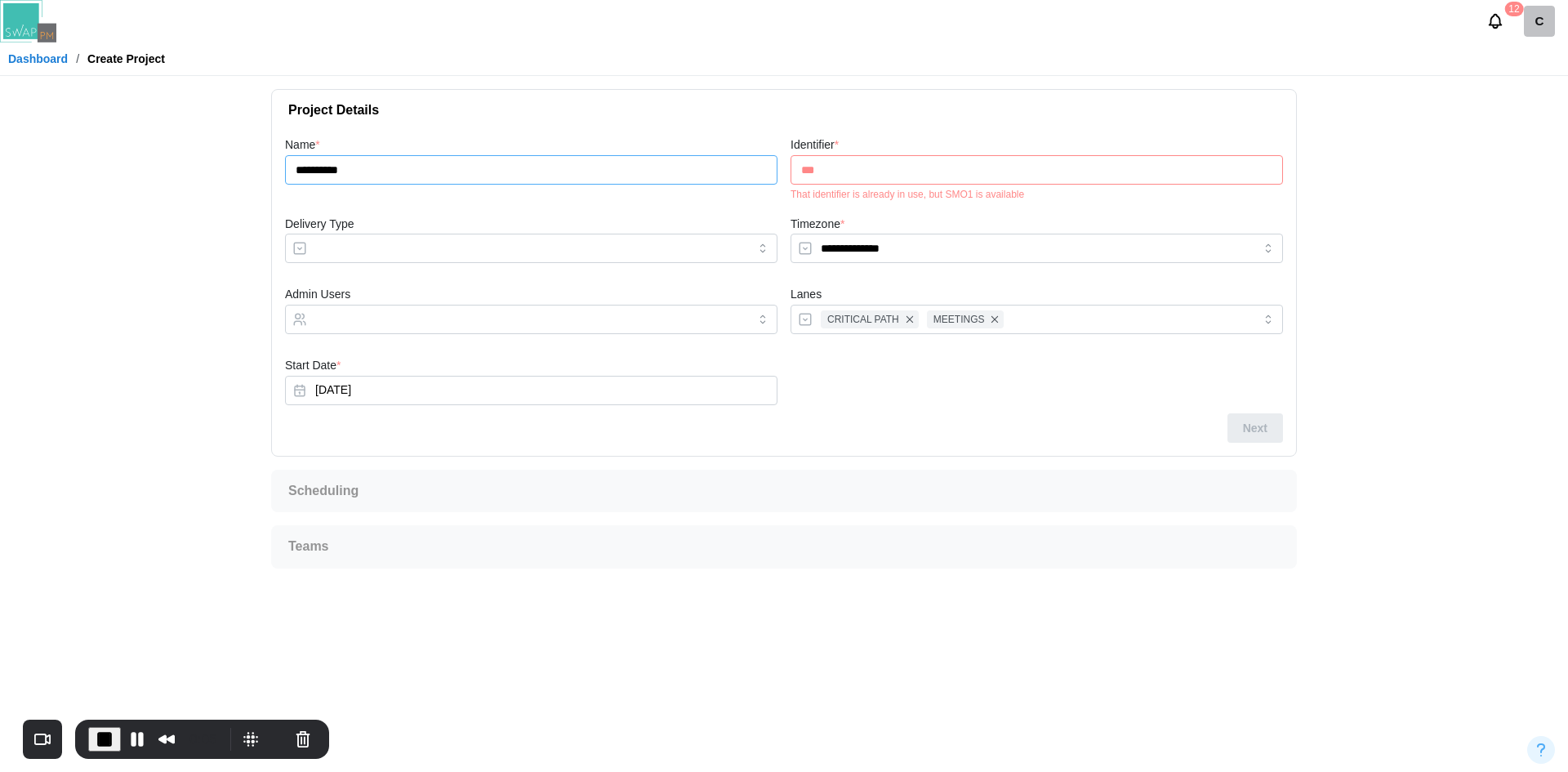 type on "**********" 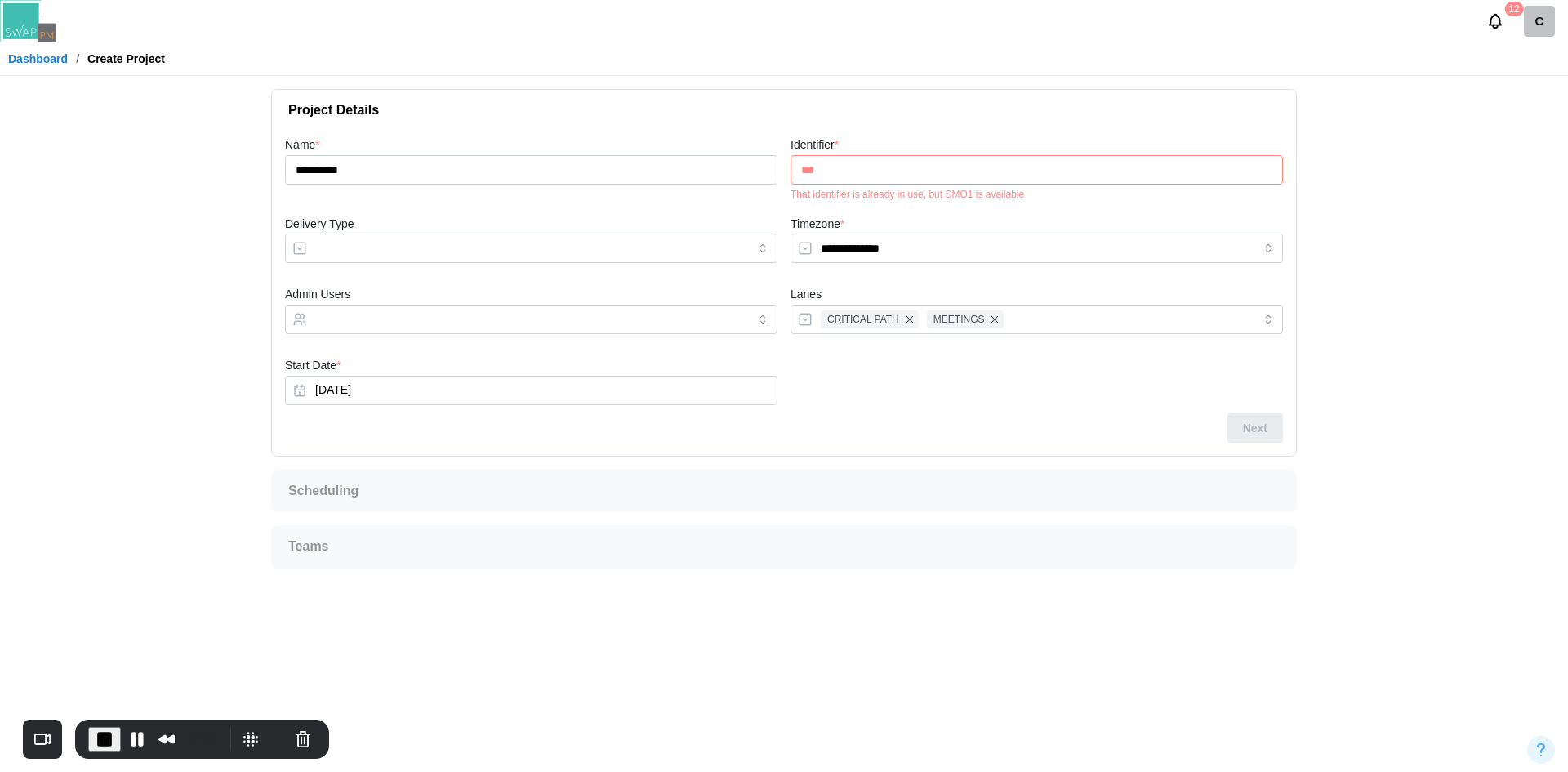 click on "***" at bounding box center (1036, 170) 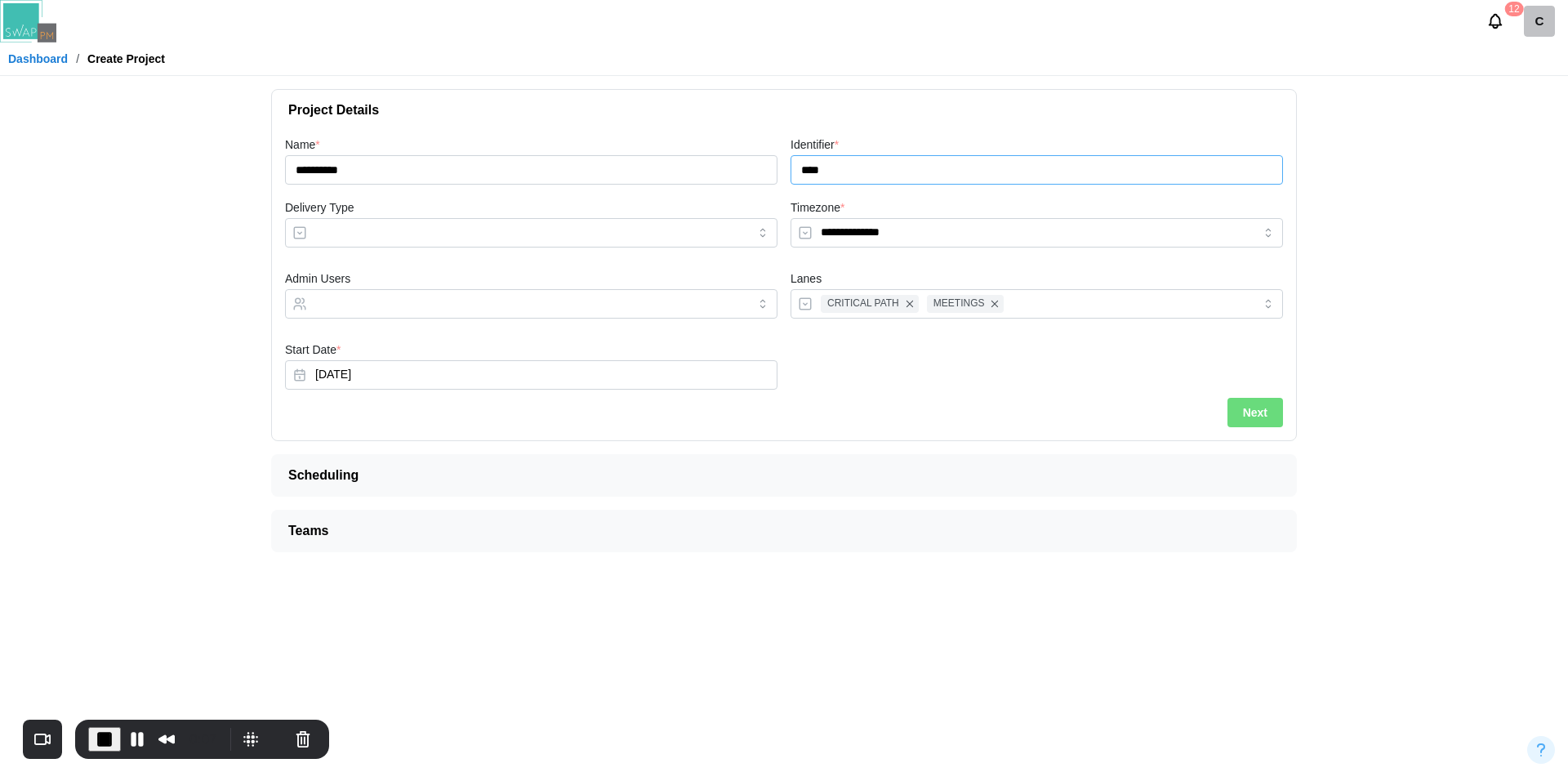 type on "****" 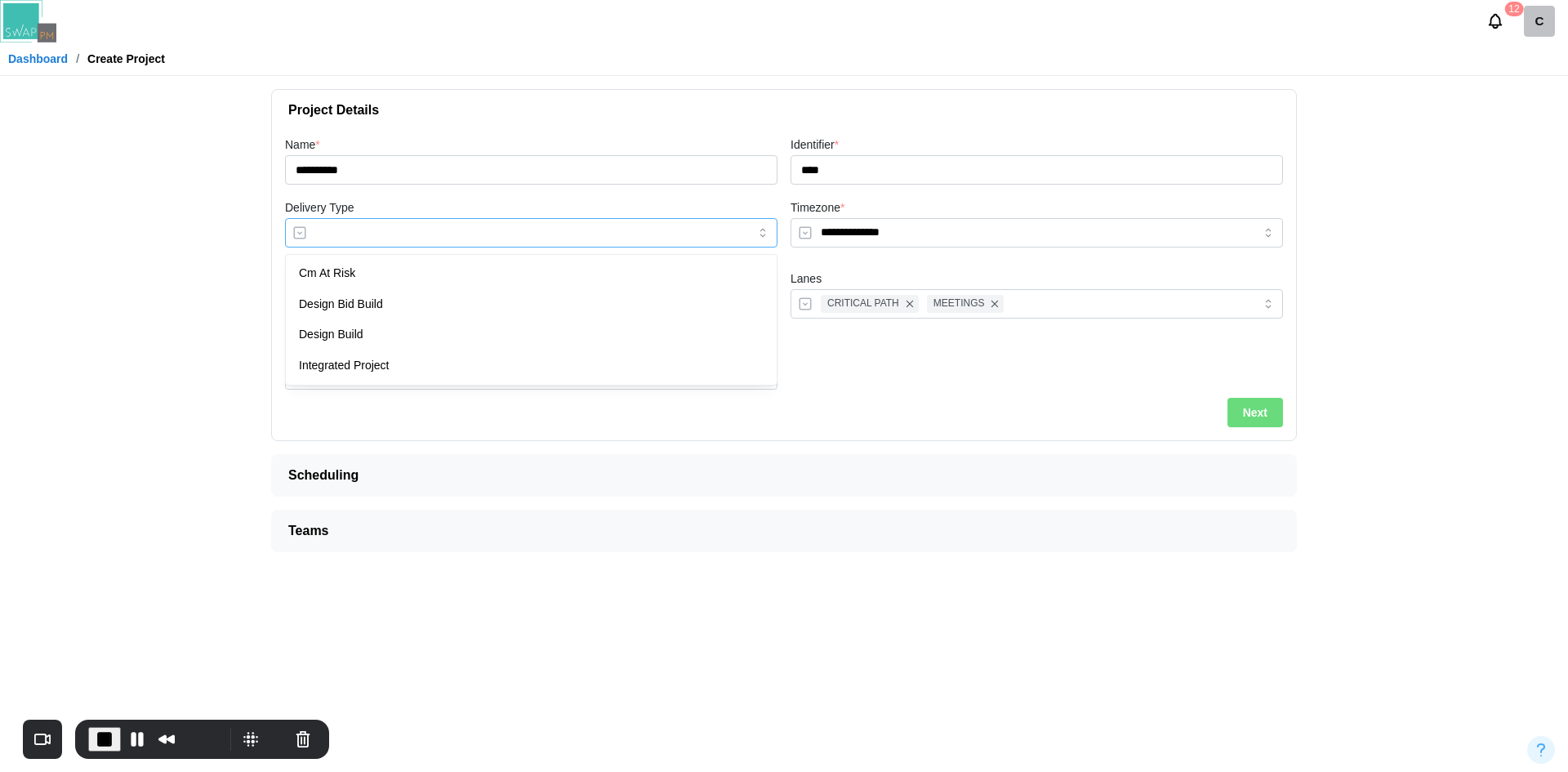 click on "Delivery Type" at bounding box center (531, 233) 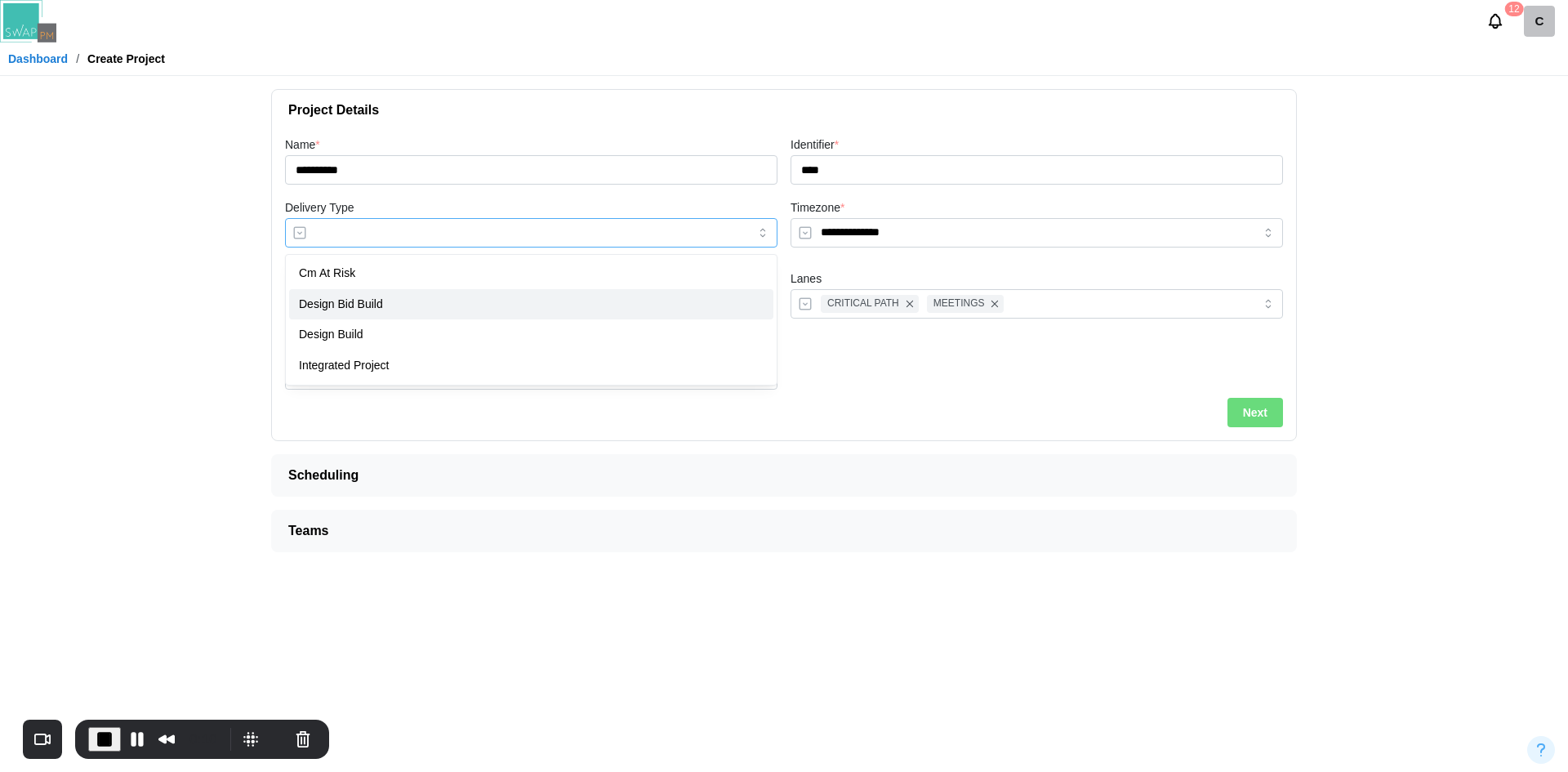 type on "**********" 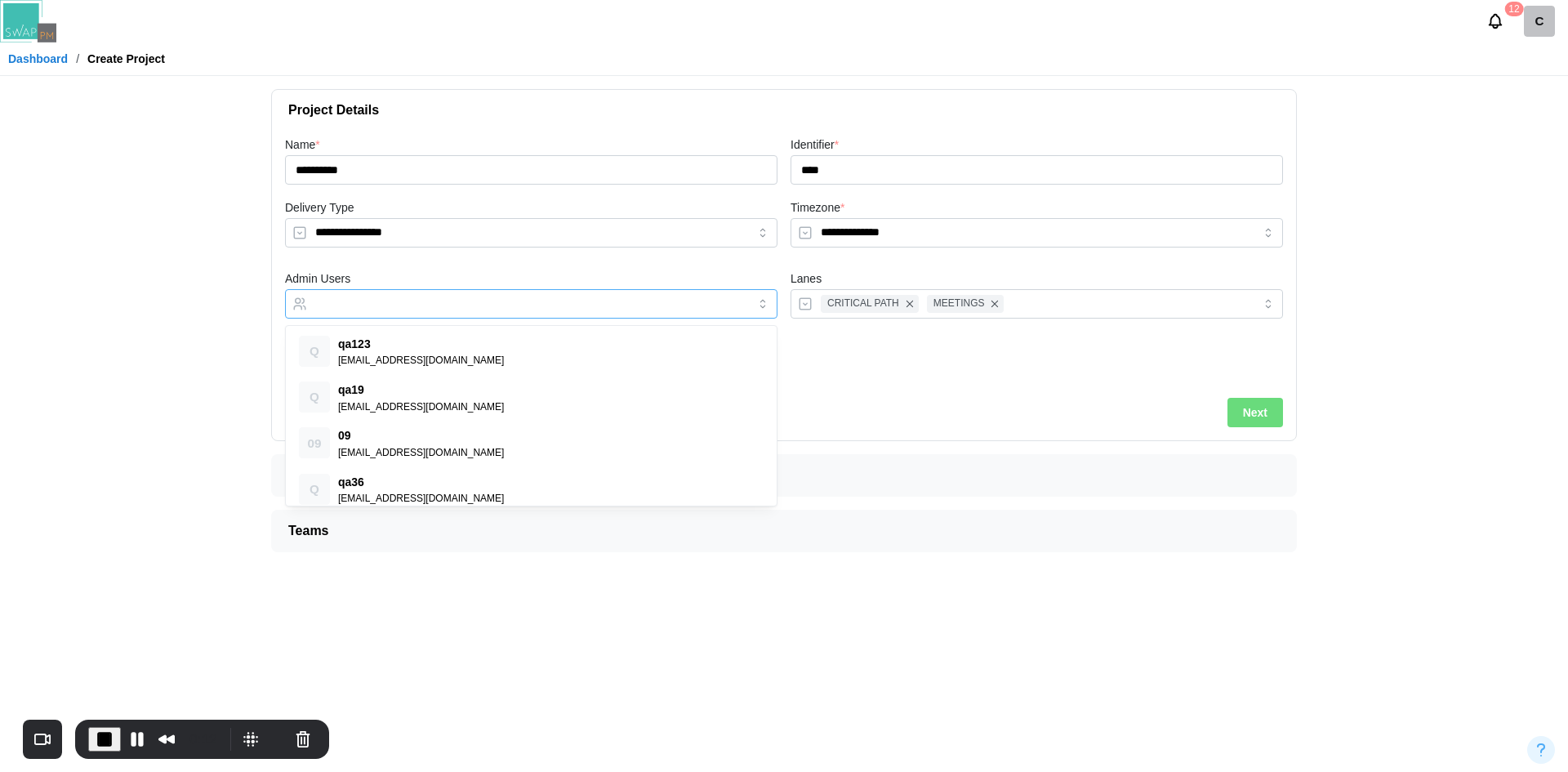 click at bounding box center [514, 304] 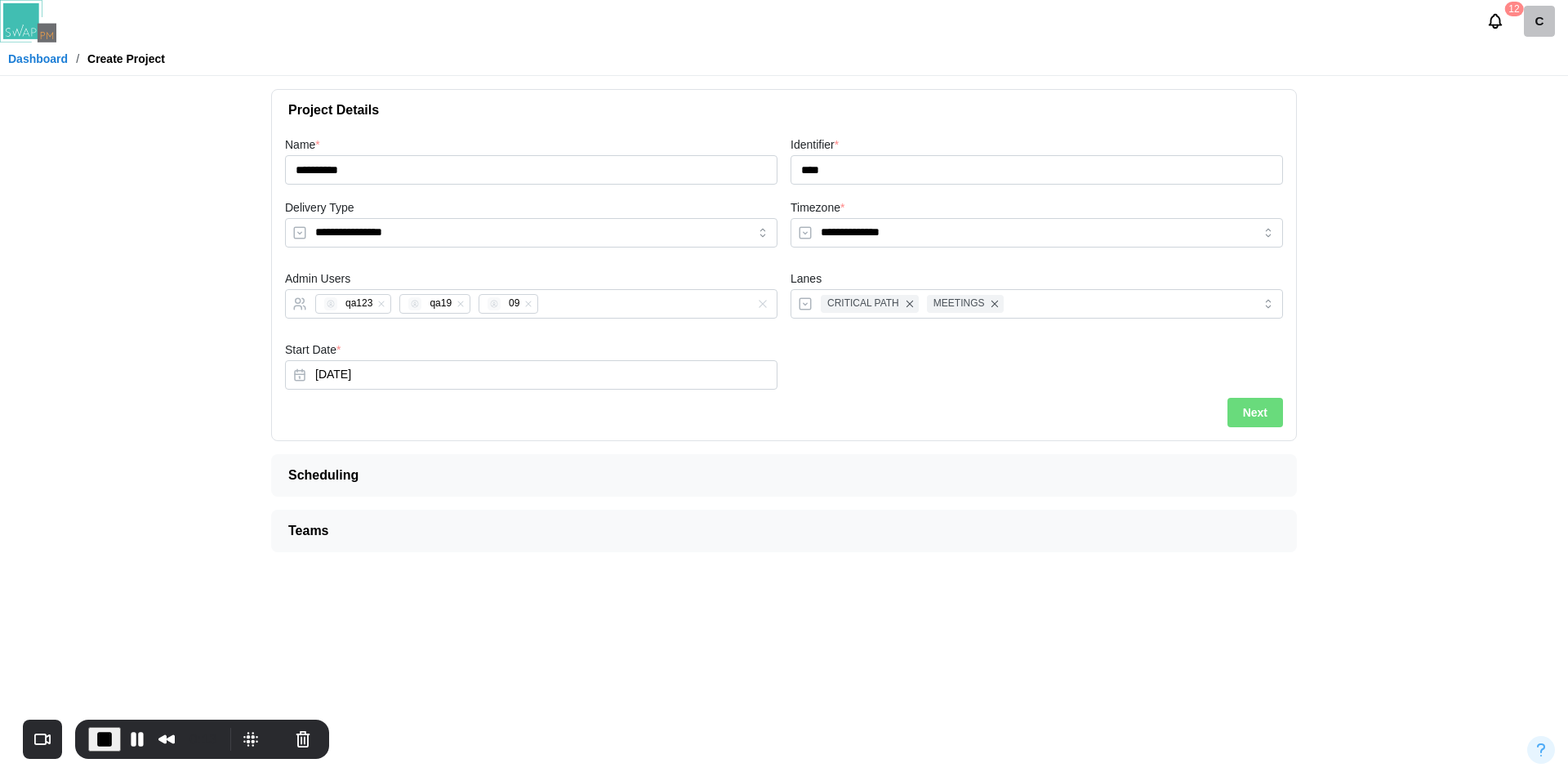 click on "Admin Users qa123 qa19 09" at bounding box center [531, 293] 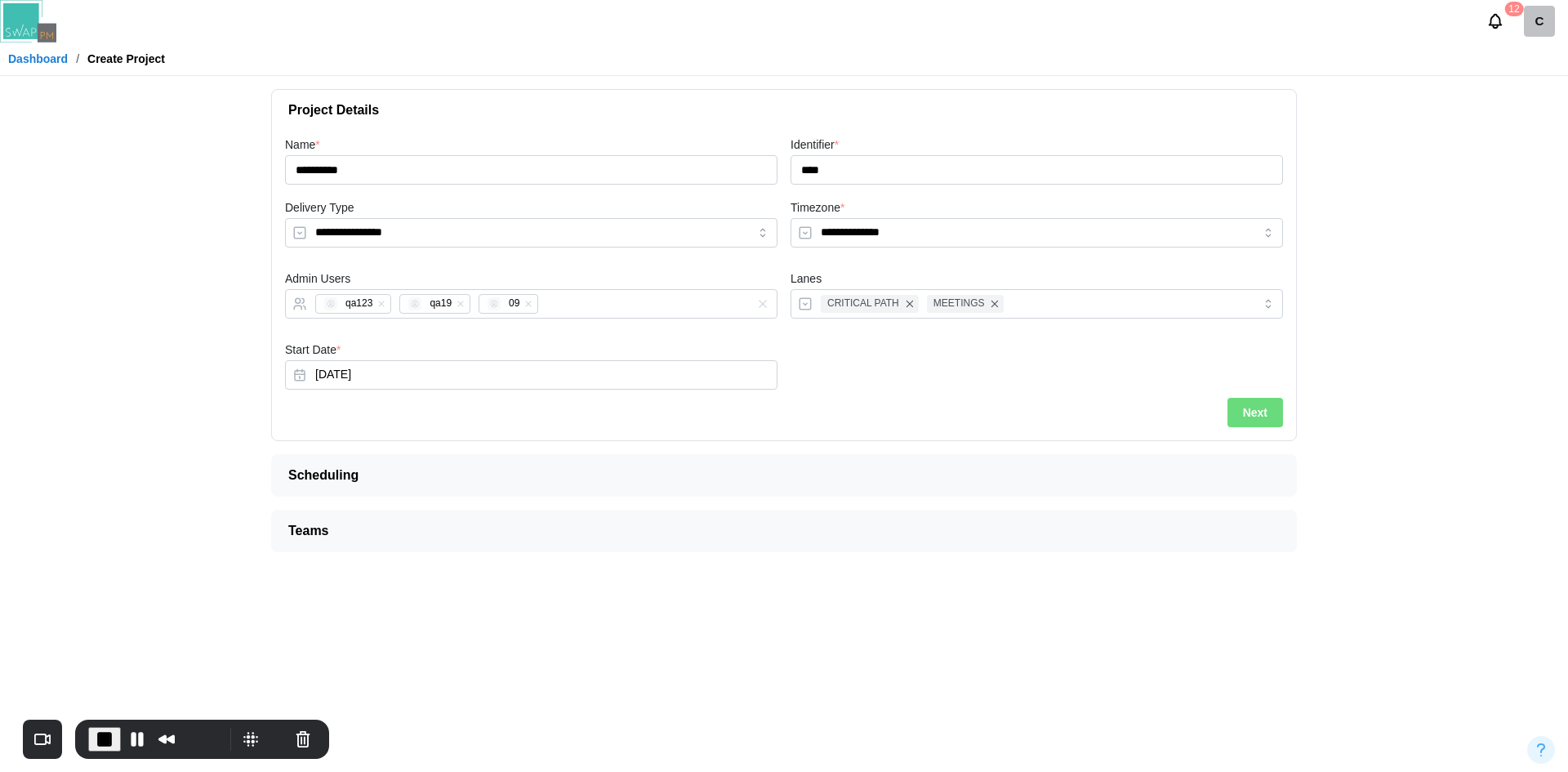 click on "Next" at bounding box center (1255, 413) 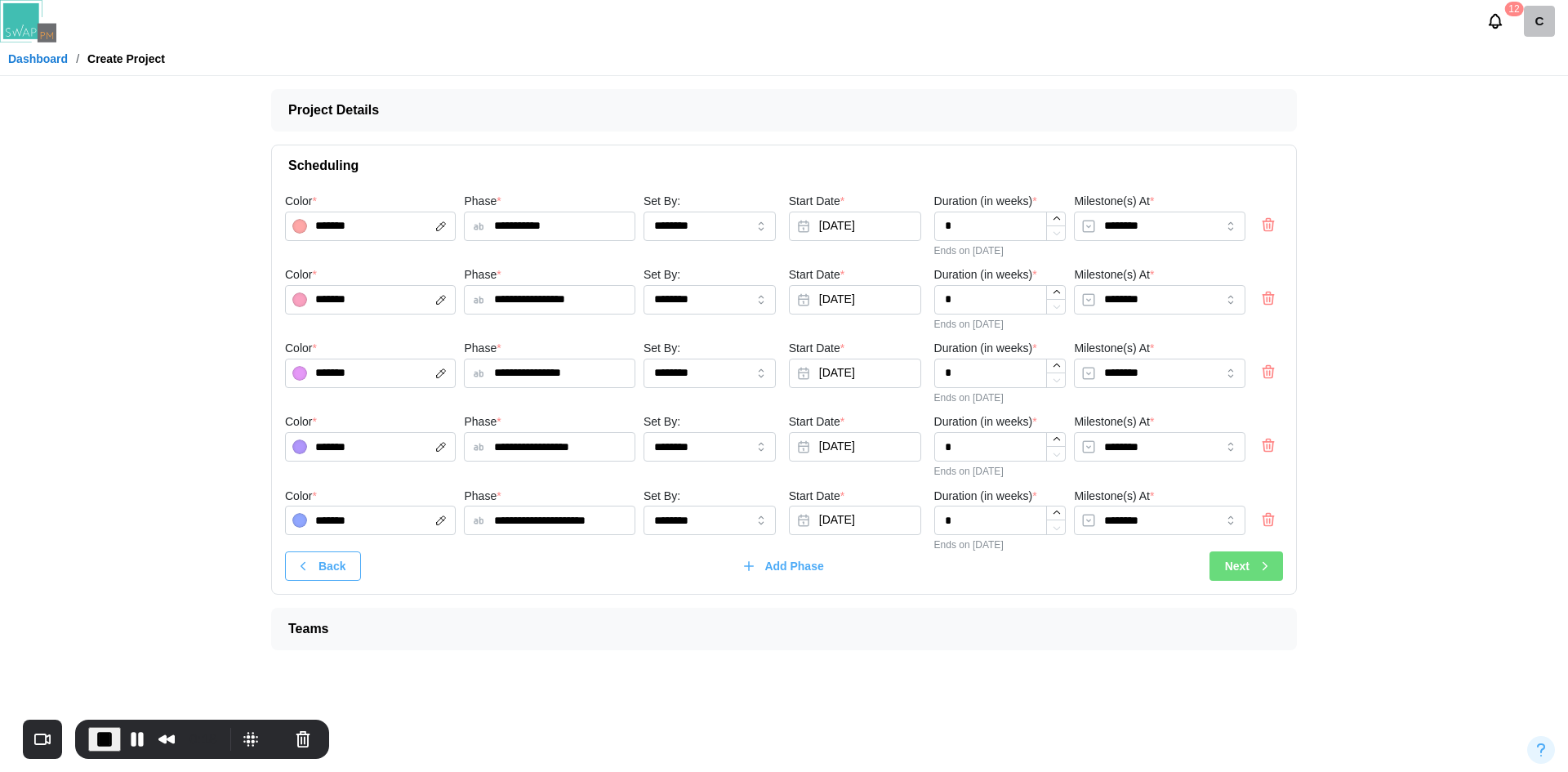 click 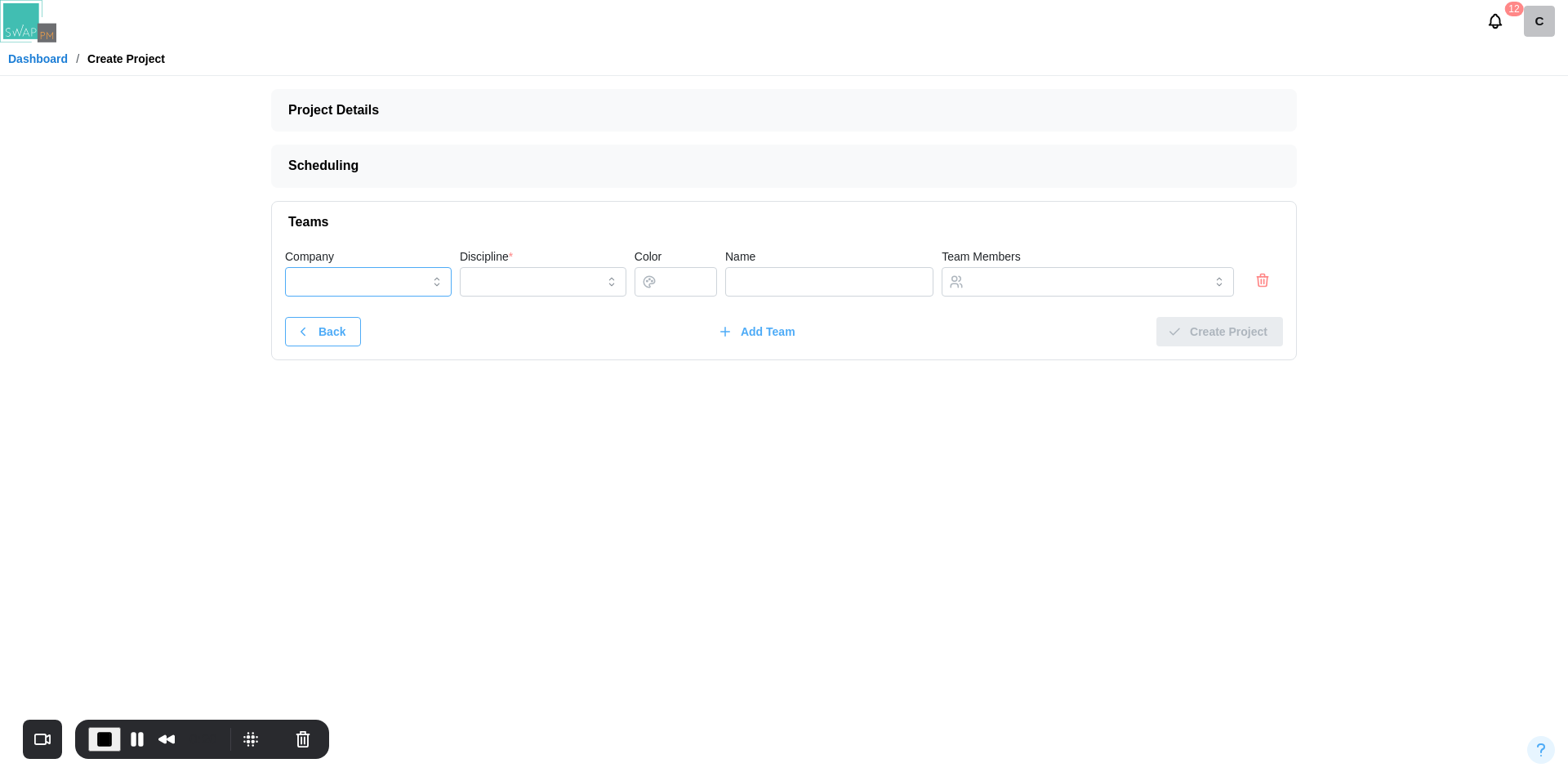 click on "Company" at bounding box center [368, 282] 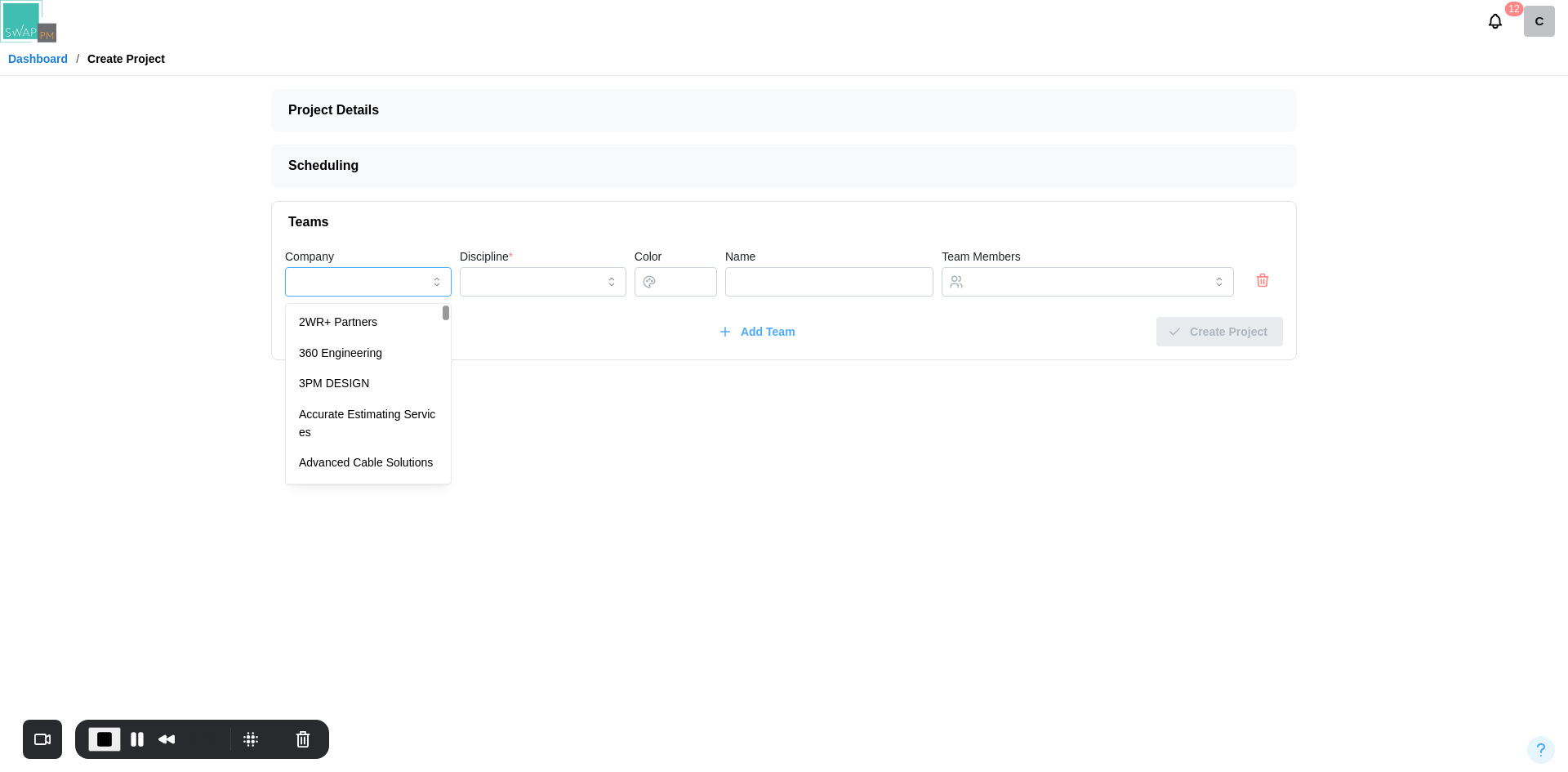 type on "**********" 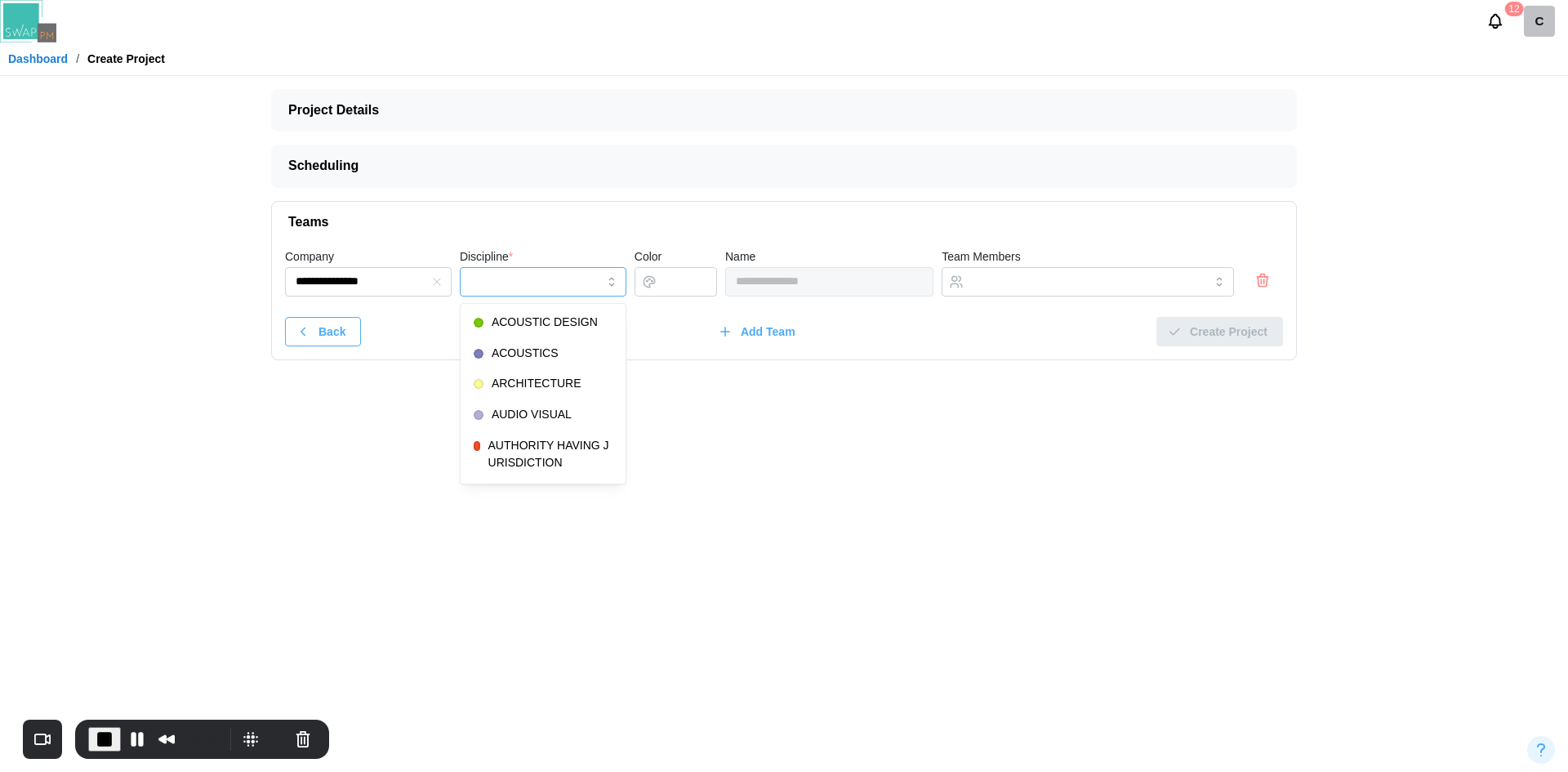click on "Discipline  *" at bounding box center [543, 282] 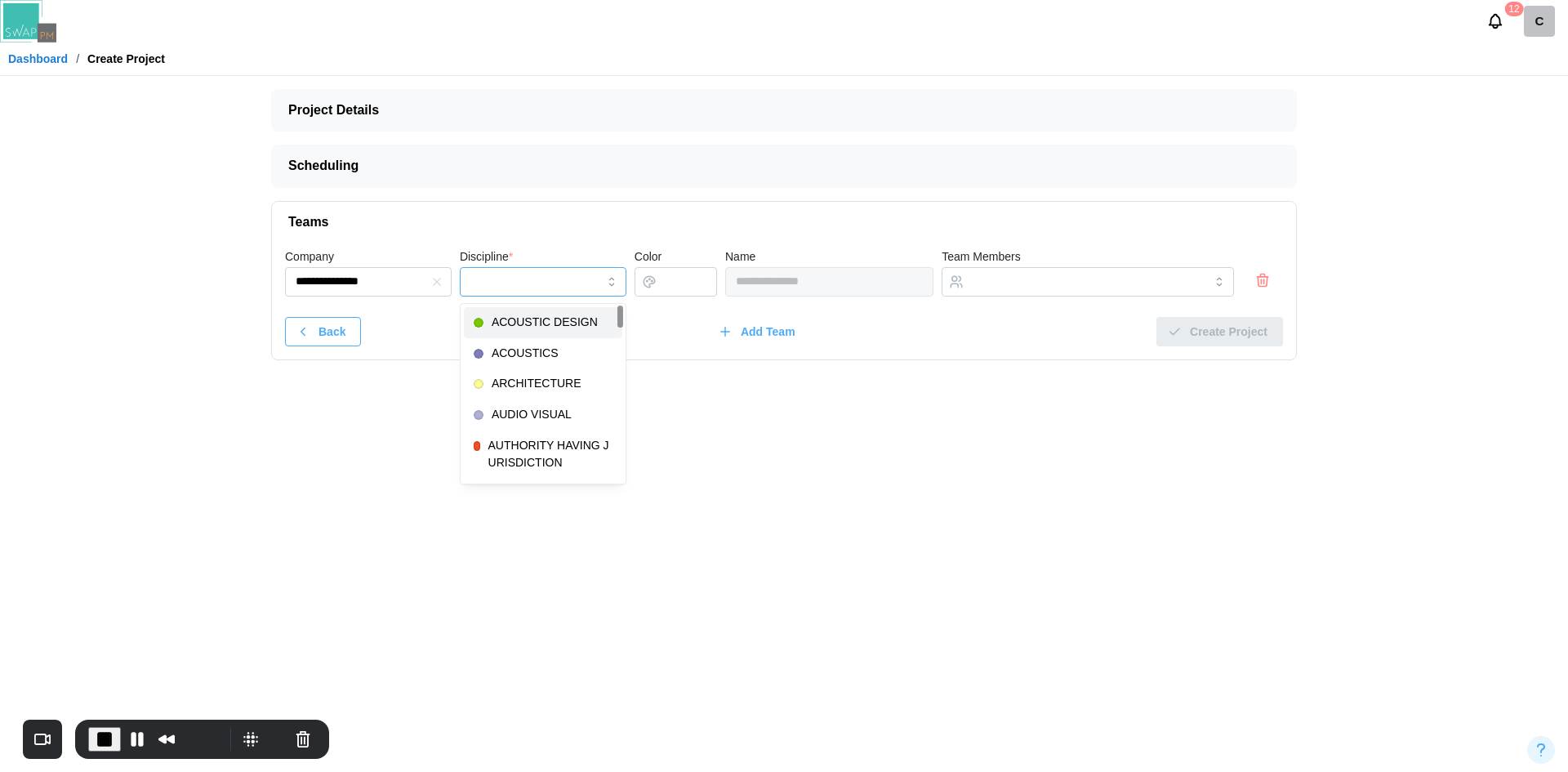type on "**********" 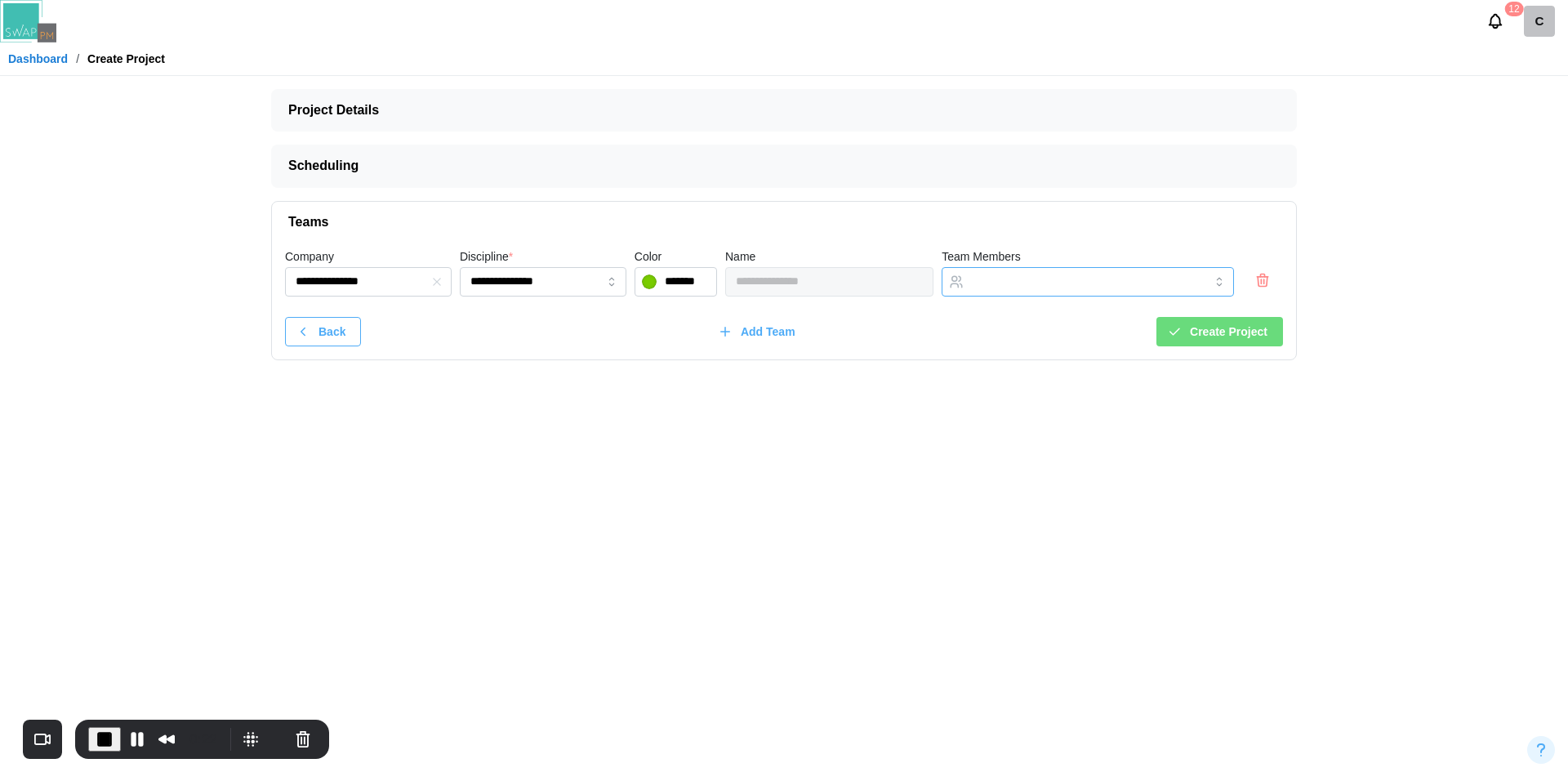 click on "Team Members" at bounding box center [1073, 282] 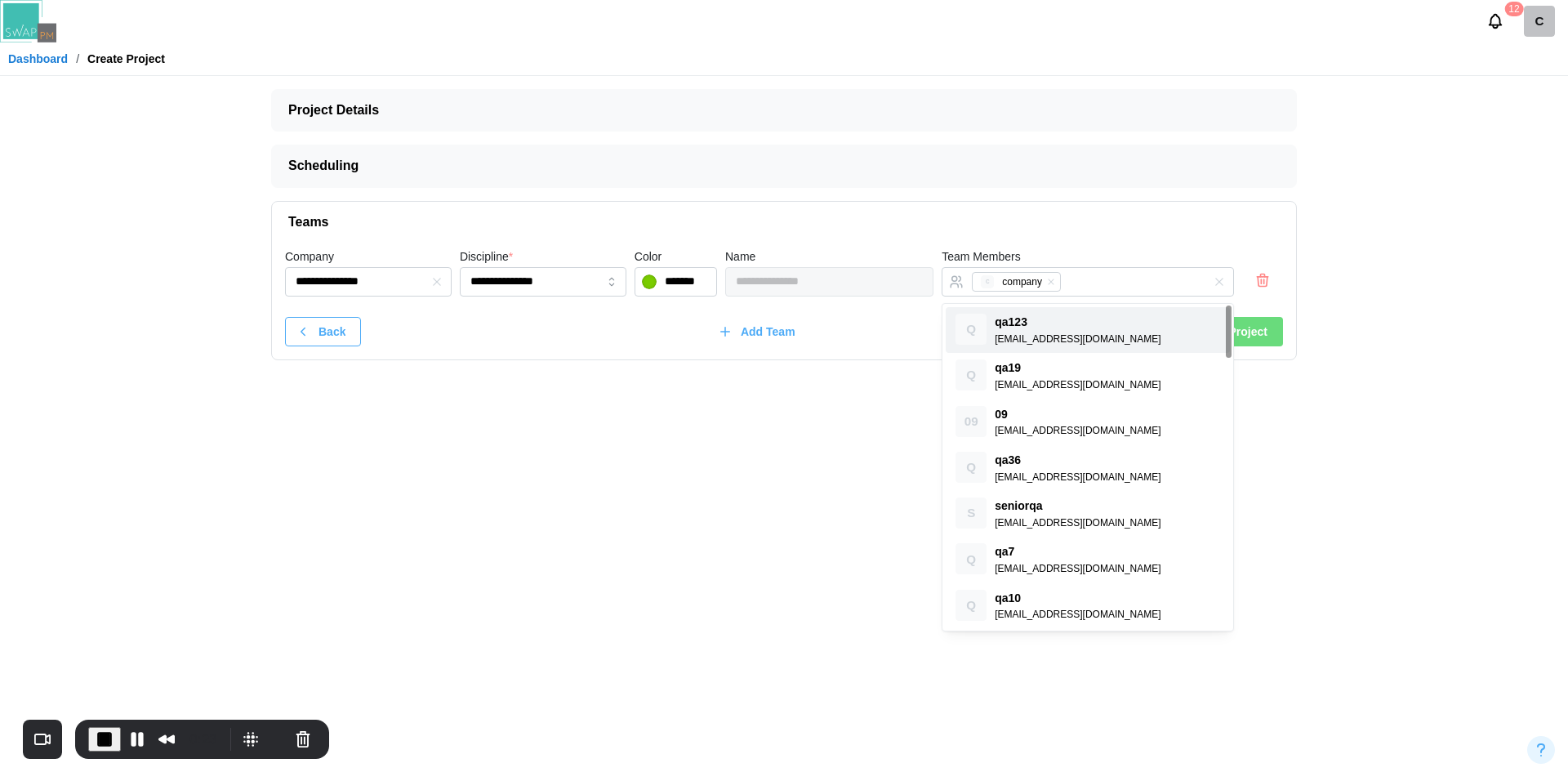 click on "Create Project" at bounding box center (1228, 332) 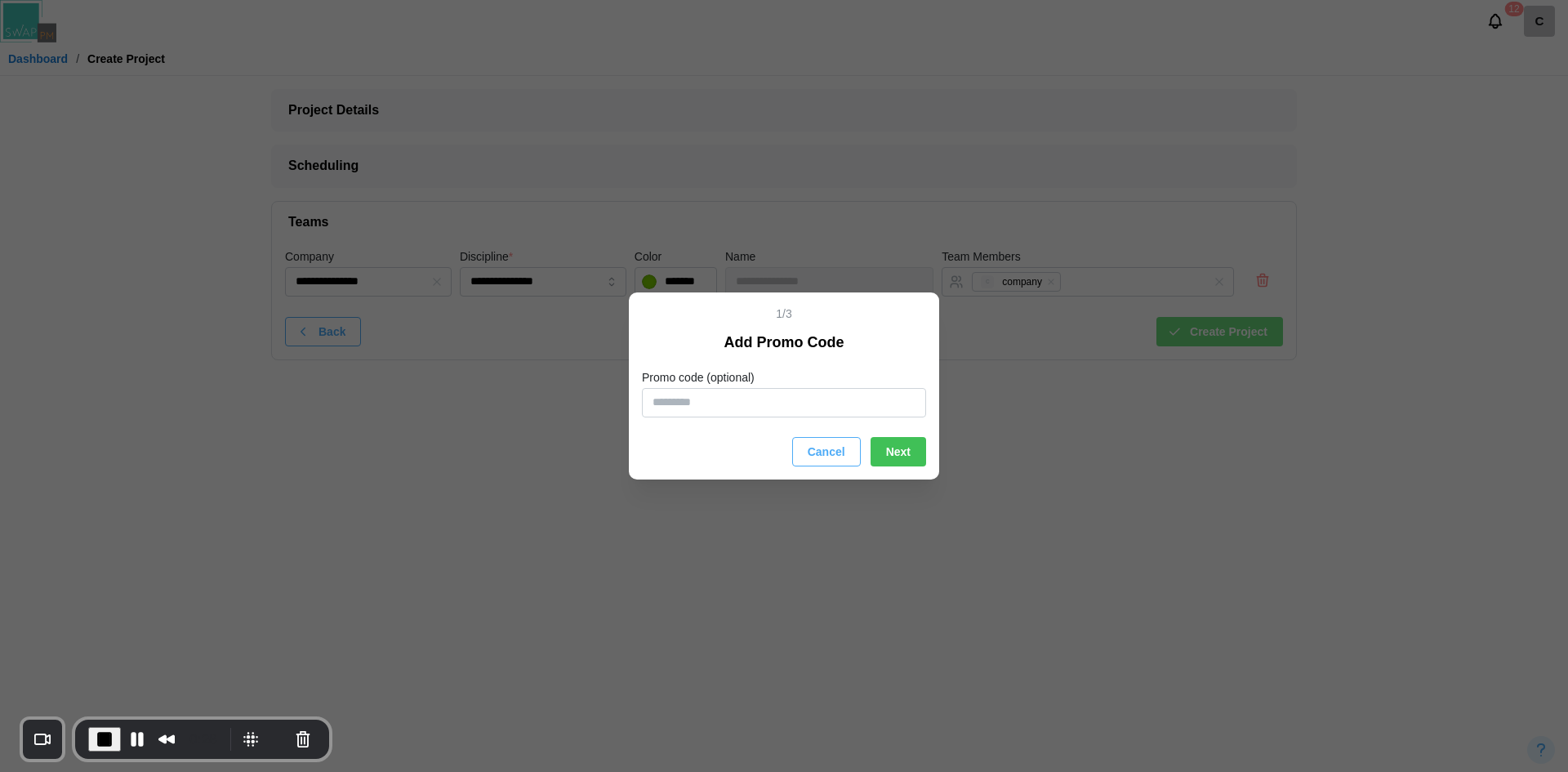 click on "Promo code (optional)" at bounding box center (784, 403) 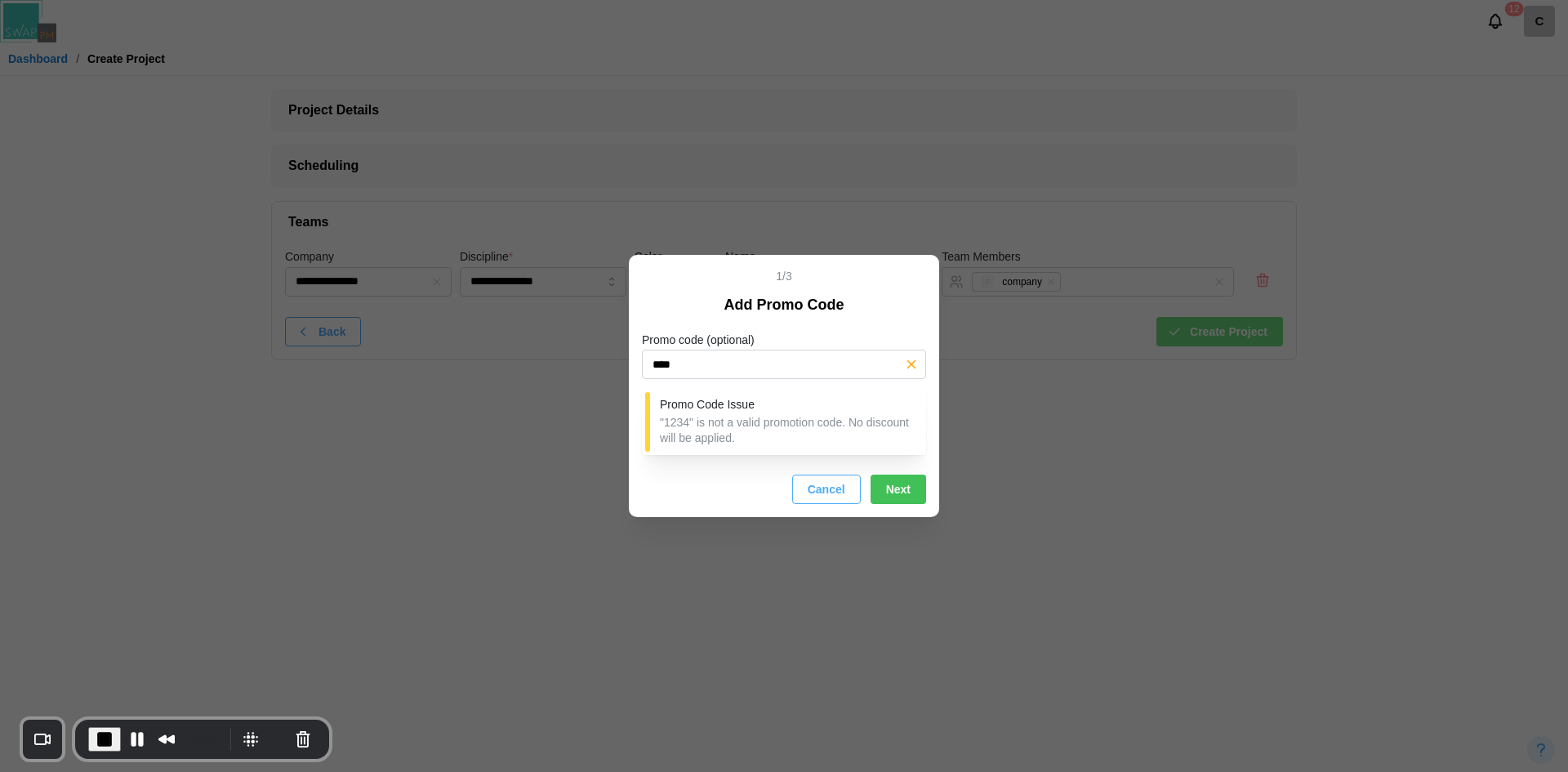 type on "****" 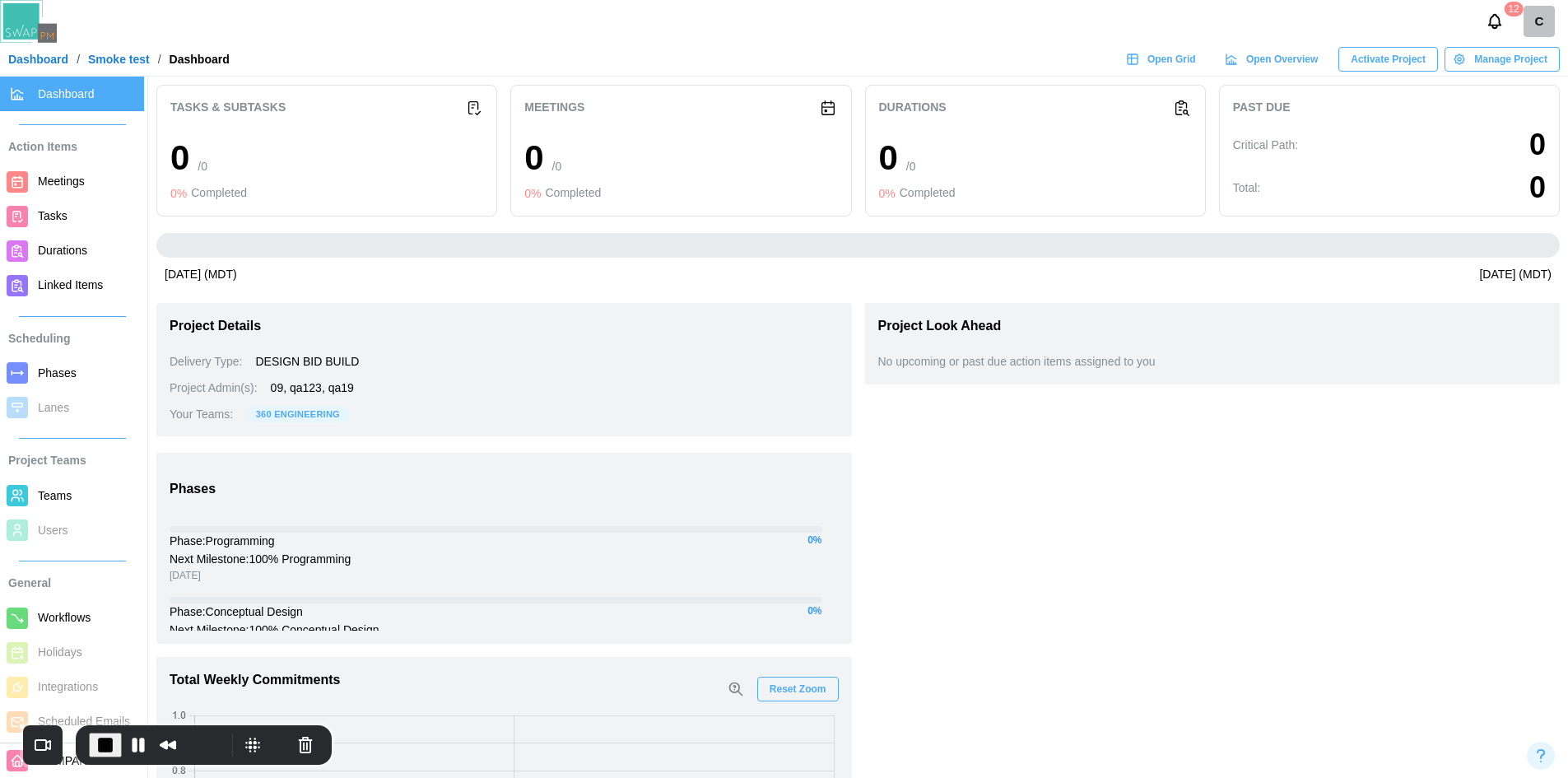 scroll, scrollTop: 57, scrollLeft: 0, axis: vertical 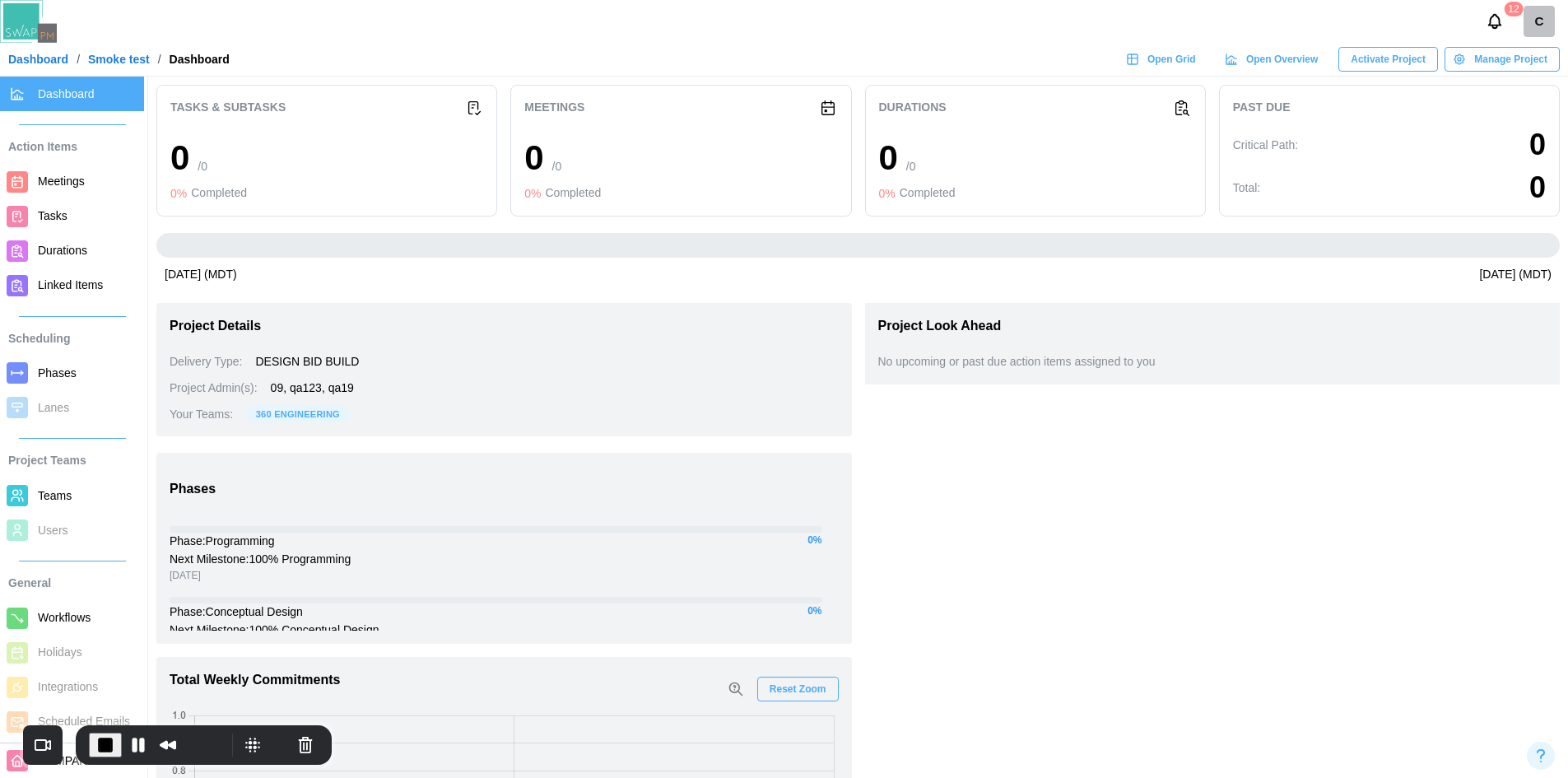 click on "Activate Project" at bounding box center [1388, 59] 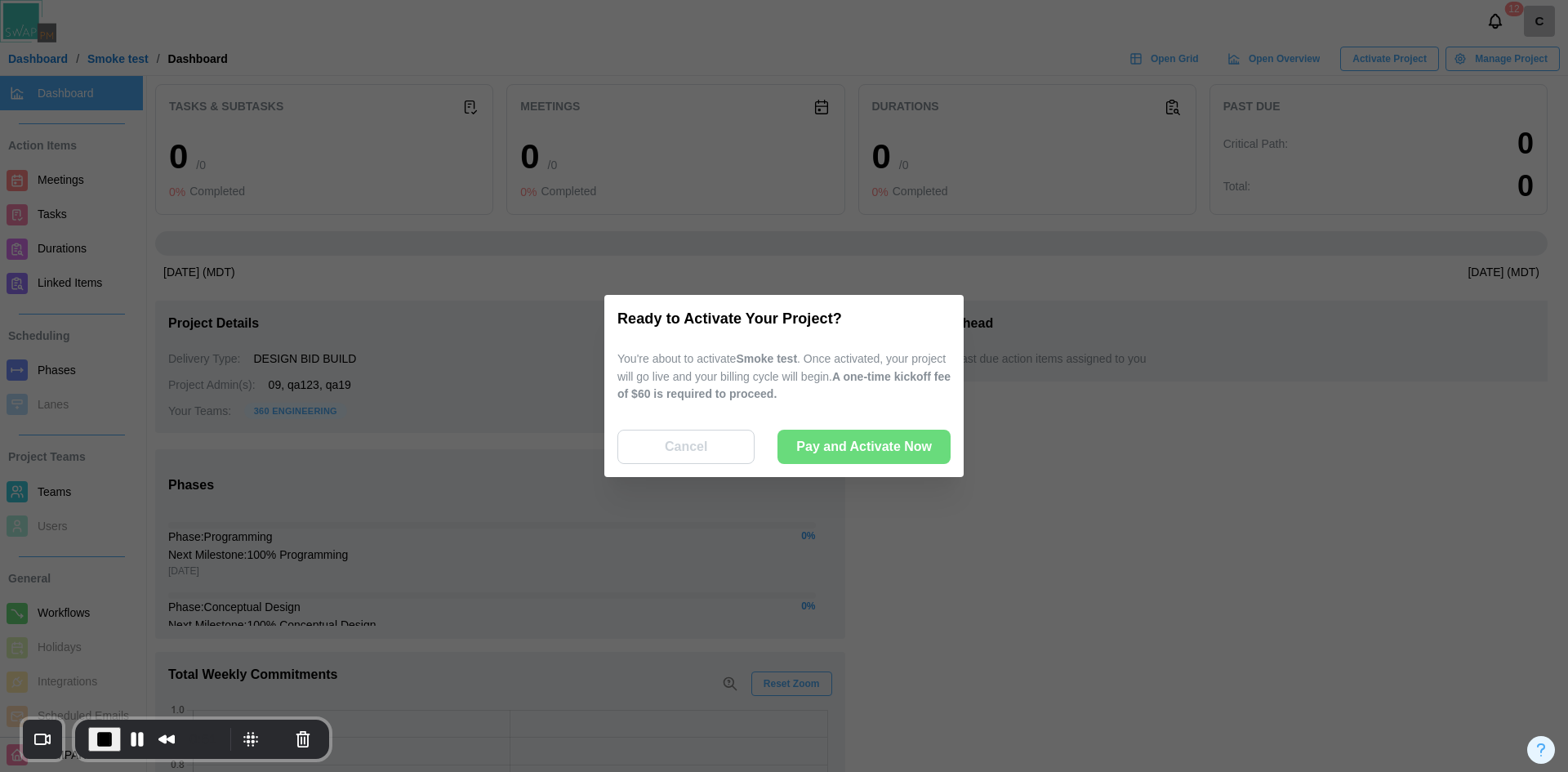 click on "Pay and Activate Now" at bounding box center (864, 447) 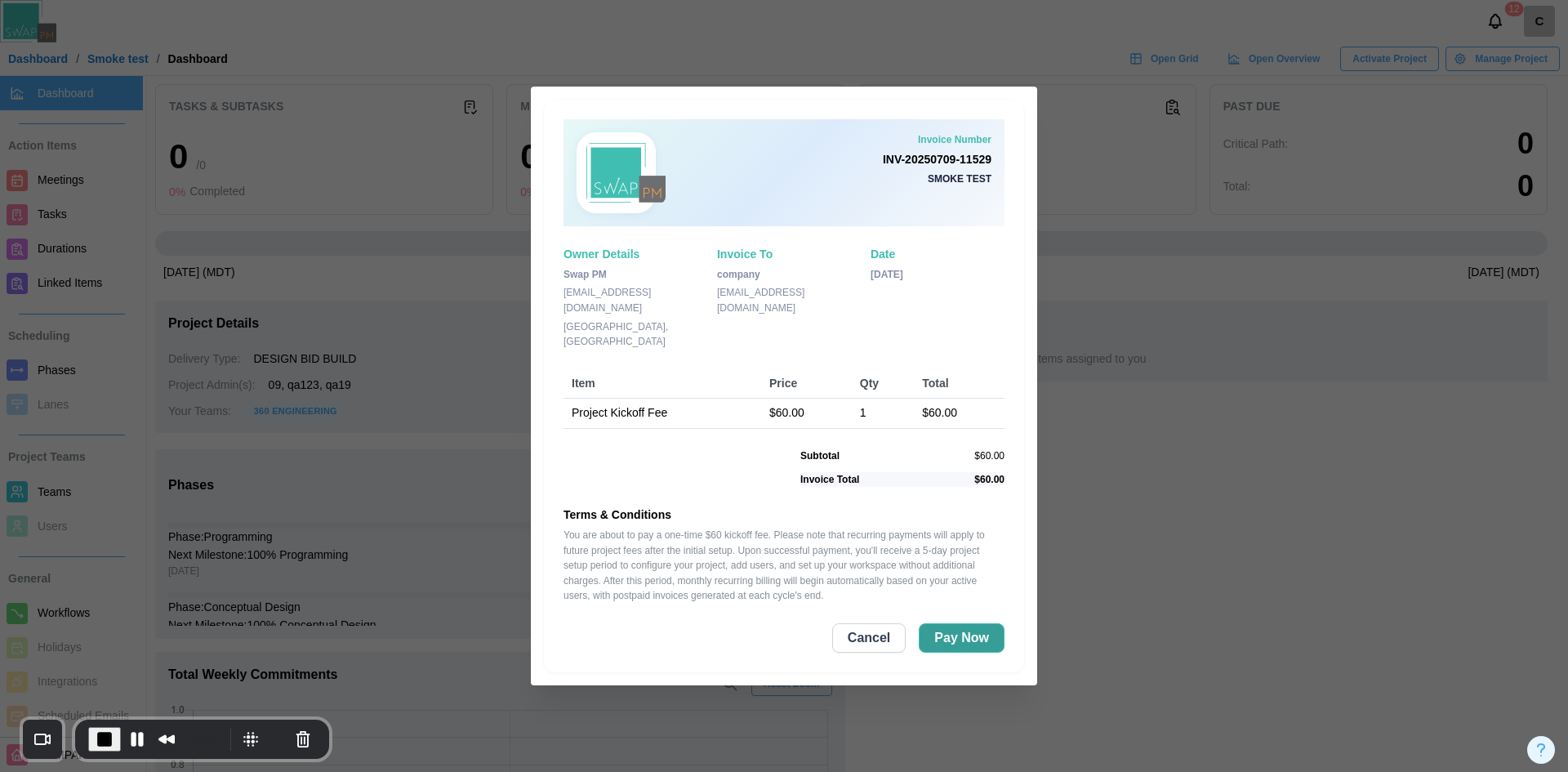 click on "Pay Now" at bounding box center (961, 638) 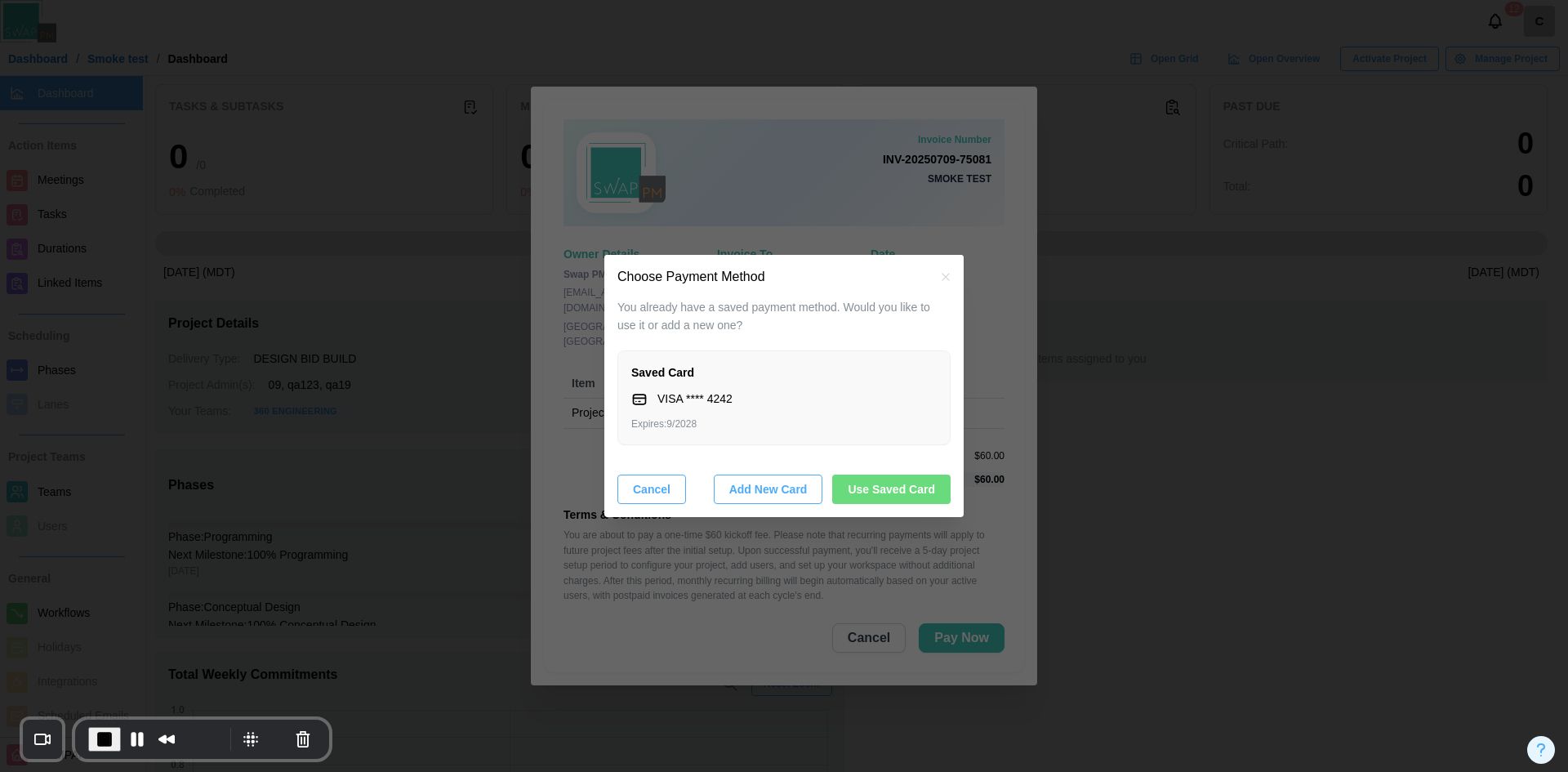 click on "Add New Card" at bounding box center (768, 489) 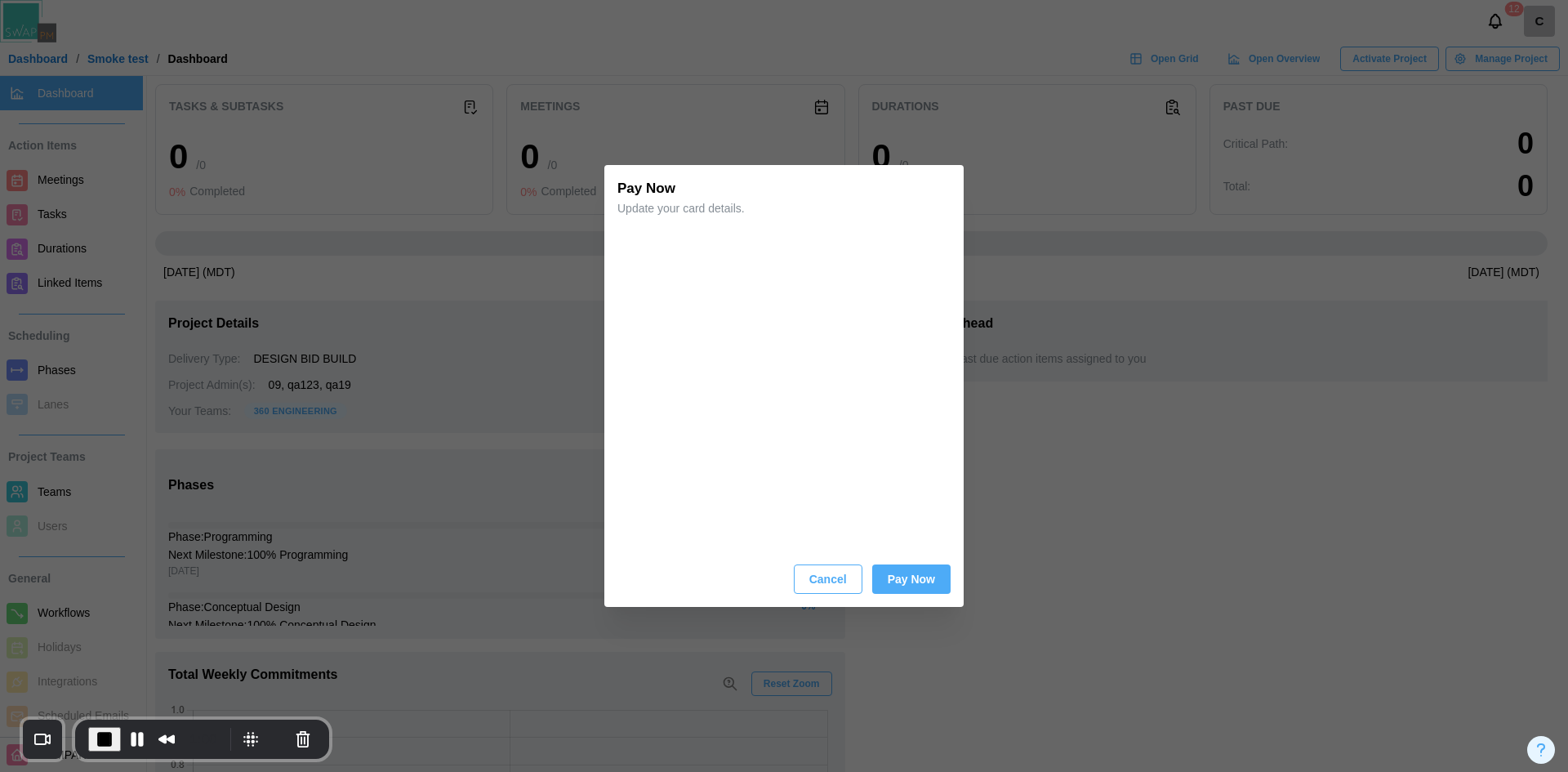 click on "Pay Now" at bounding box center [911, 579] 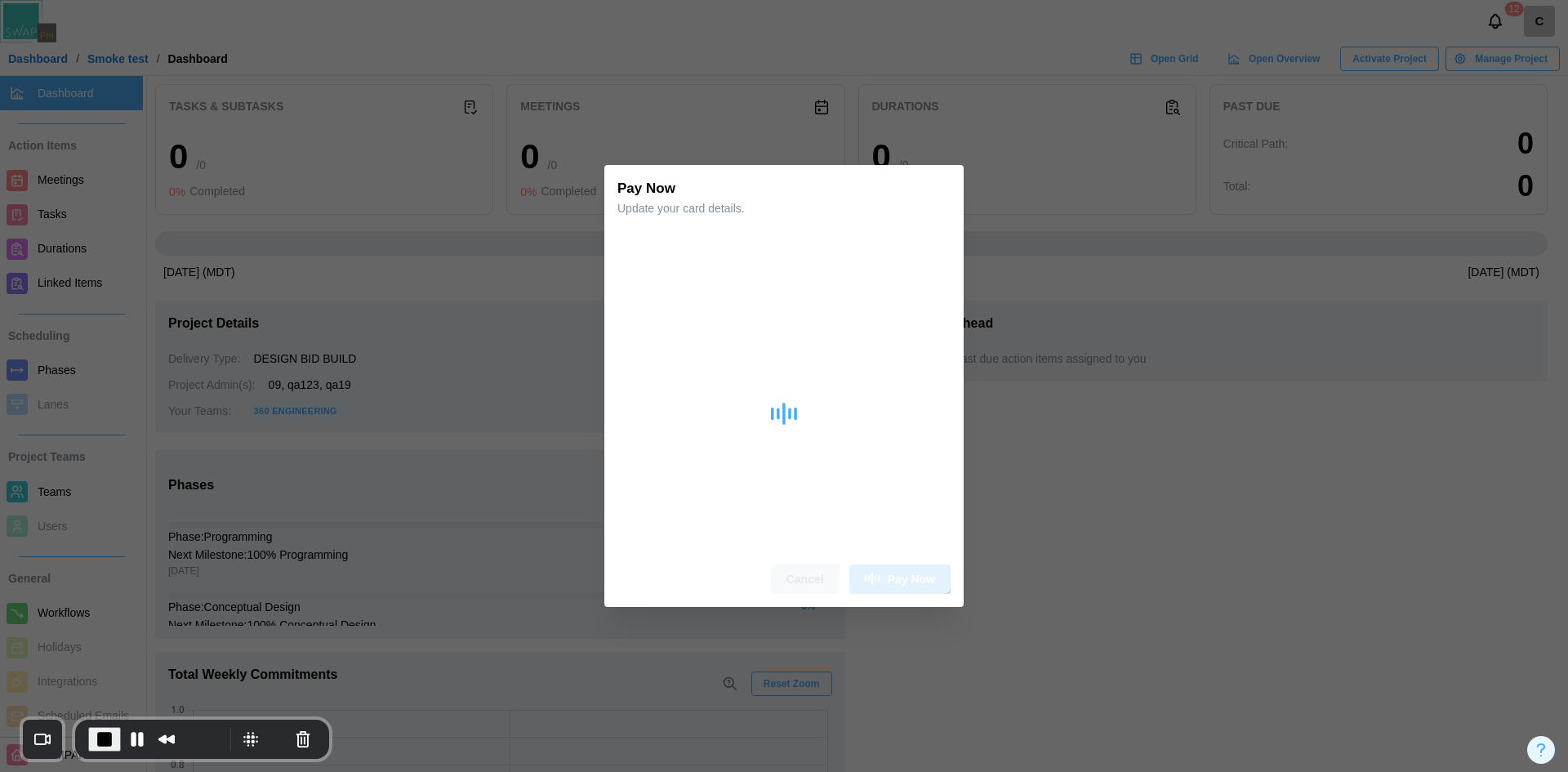 click at bounding box center [784, 413] 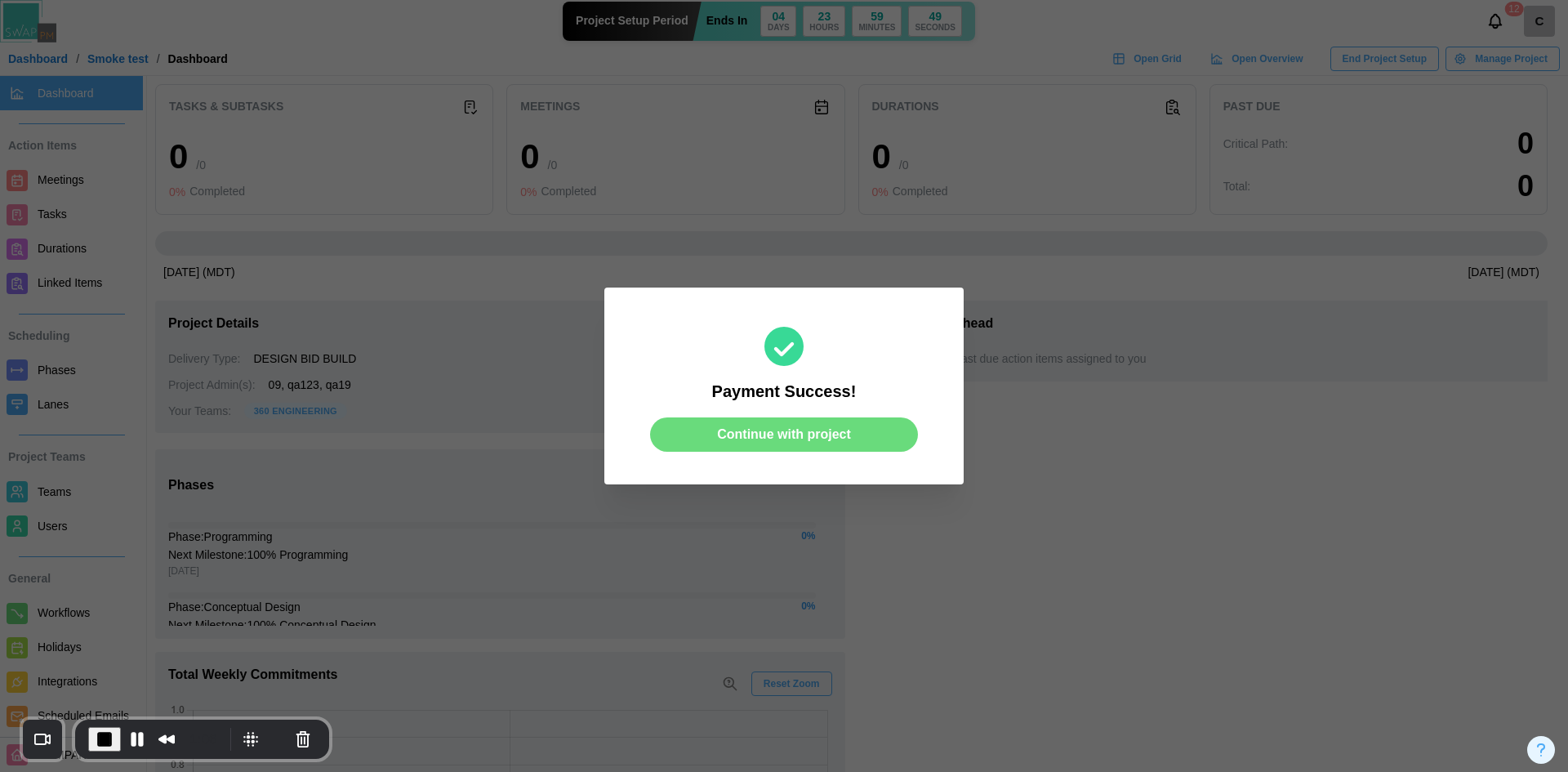 click at bounding box center (784, 386) 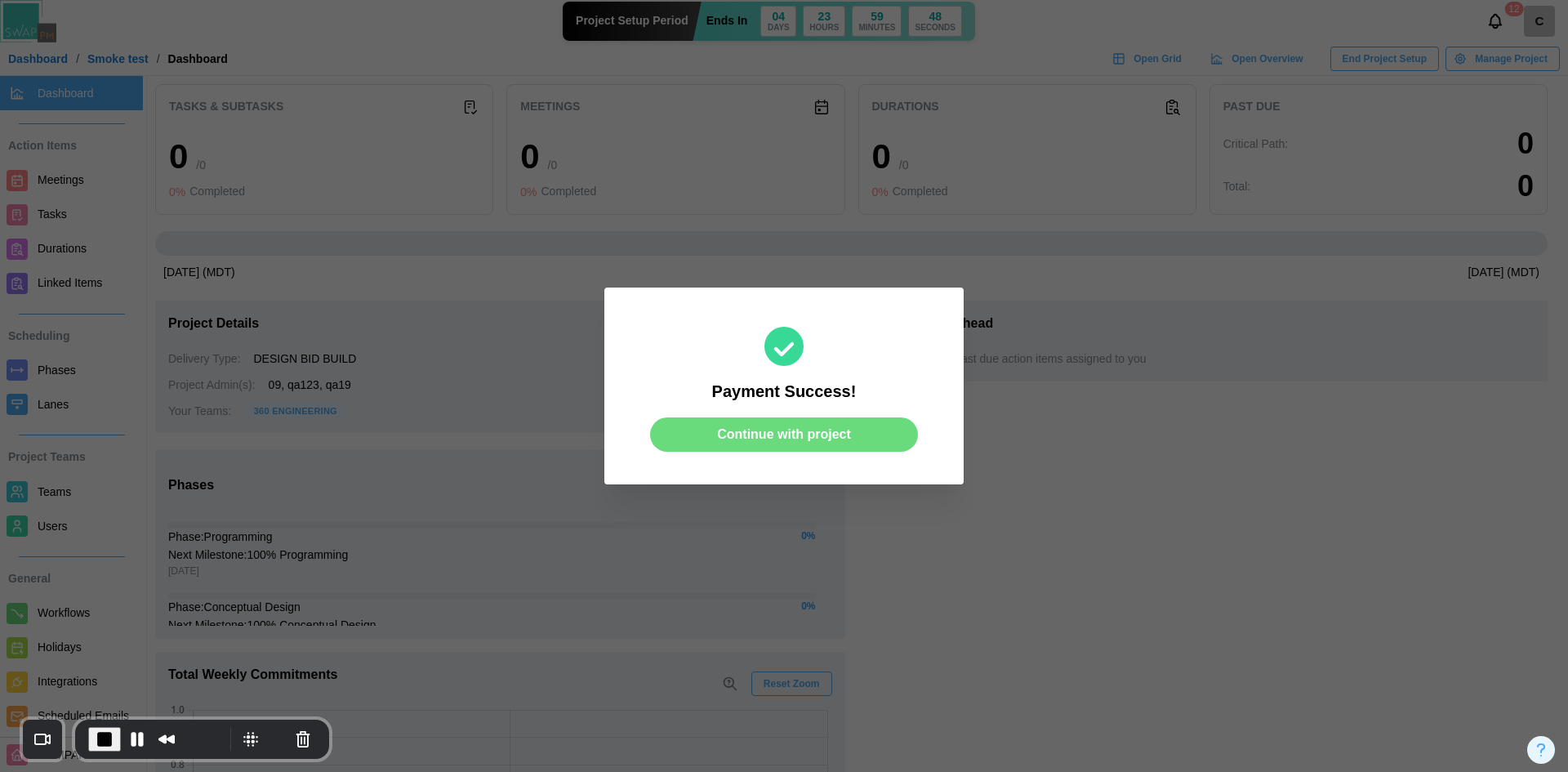 click on "Continue with project" at bounding box center [784, 435] 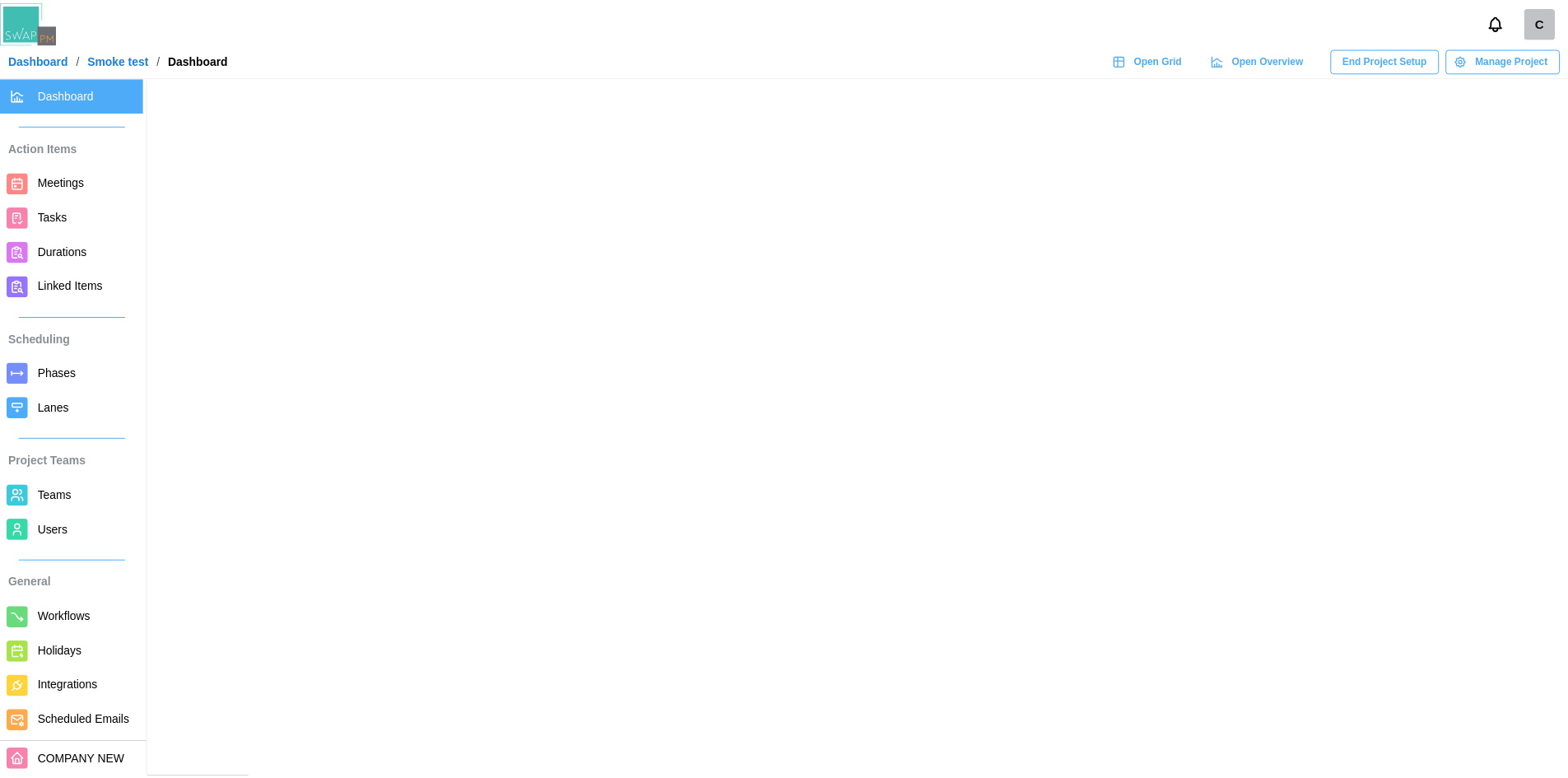 scroll, scrollTop: 0, scrollLeft: 0, axis: both 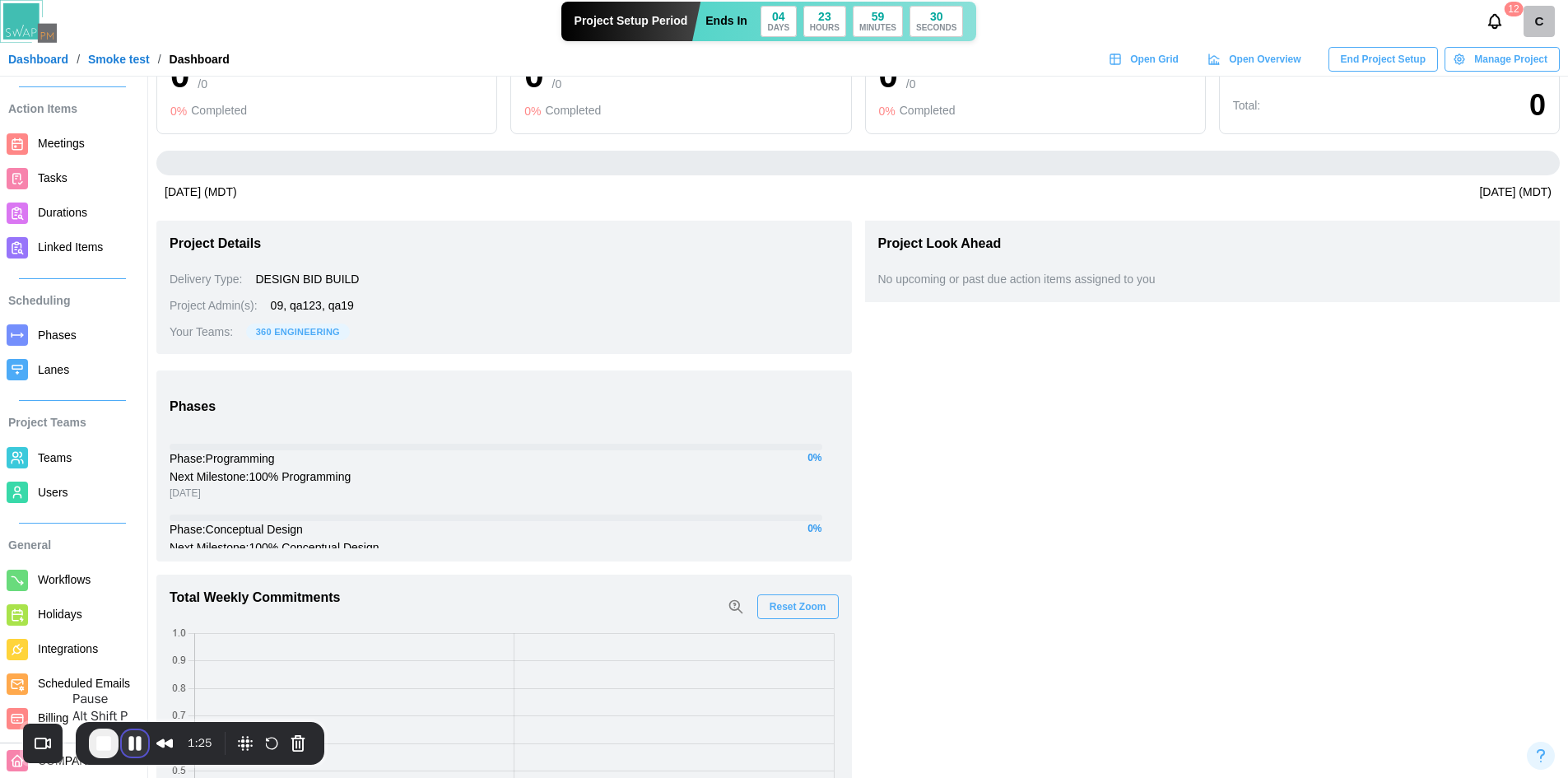 click at bounding box center [135, 743] 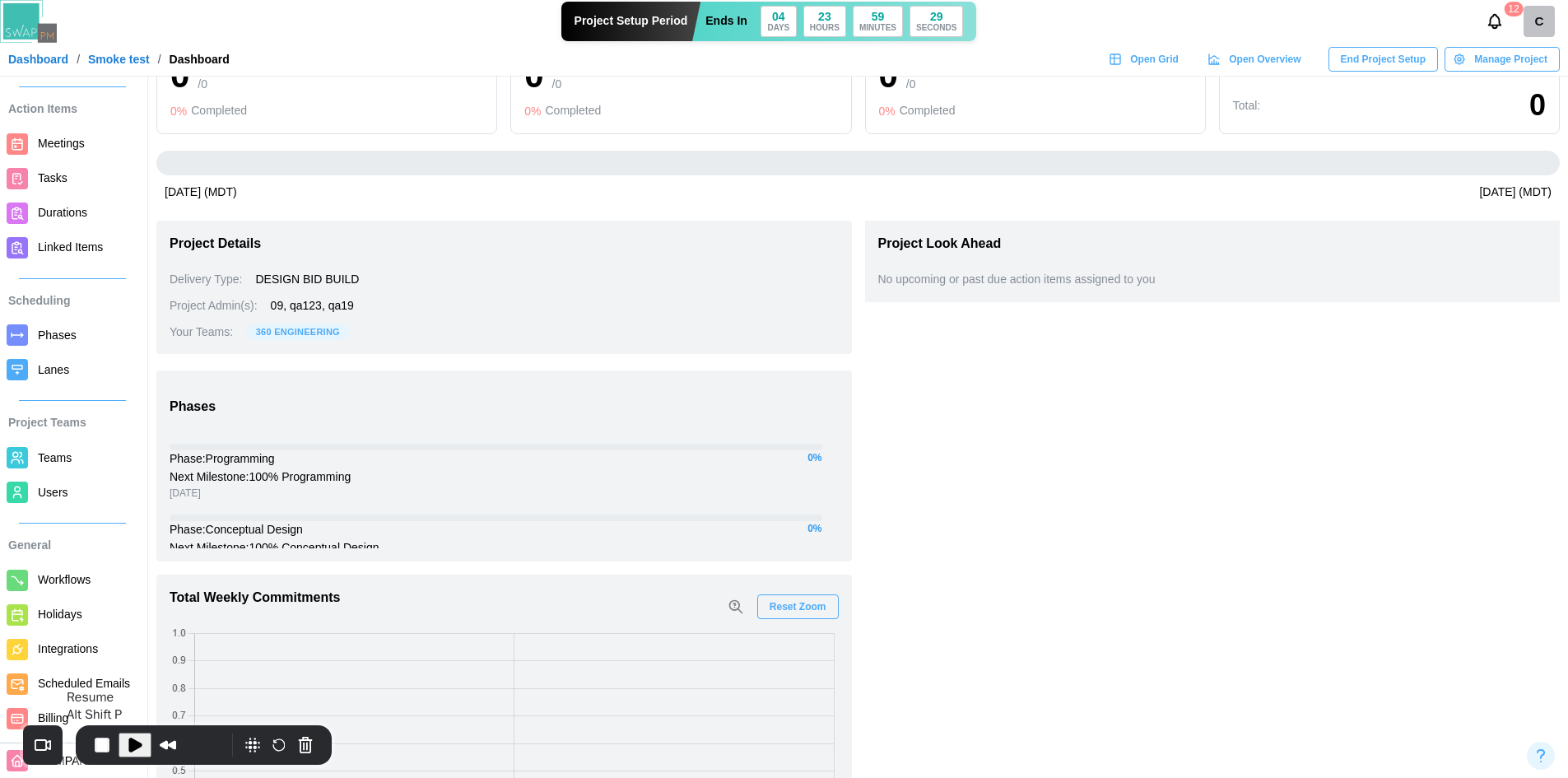 click at bounding box center [135, 745] 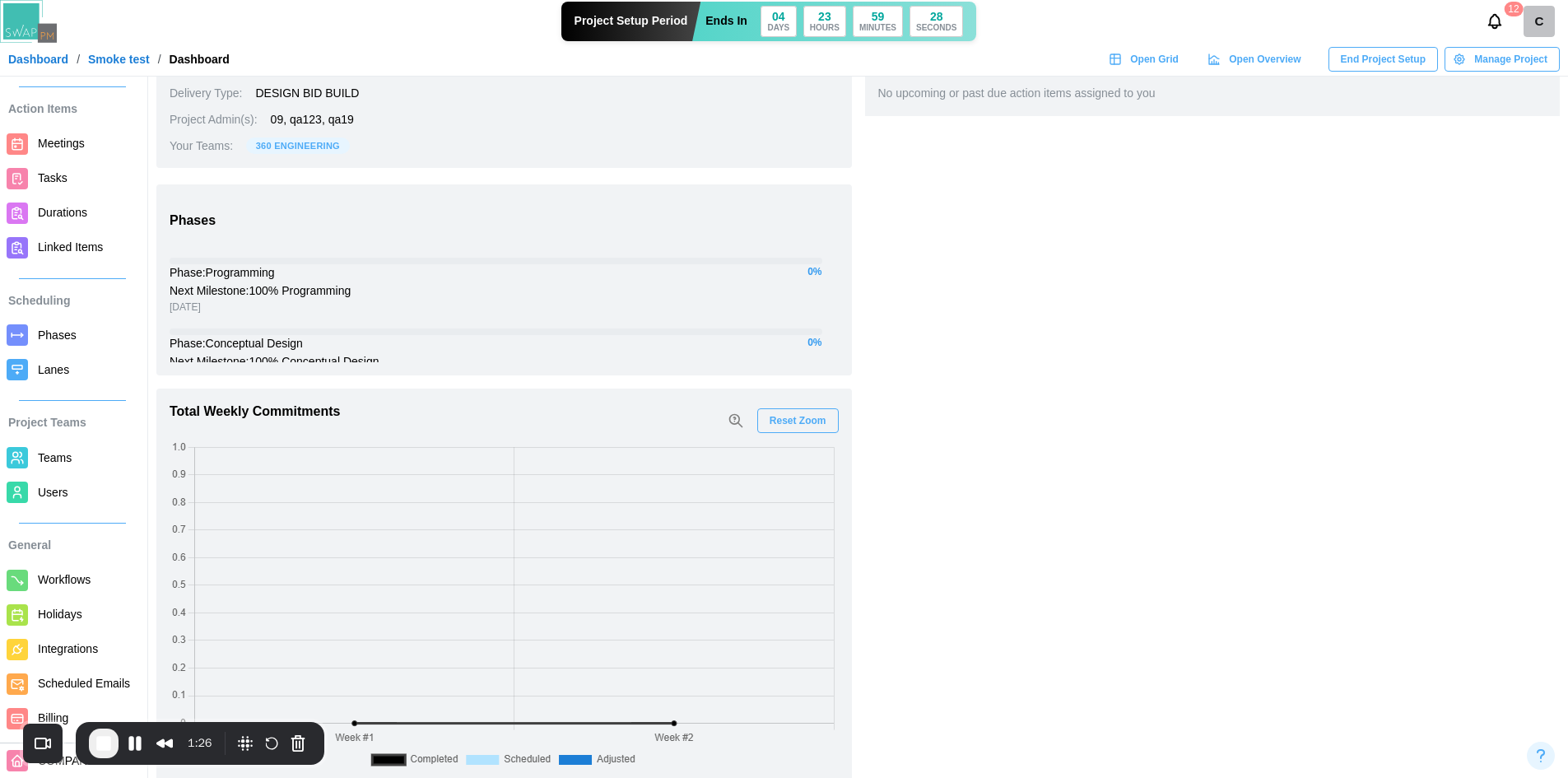 scroll, scrollTop: 285, scrollLeft: 0, axis: vertical 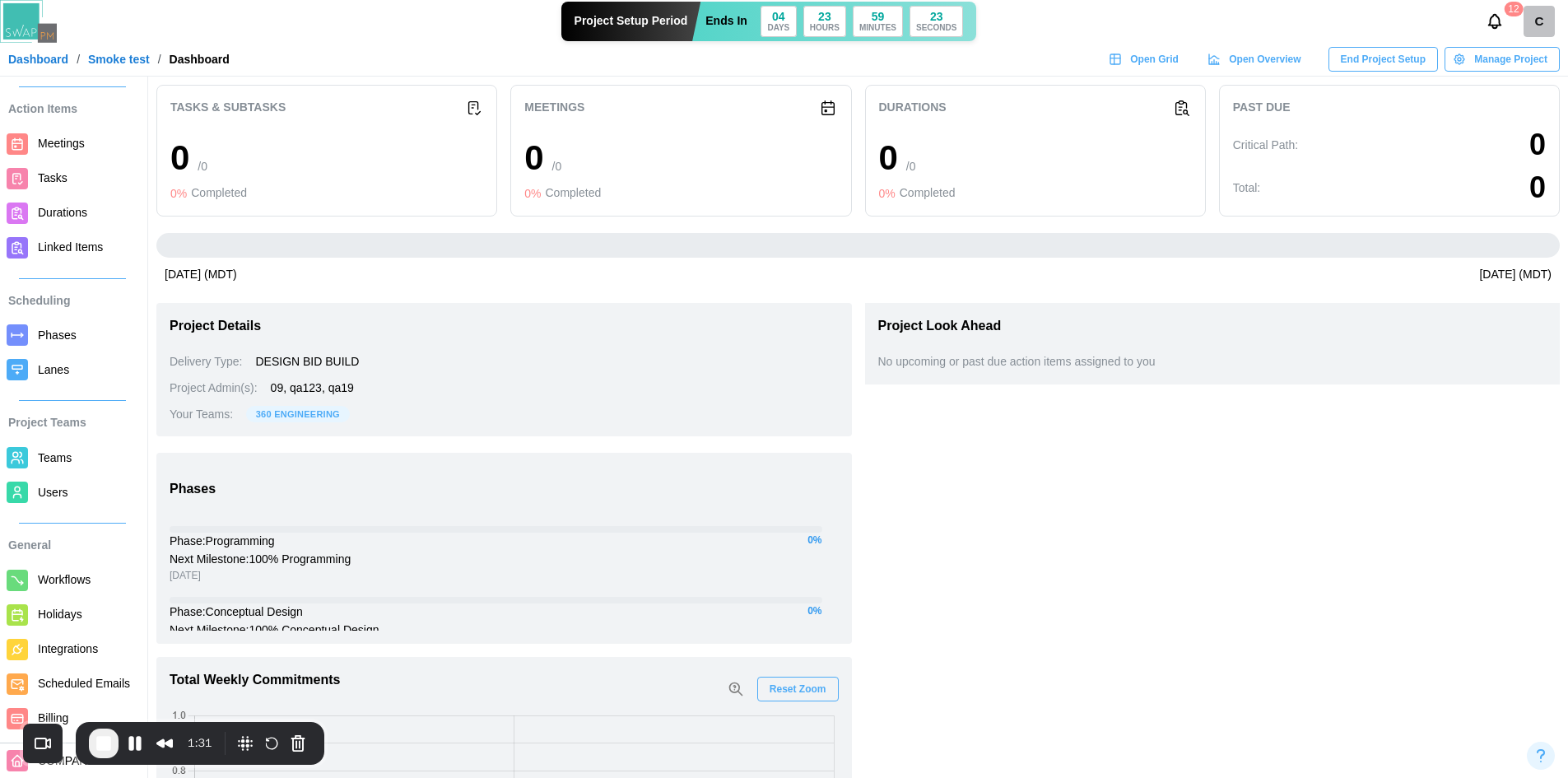 click on "Billing" at bounding box center (87, 718) 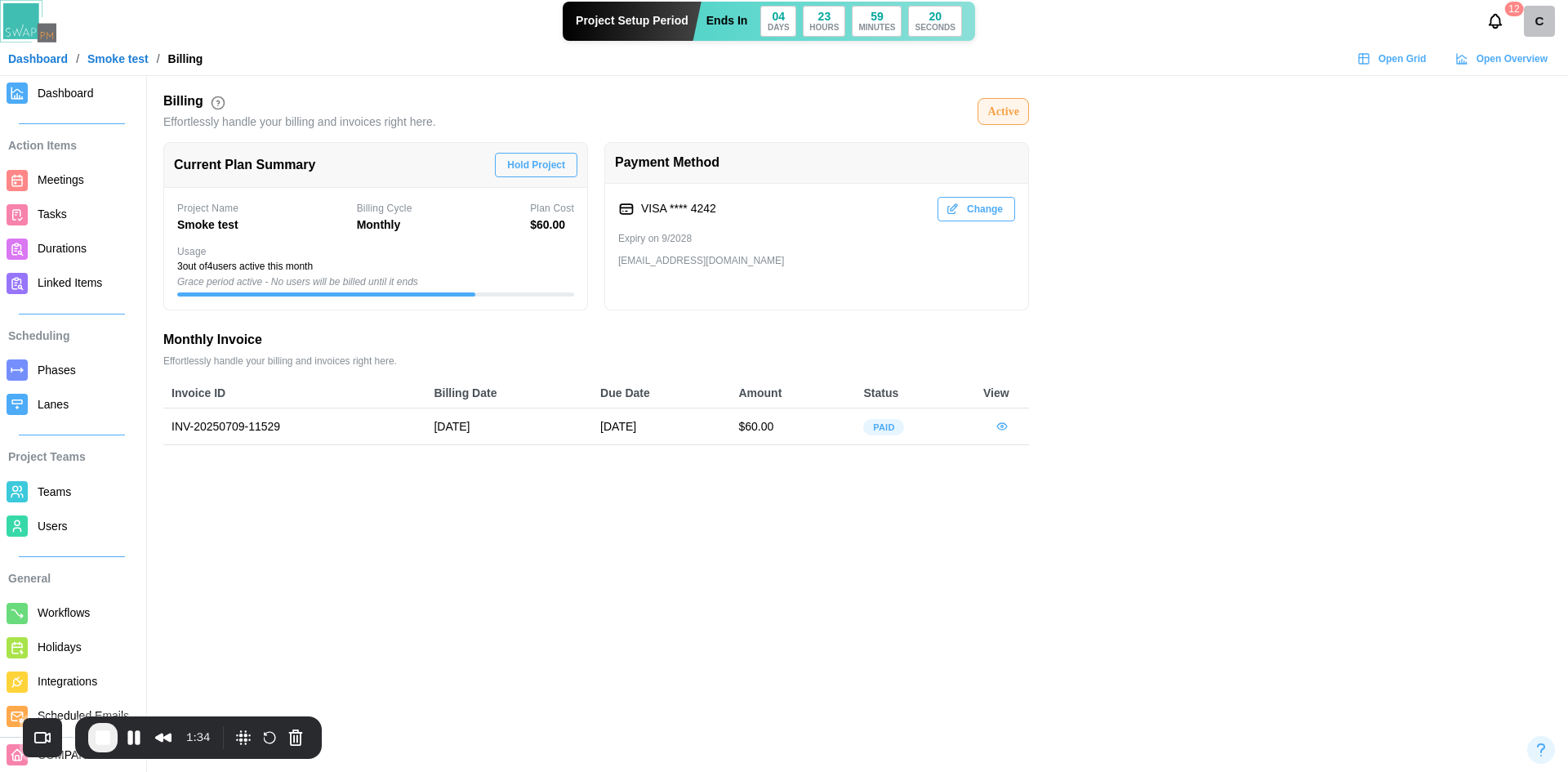 click on "Current Plan Summary Hold Project" at bounding box center (376, 165) 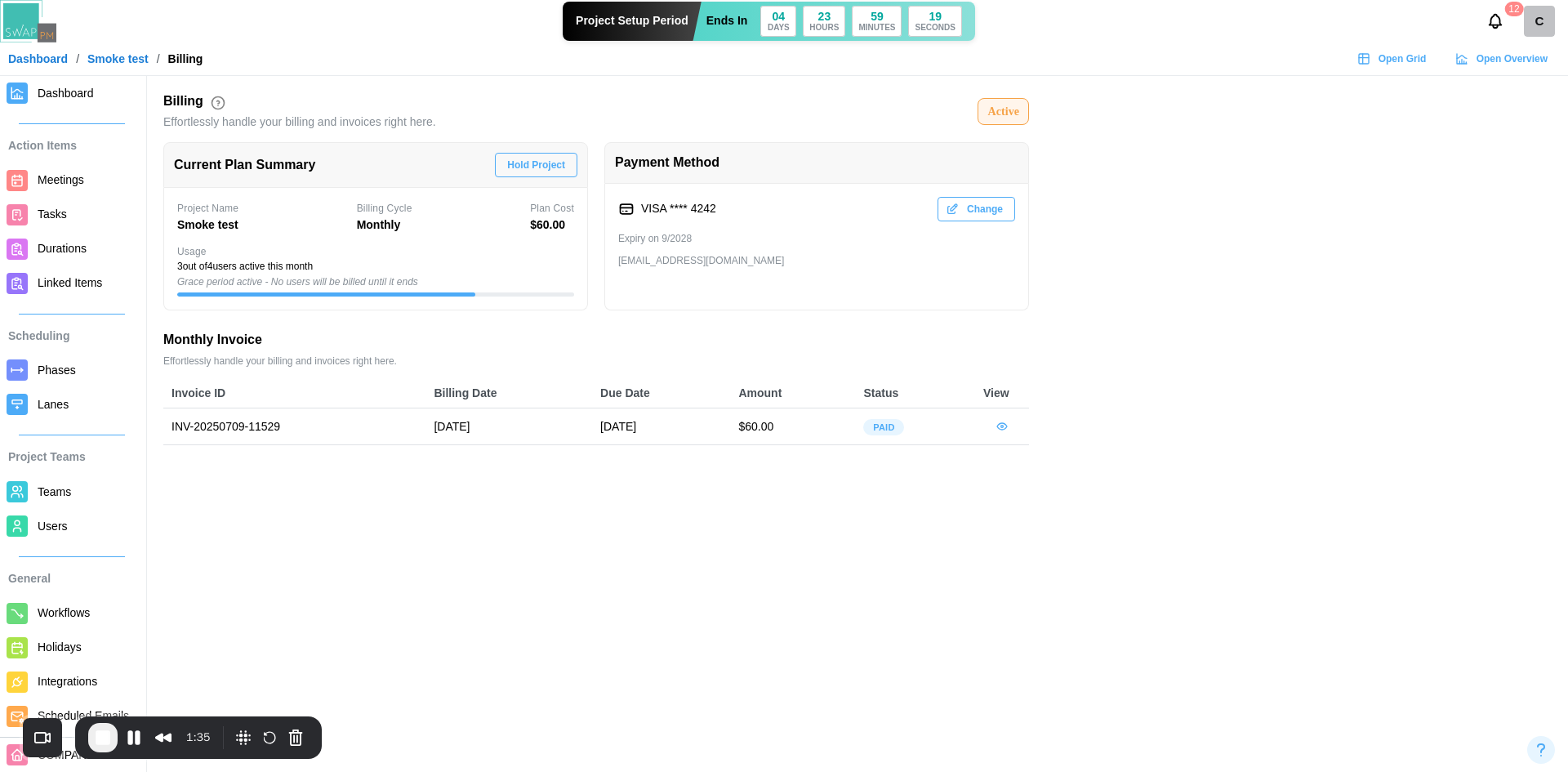 click on "Hold Project" at bounding box center (536, 165) 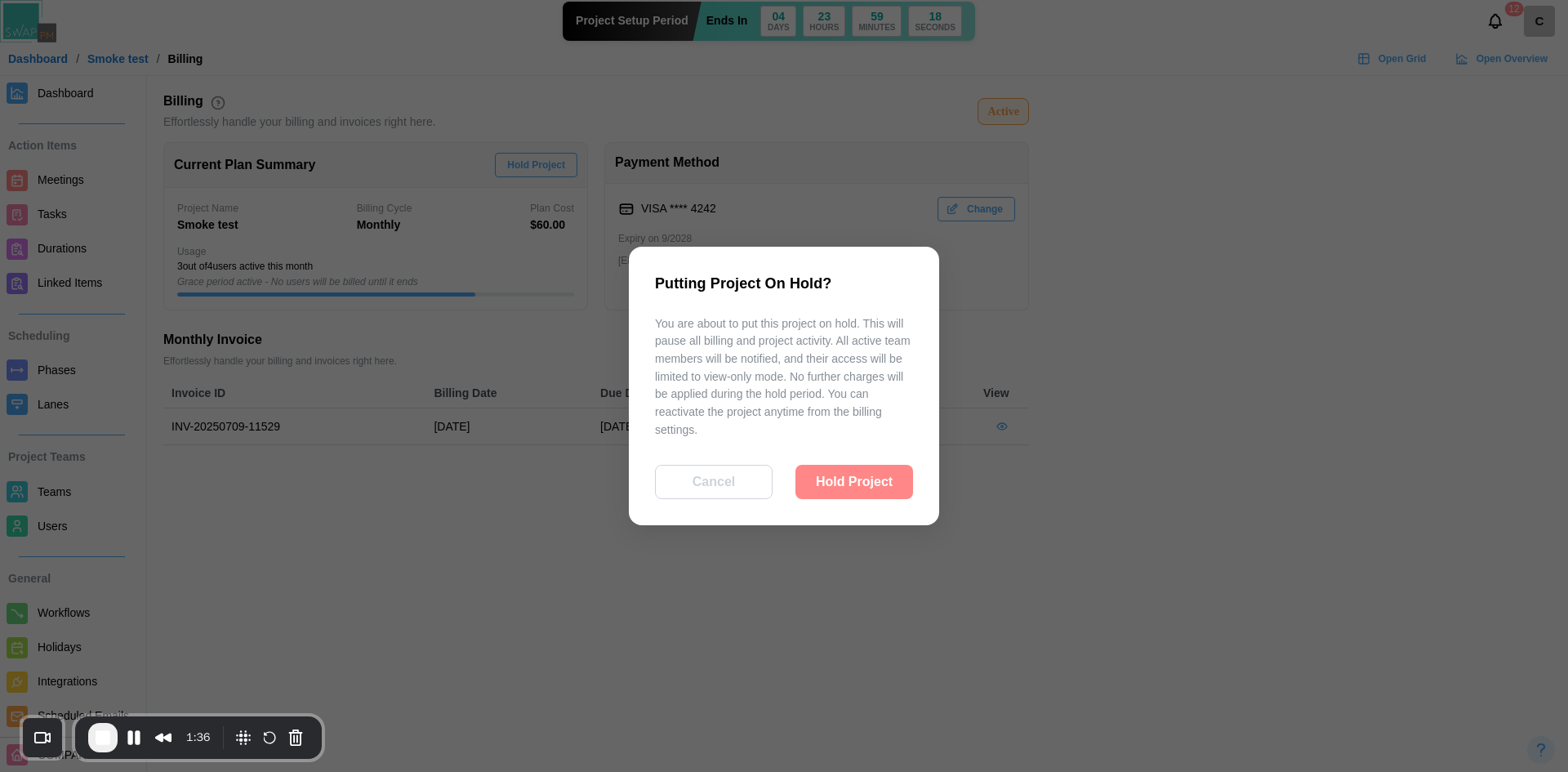 click on "Hold Project" at bounding box center [854, 482] 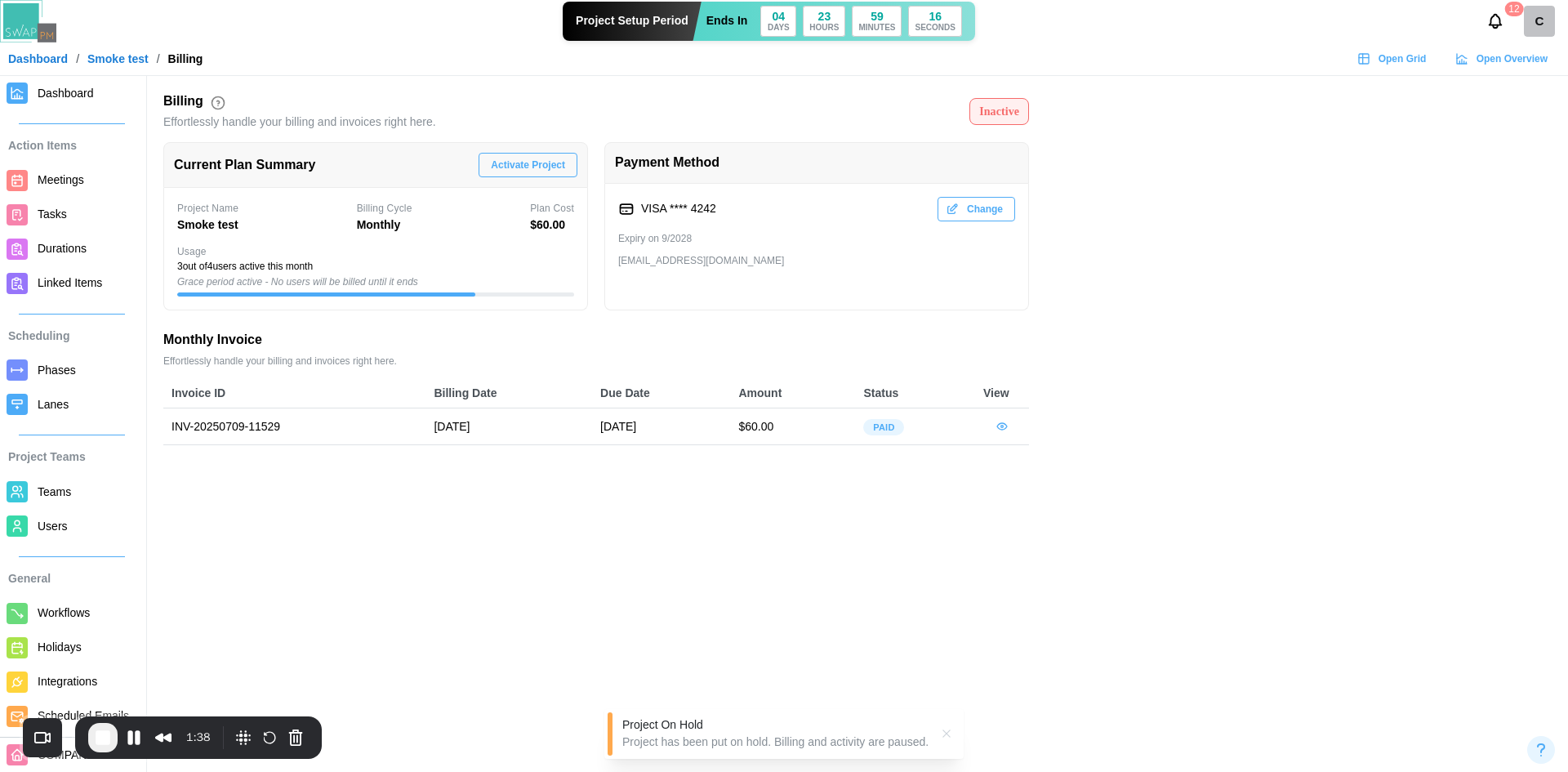 click on "Activate Project" at bounding box center (528, 165) 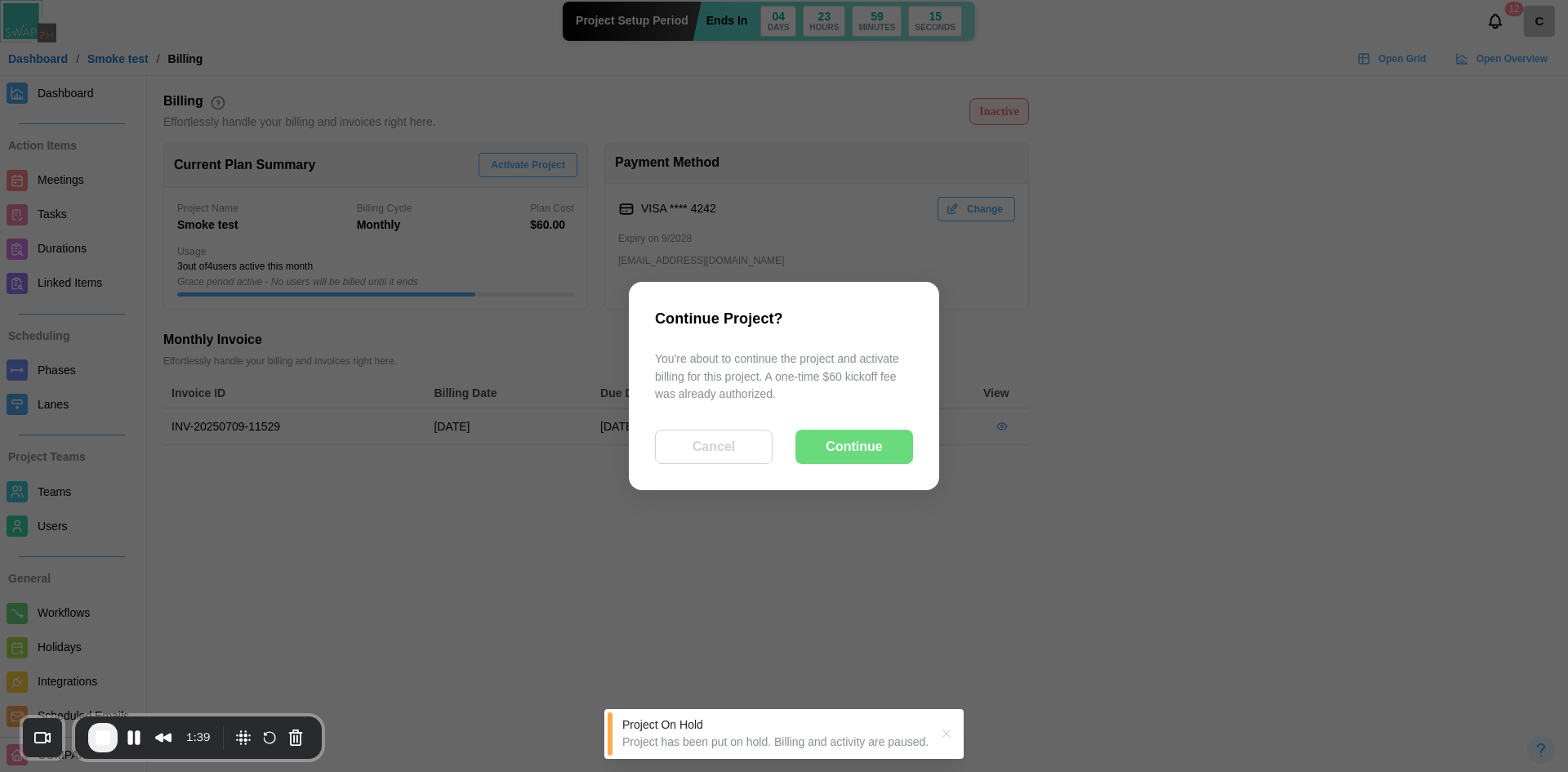 click on "Continue" at bounding box center [854, 447] 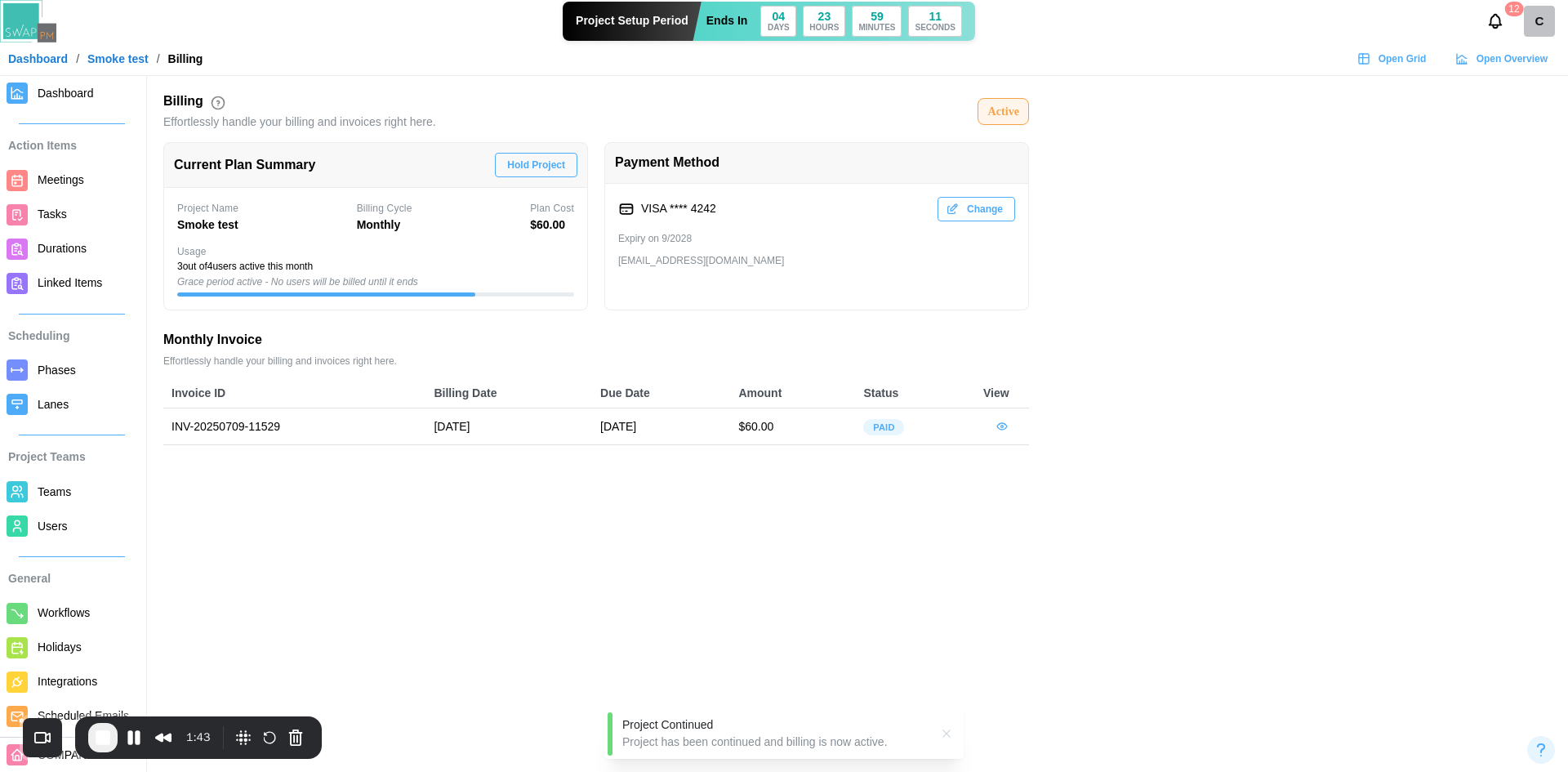 click on "Dashboard" at bounding box center [65, 93] 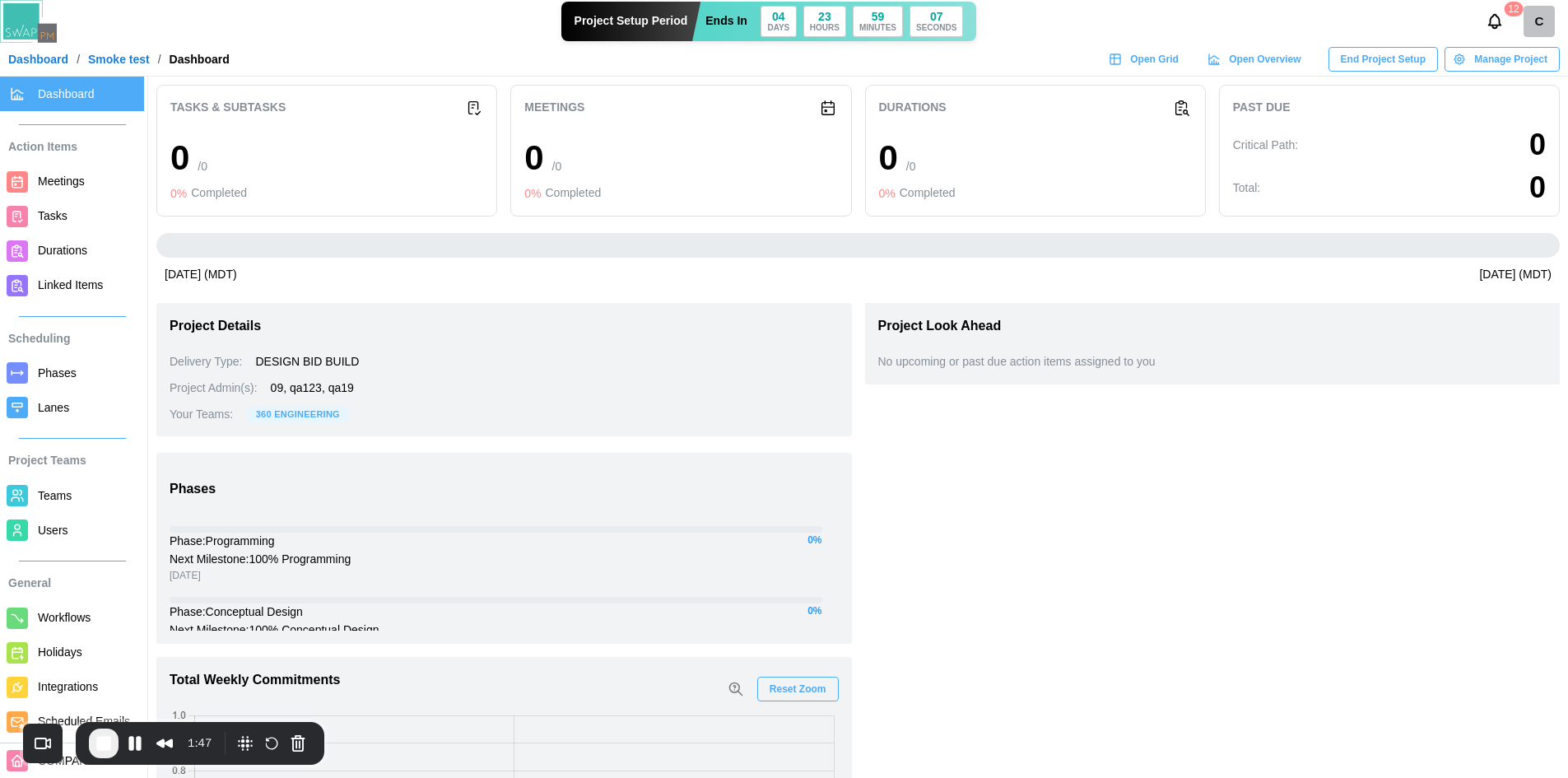 click on "End Project Setup" at bounding box center (1383, 59) 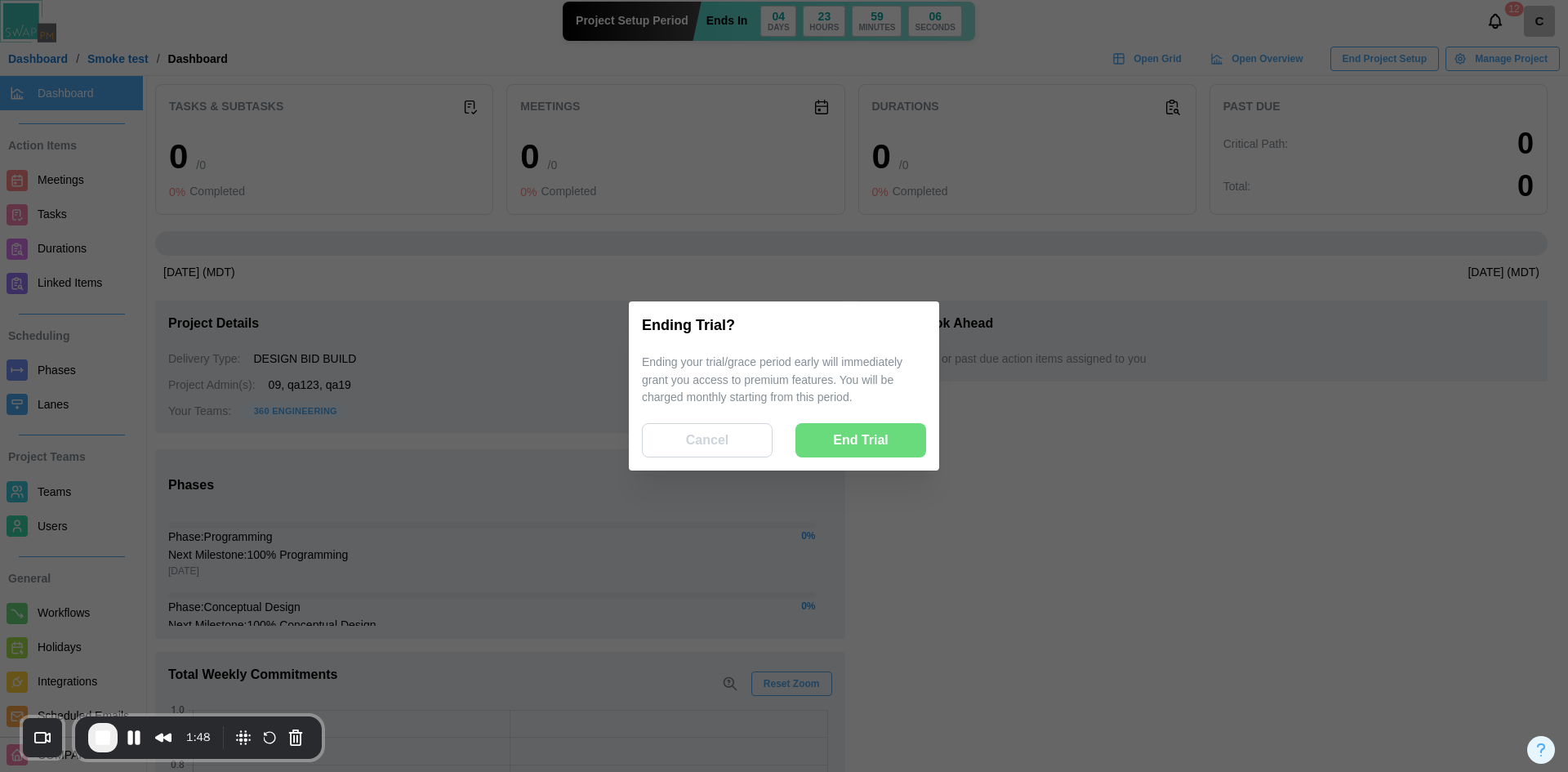 click on "End Trial" at bounding box center [861, 440] 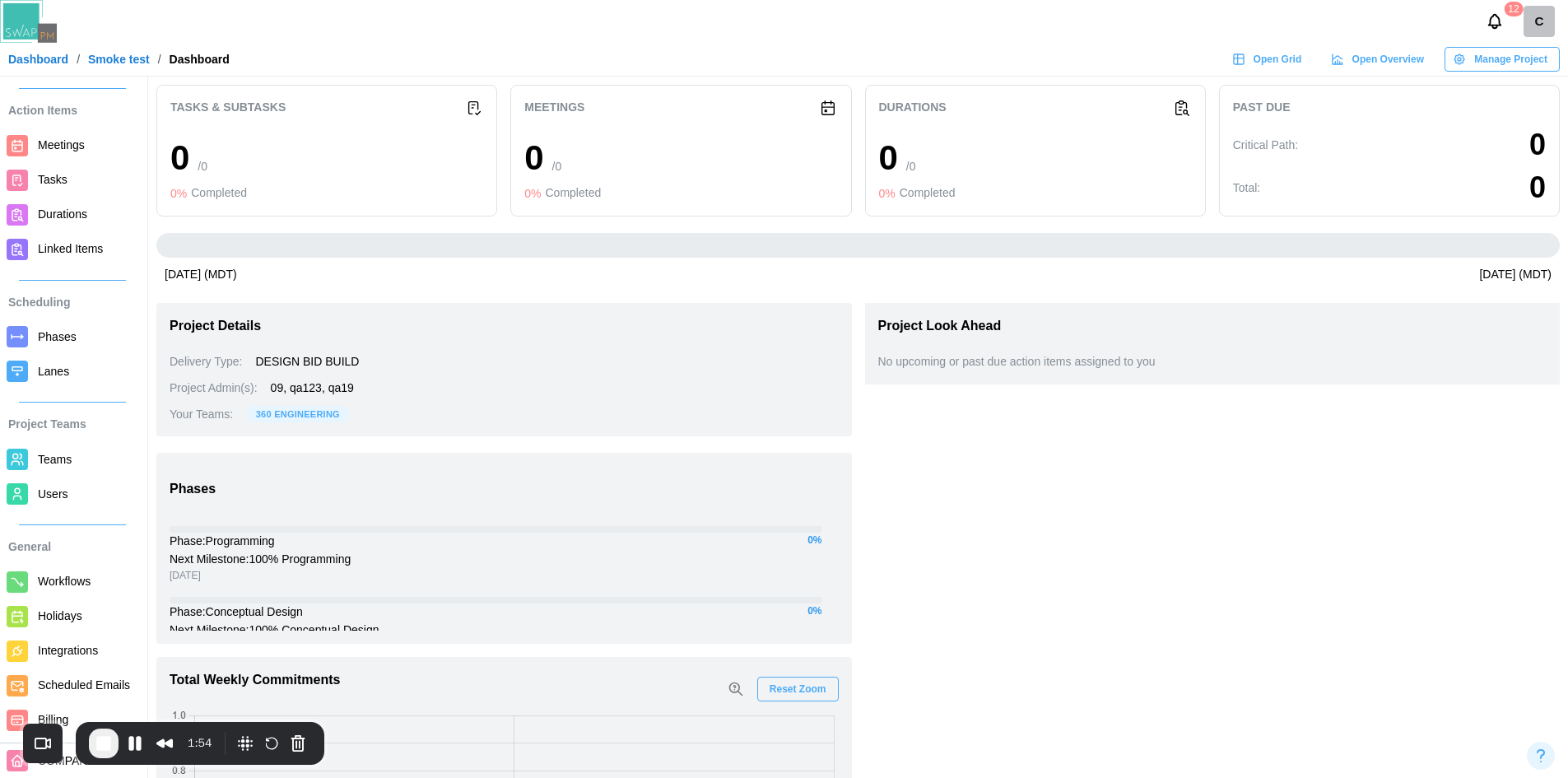 scroll, scrollTop: 57, scrollLeft: 0, axis: vertical 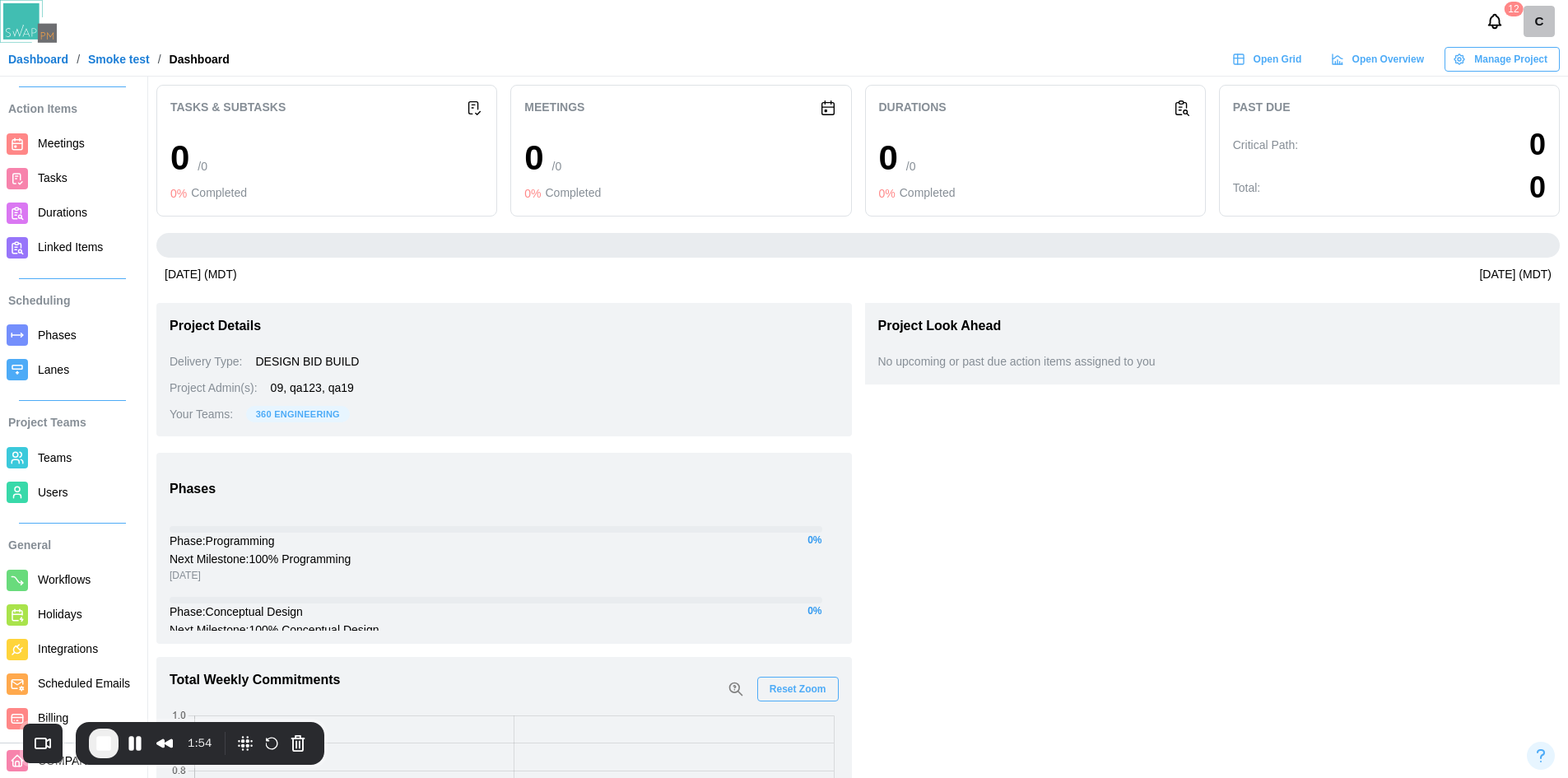 click on "Billing" at bounding box center [53, 718] 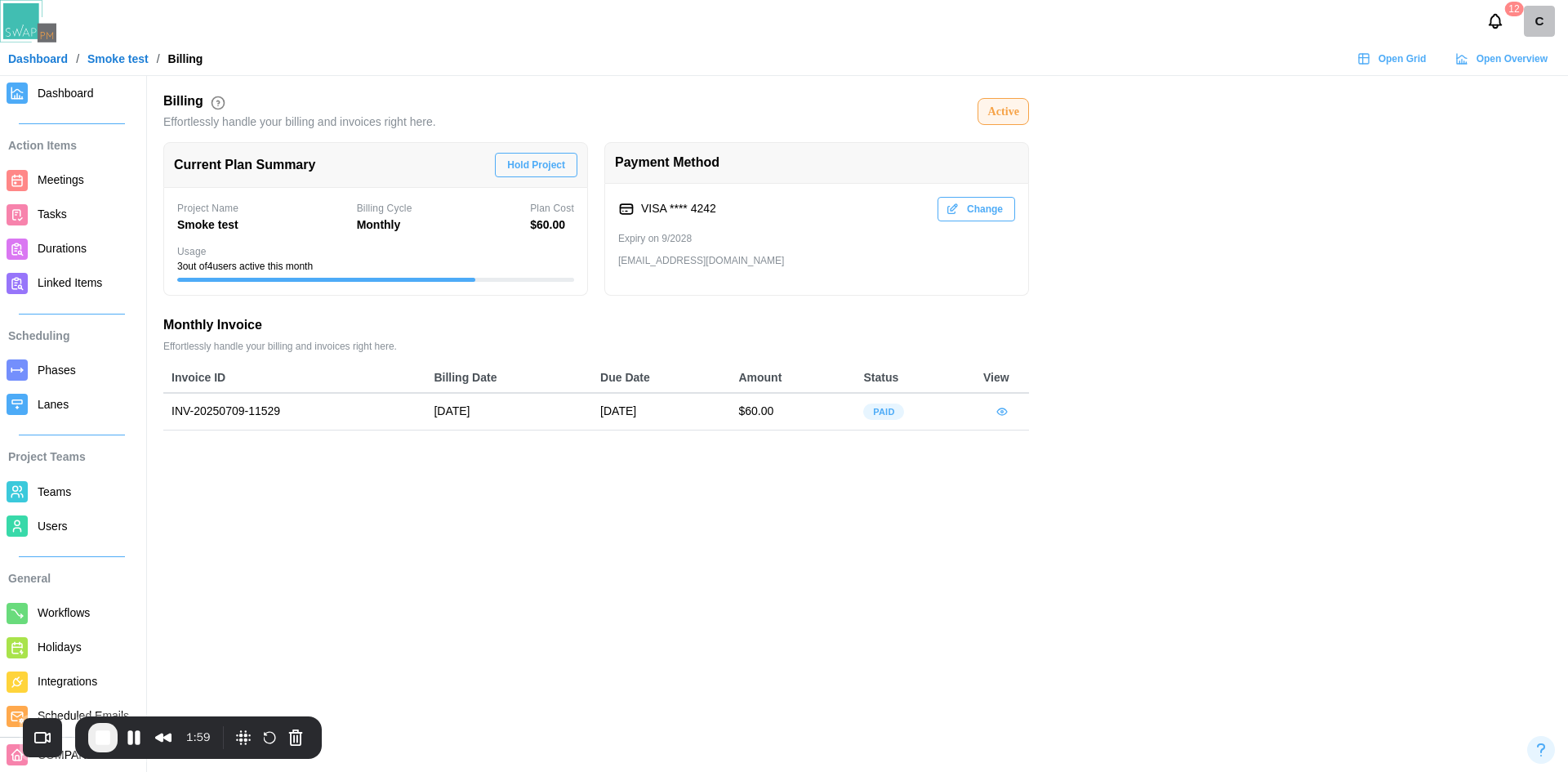 click on "Hold Project" at bounding box center [536, 165] 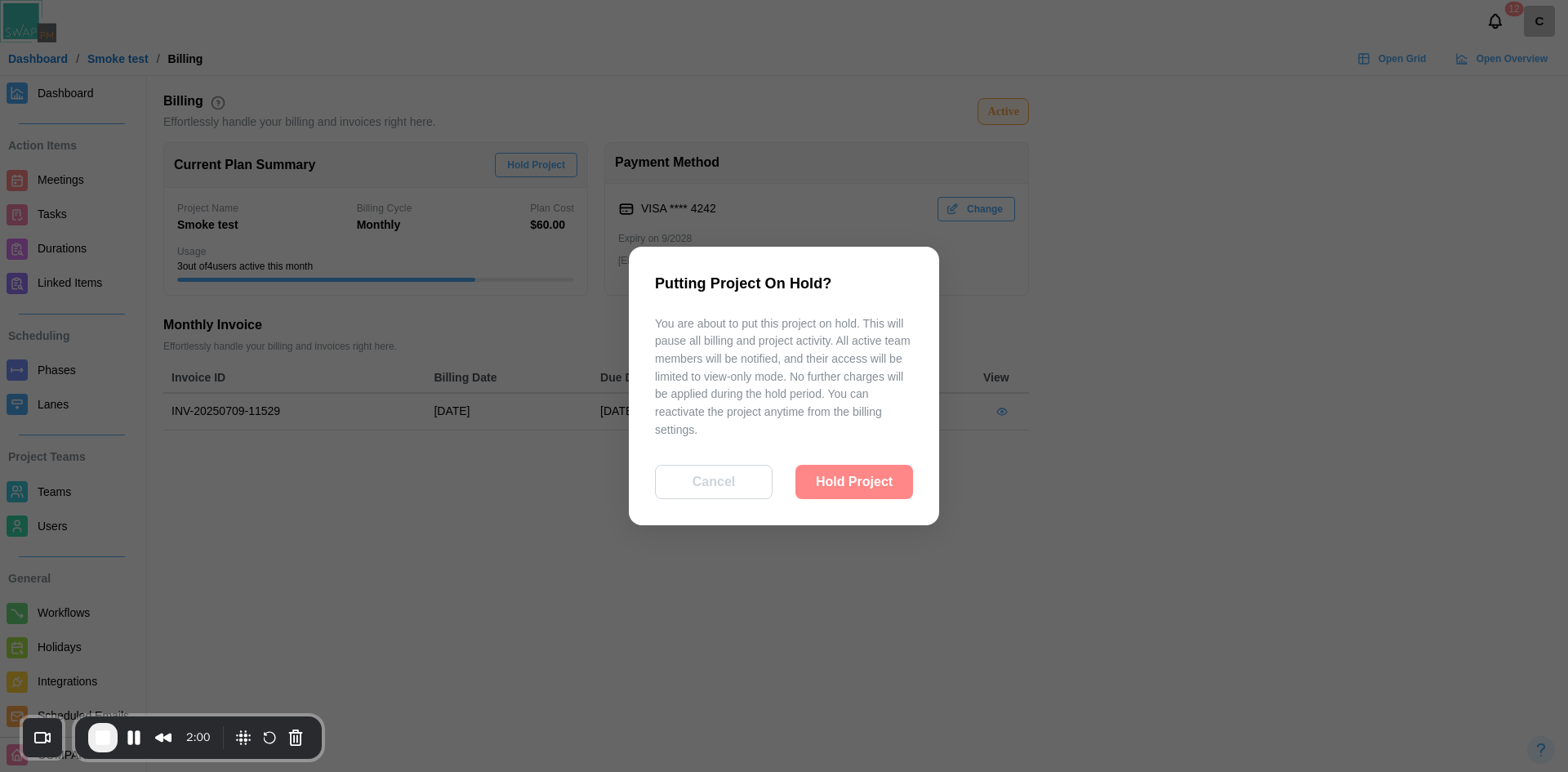 click on "Hold Project" at bounding box center [854, 482] 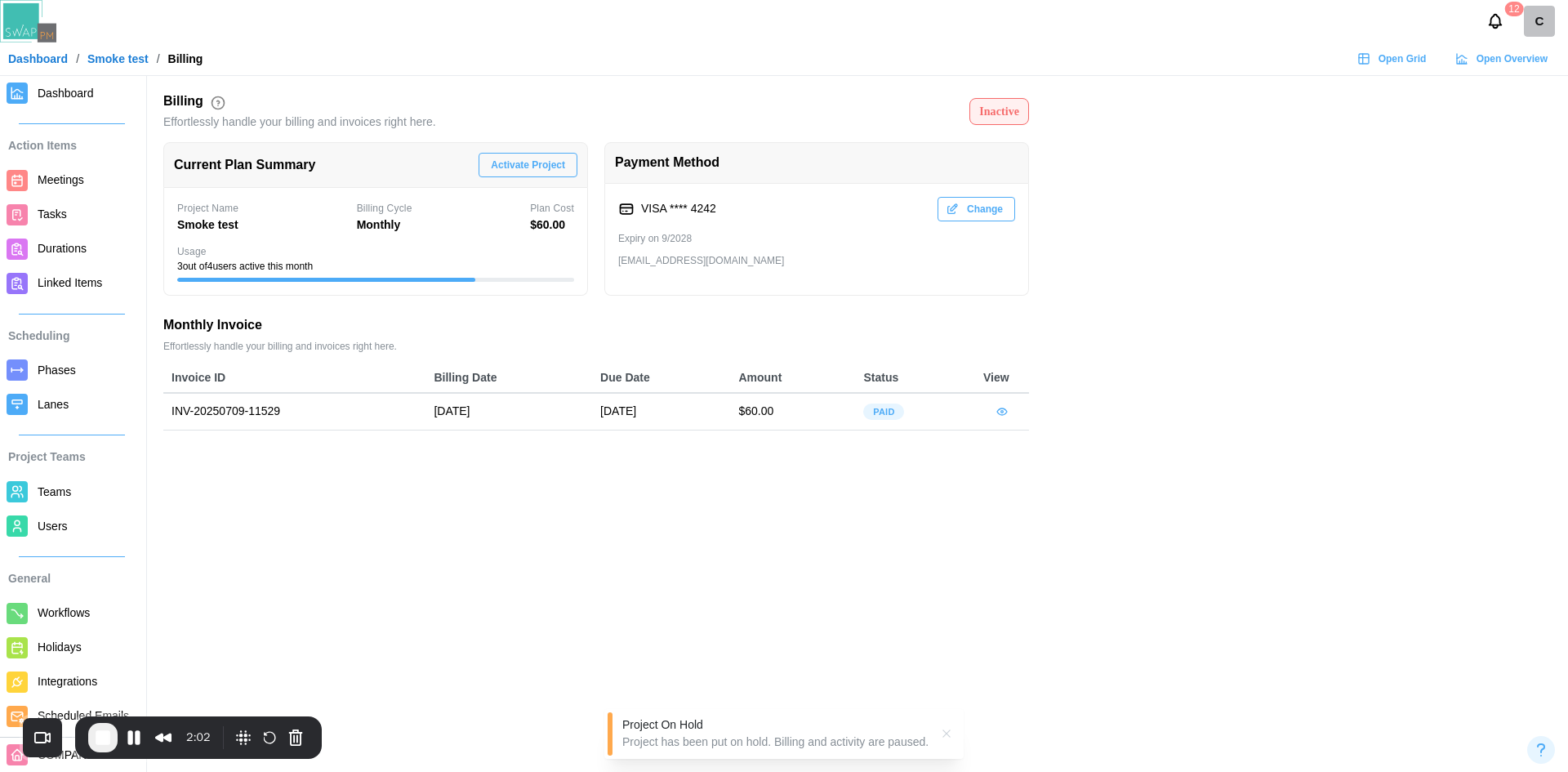 click on "Activate Project" at bounding box center [528, 165] 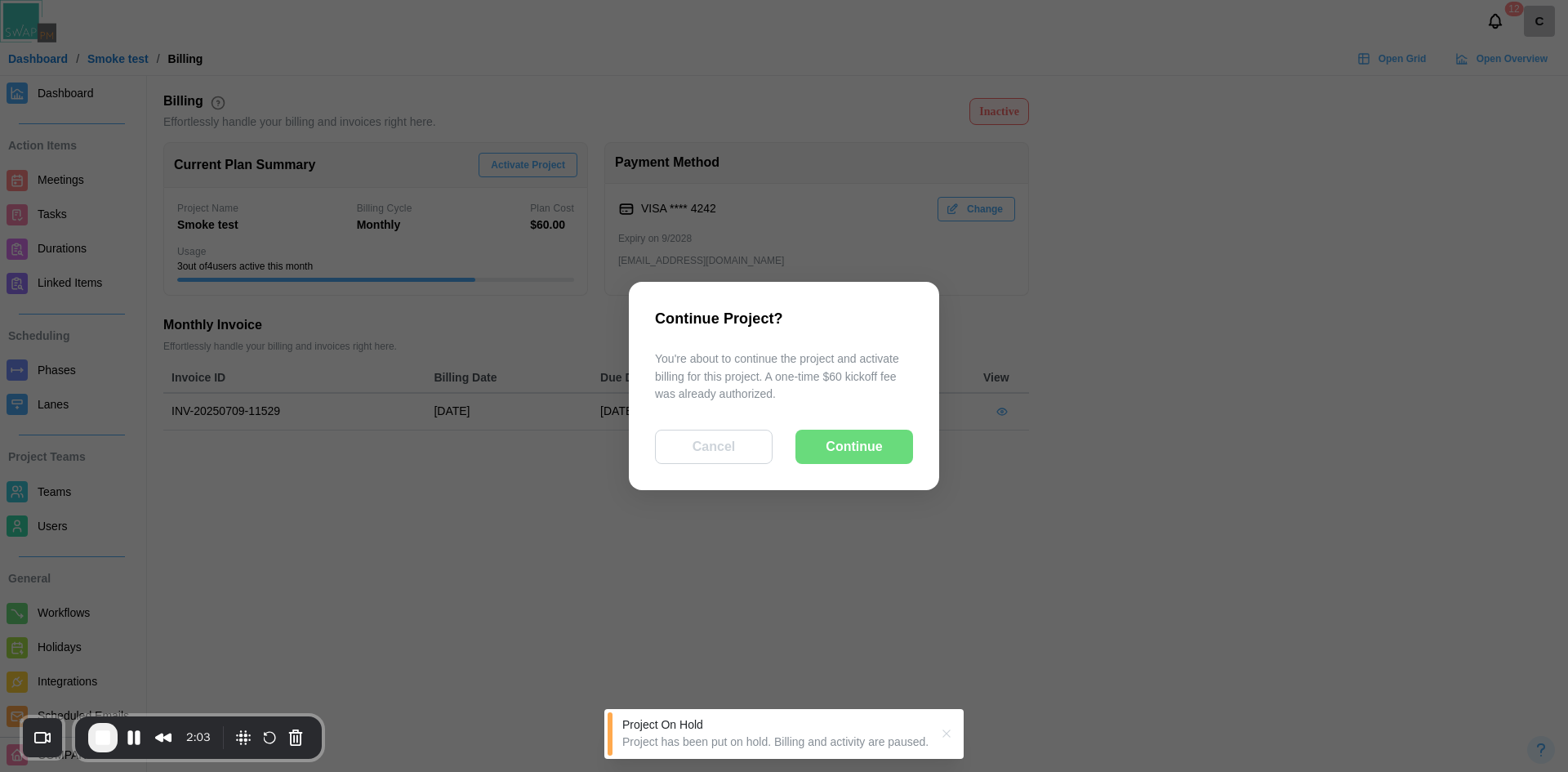 click on "Continue" at bounding box center (853, 447) 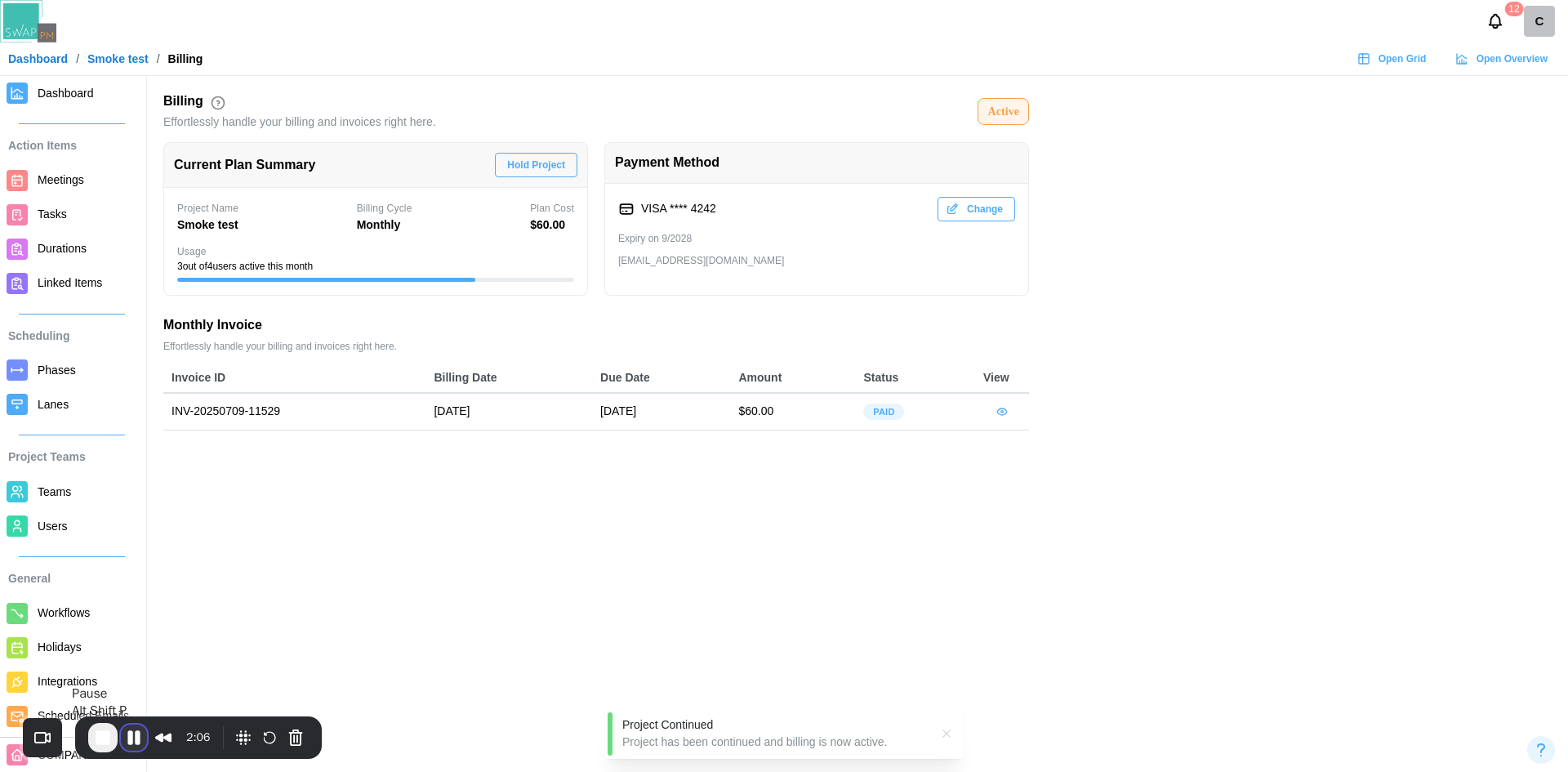 click at bounding box center (134, 738) 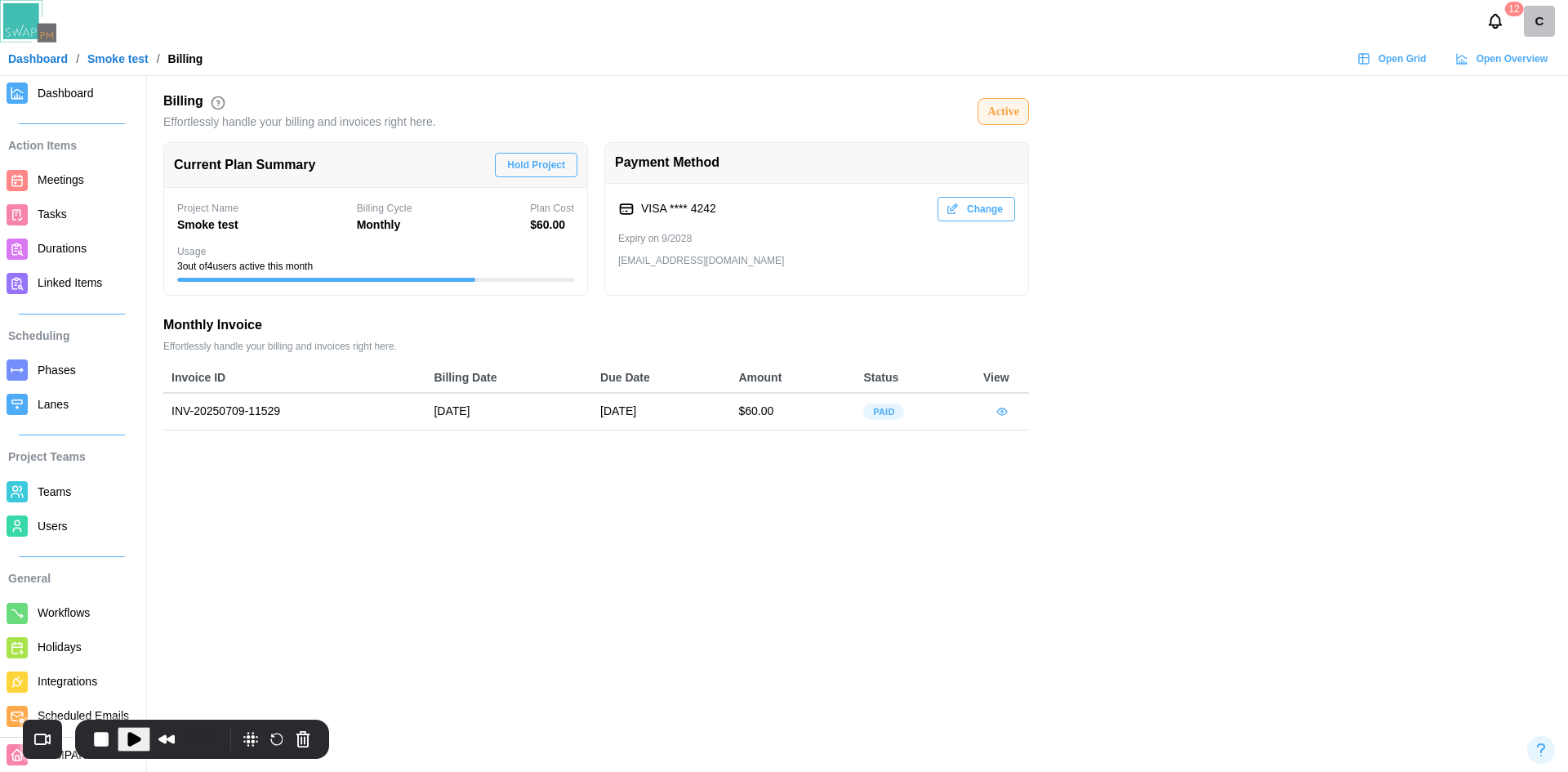 click on "Hold Project" at bounding box center [536, 165] 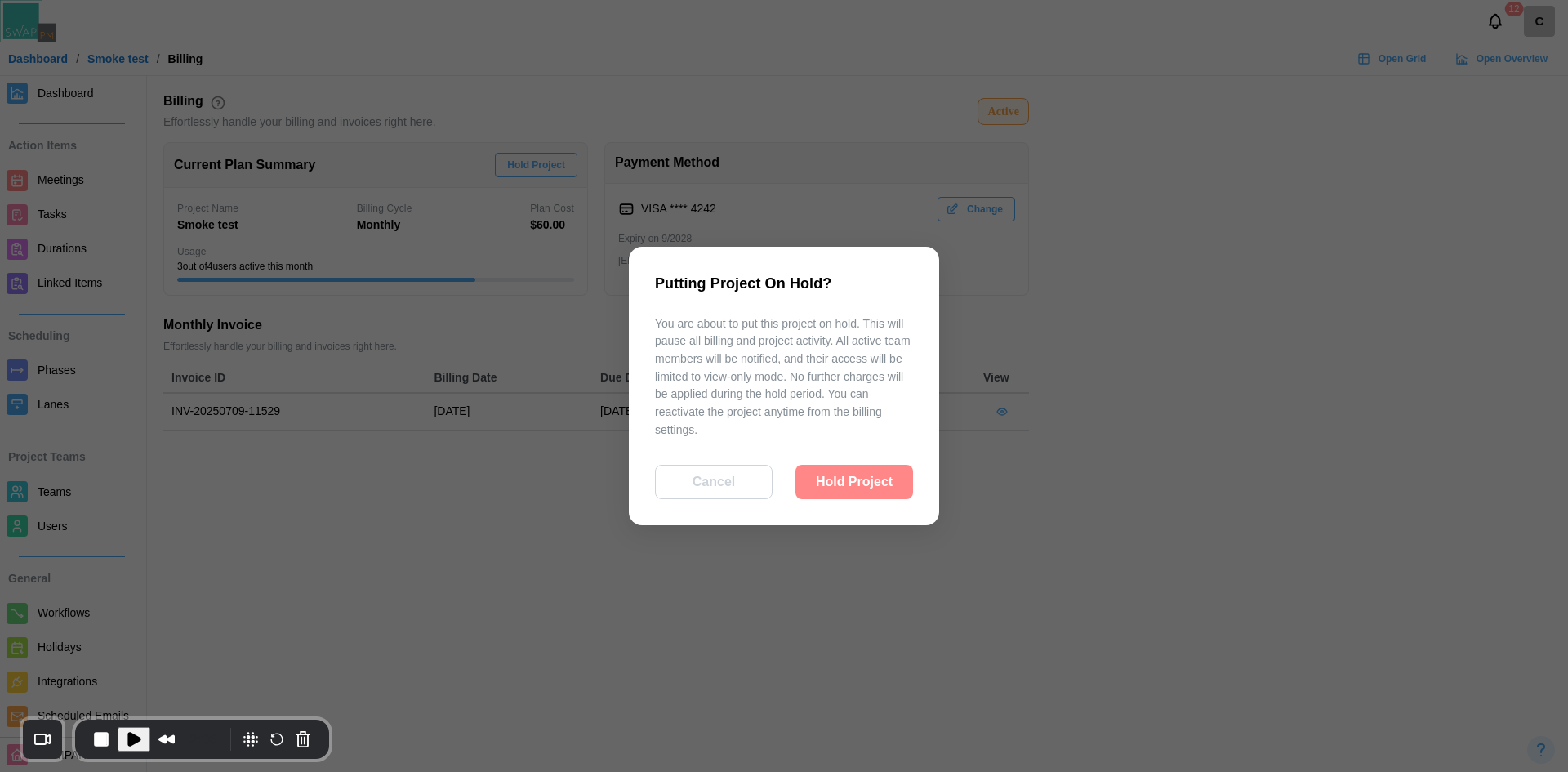 click on "Hold Project" at bounding box center [854, 482] 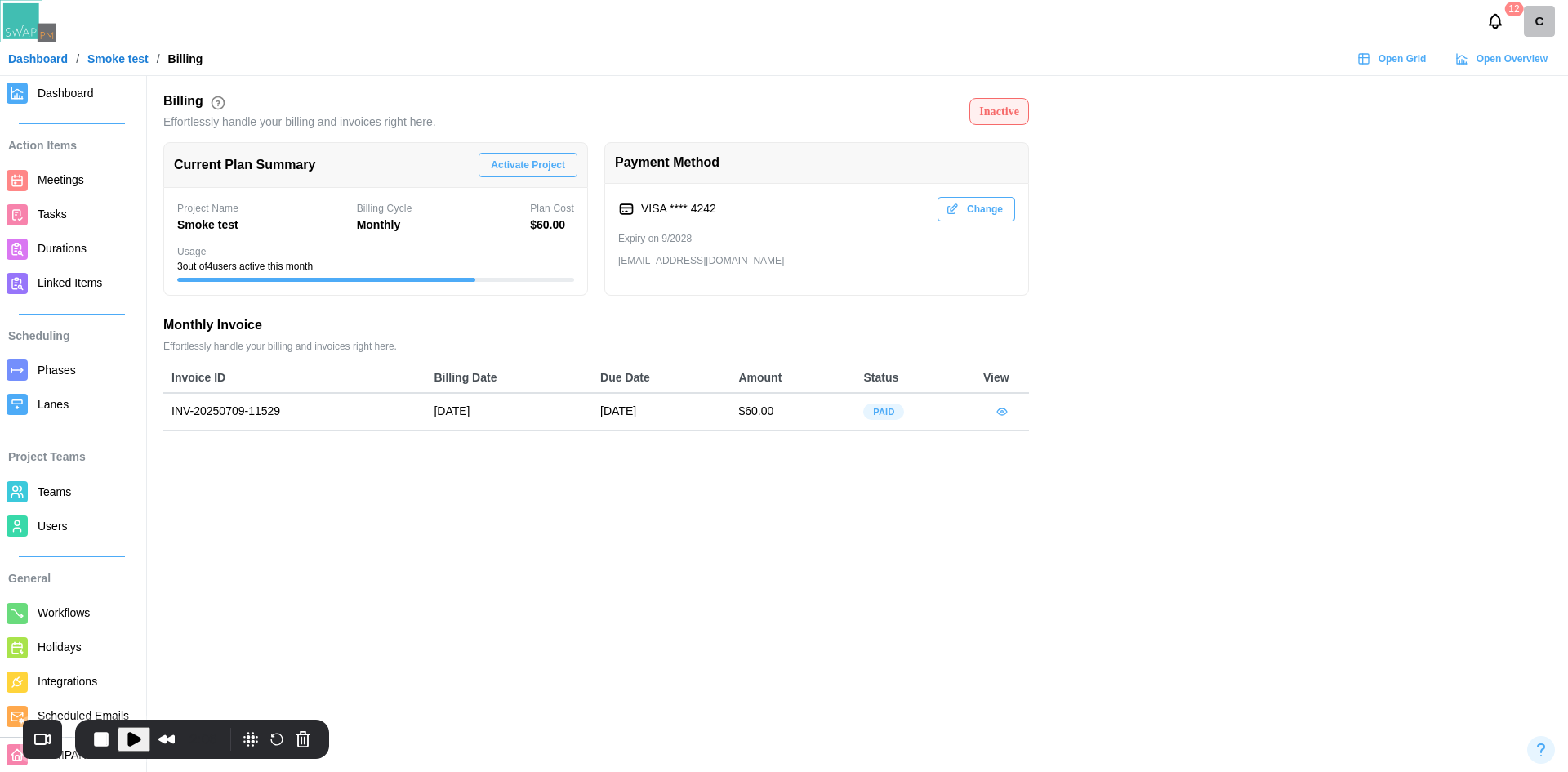click on "Dashboard" at bounding box center [38, 59] 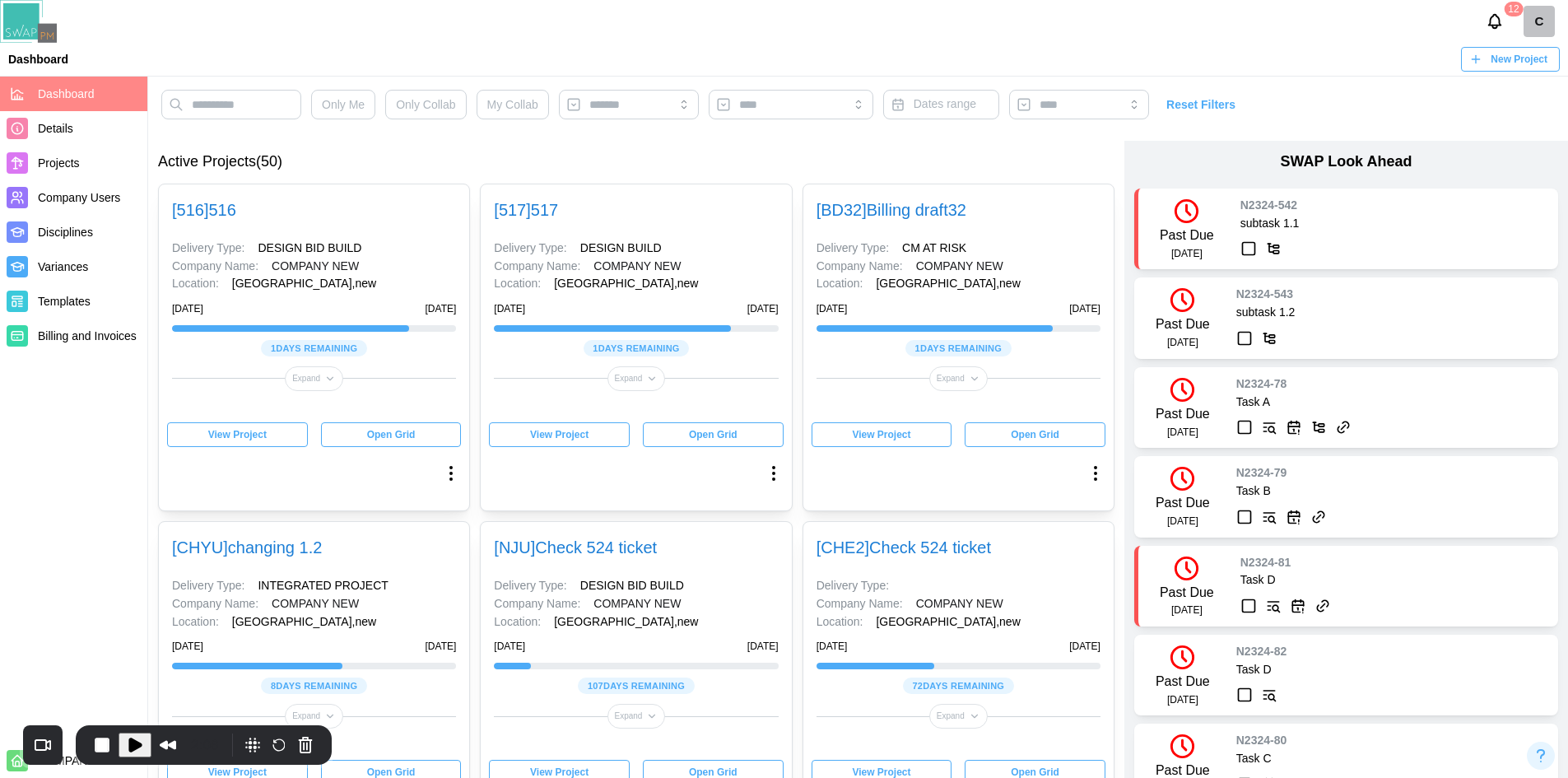 click on "Projects" at bounding box center (89, 163) 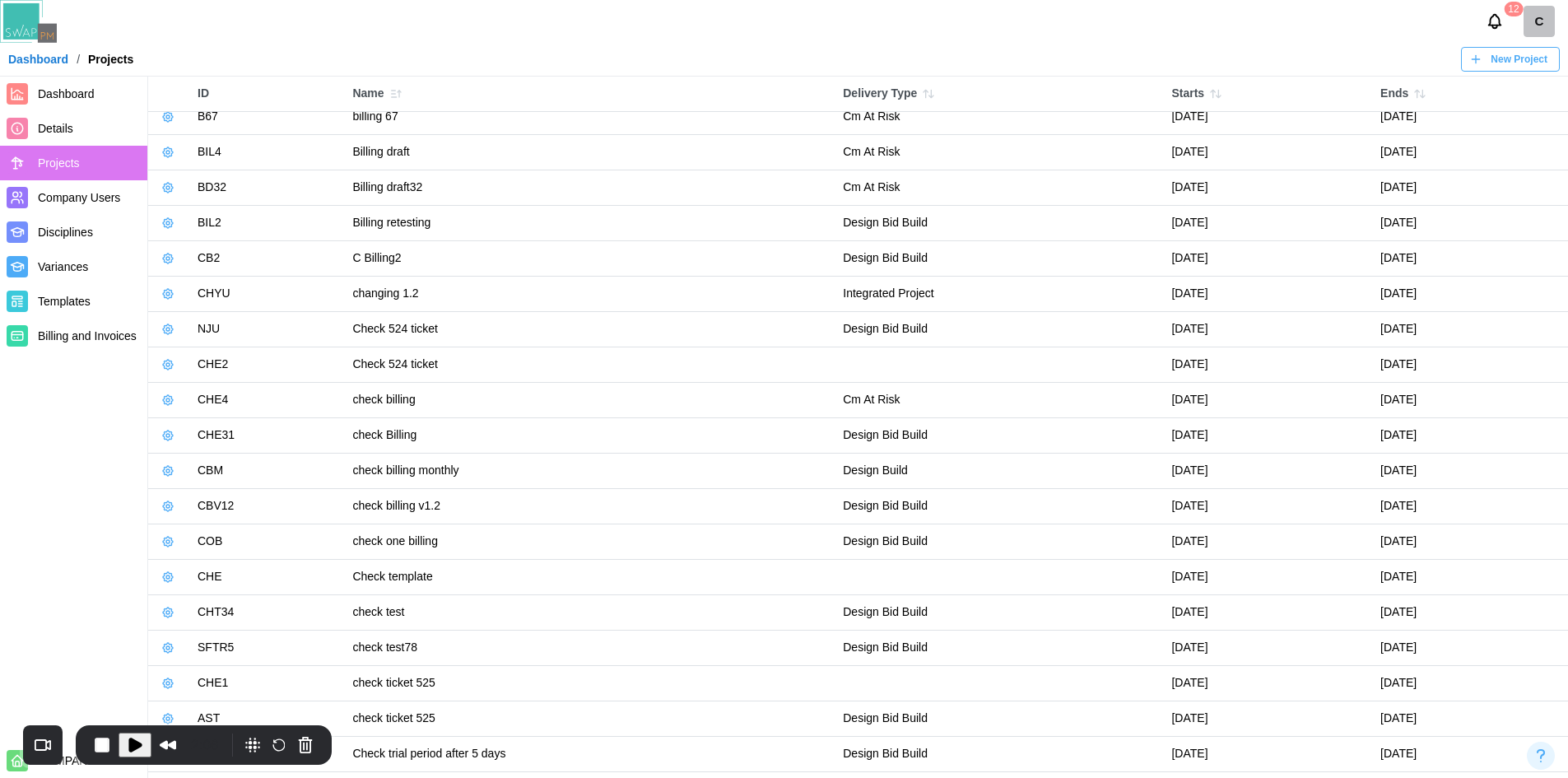 scroll, scrollTop: 165, scrollLeft: 0, axis: vertical 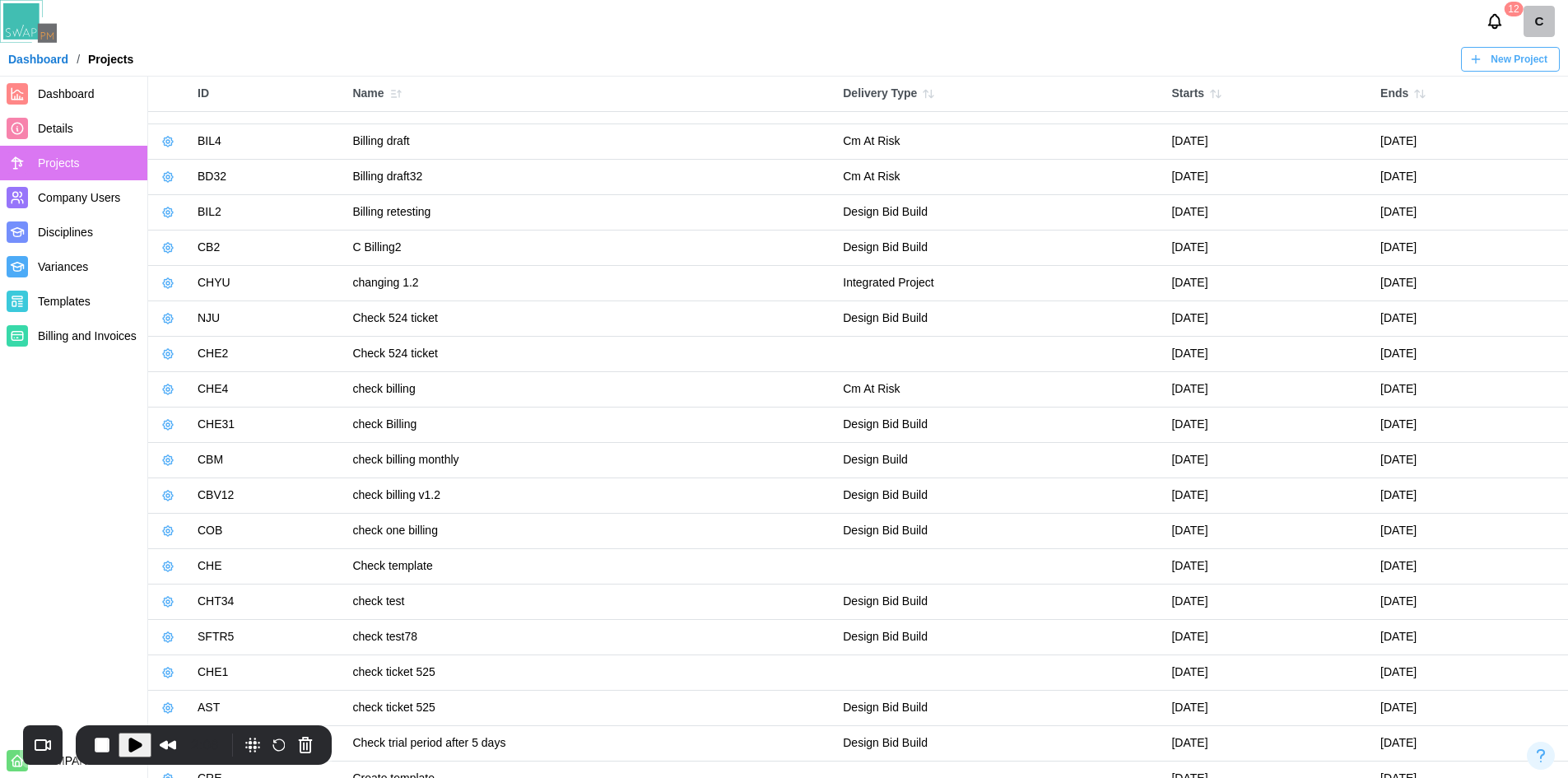 click 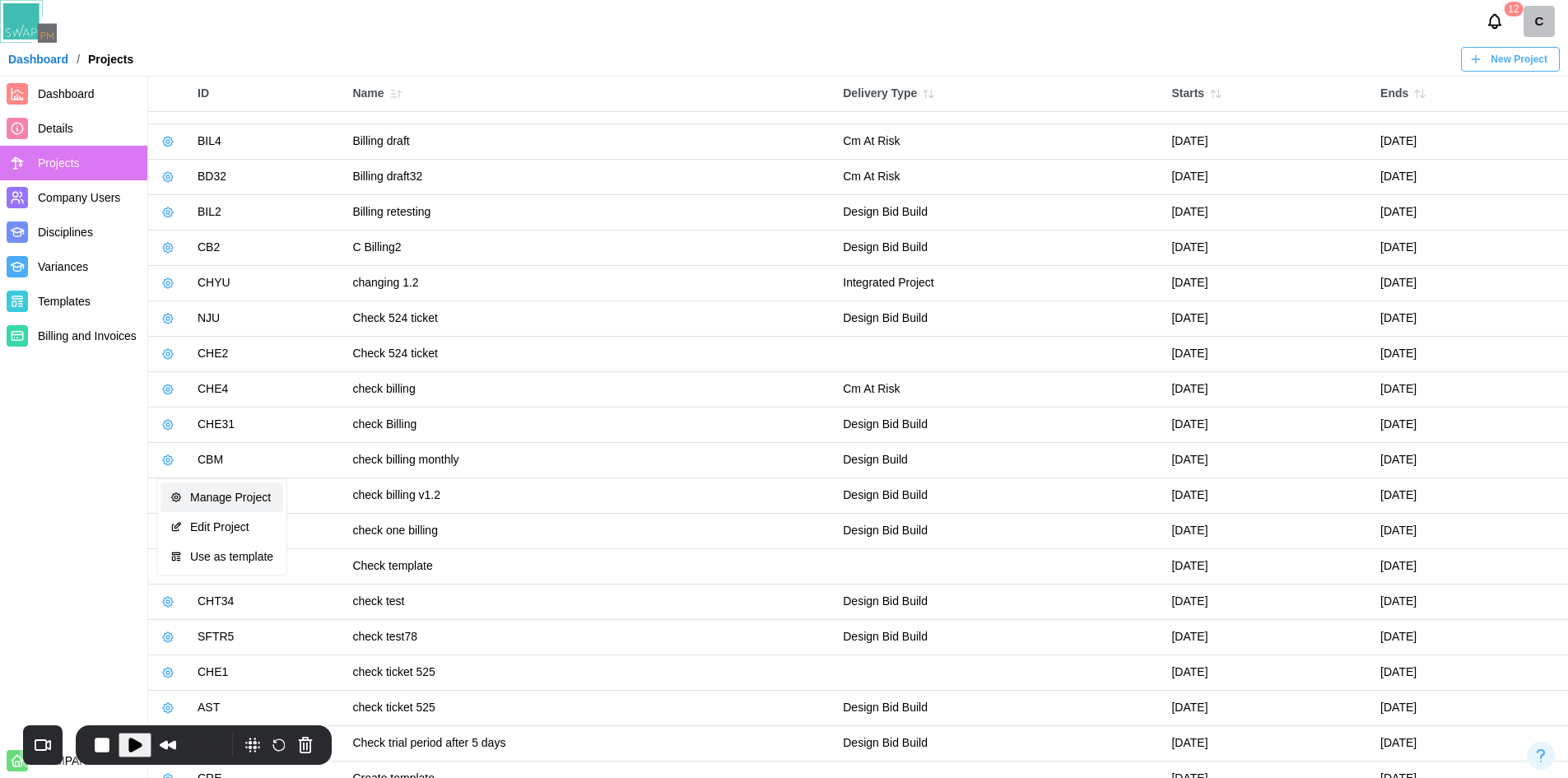 click on "Manage Project" at bounding box center (231, 497) 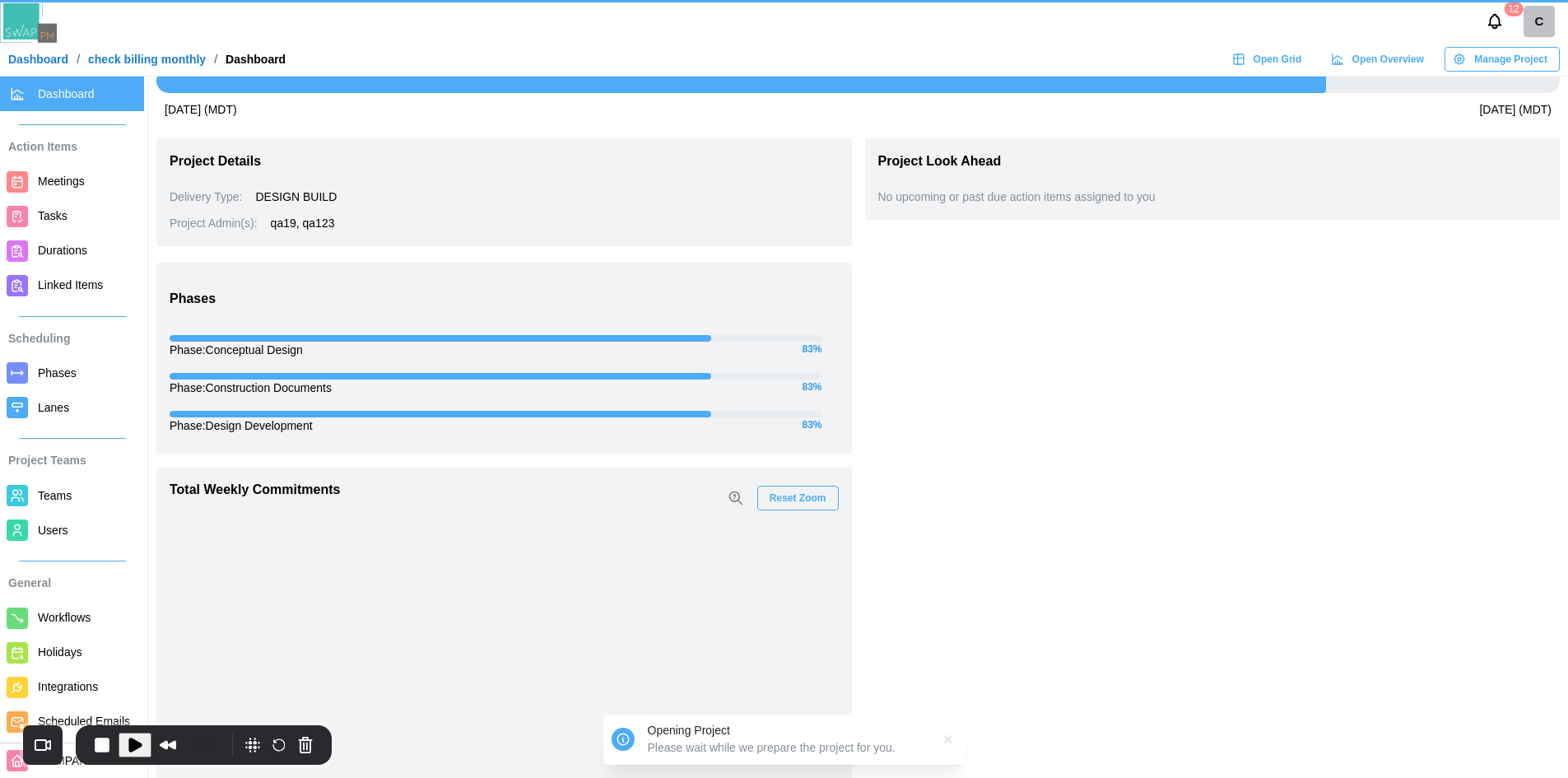 scroll, scrollTop: 0, scrollLeft: 0, axis: both 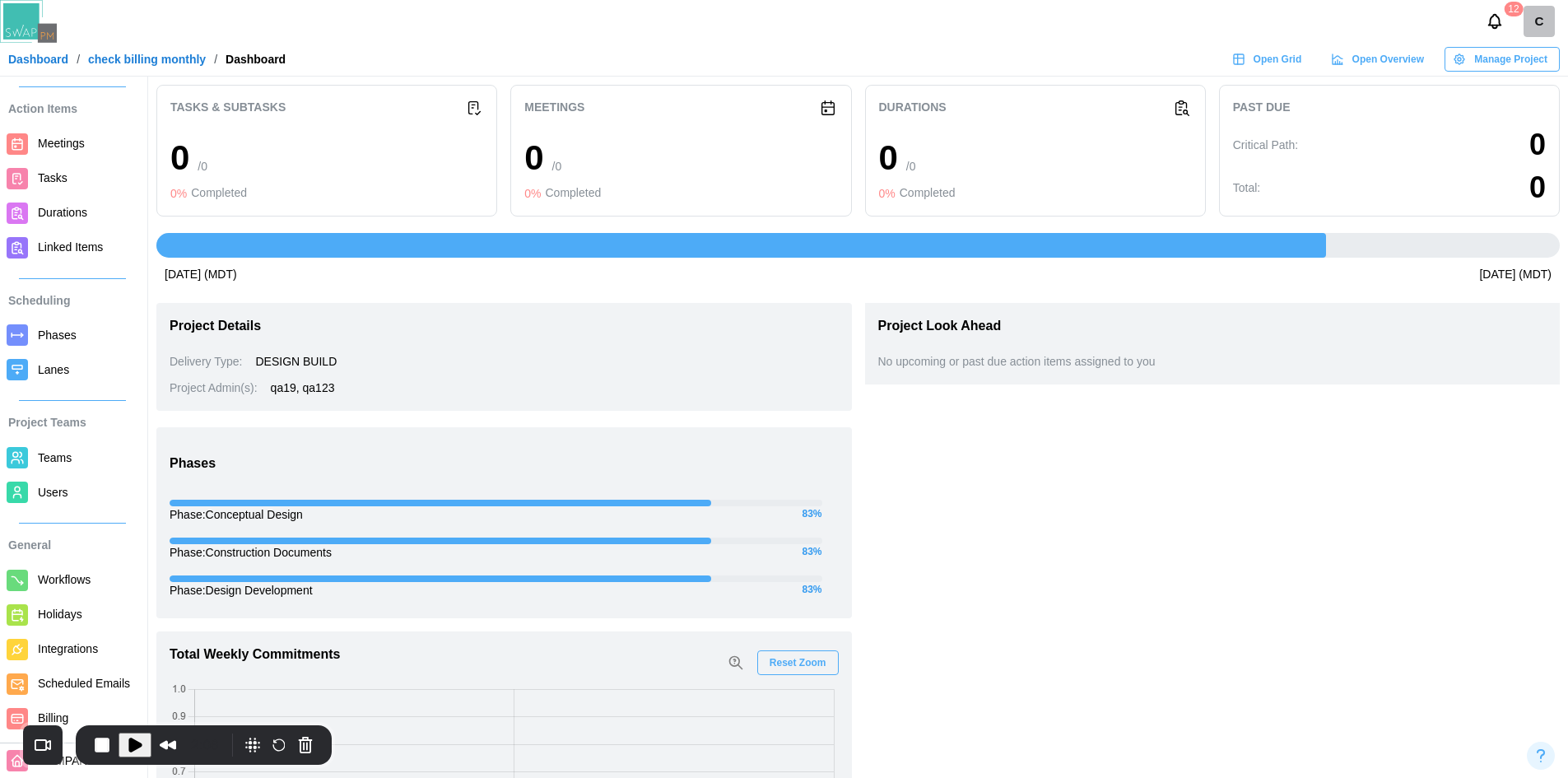 click on "Billing" at bounding box center (87, 718) 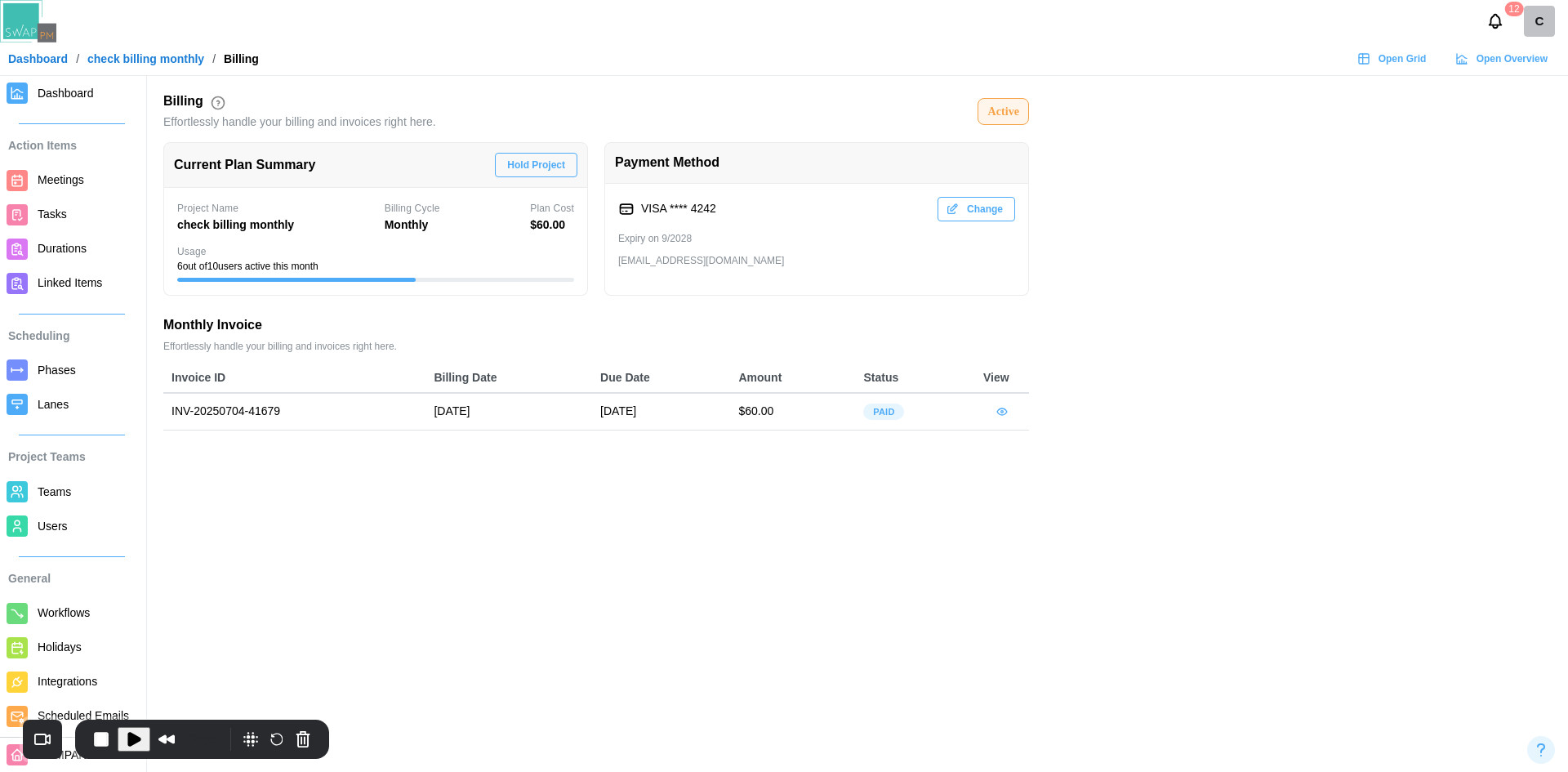 click on "Hold Project" at bounding box center [536, 165] 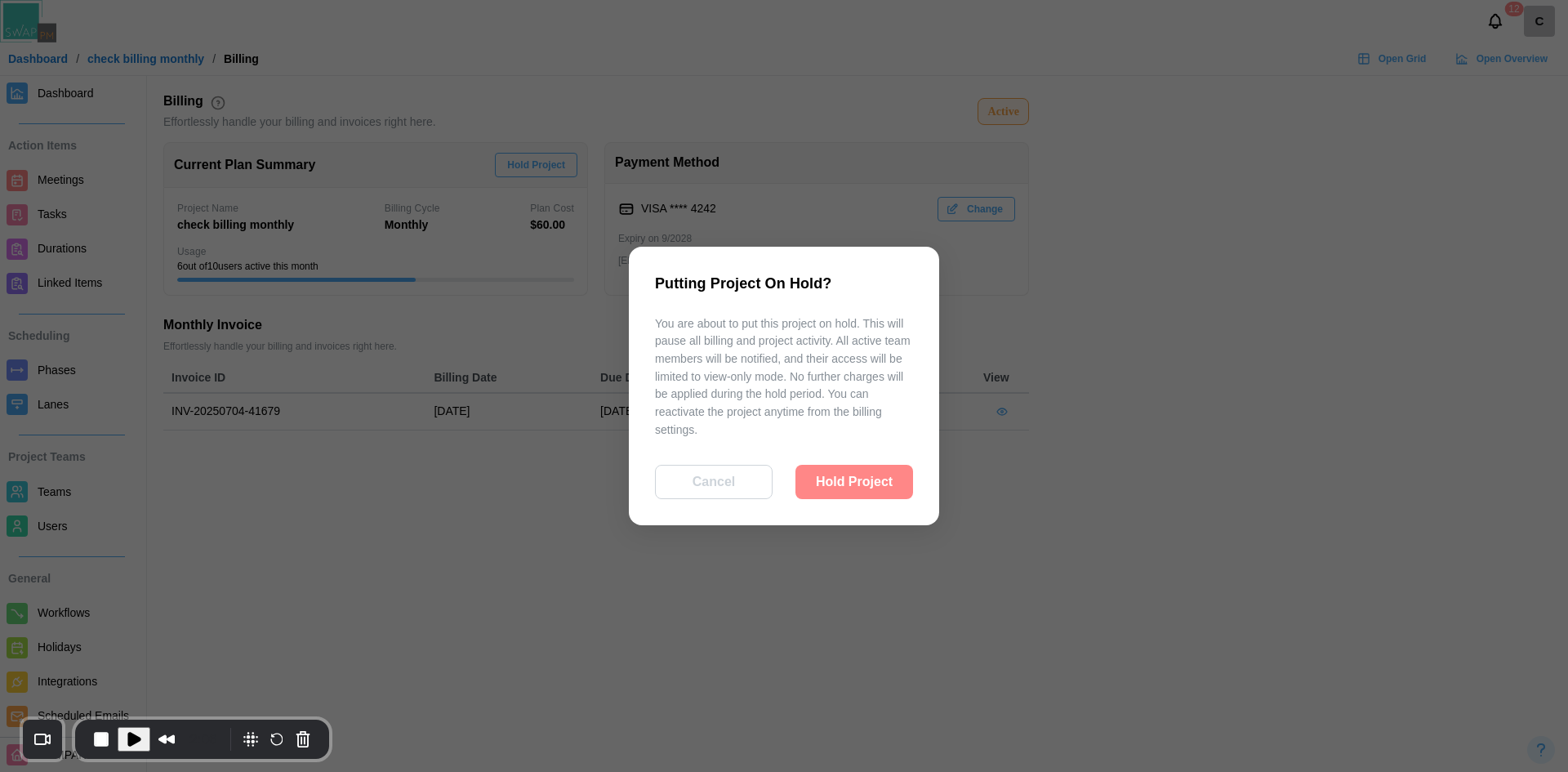click on "Hold Project" at bounding box center [854, 482] 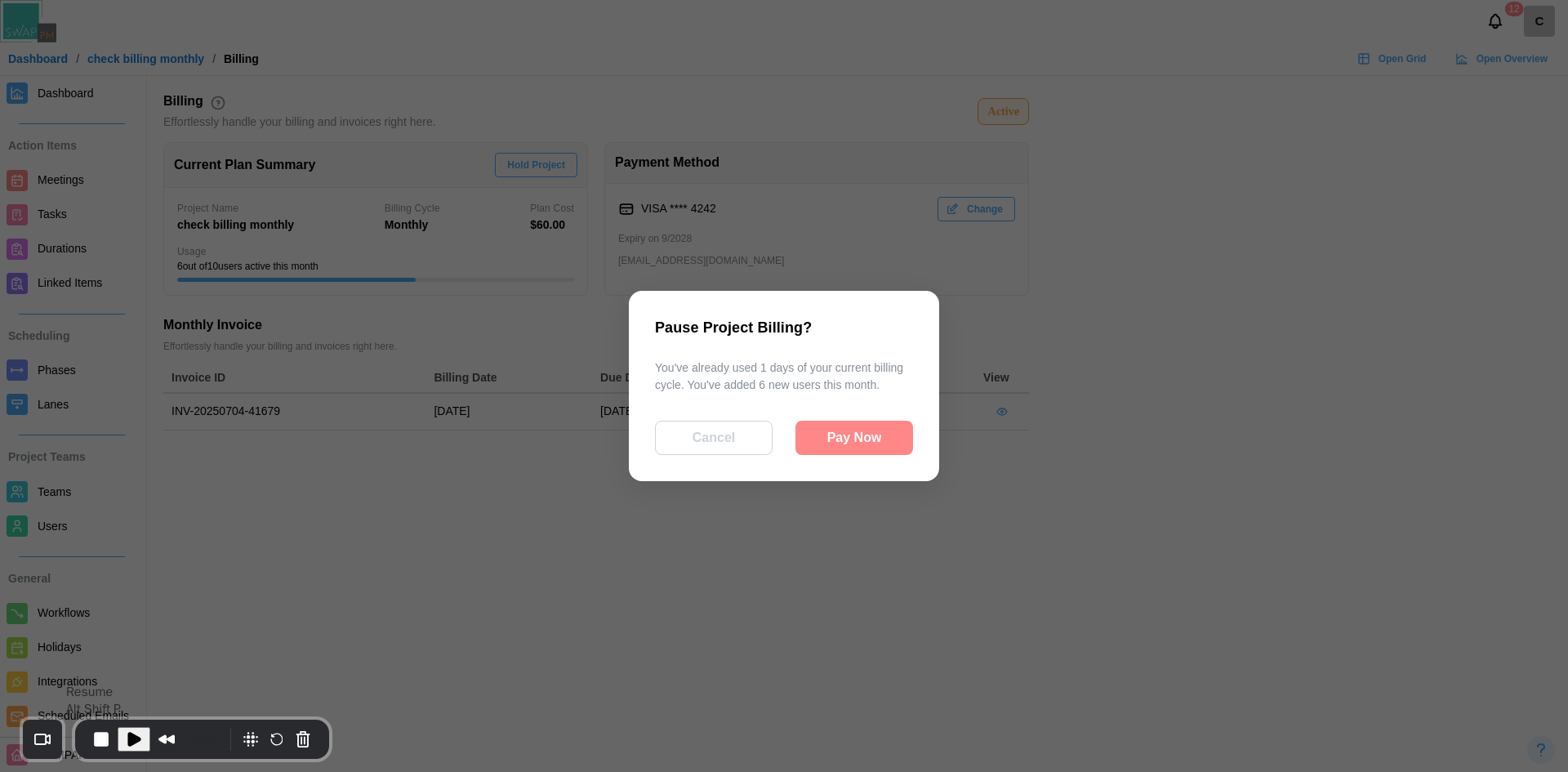 click at bounding box center [134, 739] 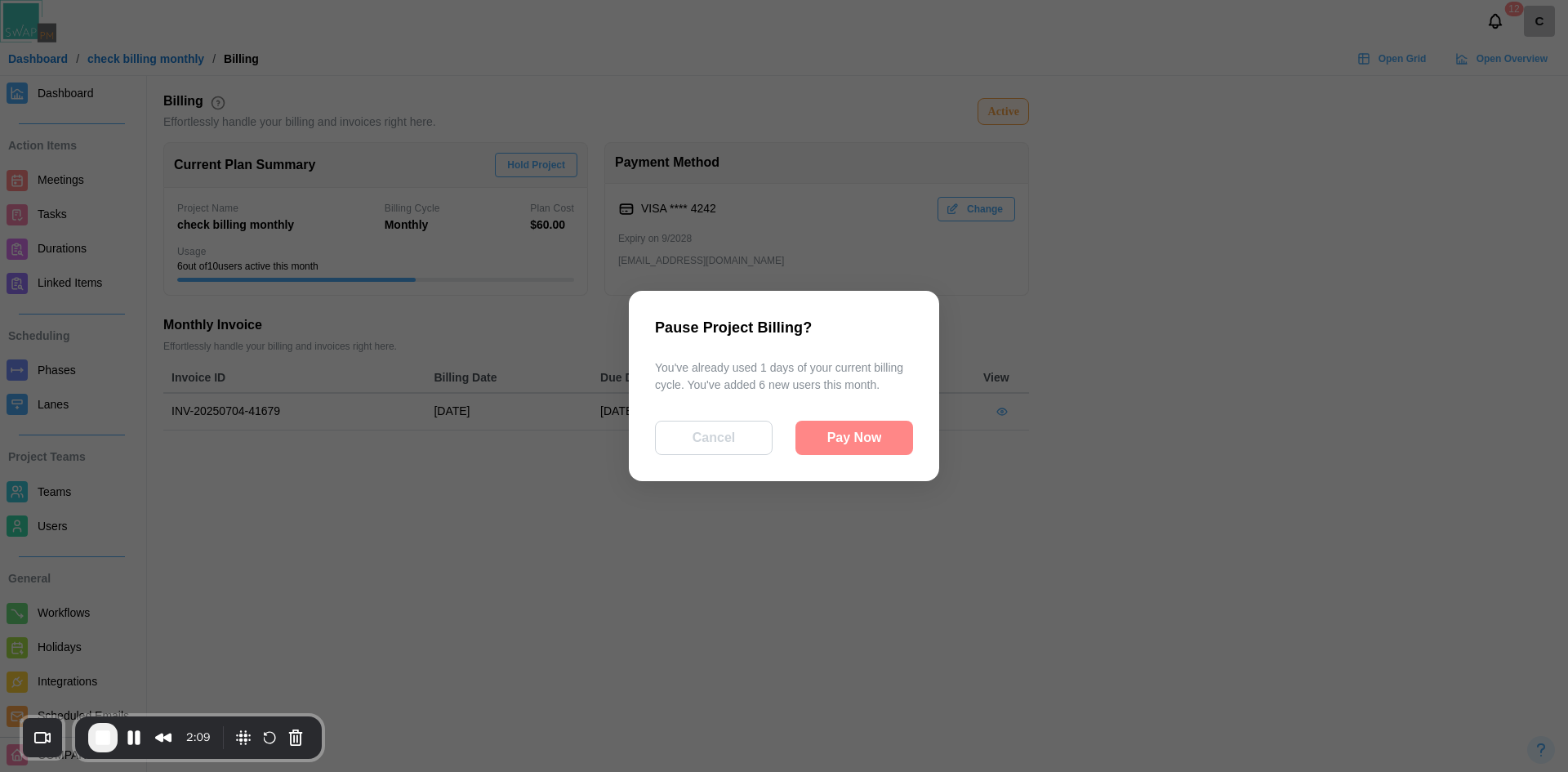 click on "Cancel" at bounding box center [714, 438] 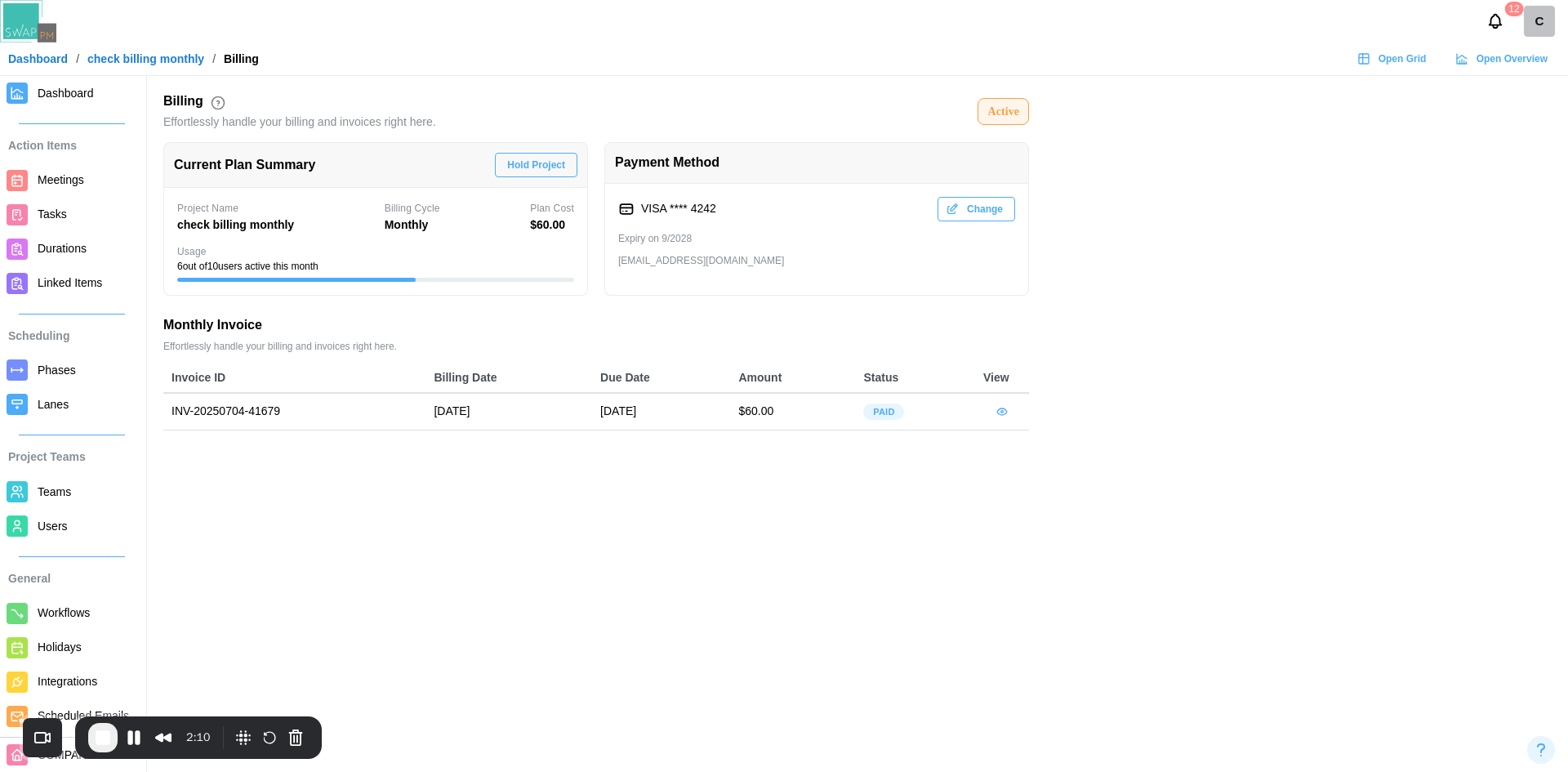 click on "Hold Project" at bounding box center [536, 165] 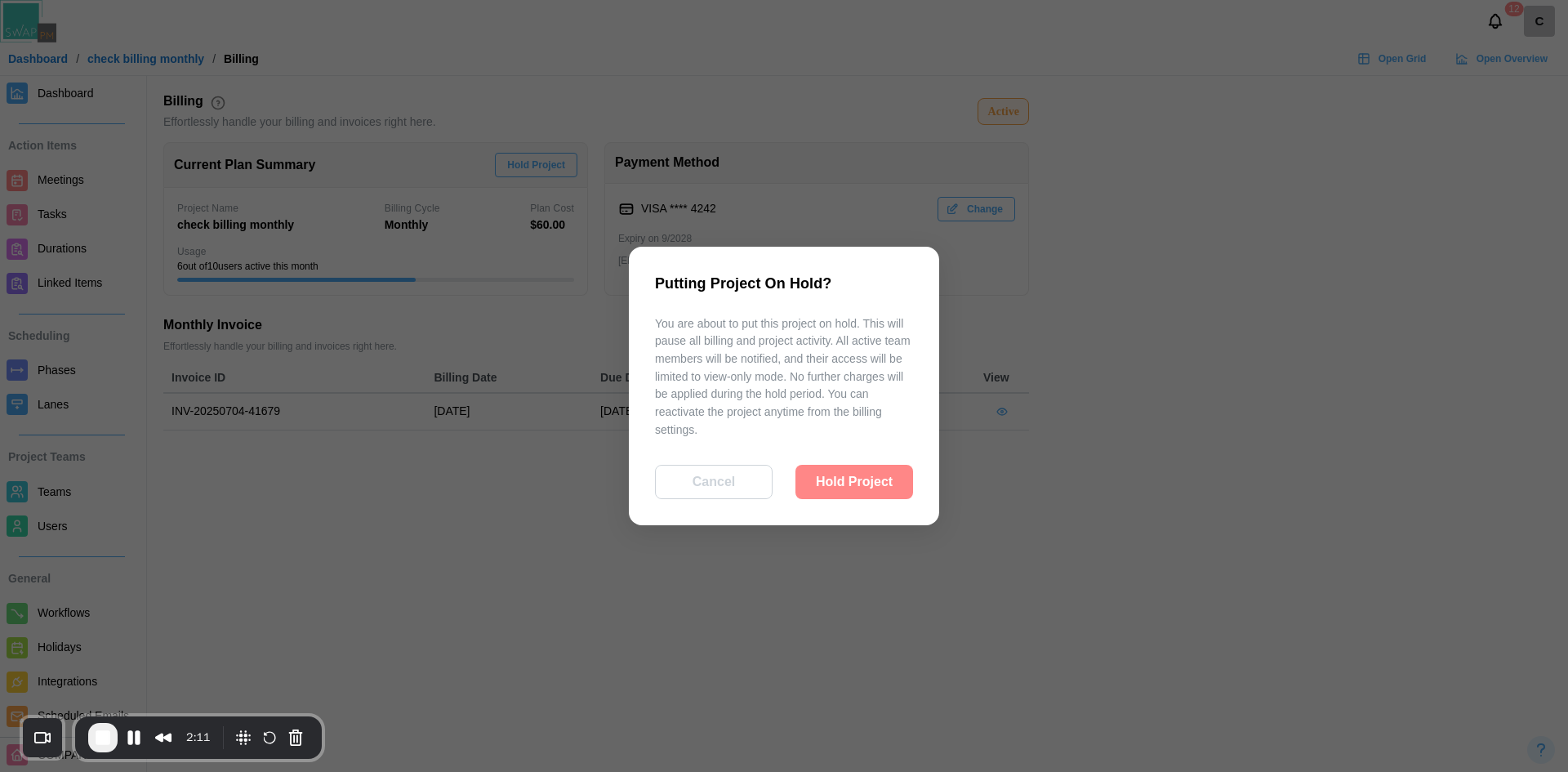 click on "Hold Project" at bounding box center (854, 482) 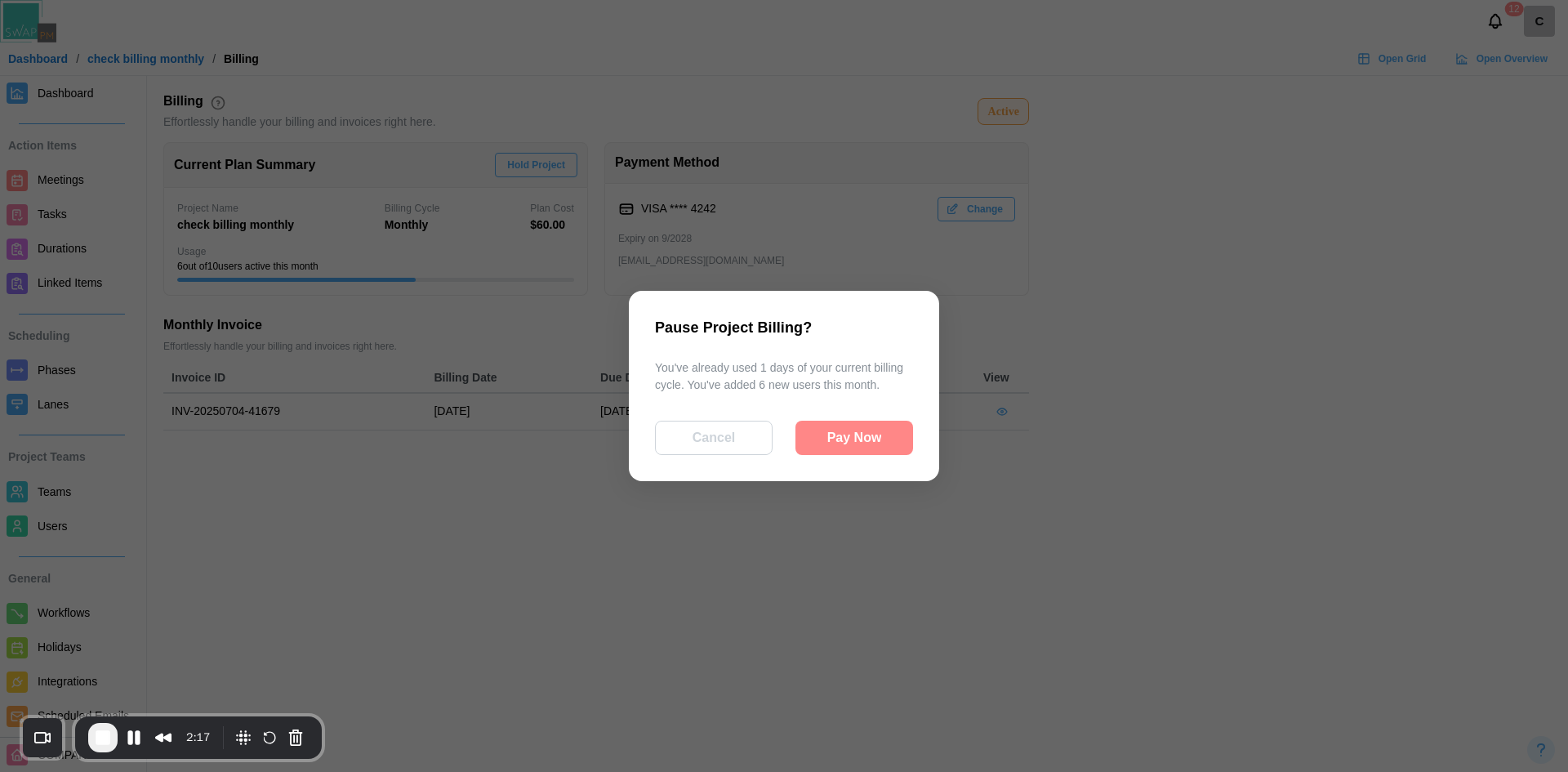 click on "Pay Now" at bounding box center (854, 438) 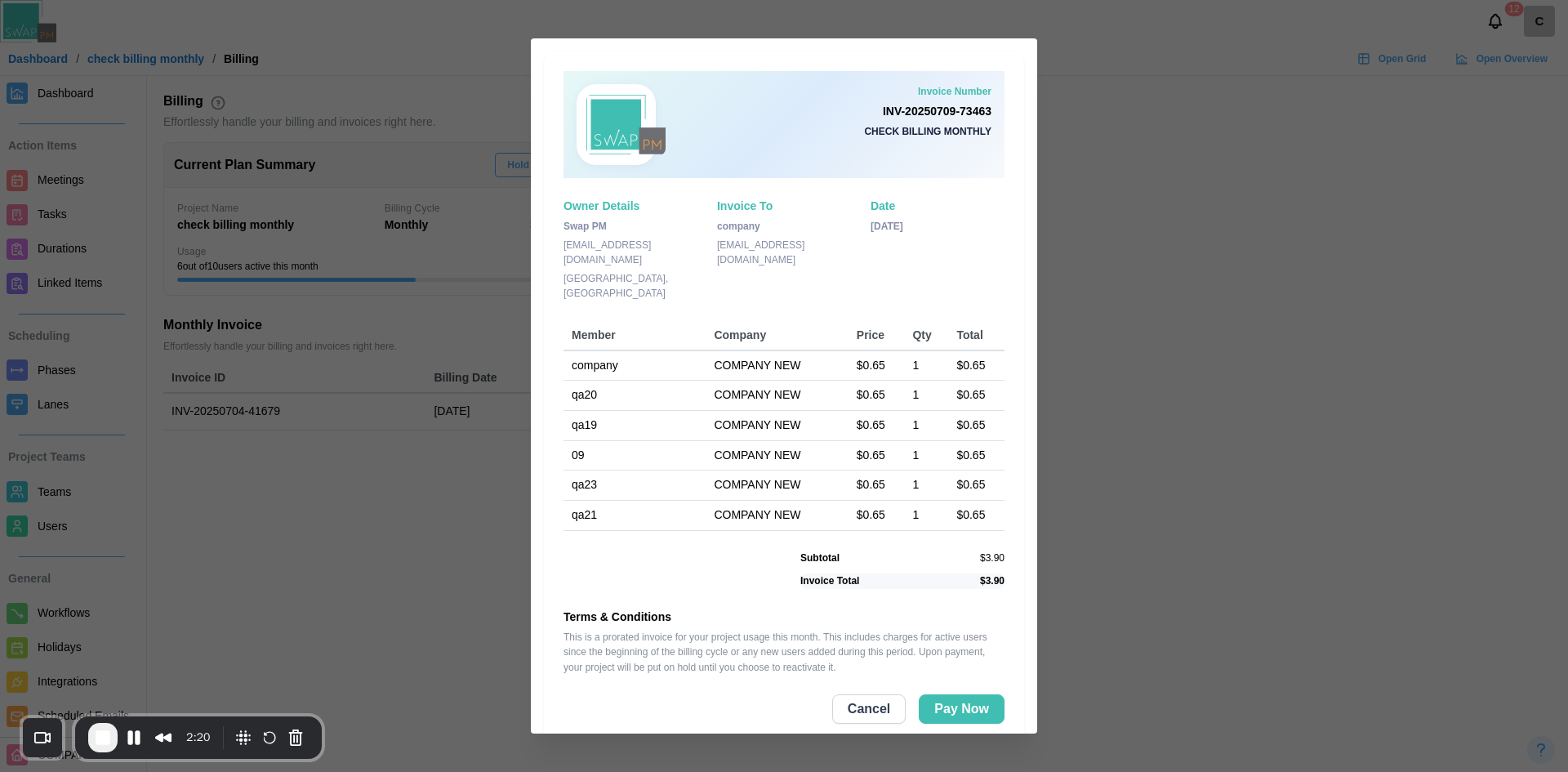 scroll, scrollTop: 23, scrollLeft: 0, axis: vertical 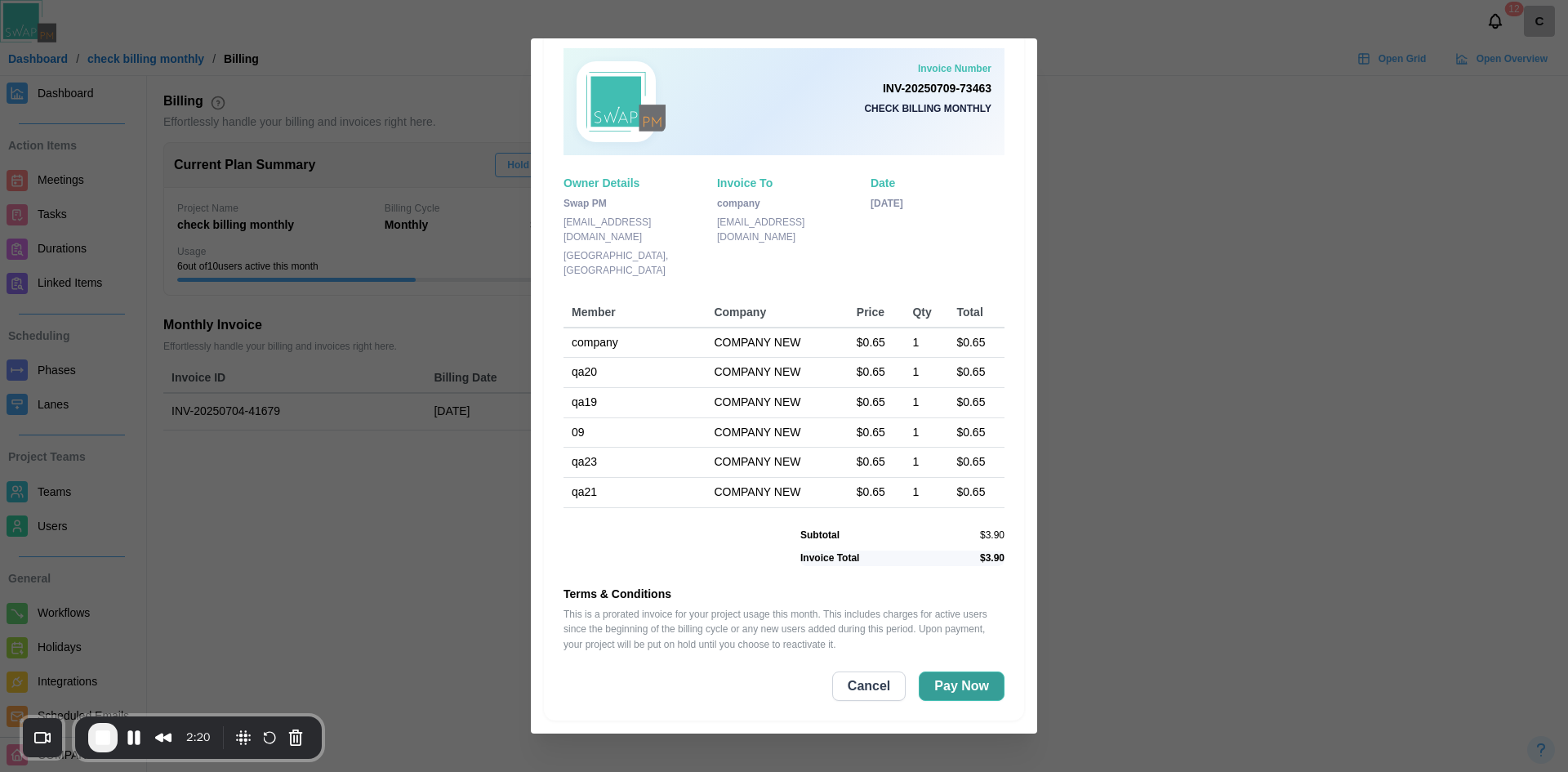 click on "Pay Now" at bounding box center [961, 686] 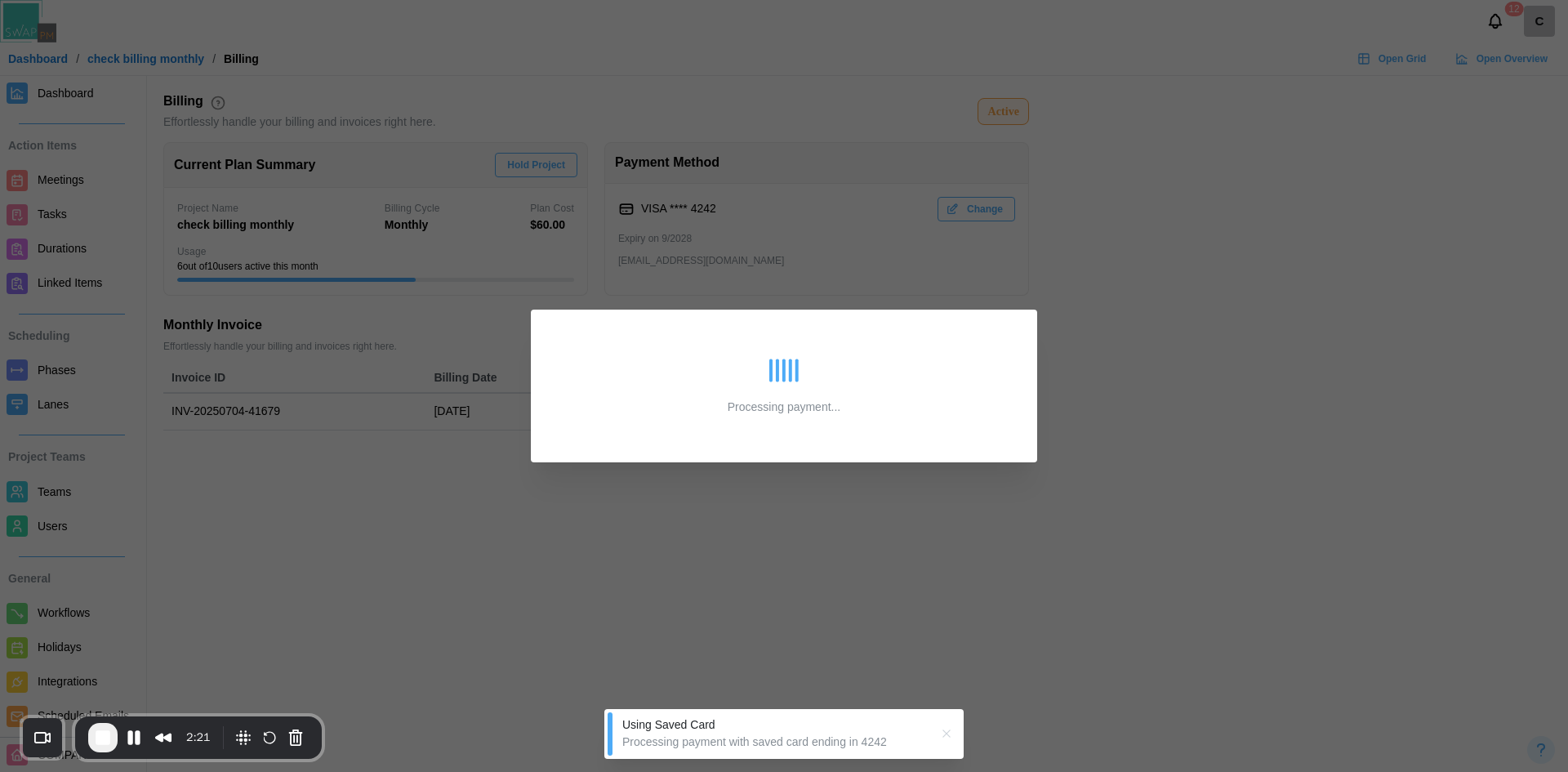 scroll, scrollTop: 0, scrollLeft: 0, axis: both 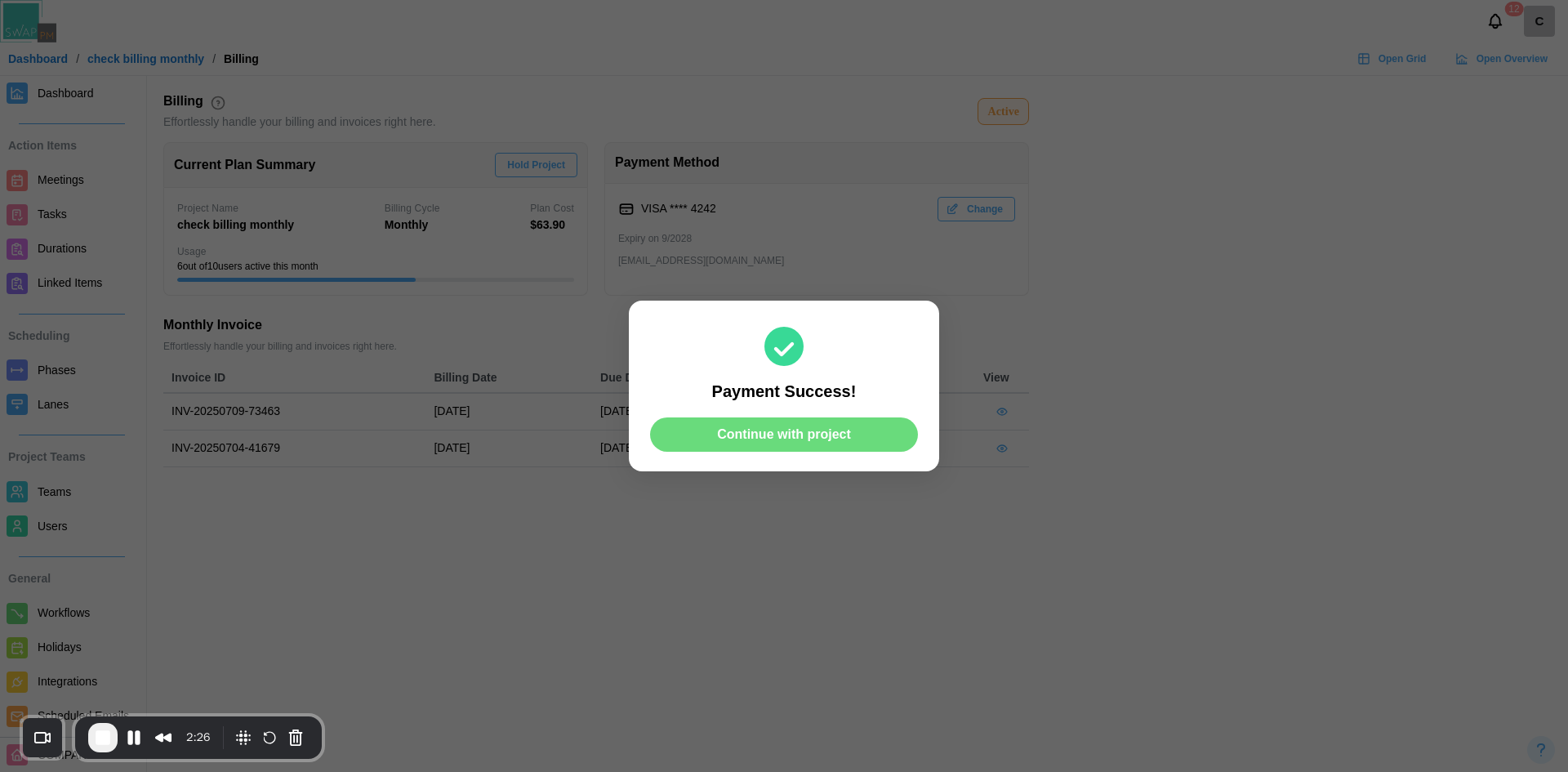 click at bounding box center (784, 386) 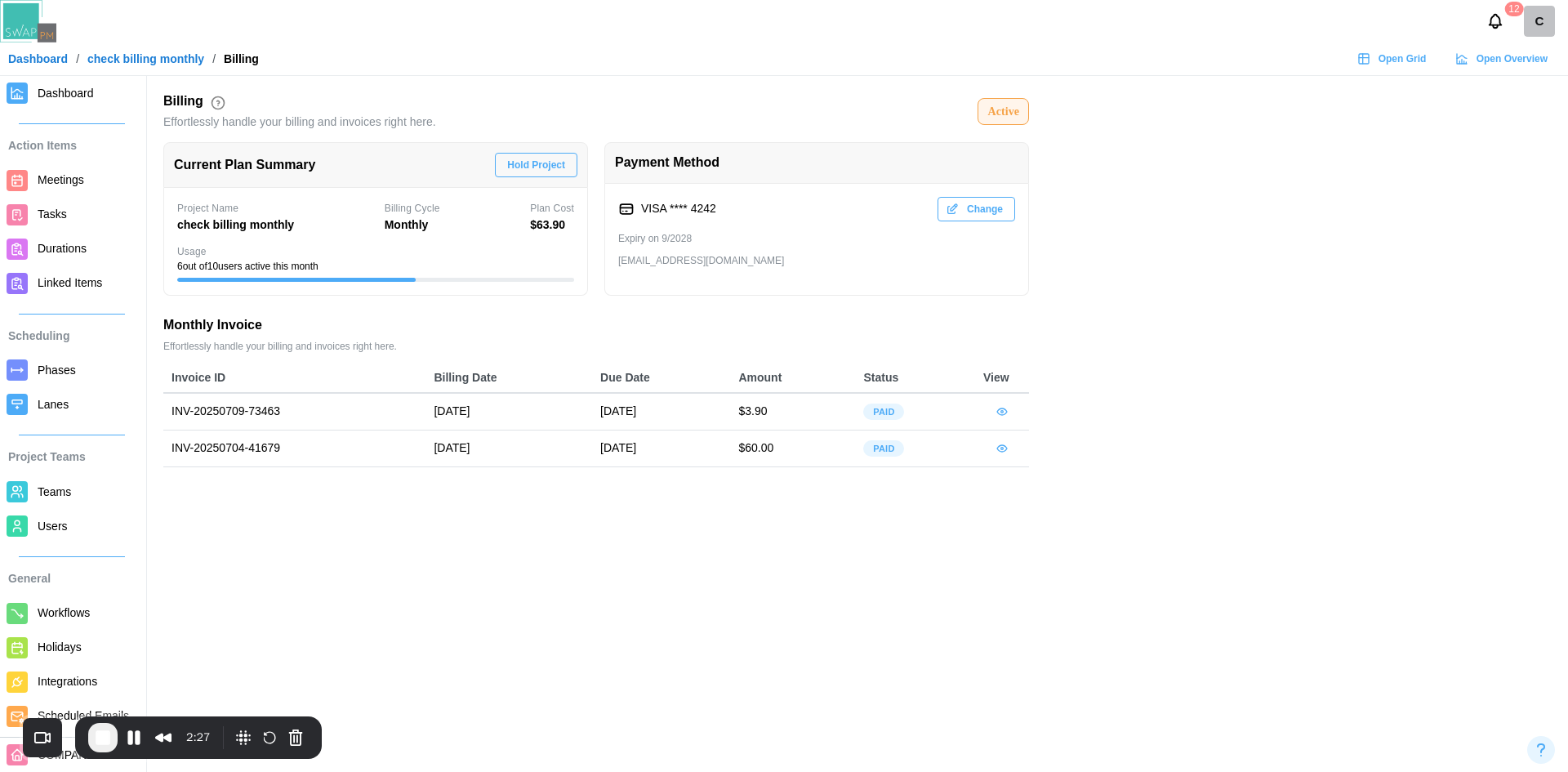 scroll, scrollTop: 56, scrollLeft: 0, axis: vertical 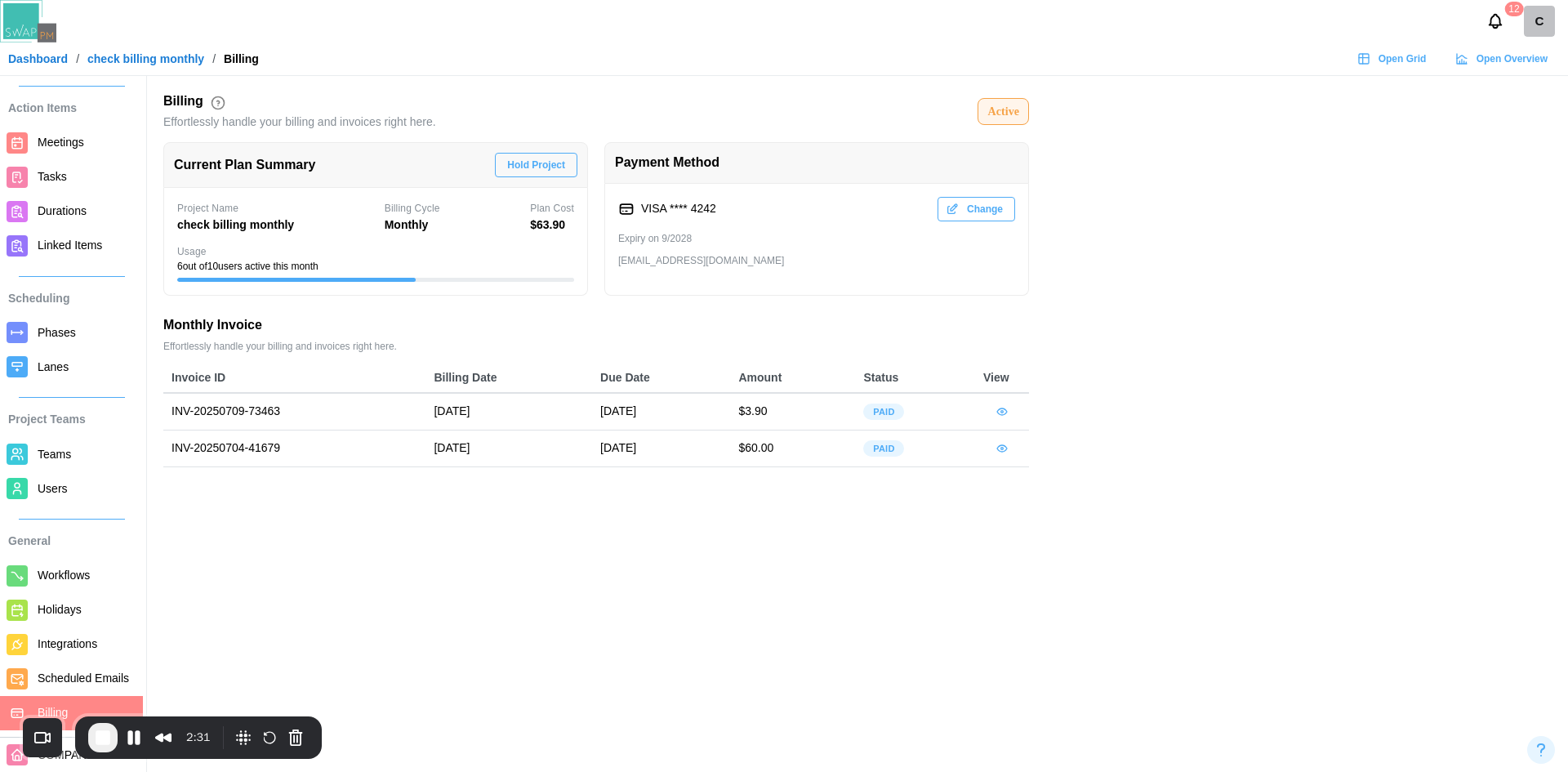 click on "Users" at bounding box center [71, 489] 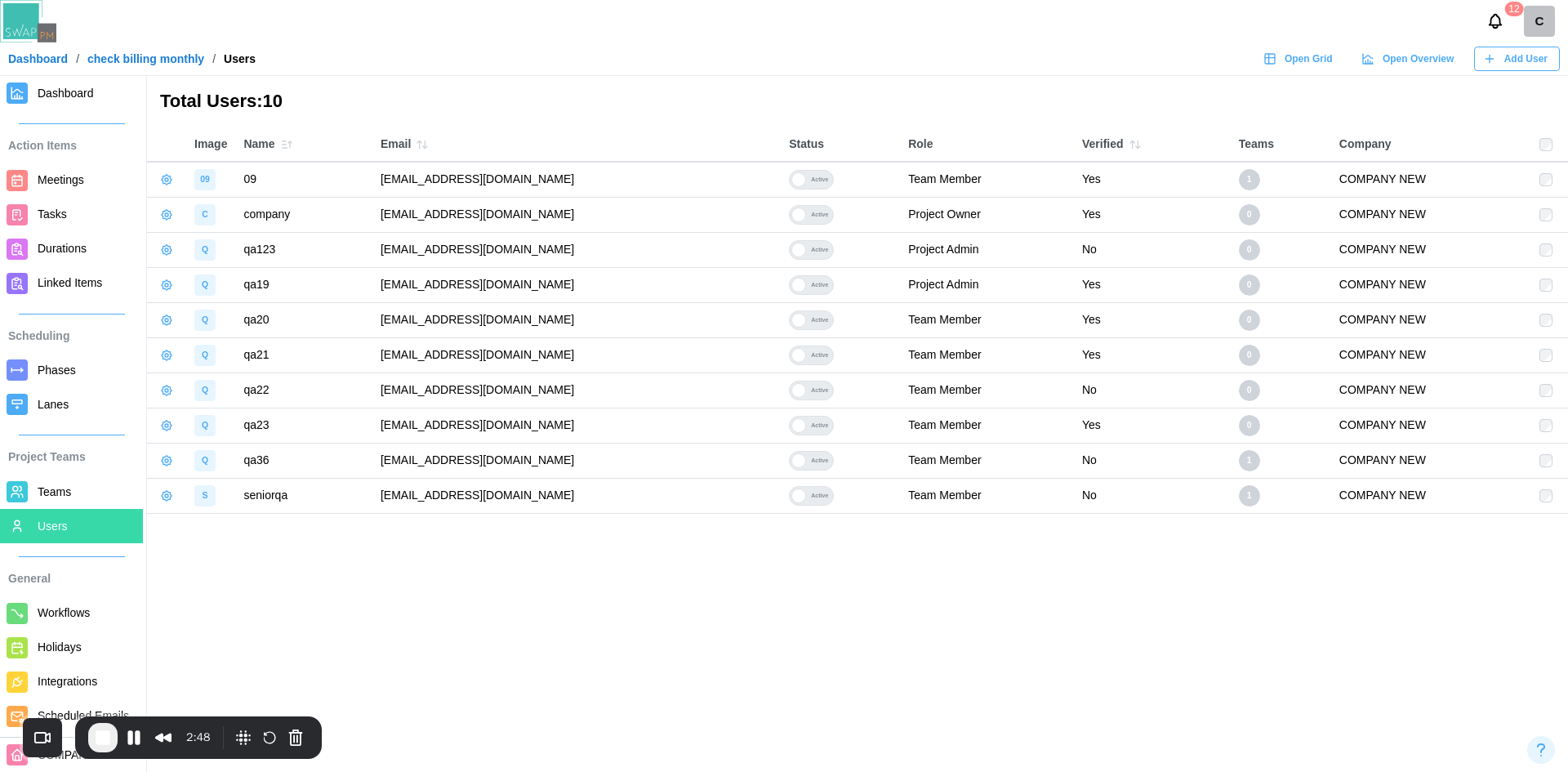 click 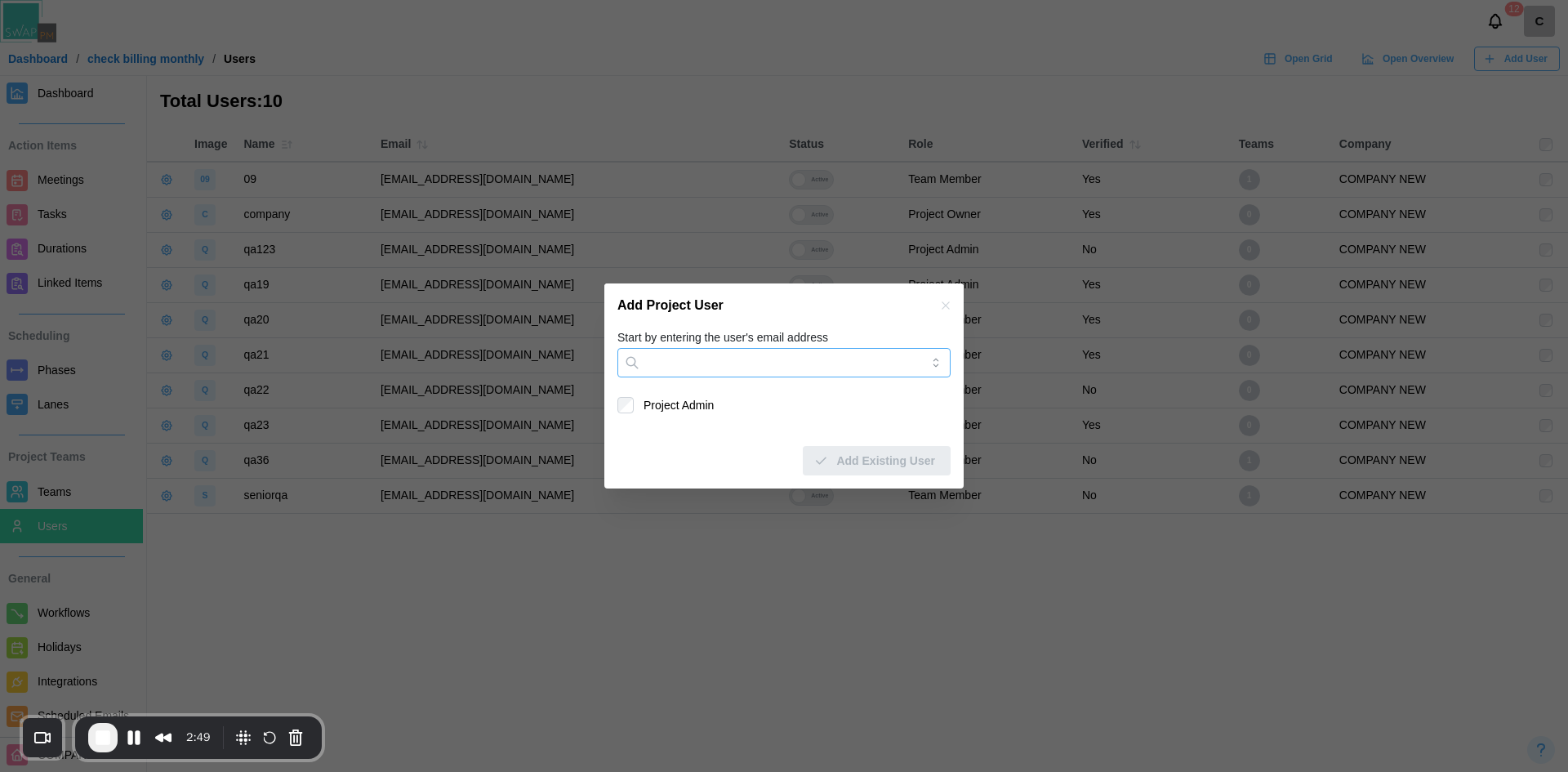 click on "Start by entering the user's email address" at bounding box center [784, 363] 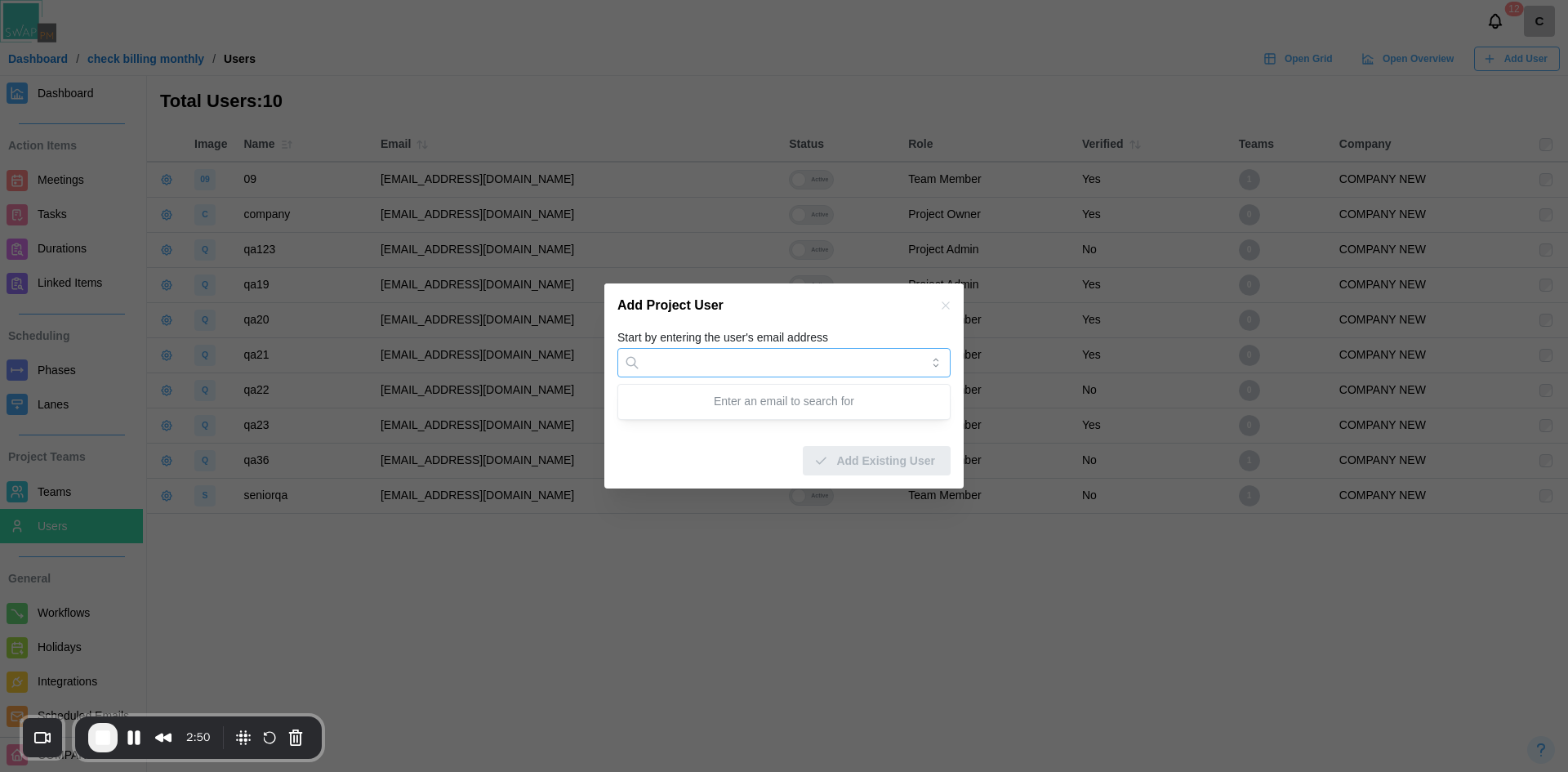 type on "*" 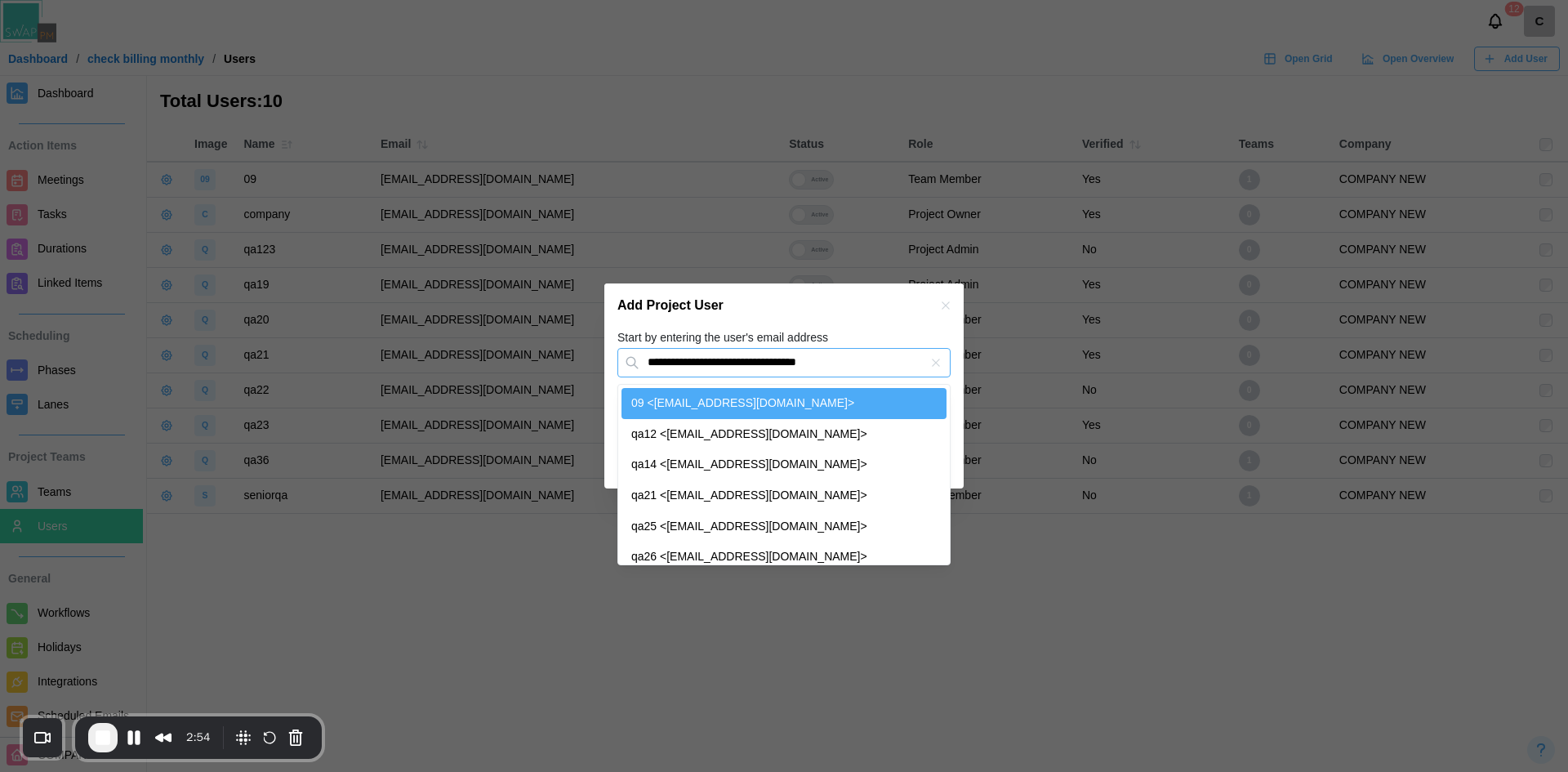 click on "**********" at bounding box center (784, 363) 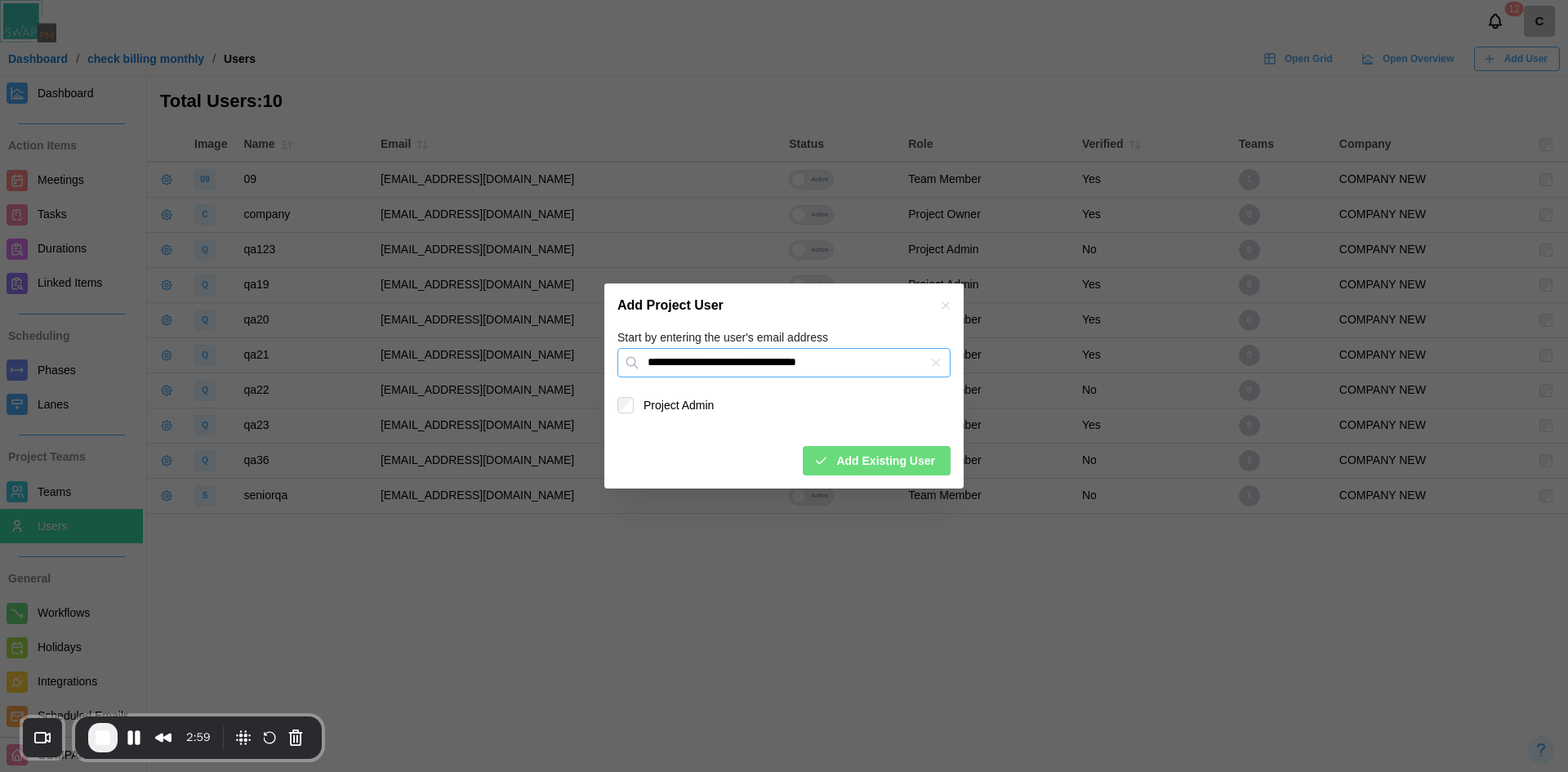 drag, startPoint x: 670, startPoint y: 363, endPoint x: 606, endPoint y: 365, distance: 64.03124 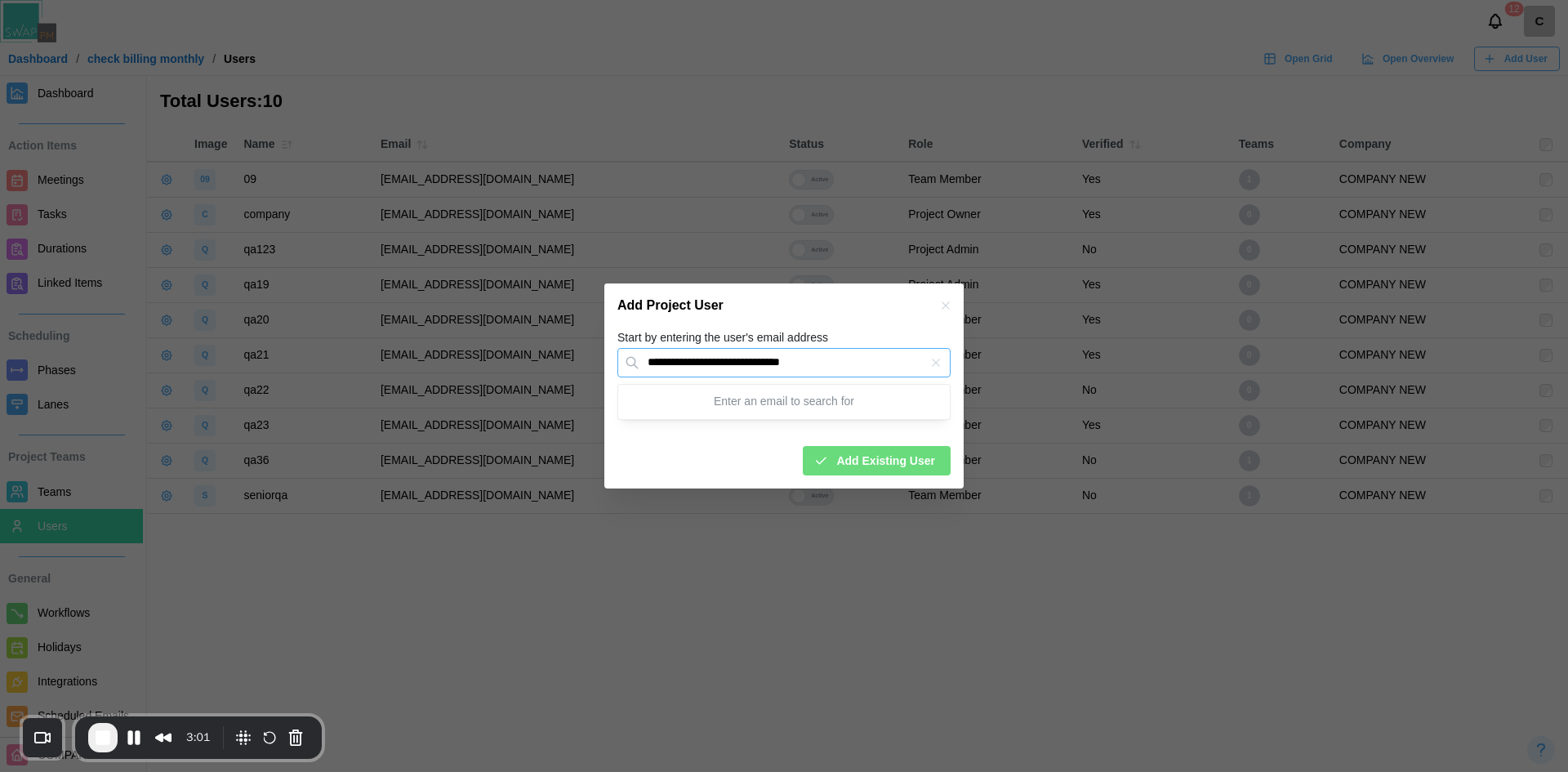click on "**********" at bounding box center (784, 363) 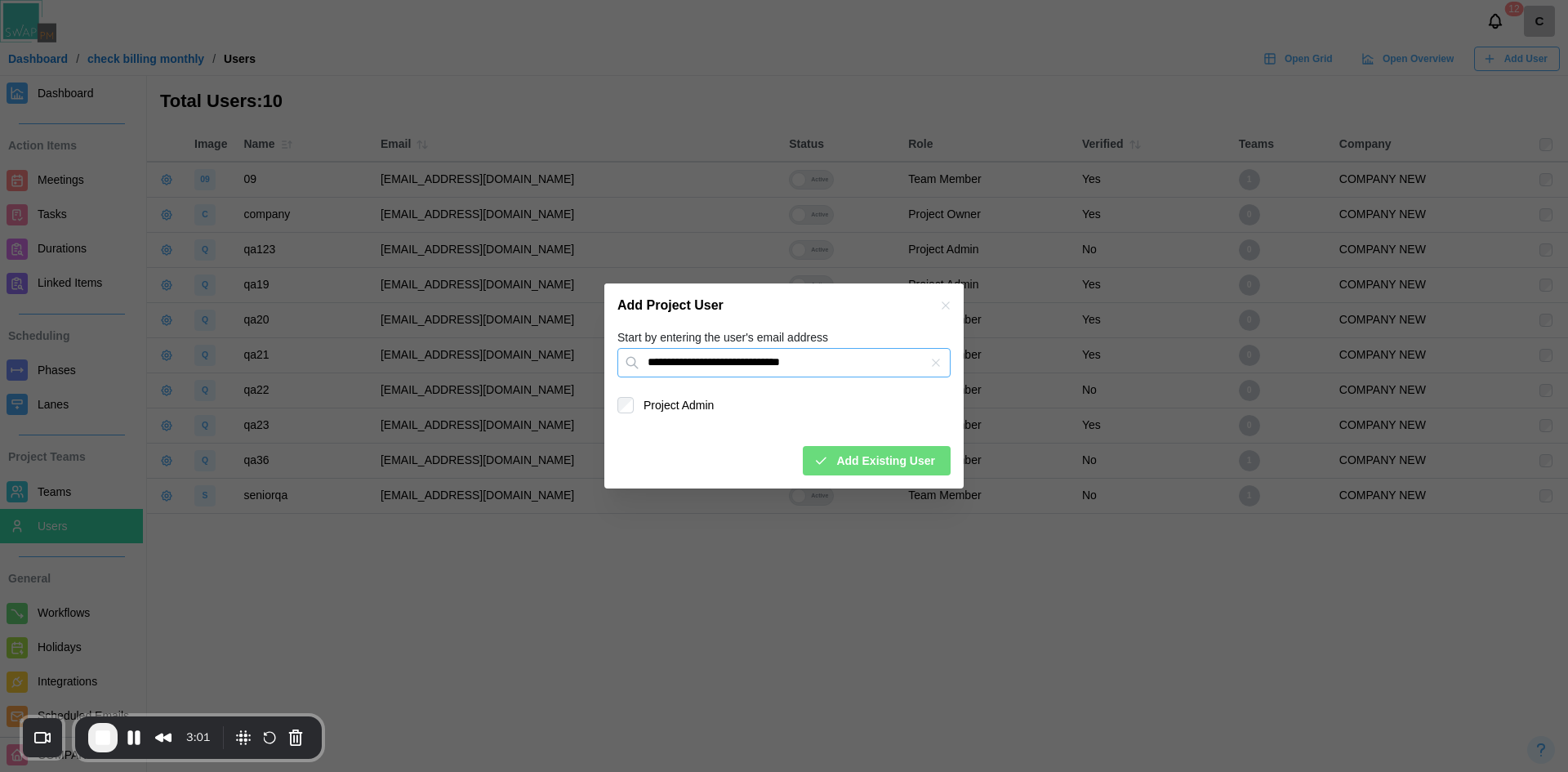 type on "**********" 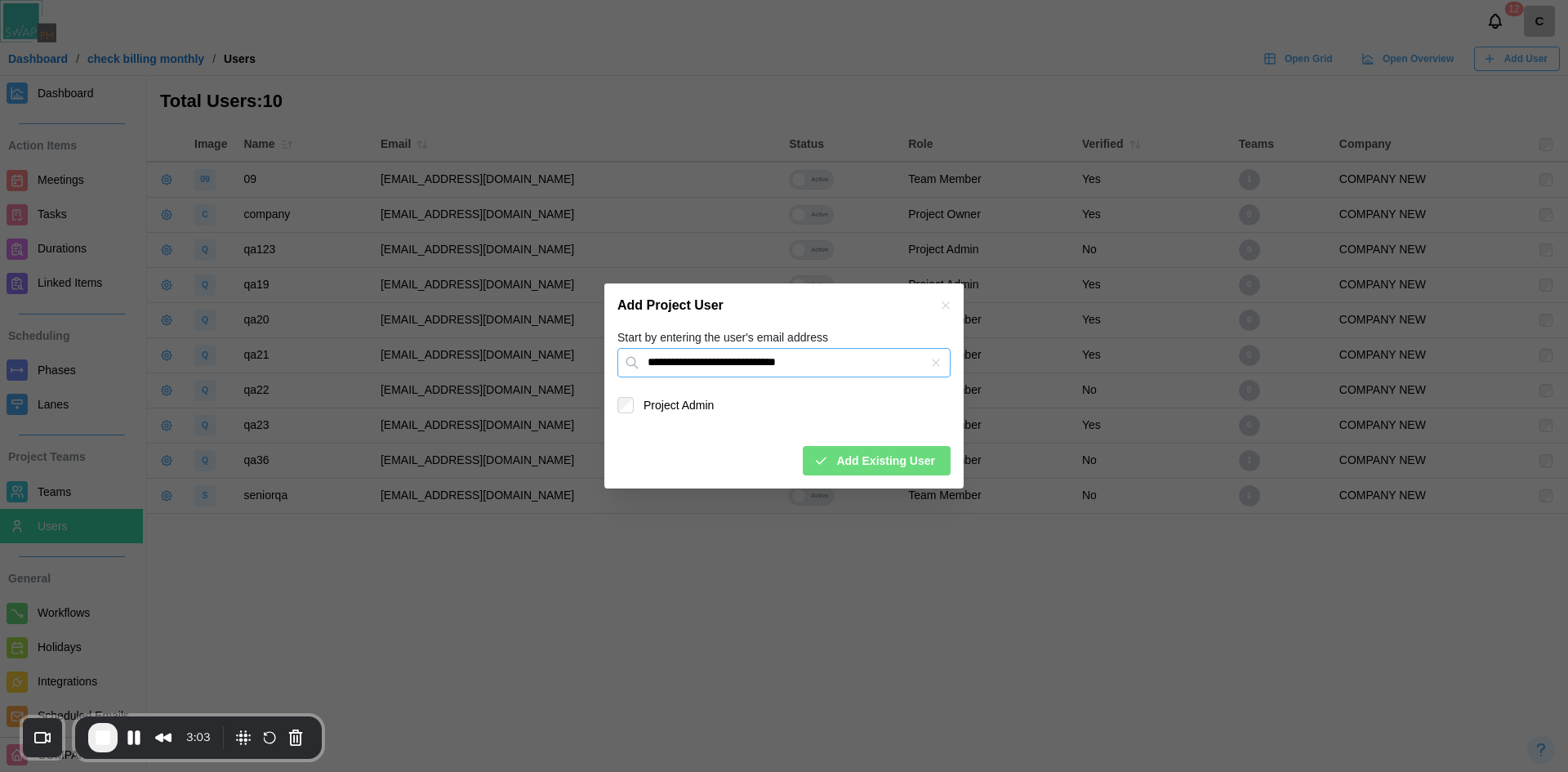 click on "**********" at bounding box center [784, 363] 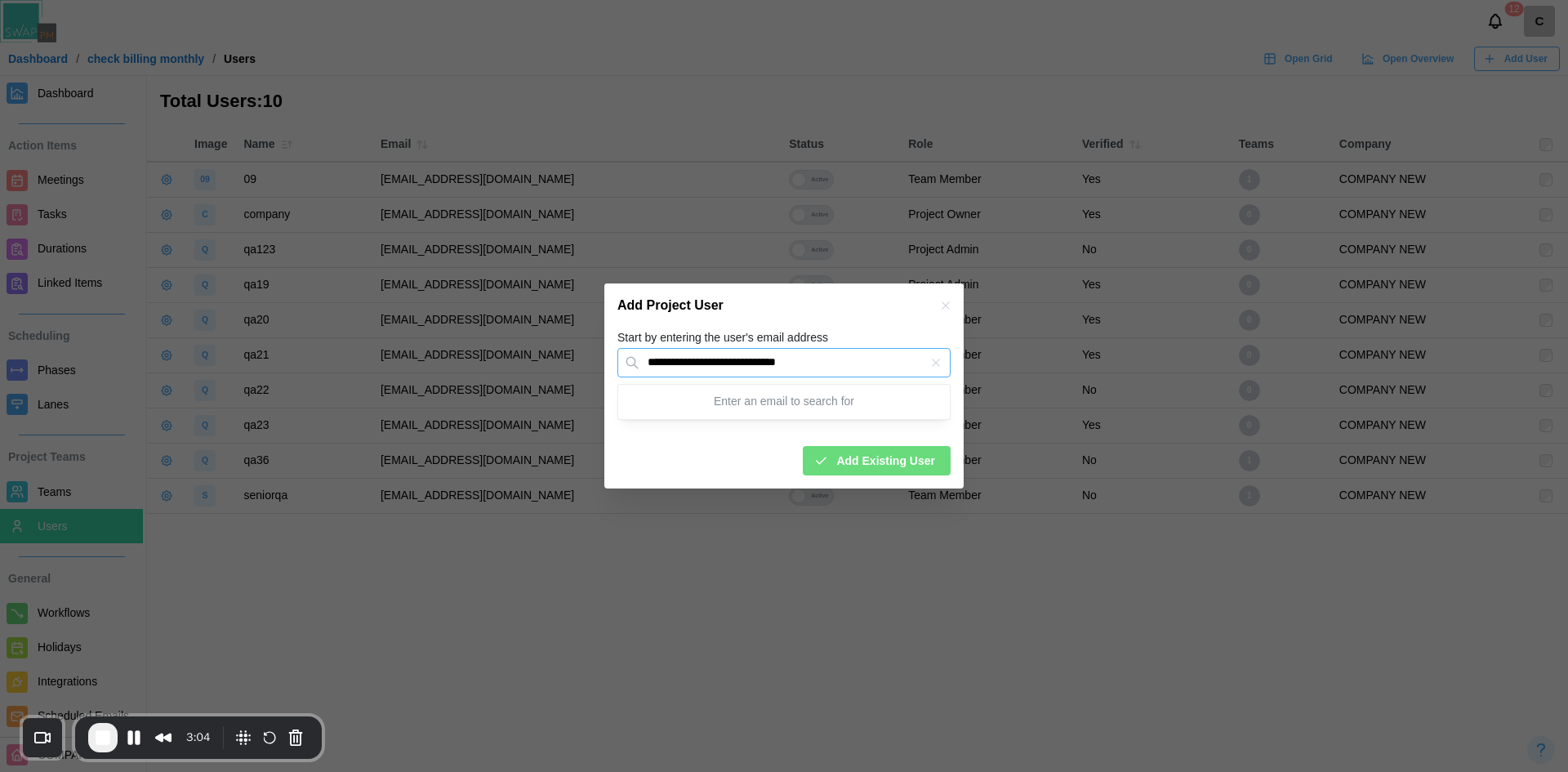 click on "**********" at bounding box center (784, 363) 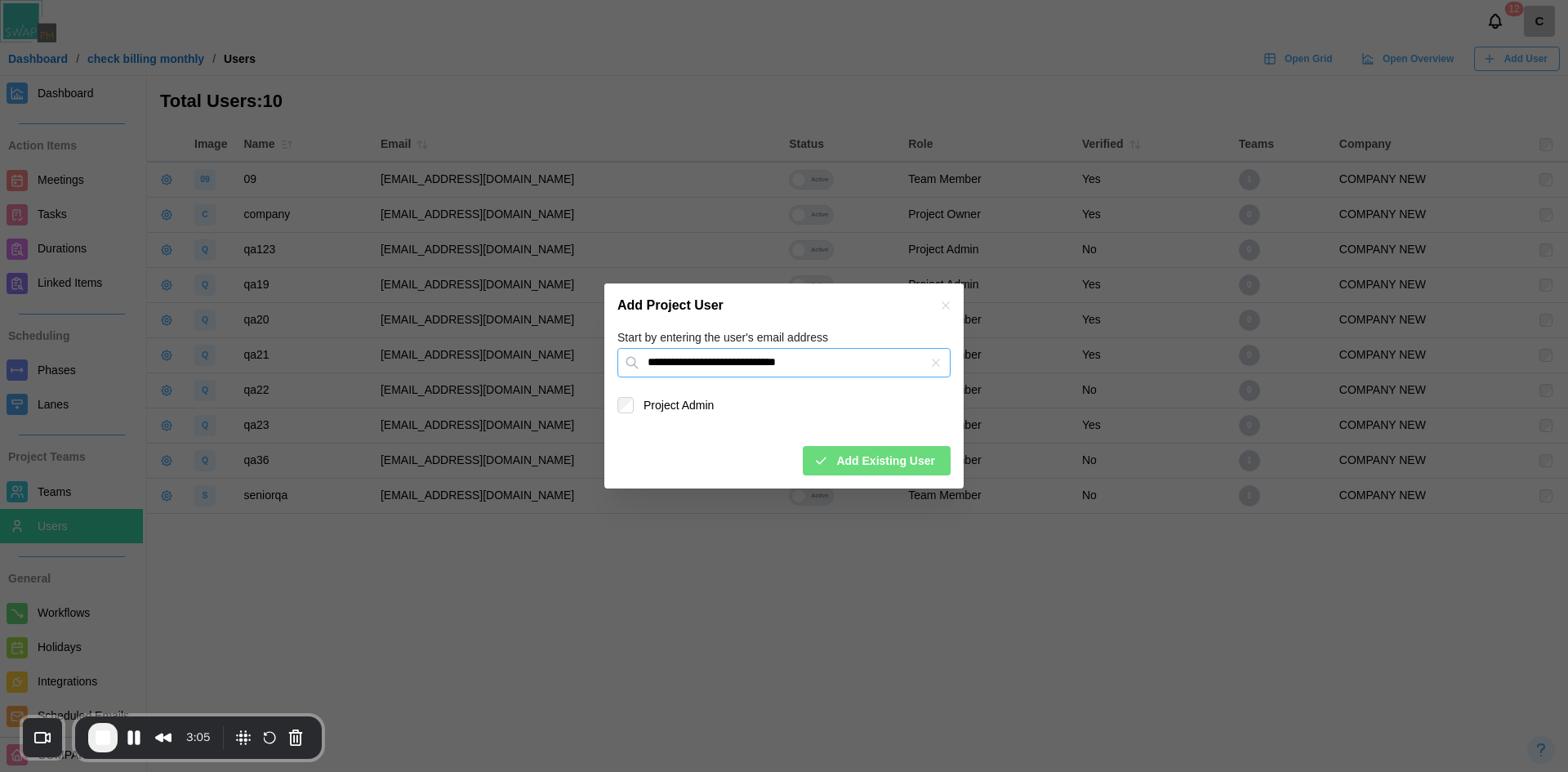 click on "**********" at bounding box center (784, 363) 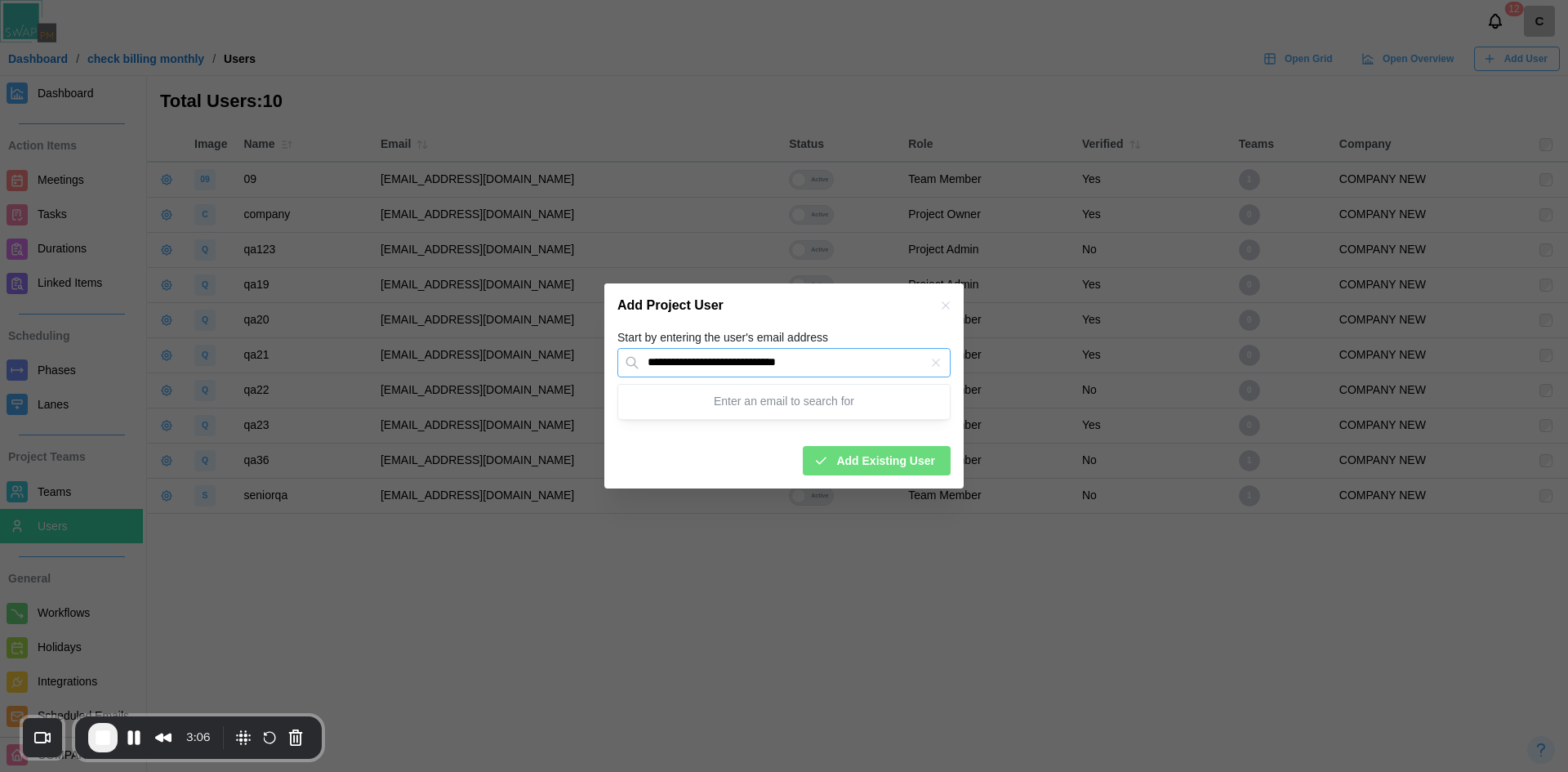 drag, startPoint x: 850, startPoint y: 357, endPoint x: 643, endPoint y: 368, distance: 207.29206 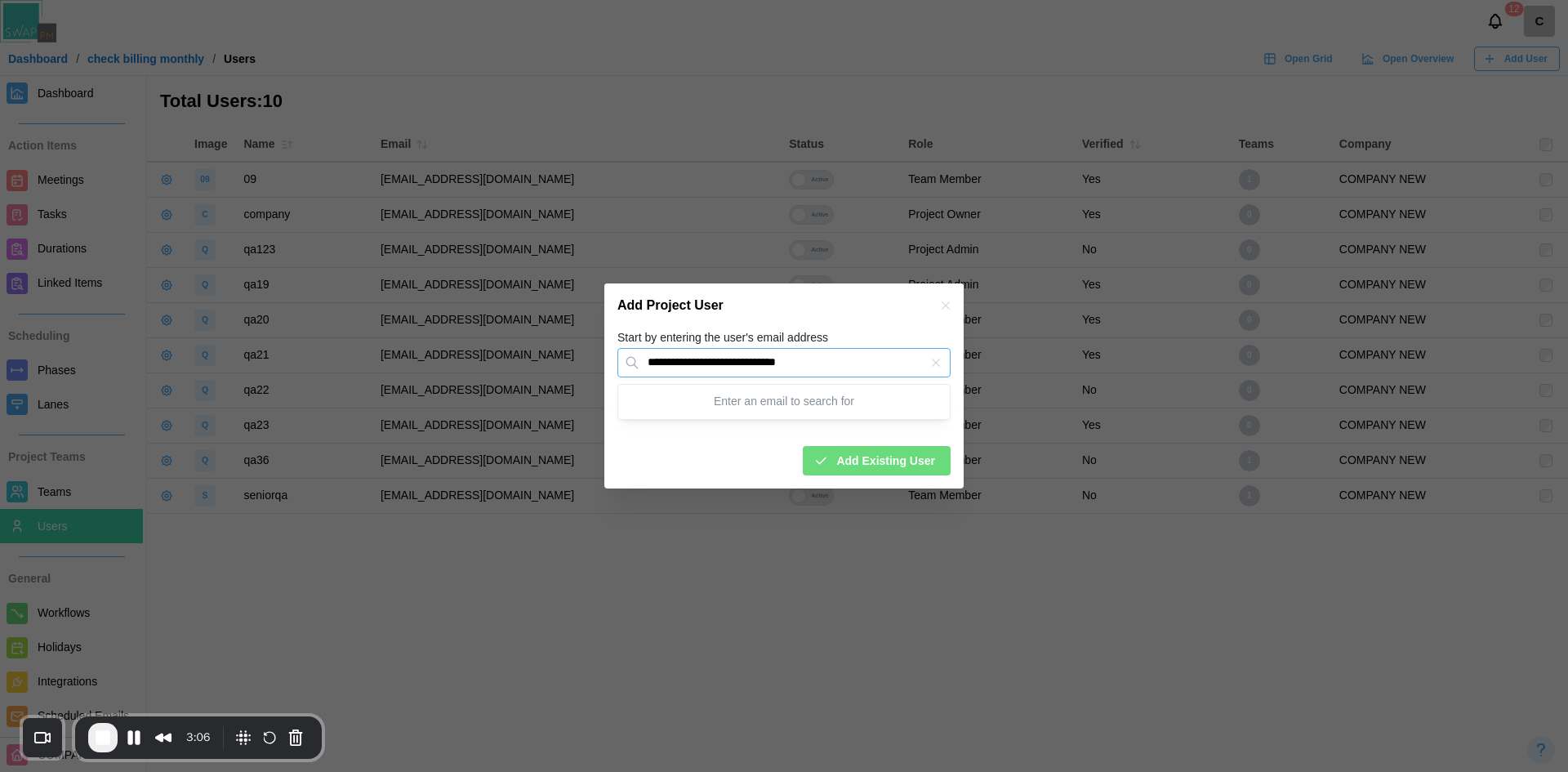 click on "**********" at bounding box center [784, 363] 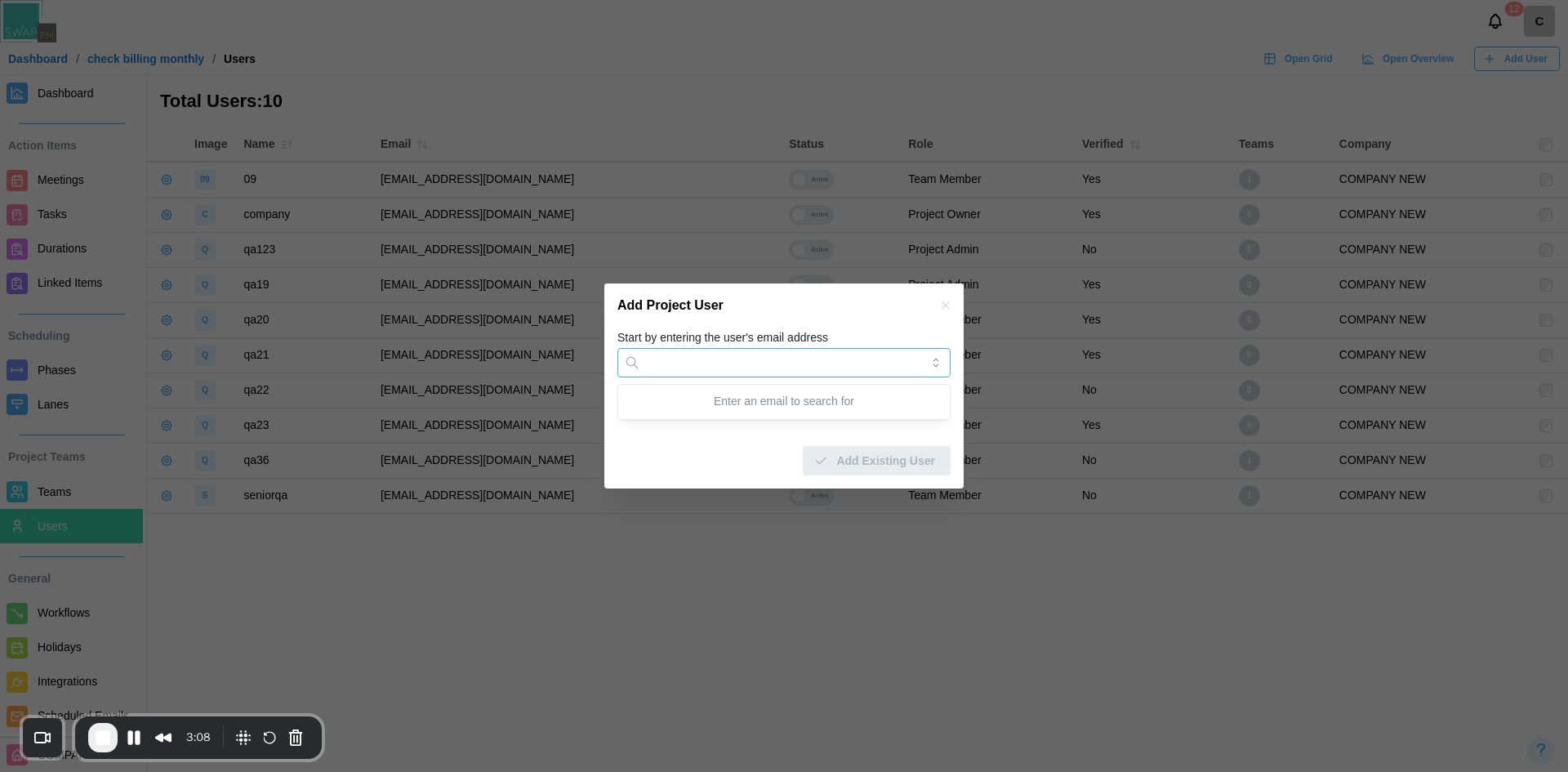paste on "**********" 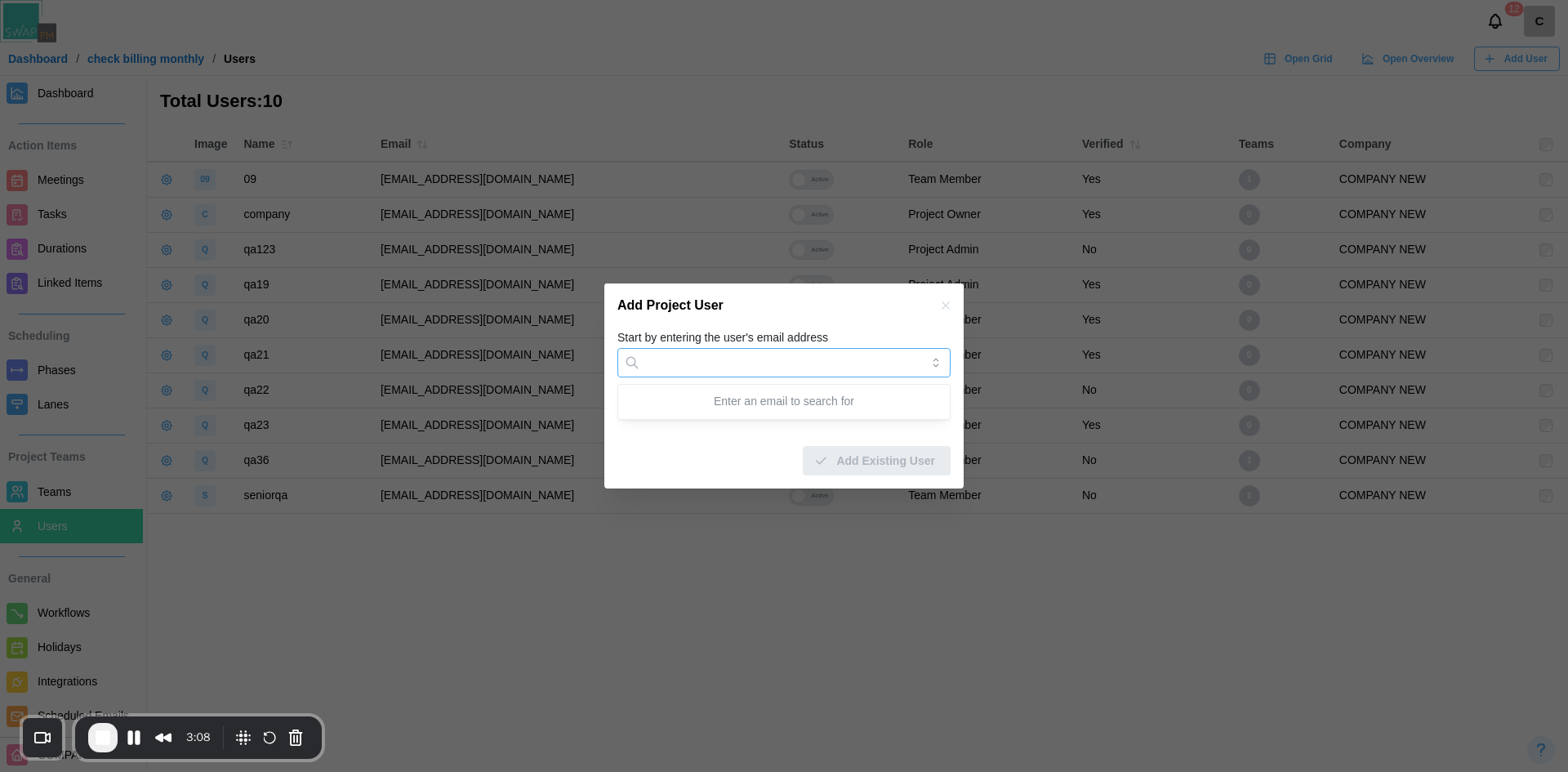 type on "**********" 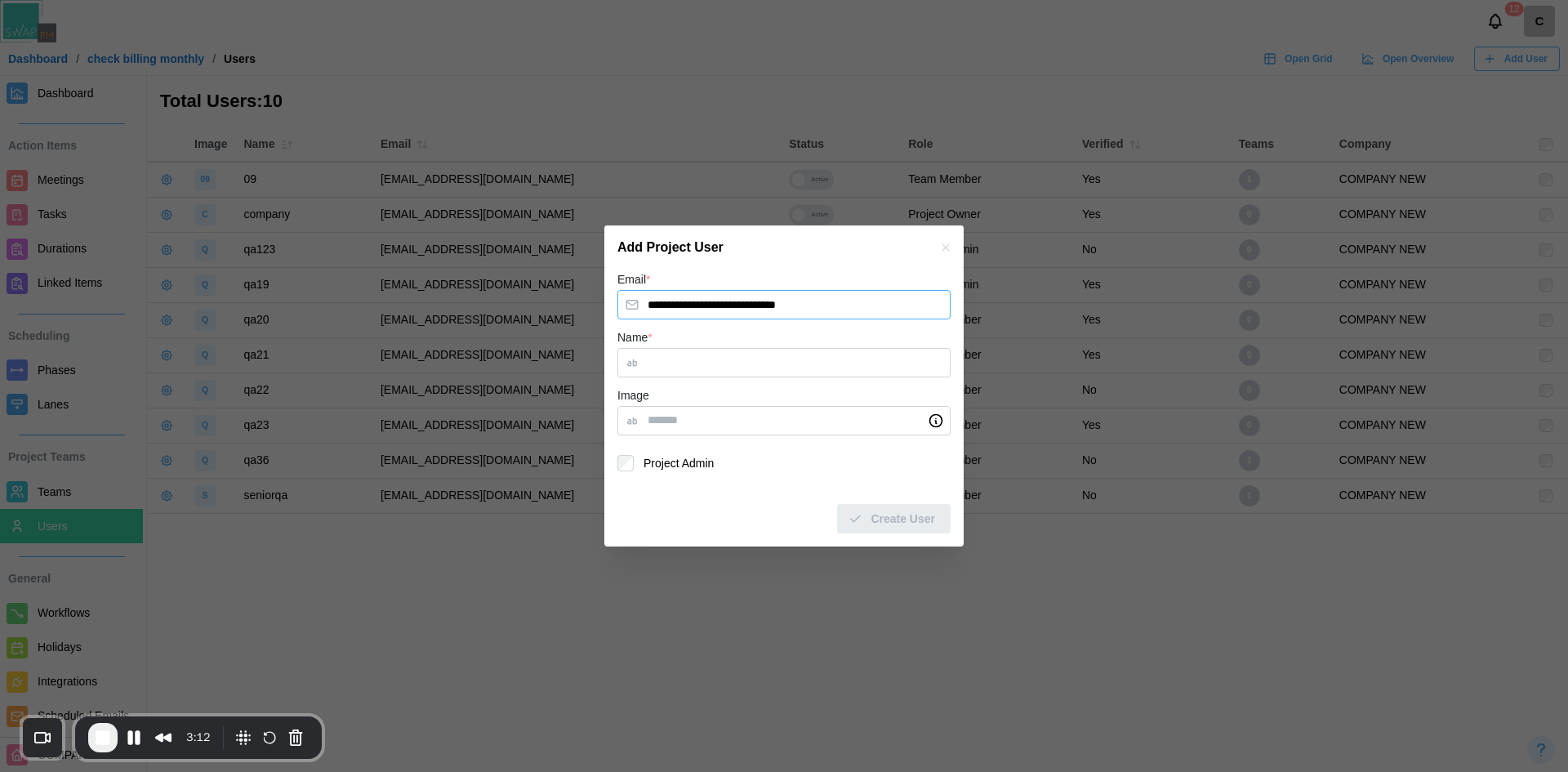 drag, startPoint x: 768, startPoint y: 310, endPoint x: 755, endPoint y: 306, distance: 13.601471 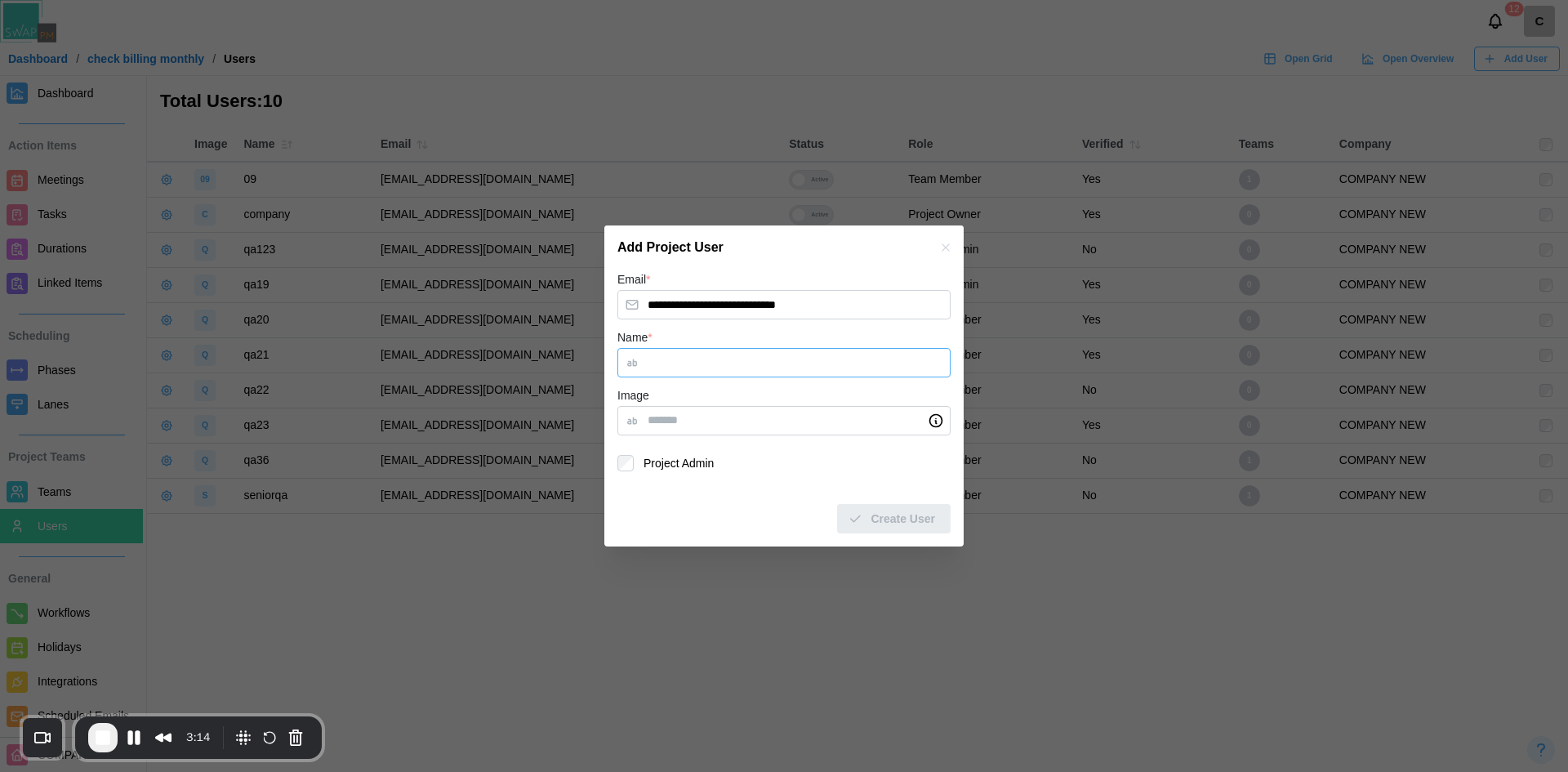 click on "Name  *" at bounding box center (784, 363) 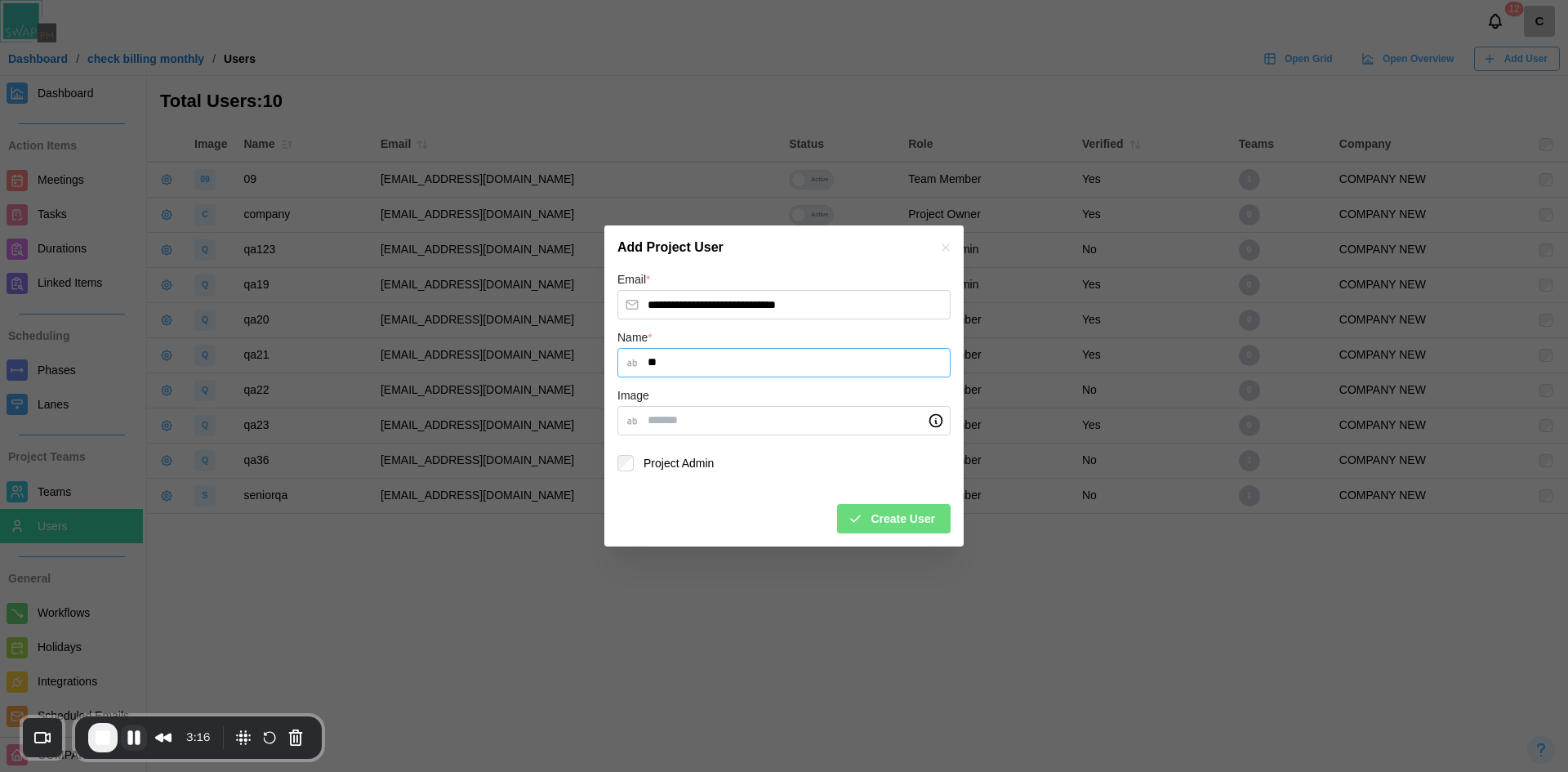 type on "**" 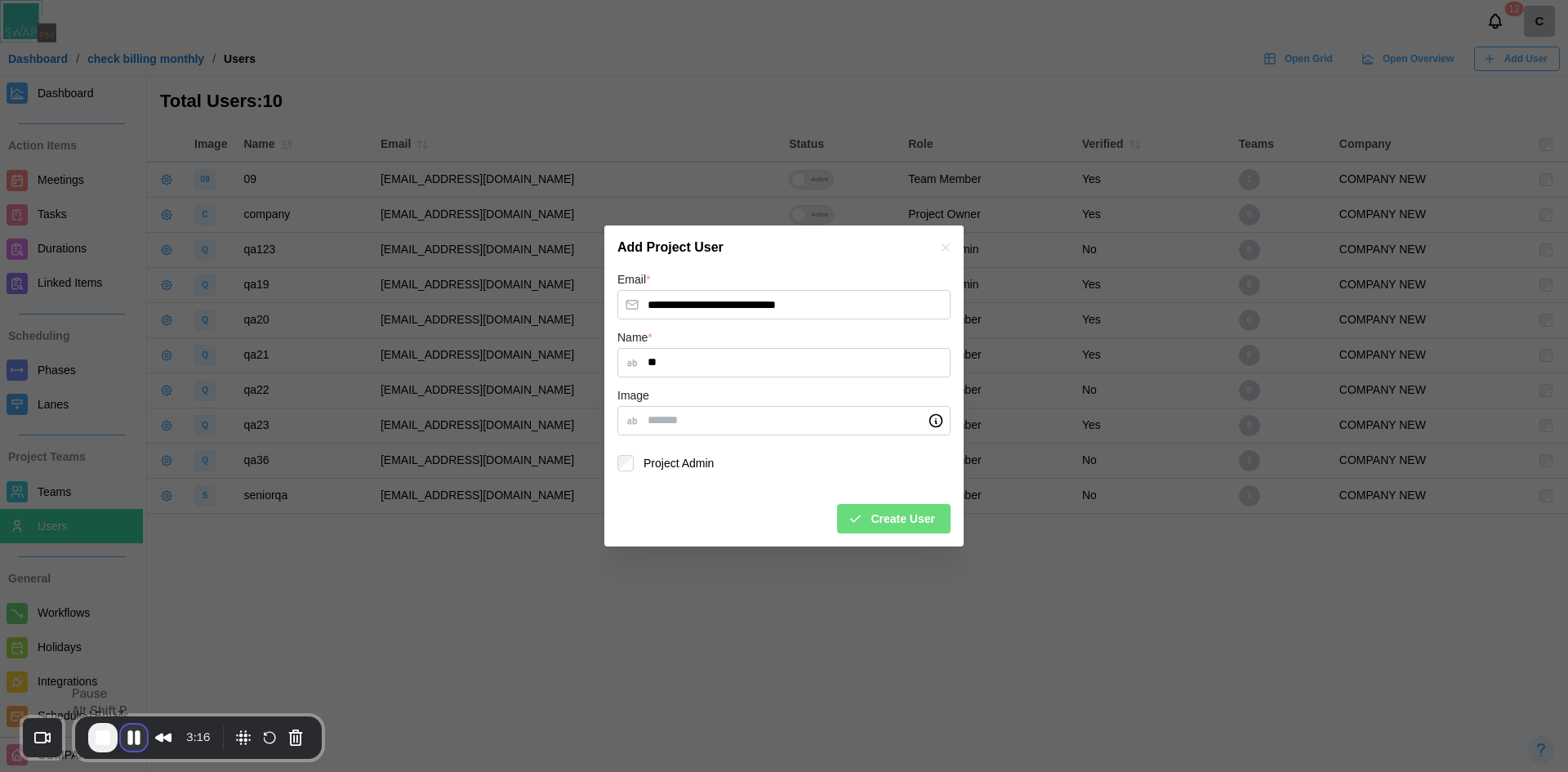 click at bounding box center [134, 738] 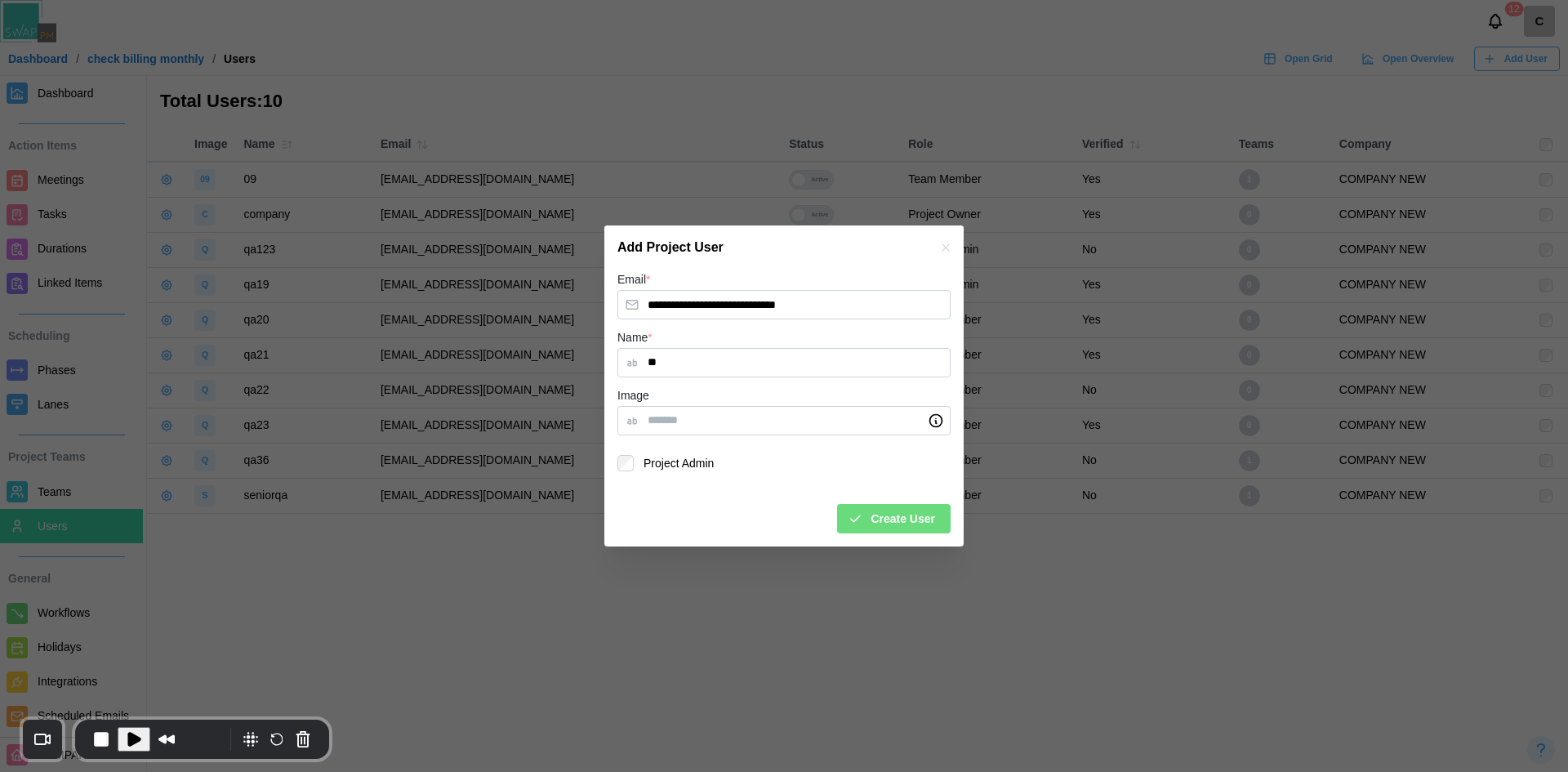 click on "Create User" at bounding box center (902, 519) 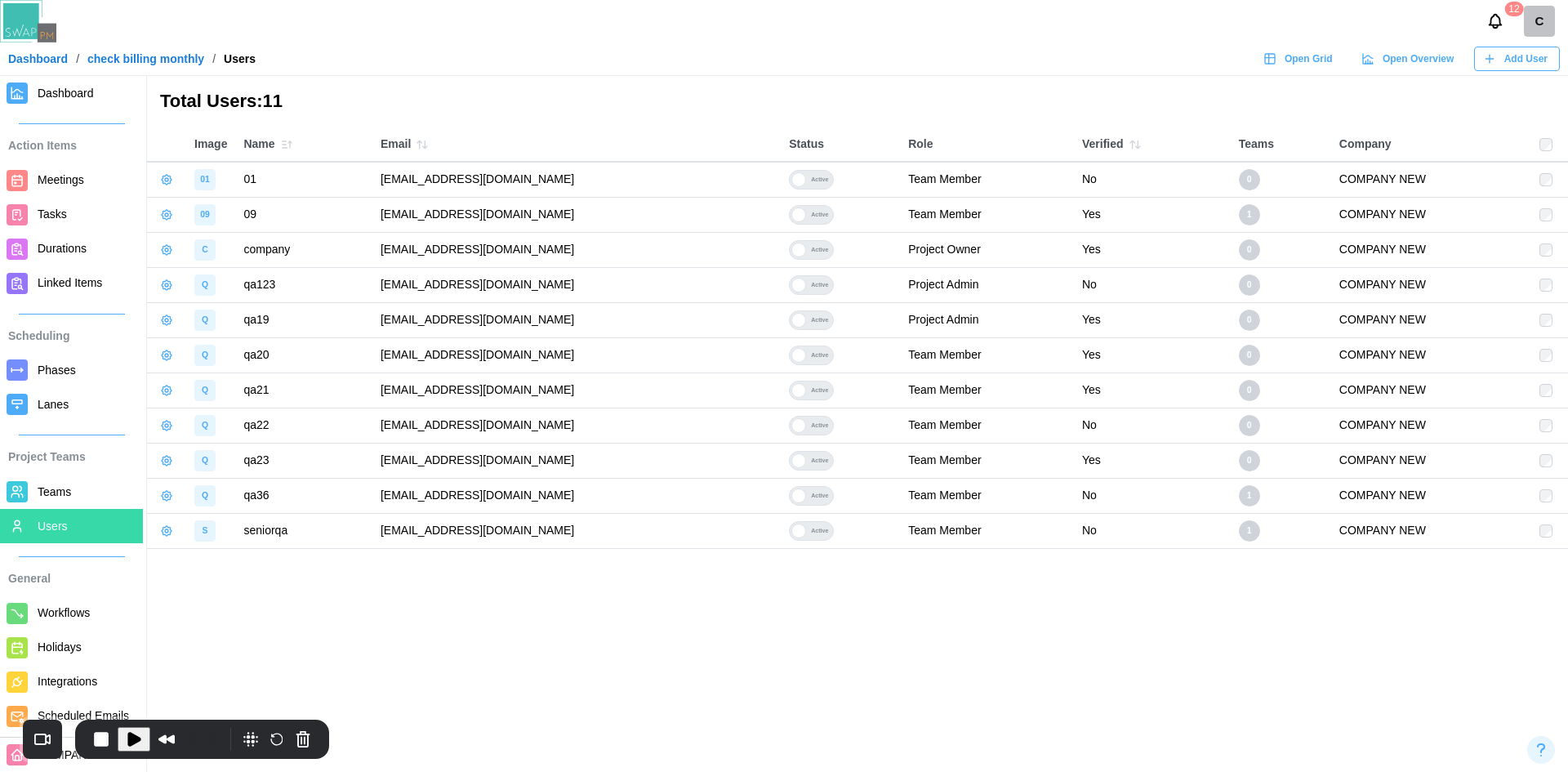 drag, startPoint x: 564, startPoint y: 181, endPoint x: 351, endPoint y: 180, distance: 213.00235 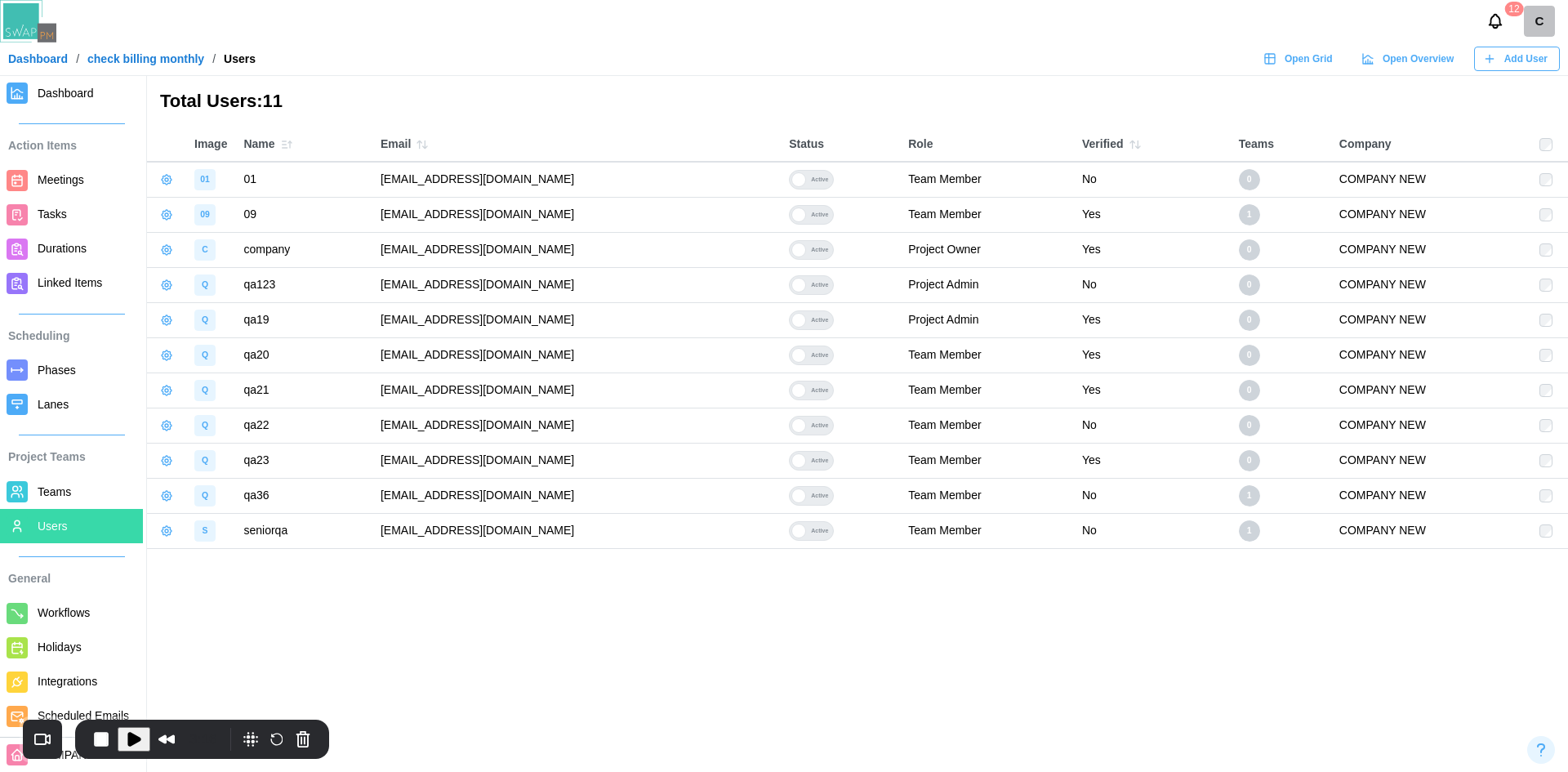 click on "01 01 qatestercodingcops+01@gmail.com Active Team Member No 0 COMPANY NEW" at bounding box center [858, 179] 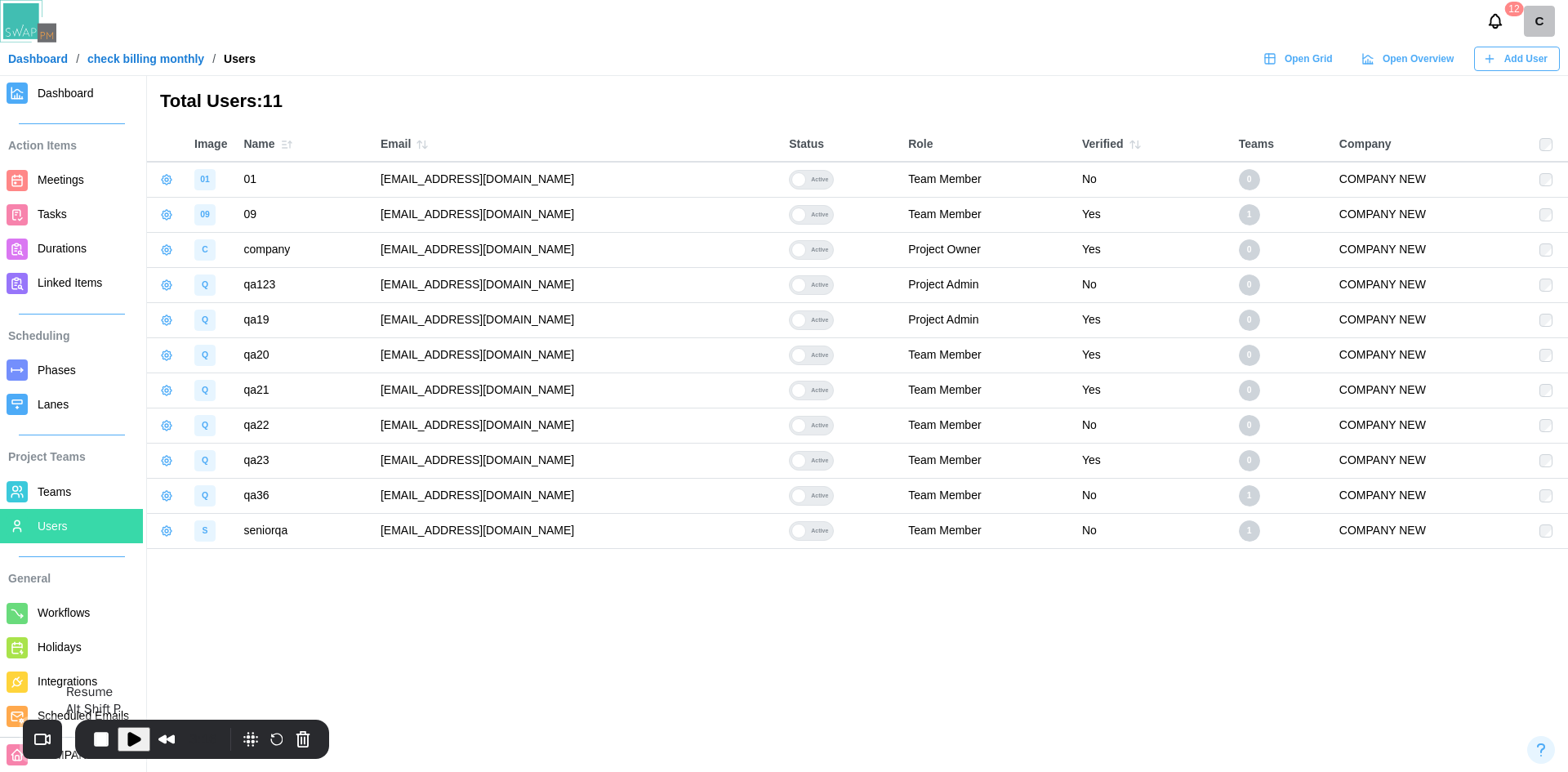 click at bounding box center (134, 739) 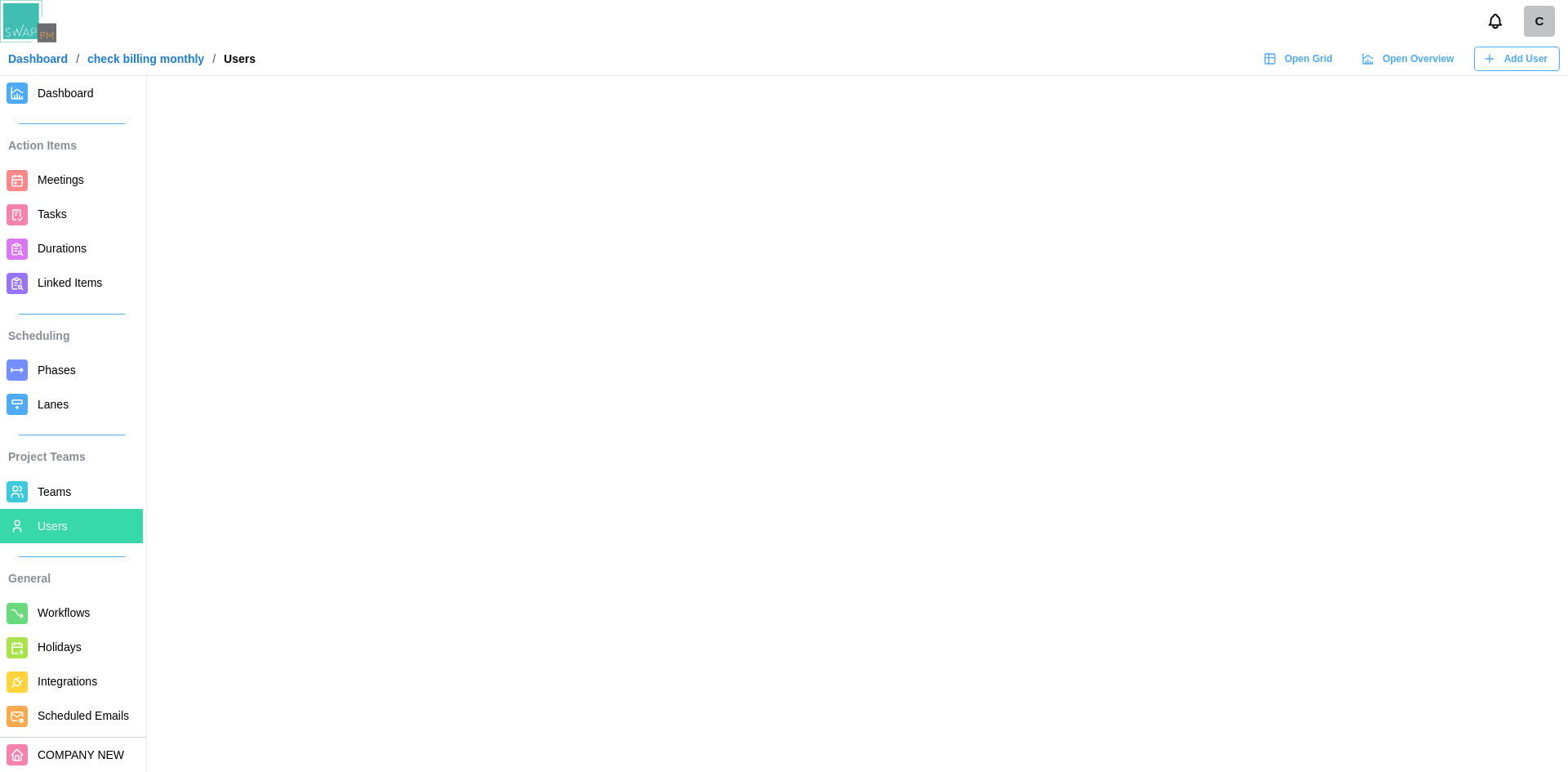scroll, scrollTop: 0, scrollLeft: 0, axis: both 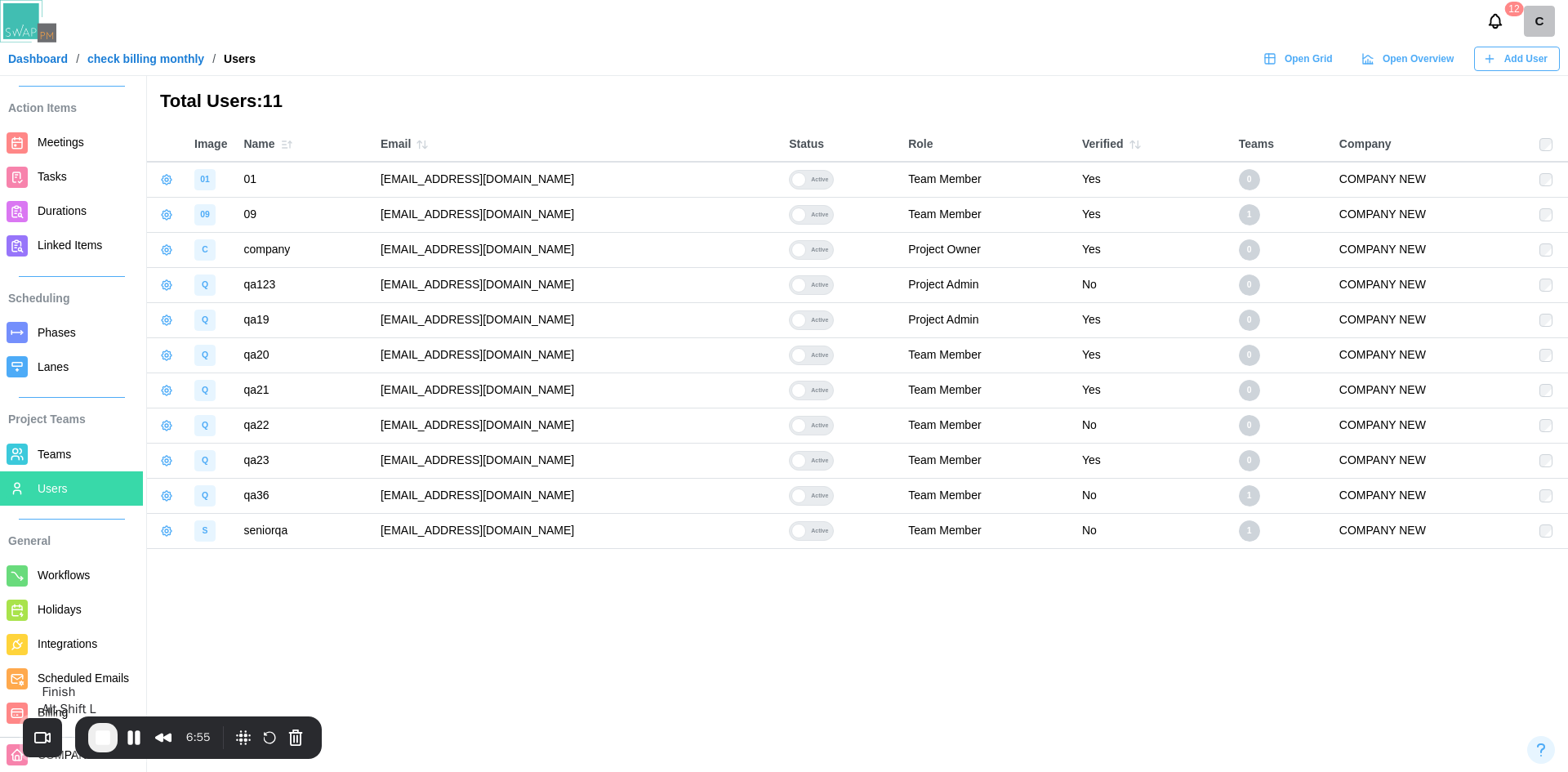 click at bounding box center (103, 738) 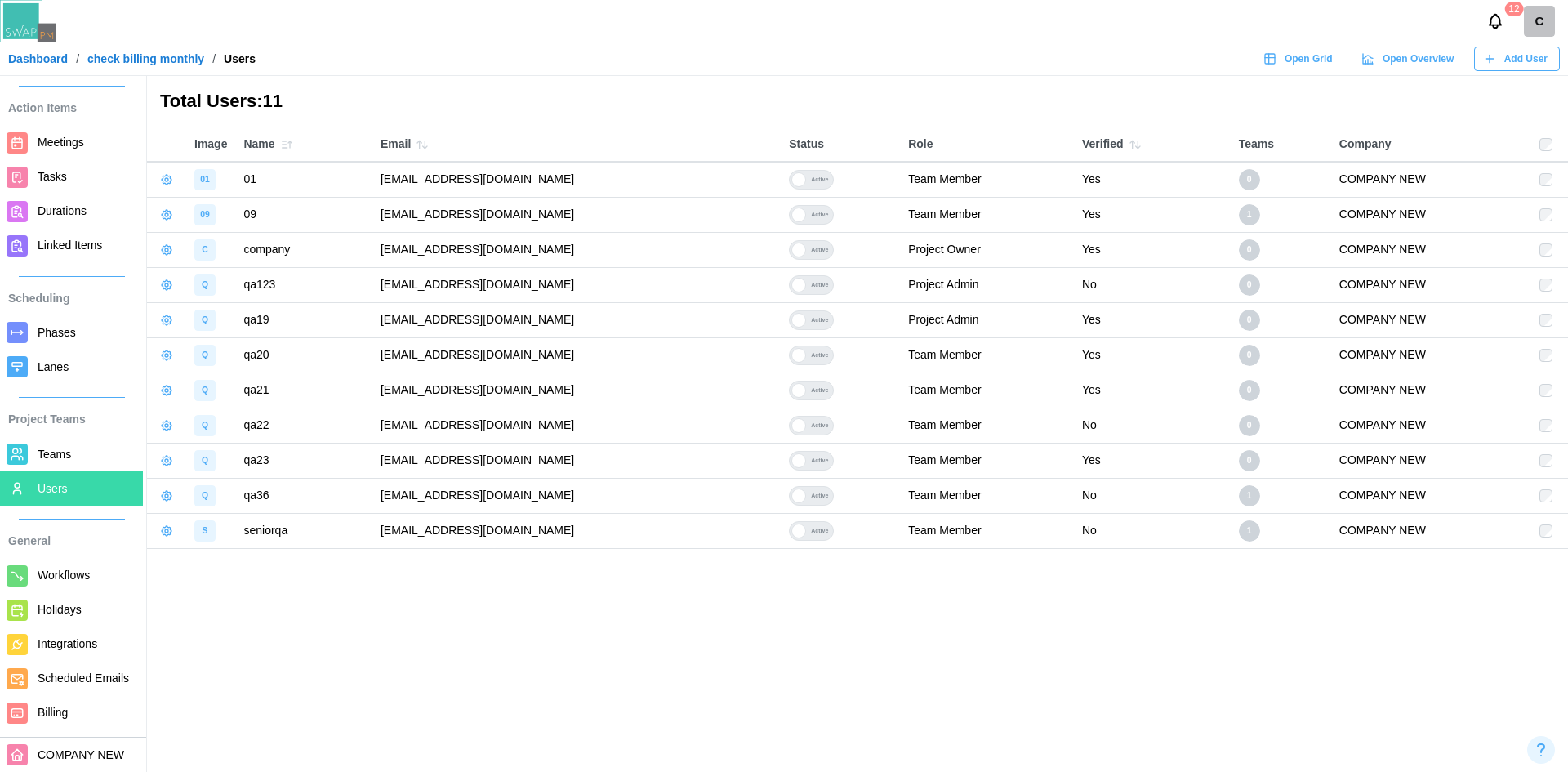 click on "Total Users:  11 Image Name Email Status Role Verified Teams Company 01 01 [EMAIL_ADDRESS][DOMAIN_NAME] Active Team Member Yes 0 COMPANY NEW 09 09 [EMAIL_ADDRESS][DOMAIN_NAME] Active Team Member Yes 1 COMPANY NEW C company [EMAIL_ADDRESS][DOMAIN_NAME] Active Project Owner Yes 0 COMPANY NEW Q qa123 [EMAIL_ADDRESS][DOMAIN_NAME] Active Project Admin No 0 COMPANY NEW Q qa19 [EMAIL_ADDRESS][DOMAIN_NAME] Active Project Admin Yes 0 COMPANY NEW Q qa20 [EMAIL_ADDRESS][DOMAIN_NAME] Active Team Member Yes 0 COMPANY NEW Q qa21 [EMAIL_ADDRESS][DOMAIN_NAME] Active Team Member Yes 0 COMPANY NEW Q qa22 [EMAIL_ADDRESS][DOMAIN_NAME] Active Team Member No 0 COMPANY NEW Q qa23 [EMAIL_ADDRESS][DOMAIN_NAME] Active Team Member Yes 0 COMPANY NEW Q qa36 [EMAIL_ADDRESS][DOMAIN_NAME] Active Team Member No 1 COMPANY NEW S seniorqa [EMAIL_ADDRESS][DOMAIN_NAME] Active Team Member No 1 COMPANY NEW" at bounding box center (784, 386) 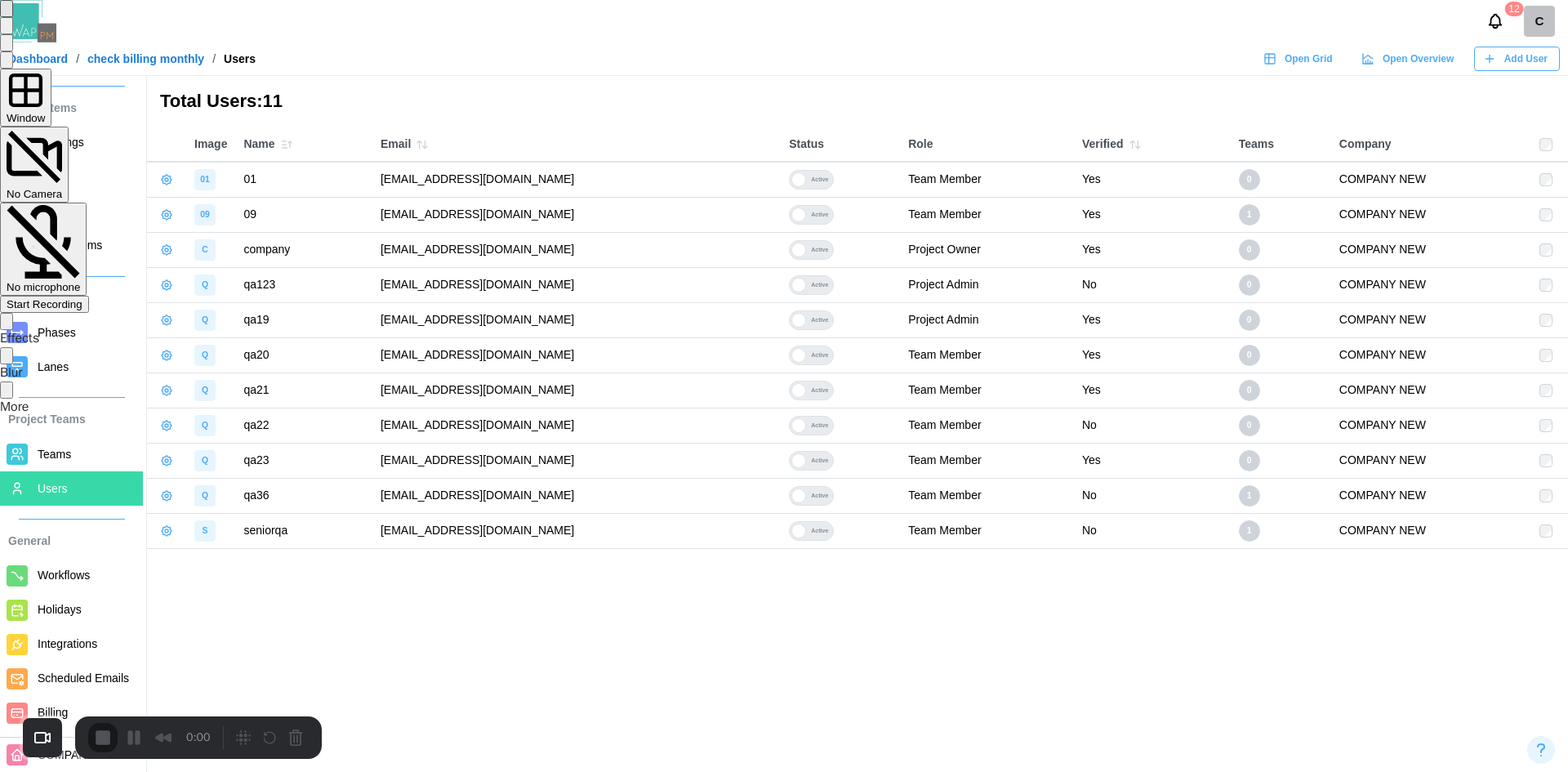 click on "Start Recording" at bounding box center [44, 304] 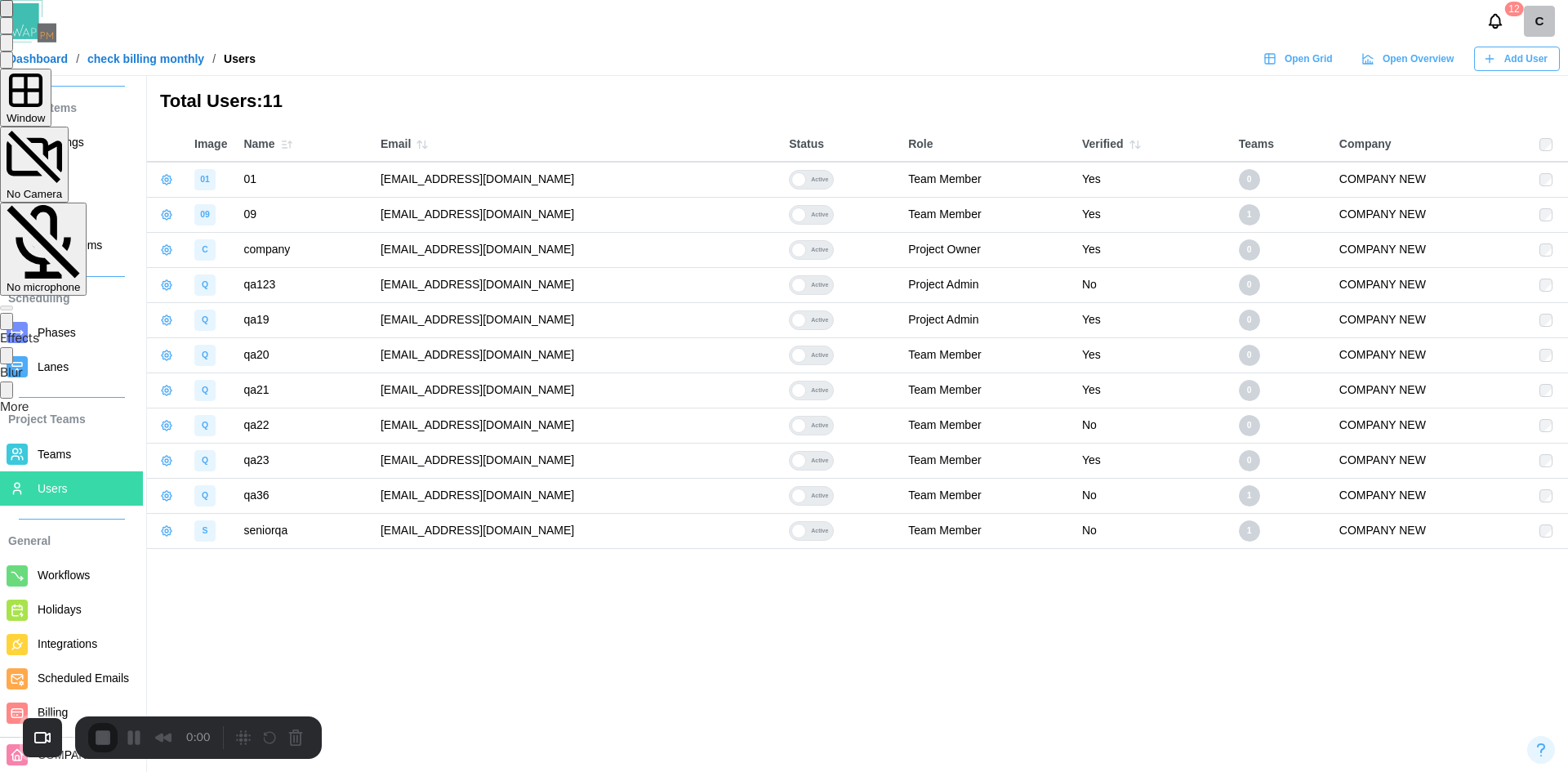 click on "Yes, proceed" at bounding box center (512, 1334) 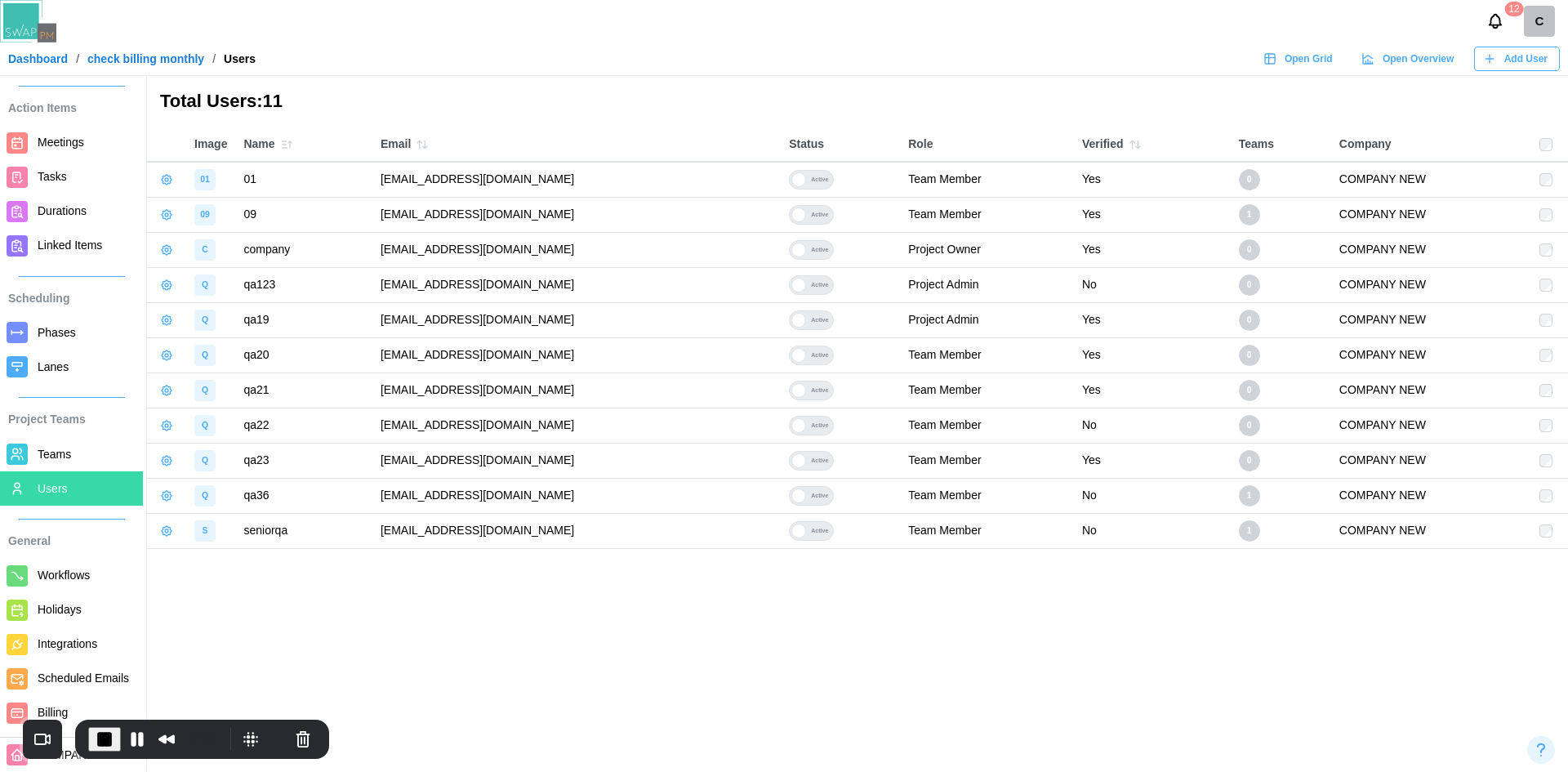 click on "Dashboard" at bounding box center [38, 59] 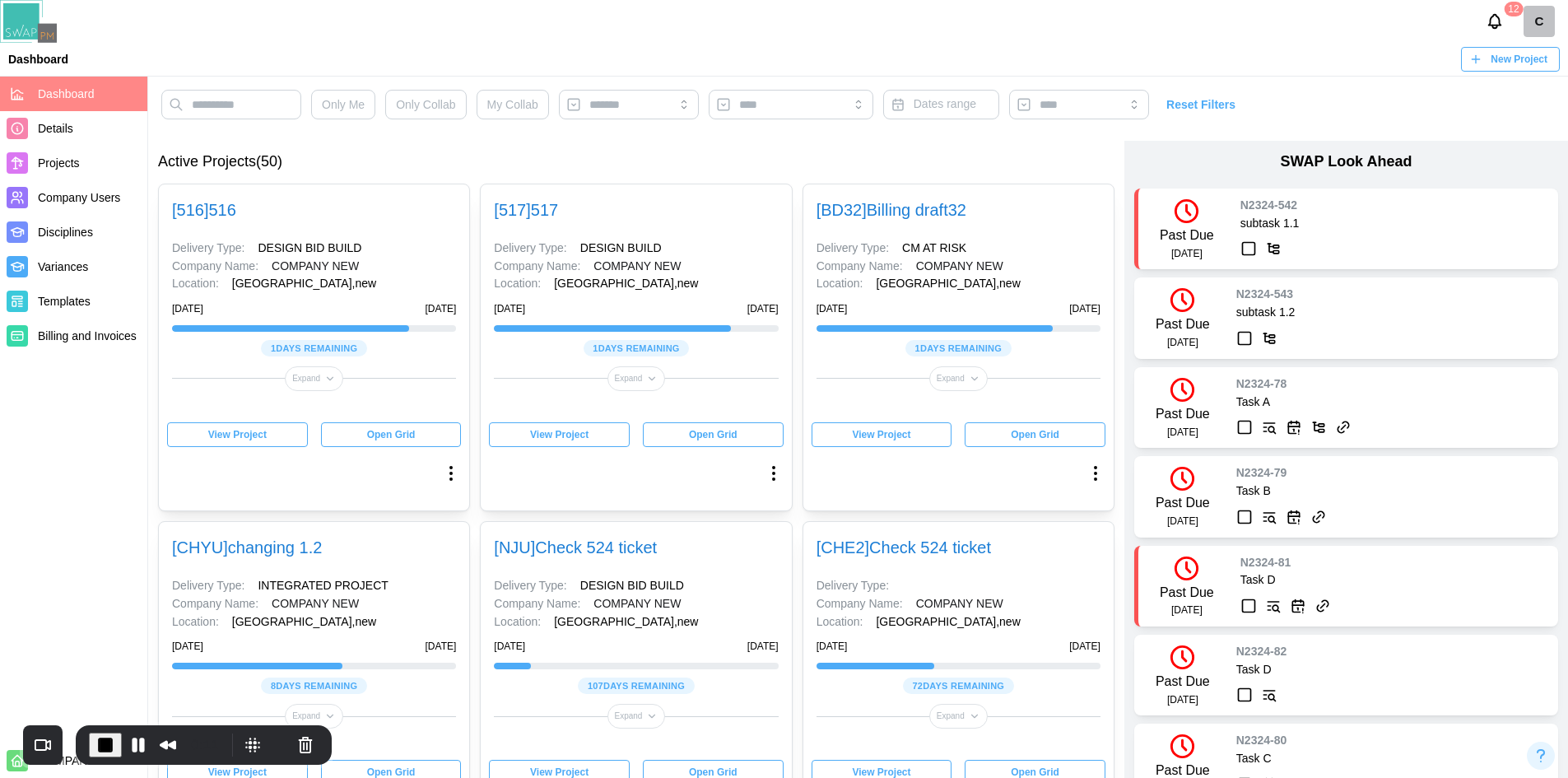 click on "New Project" at bounding box center [1508, 59] 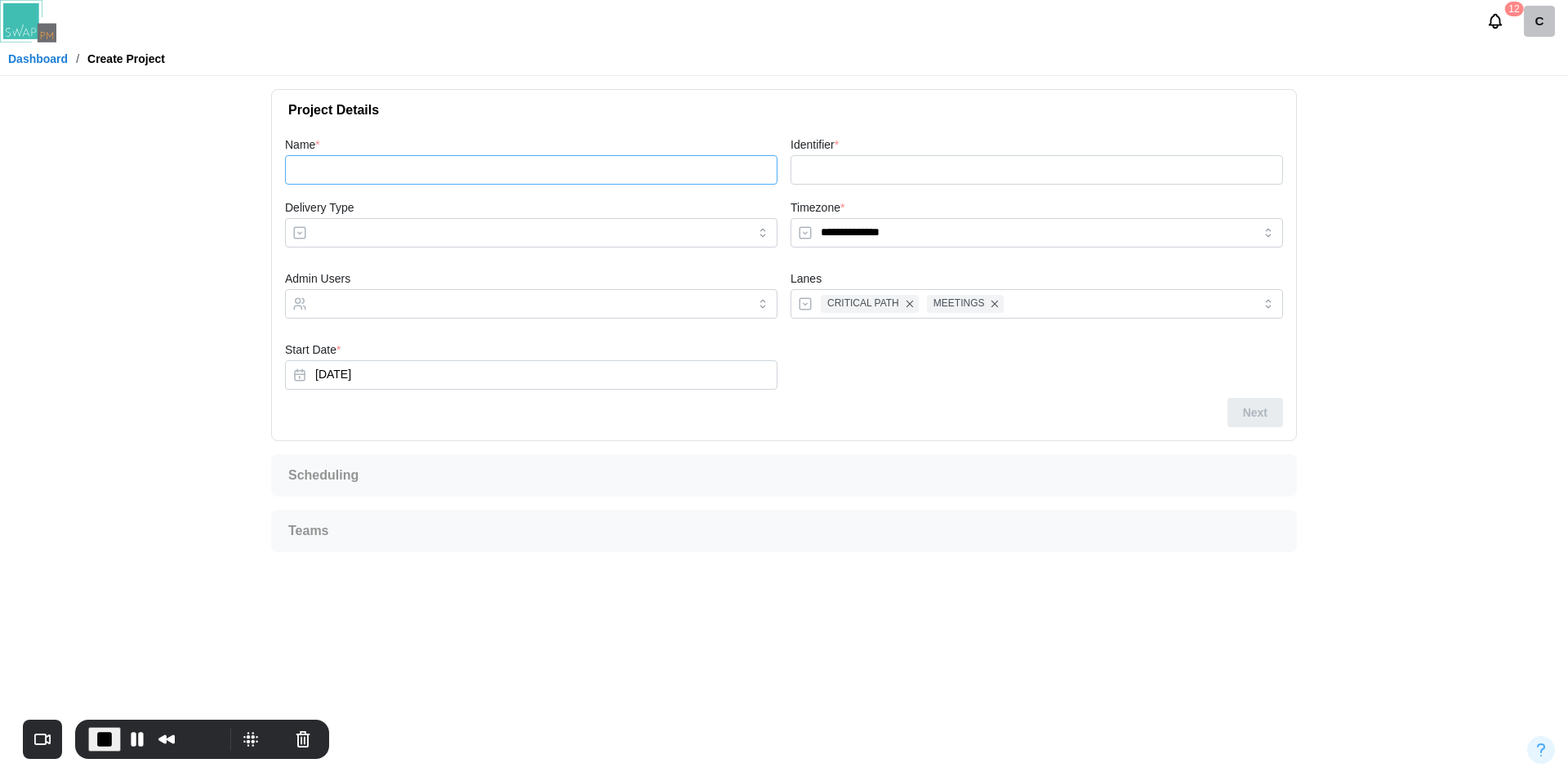 click on "Name  *" at bounding box center [531, 170] 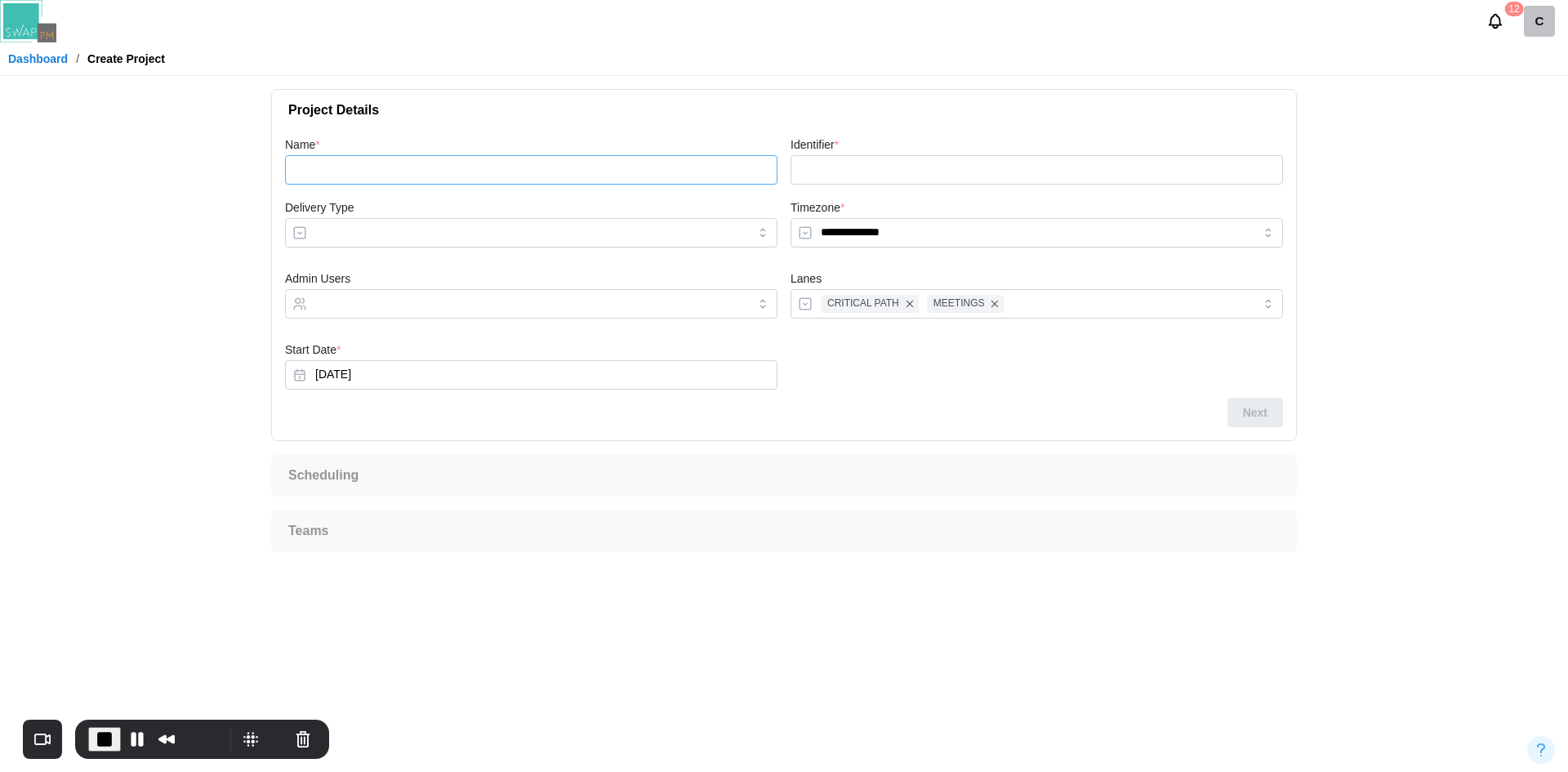 type on "*" 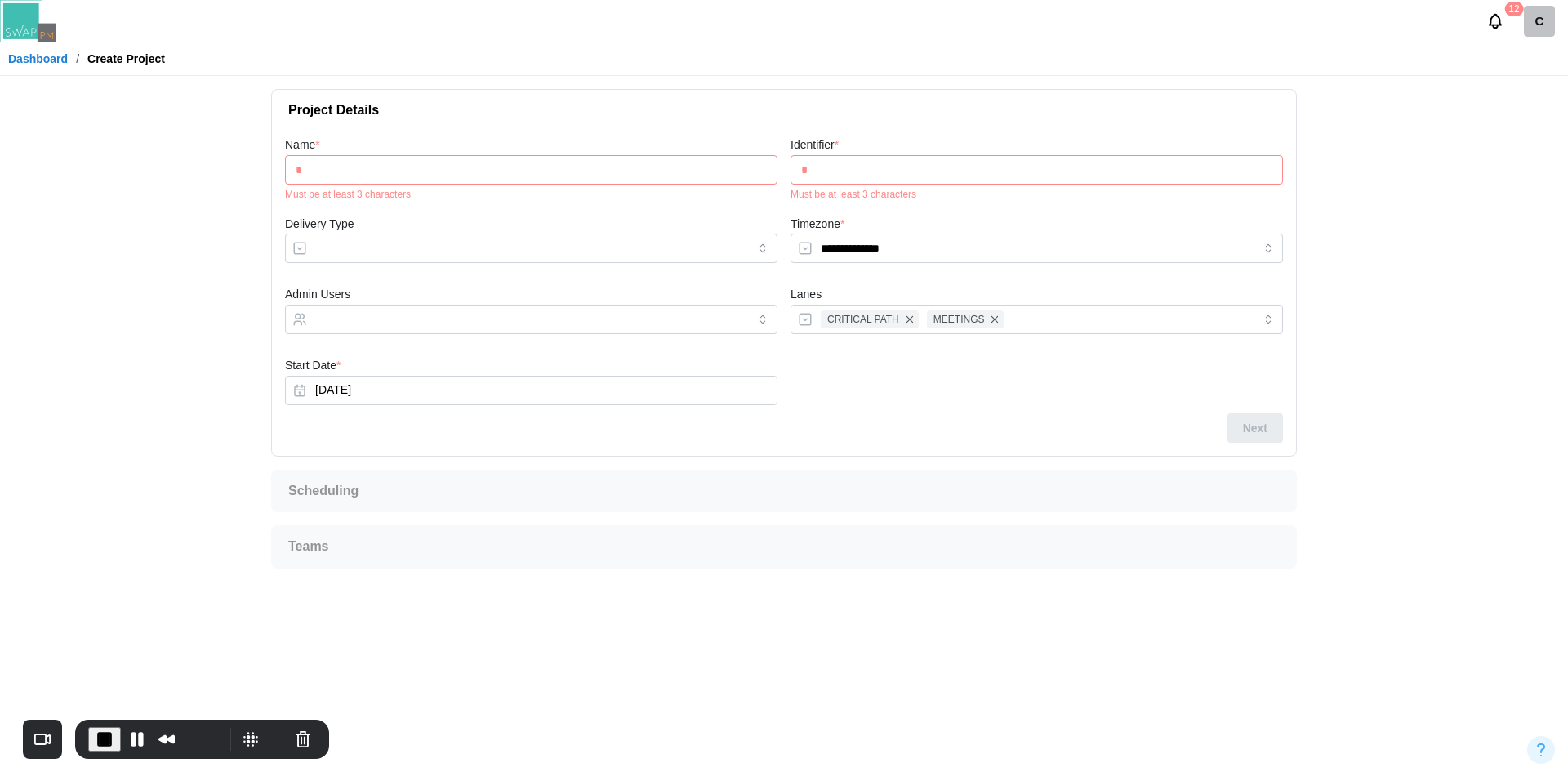 type on "**" 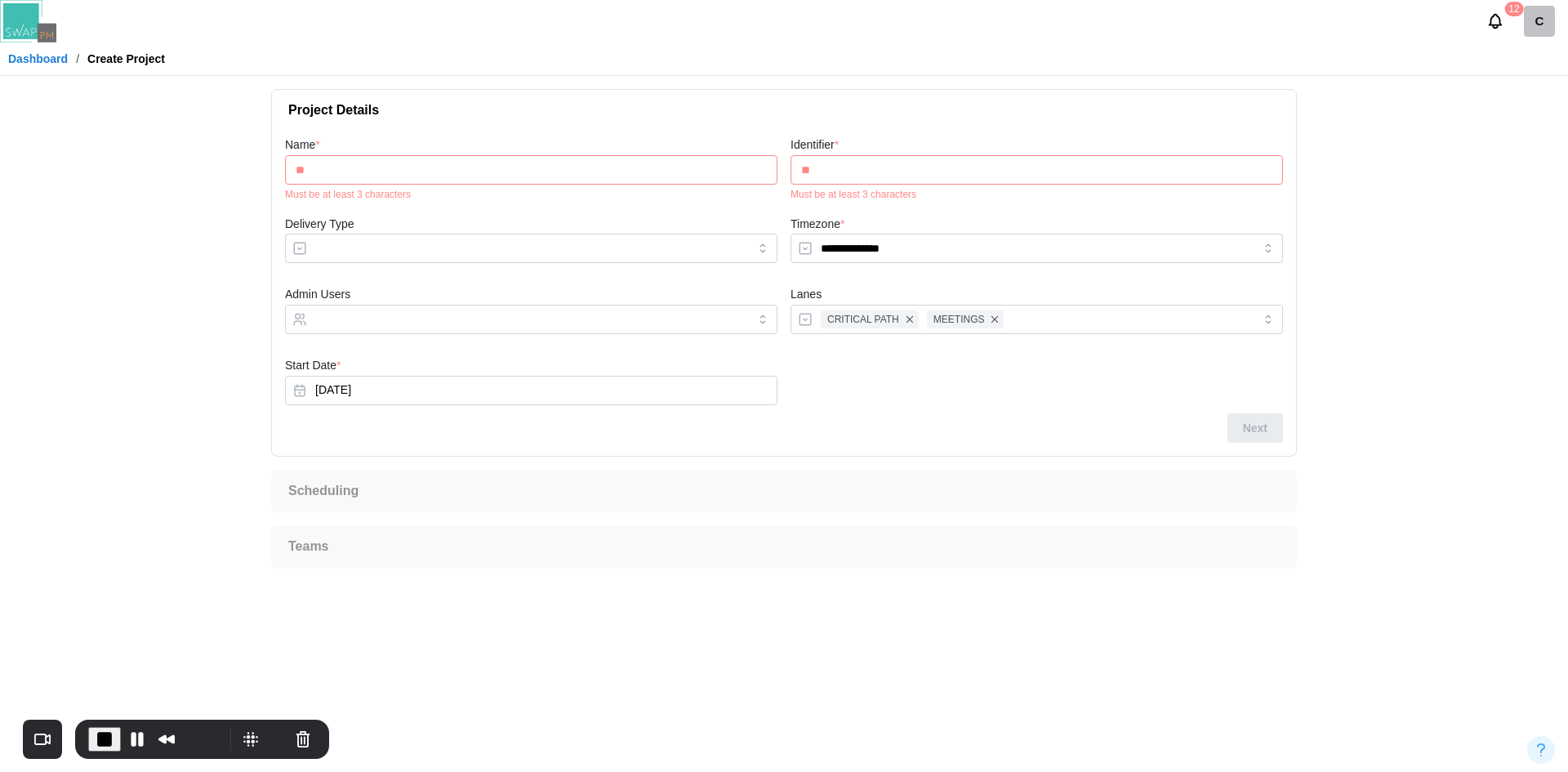 type on "***" 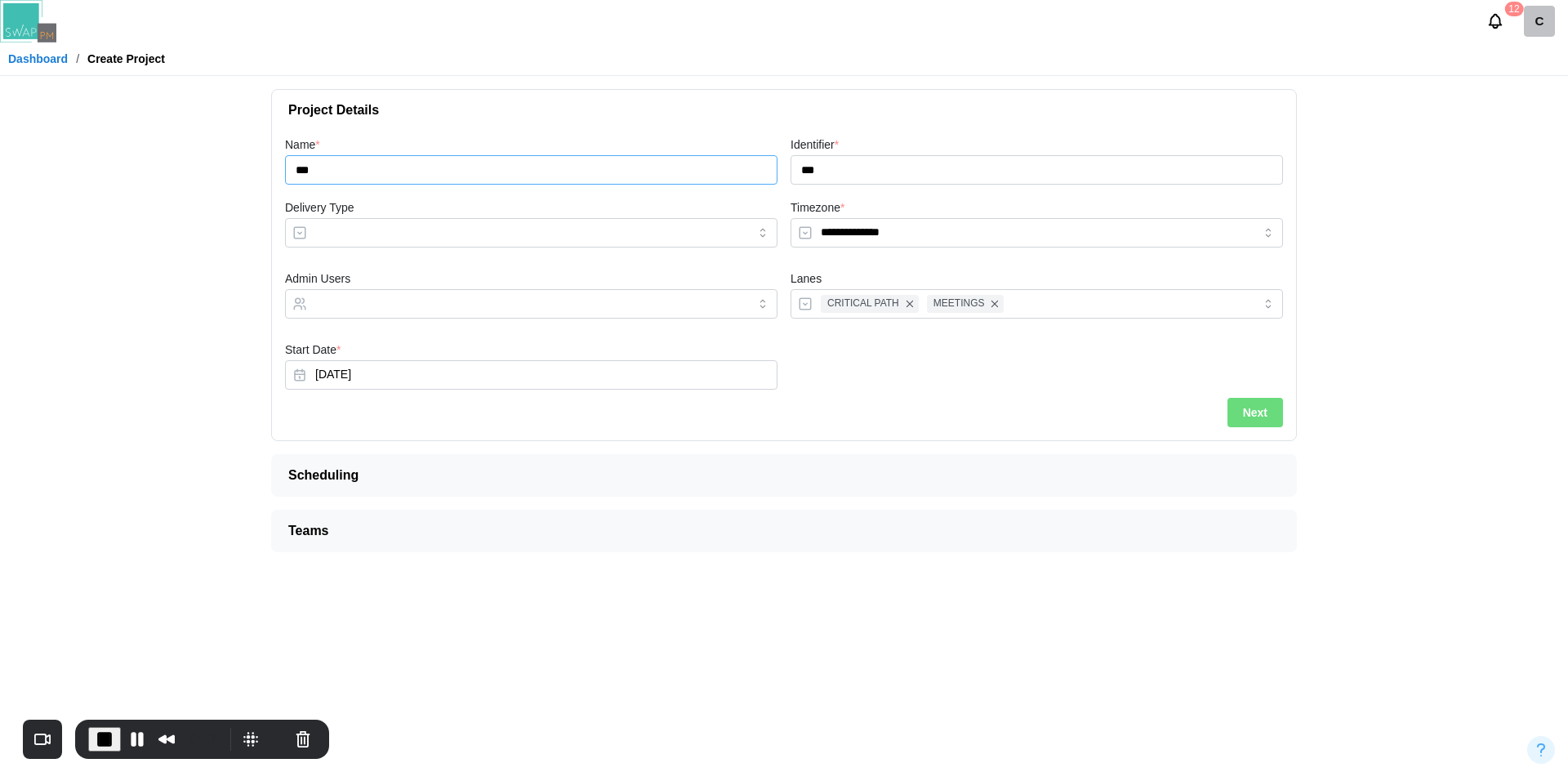 type on "**" 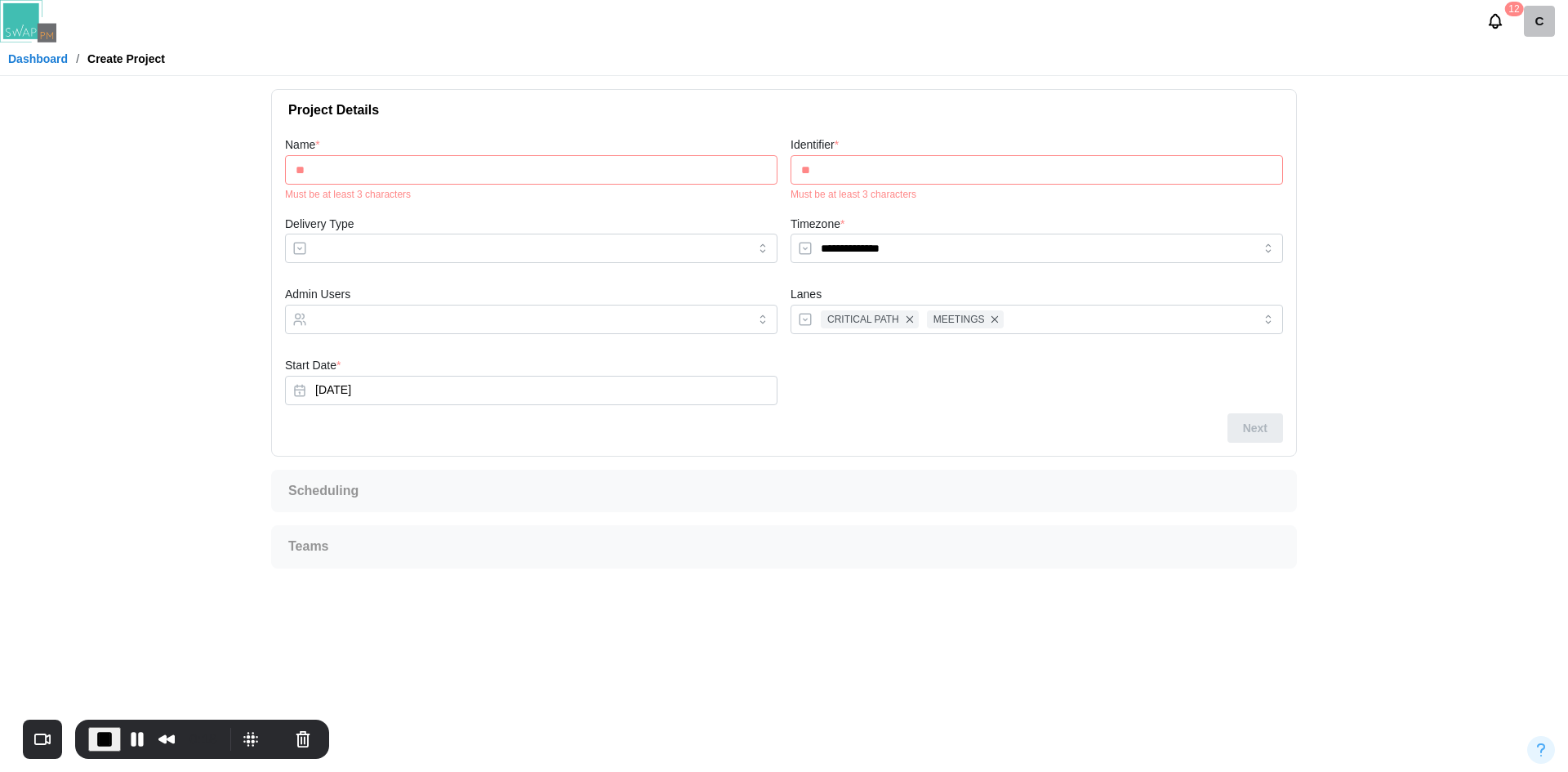 type on "*" 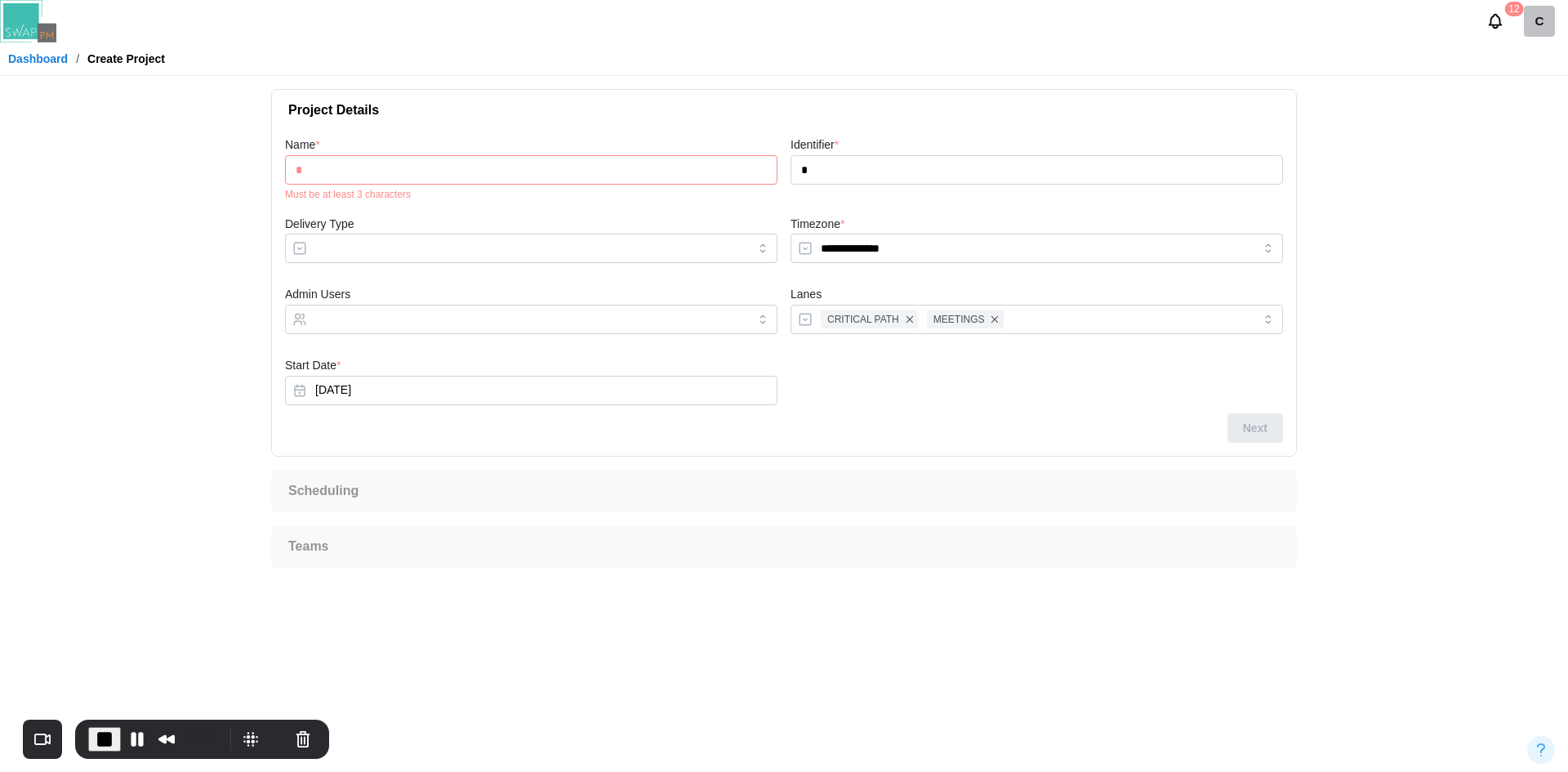 type on "**" 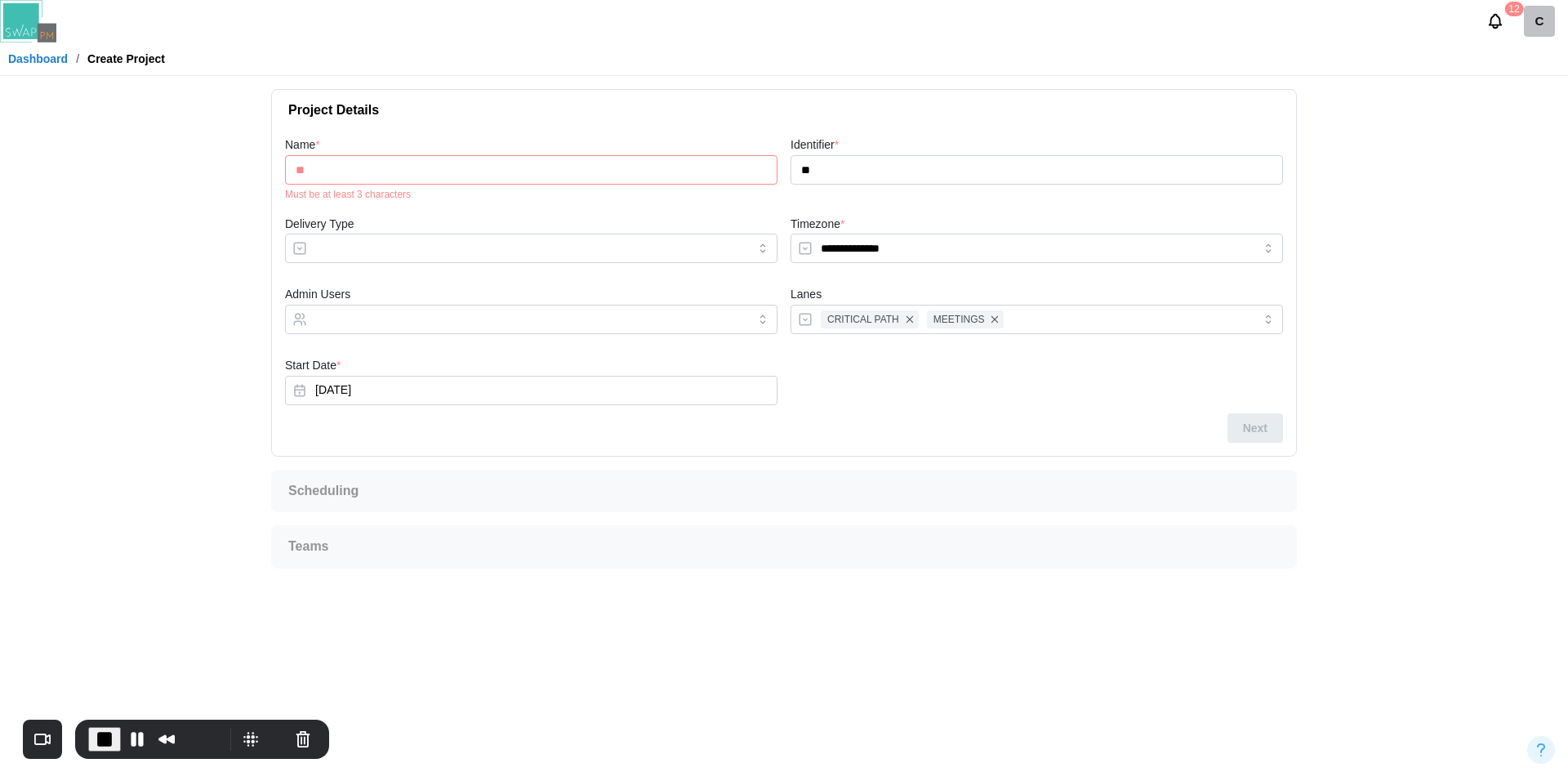 type on "***" 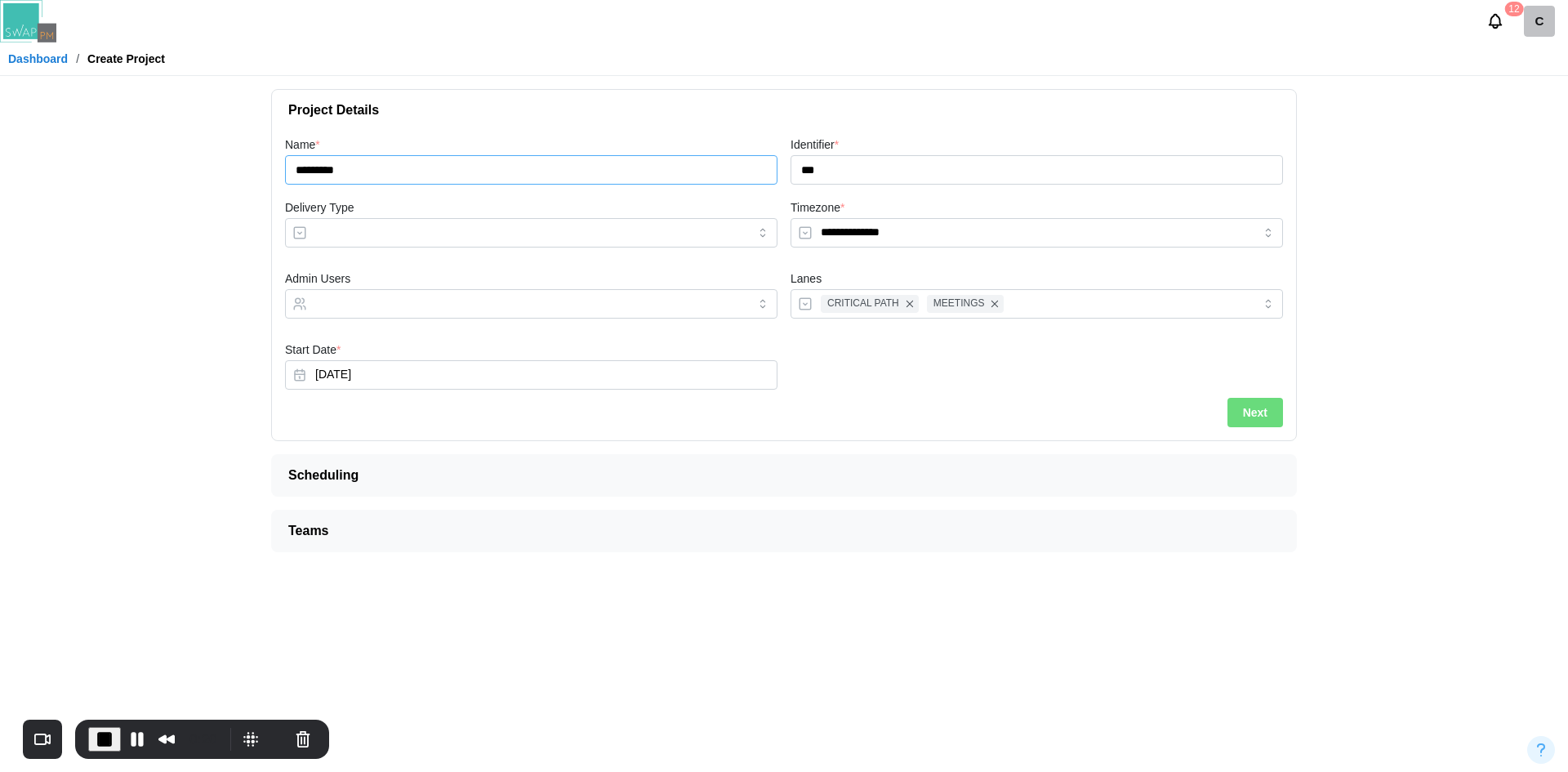 type on "**********" 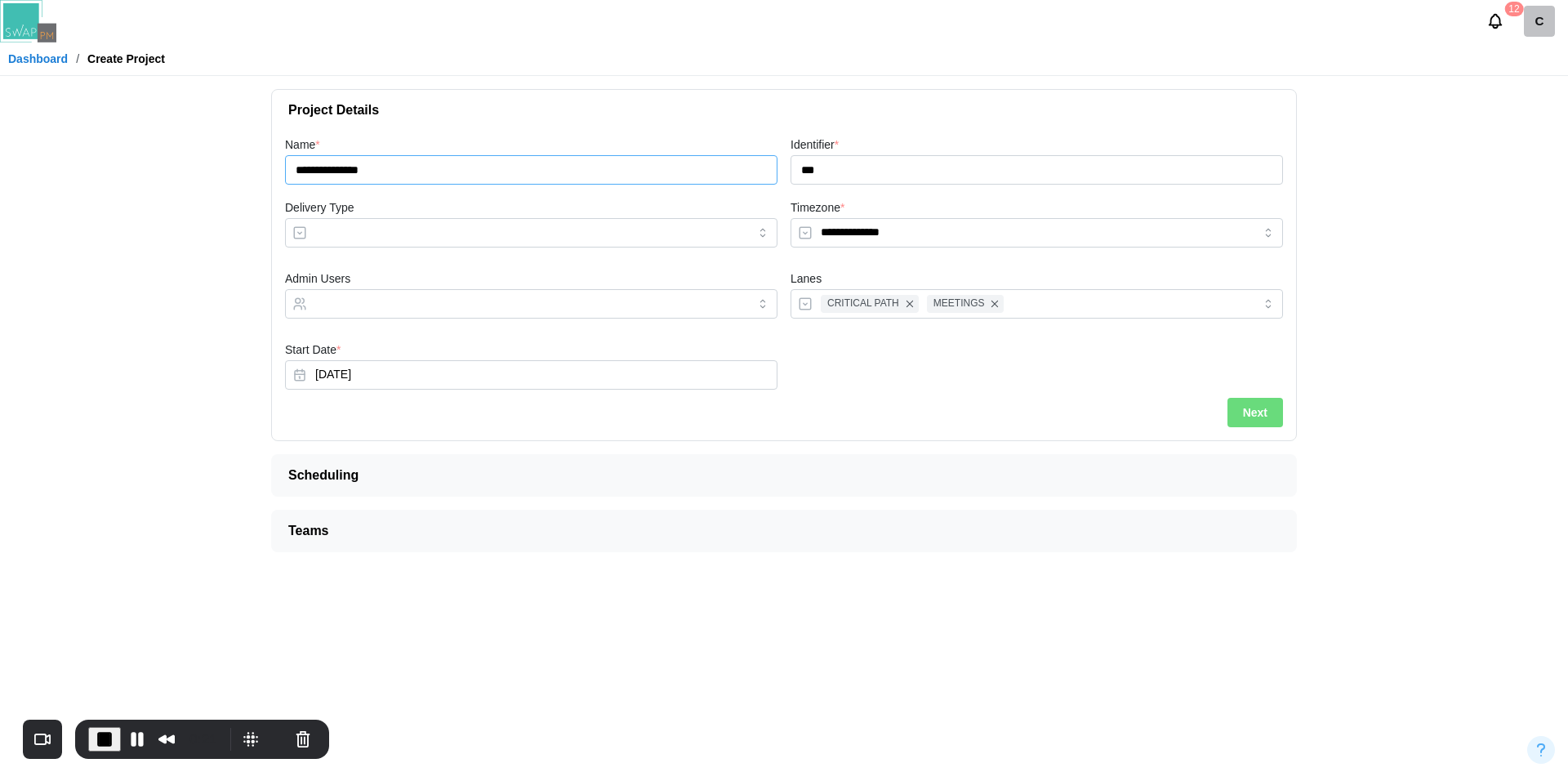 type on "**********" 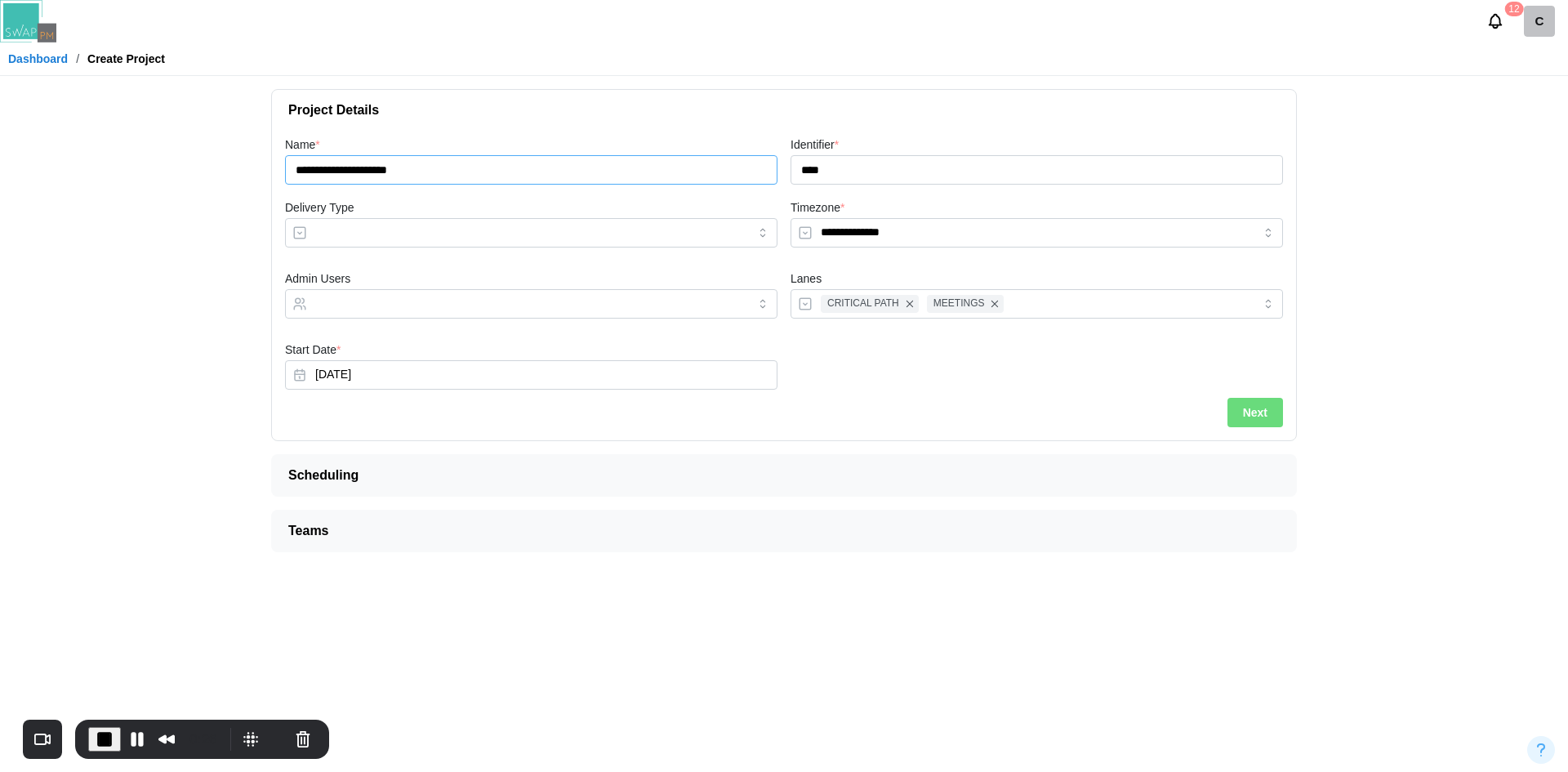 type on "**********" 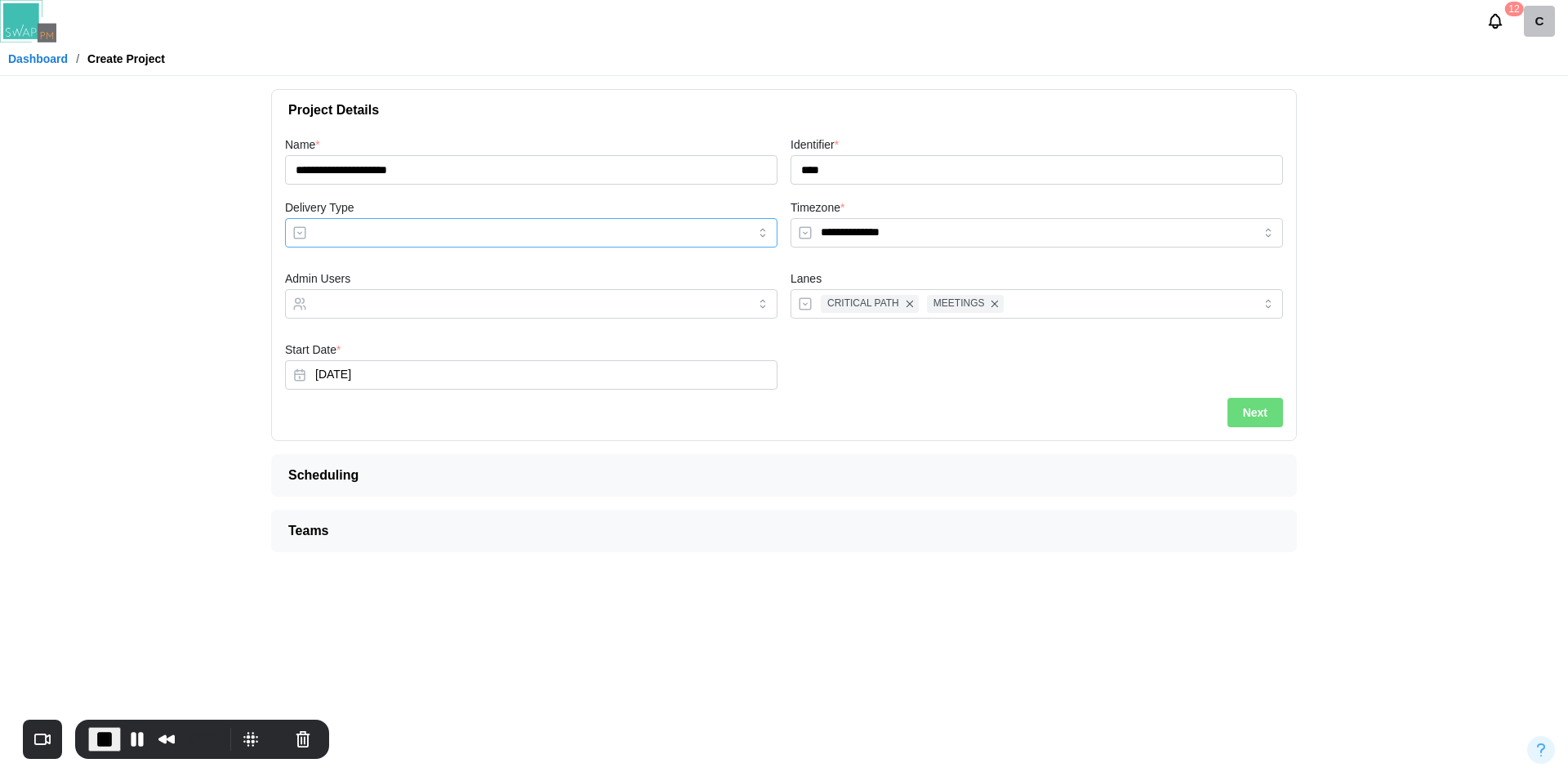 click on "Delivery Type" at bounding box center [531, 233] 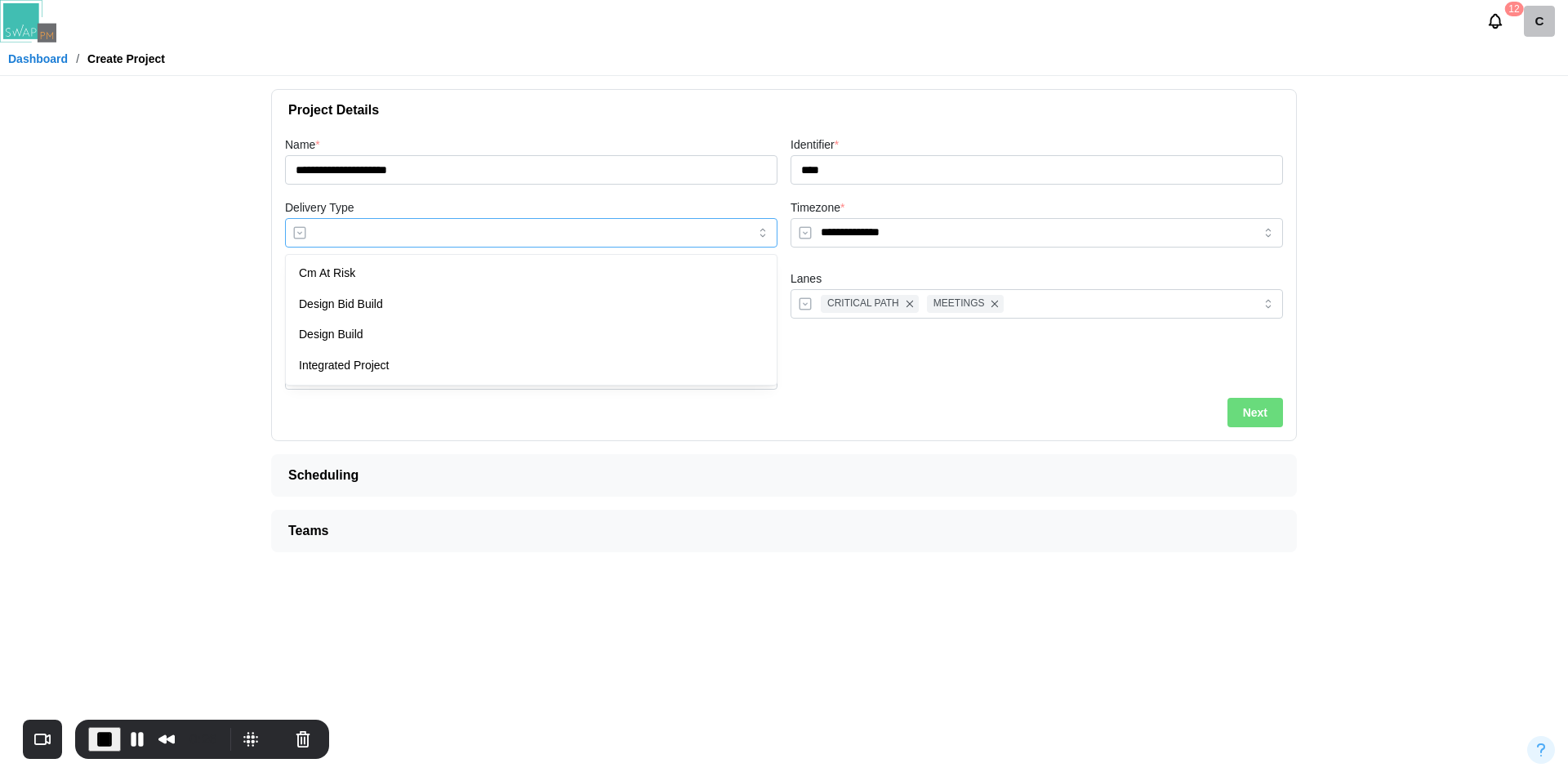 type on "**********" 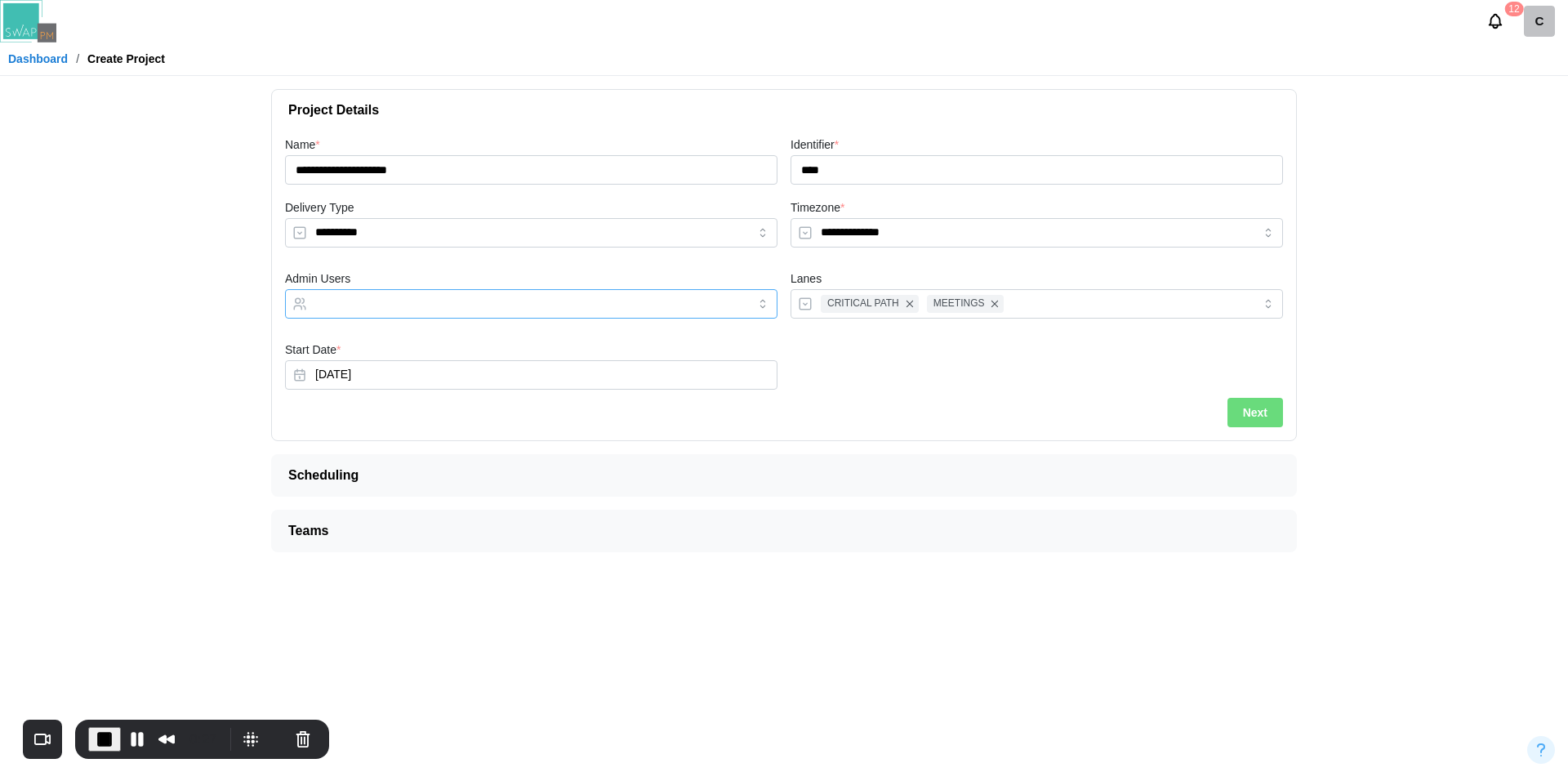 click on "Admin Users" at bounding box center [516, 304] 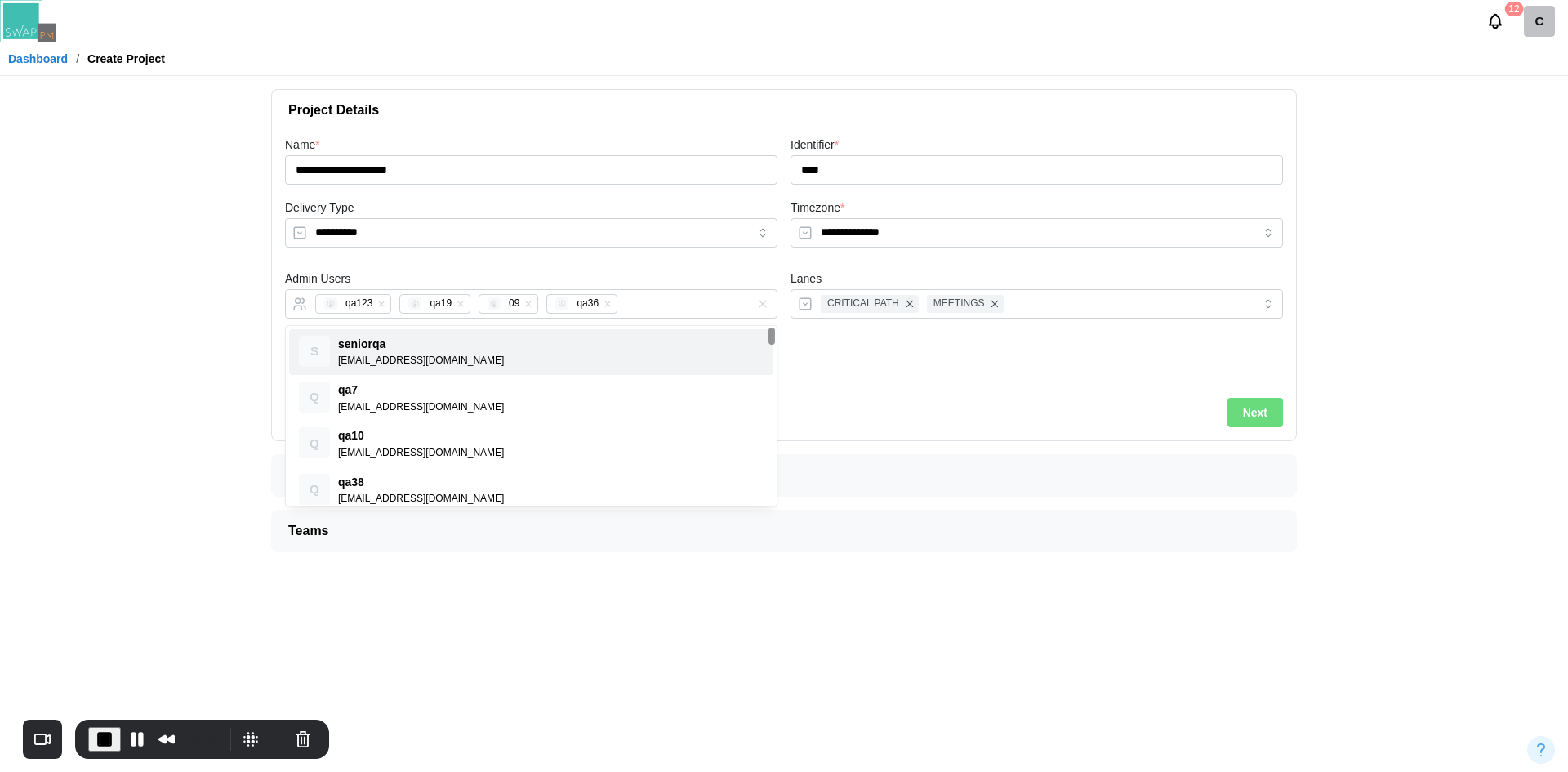 click on "**********" at bounding box center (784, 266) 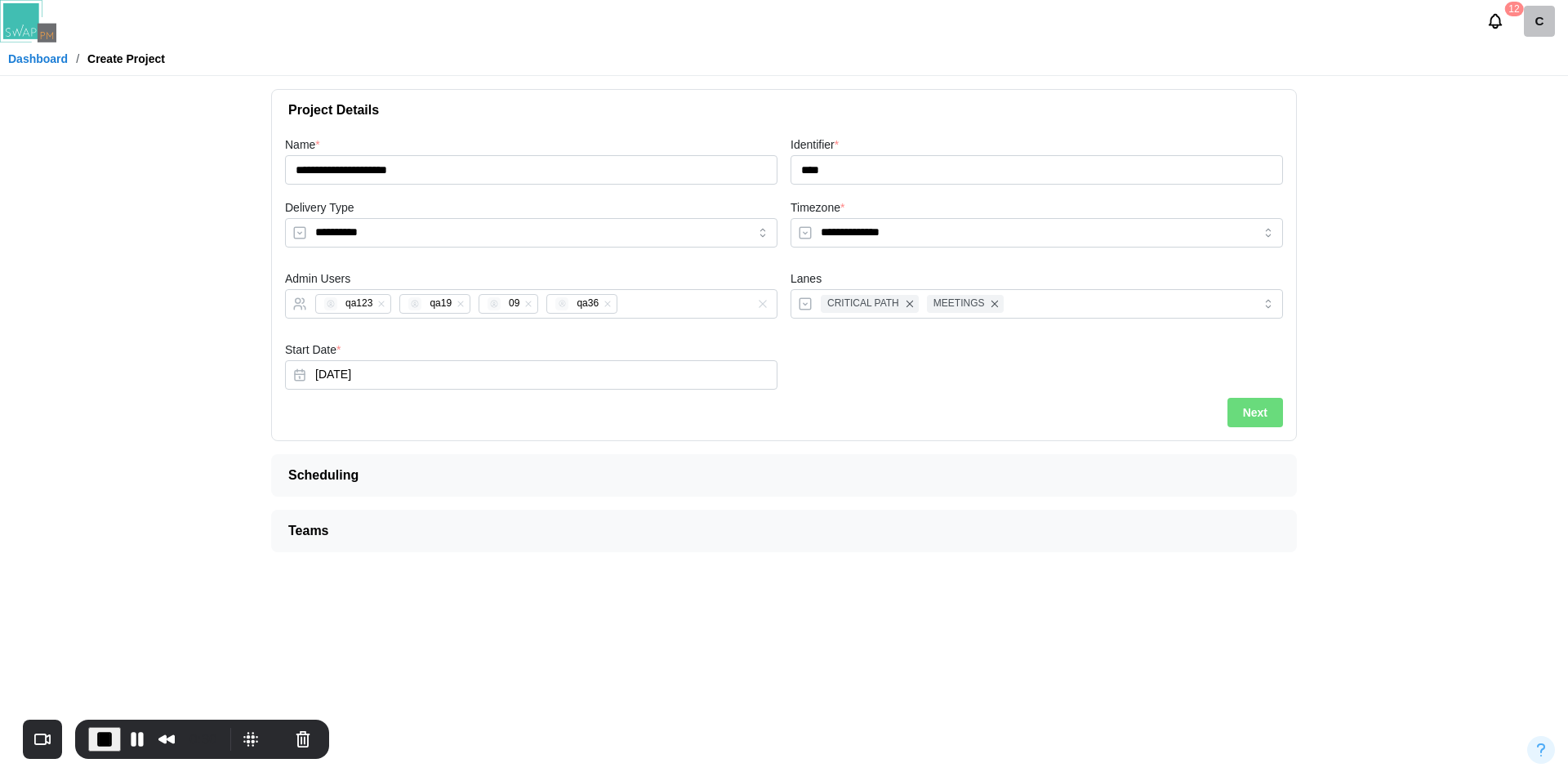 click on "Next" at bounding box center [1255, 413] 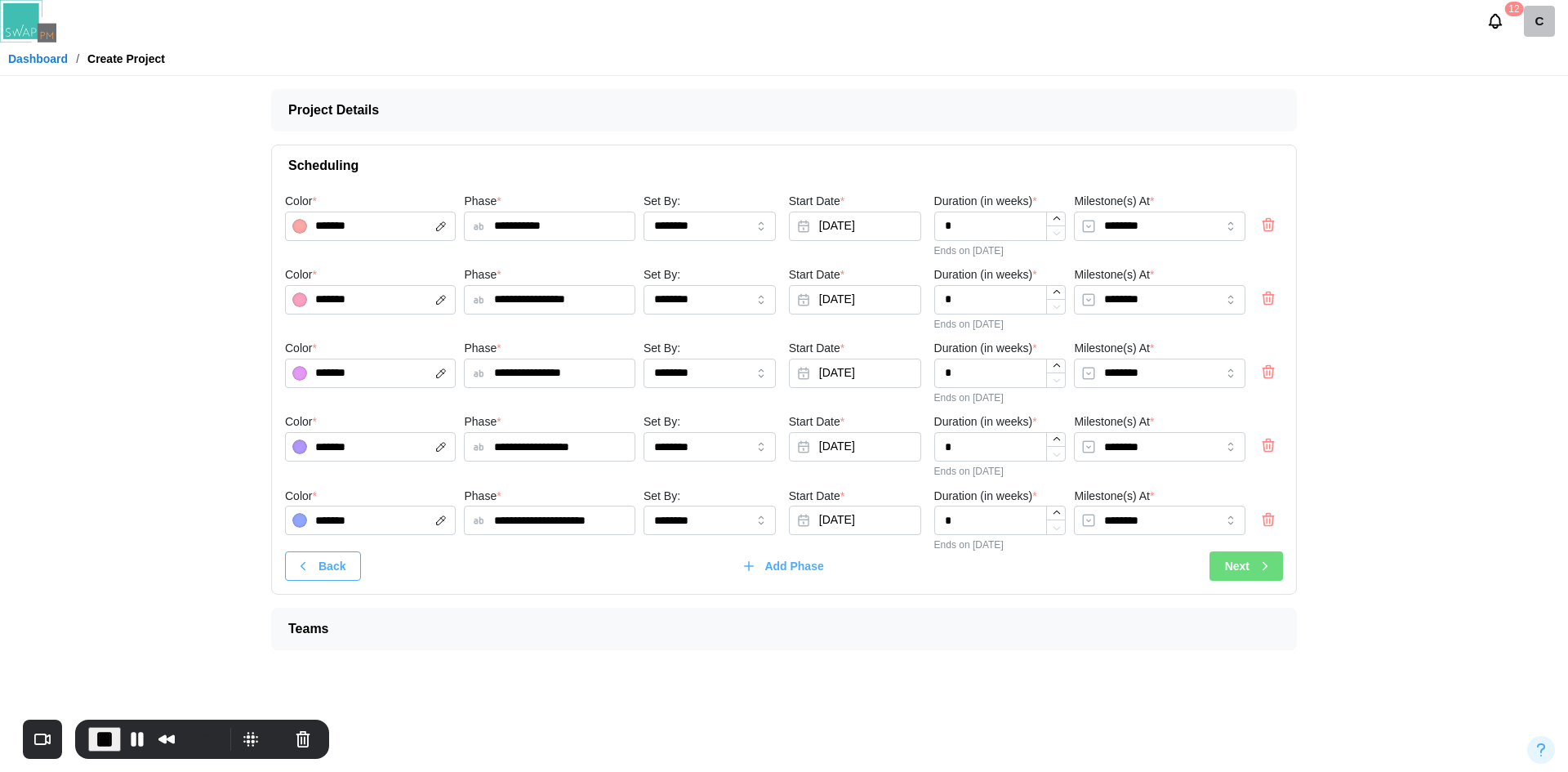 click 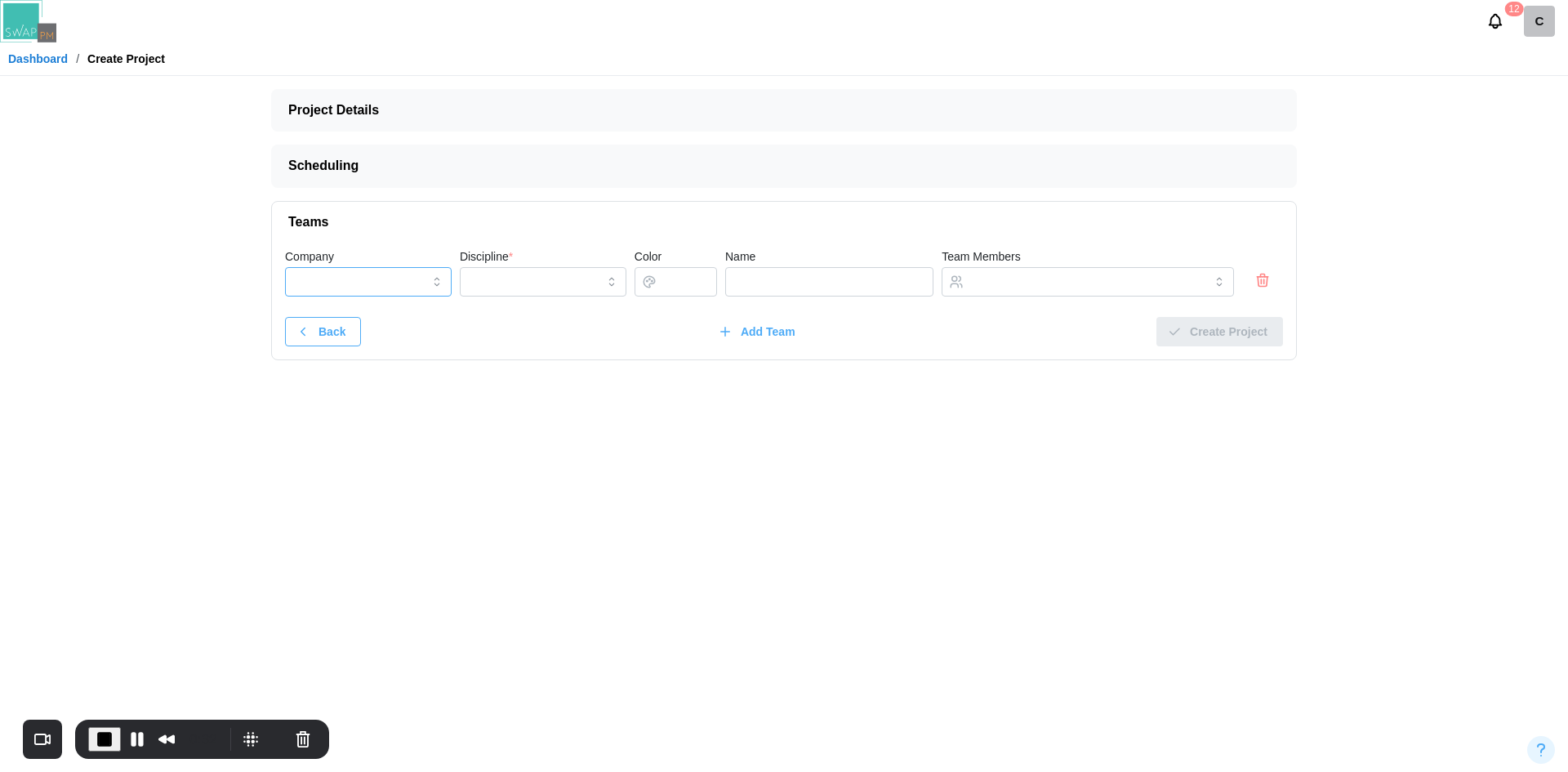 click on "Company" at bounding box center [368, 282] 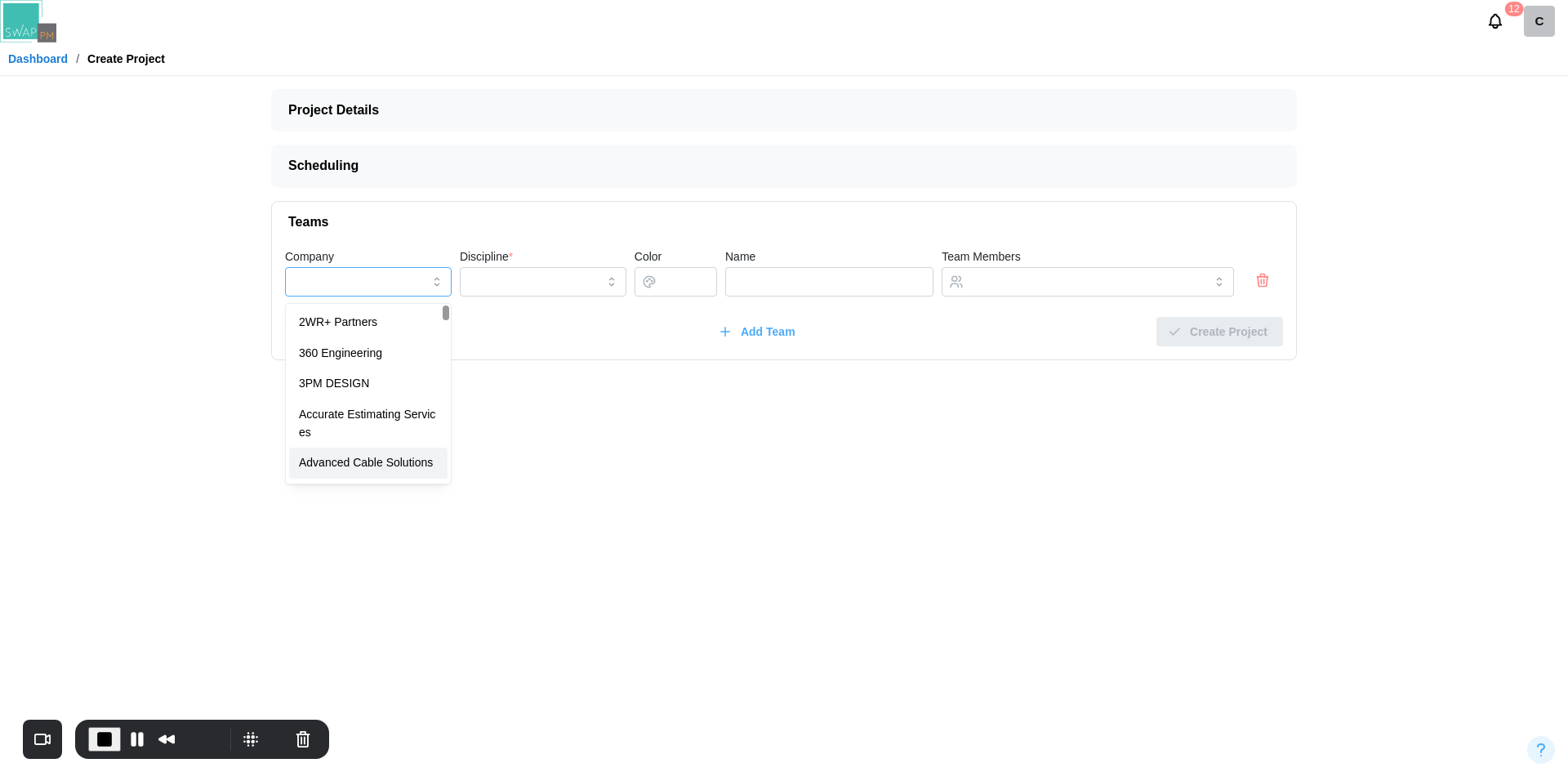 type on "**********" 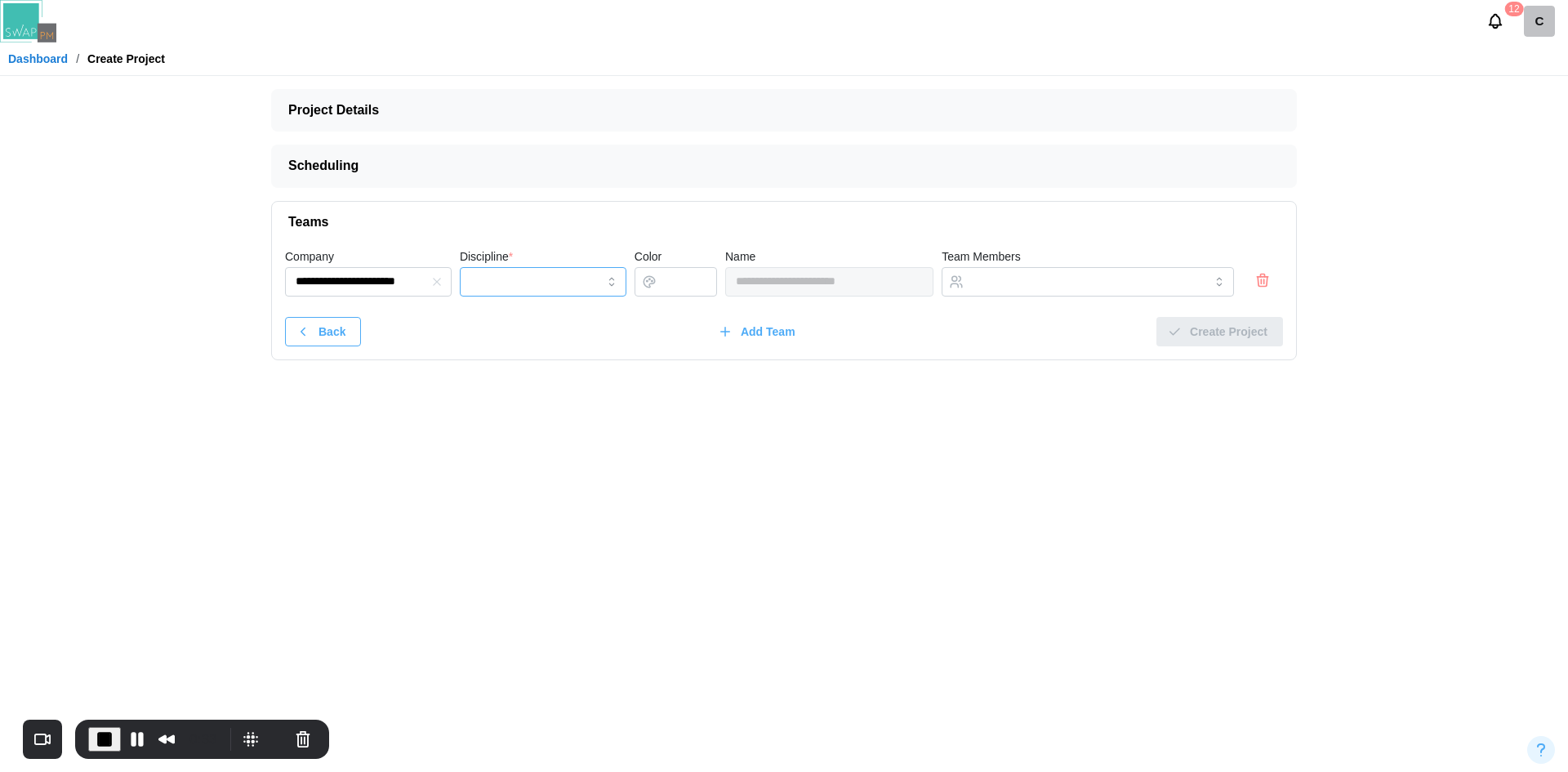 click on "Discipline  *" at bounding box center [543, 282] 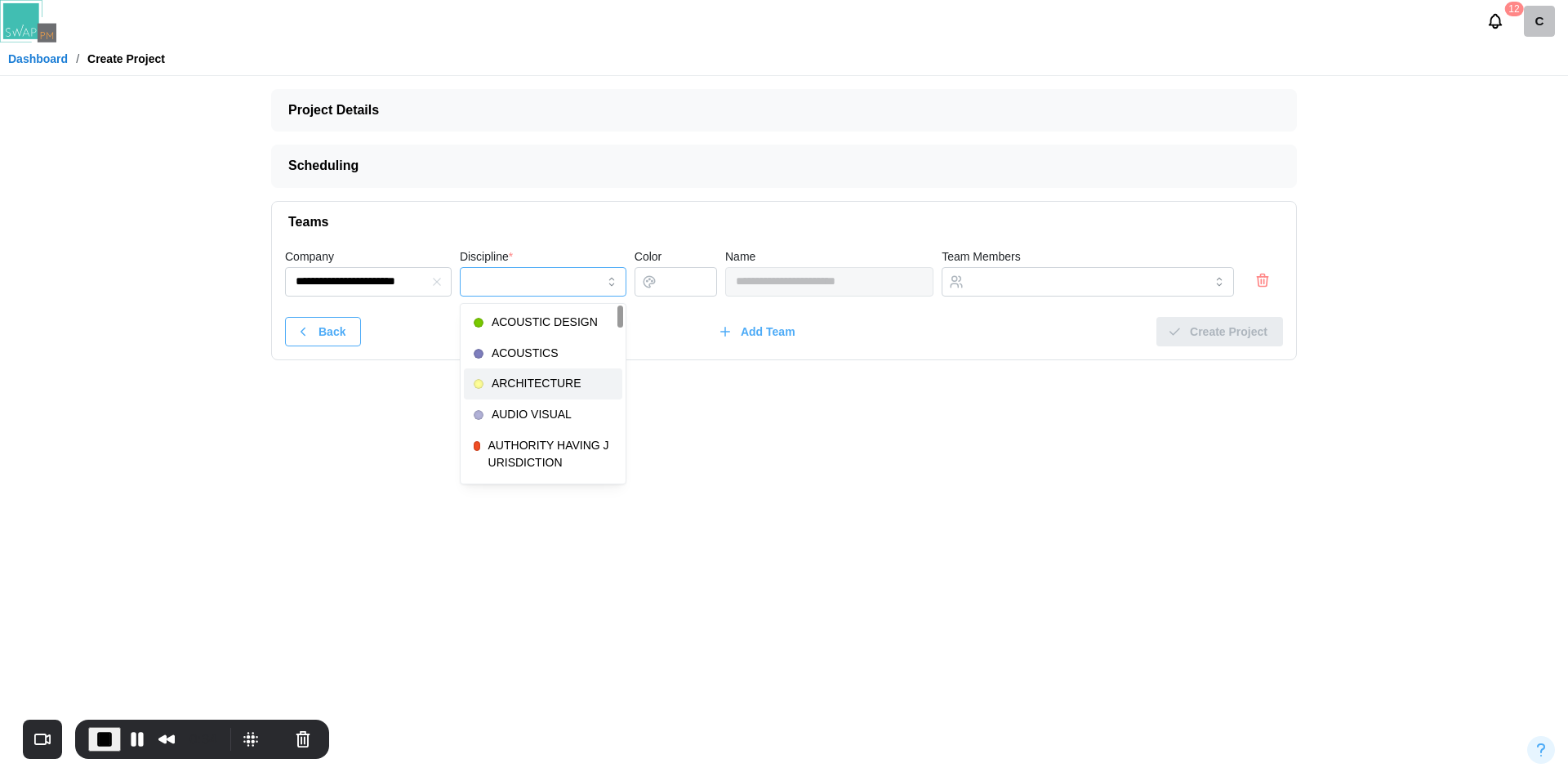 type on "**********" 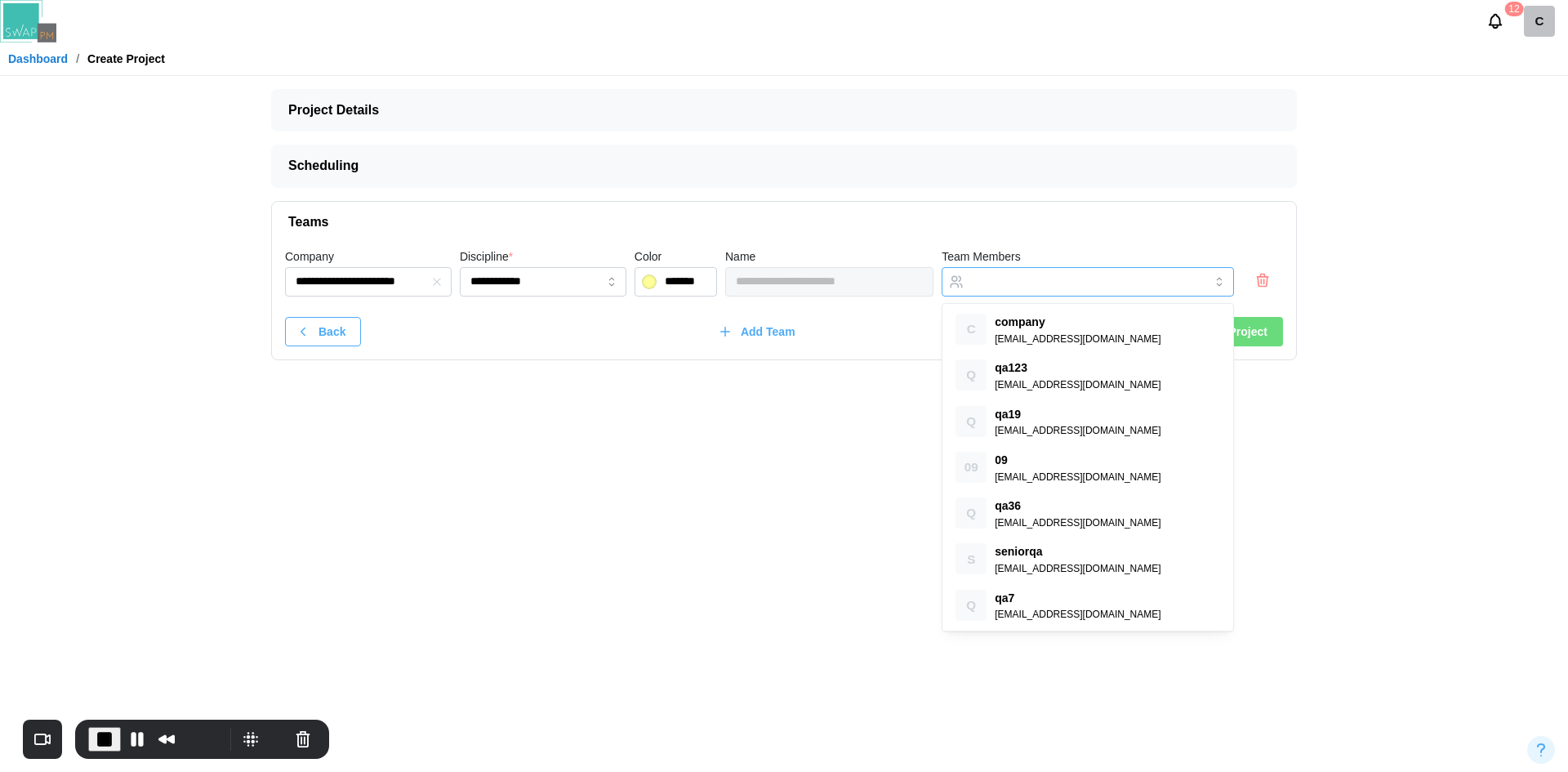 click at bounding box center (1071, 282) 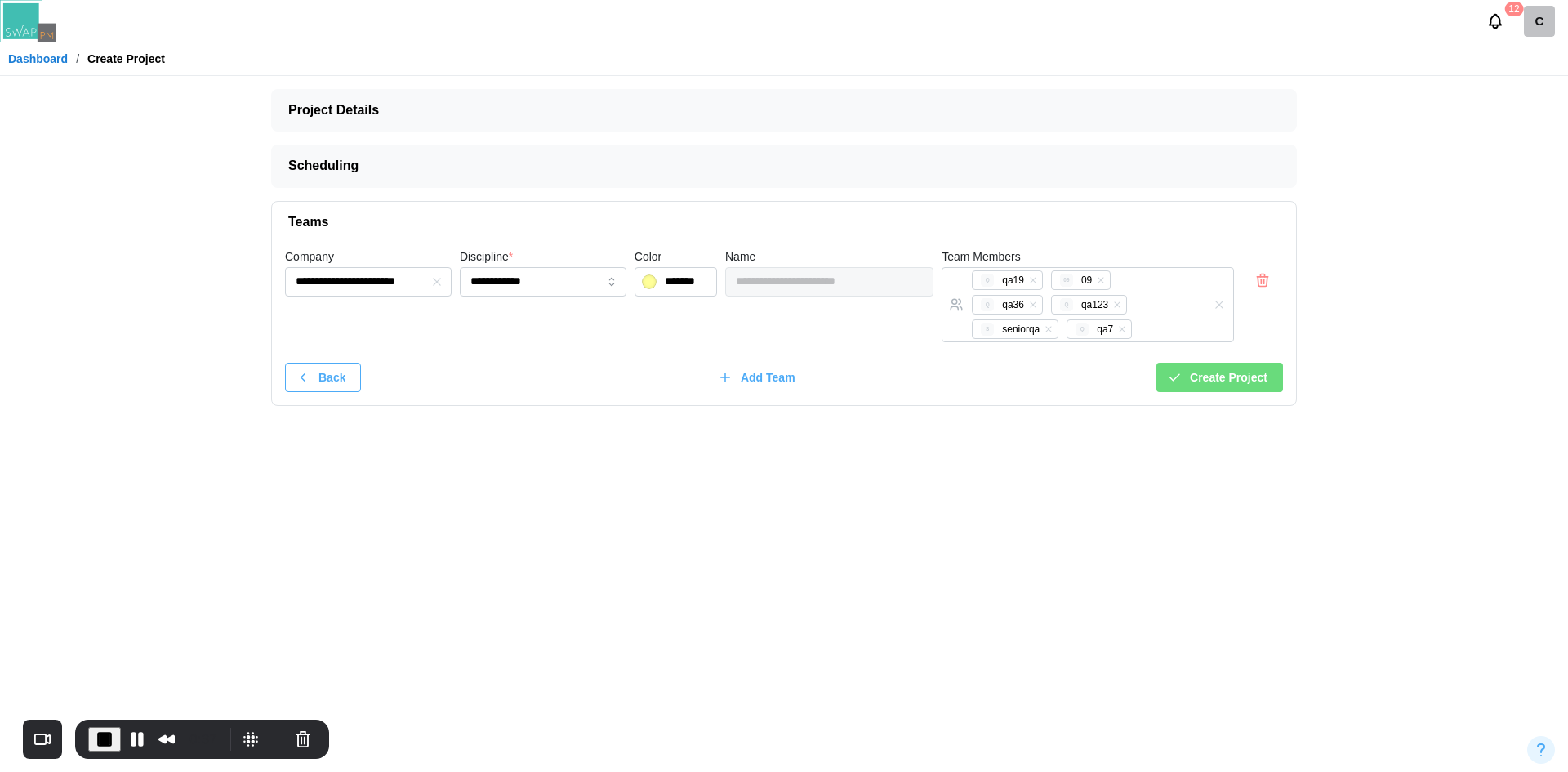 click on "Create Project" at bounding box center (1228, 377) 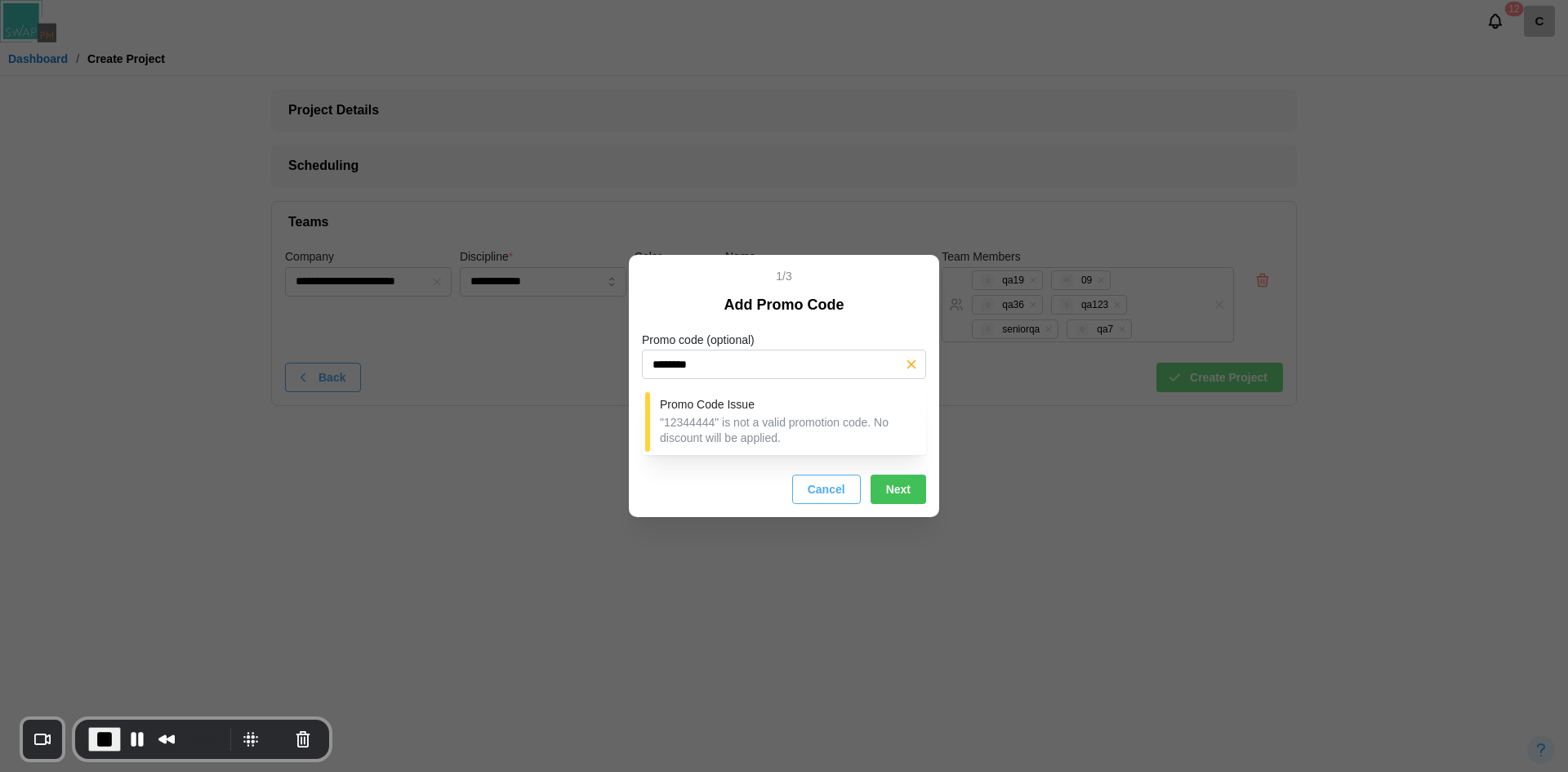 drag, startPoint x: 731, startPoint y: 364, endPoint x: 676, endPoint y: 364, distance: 55 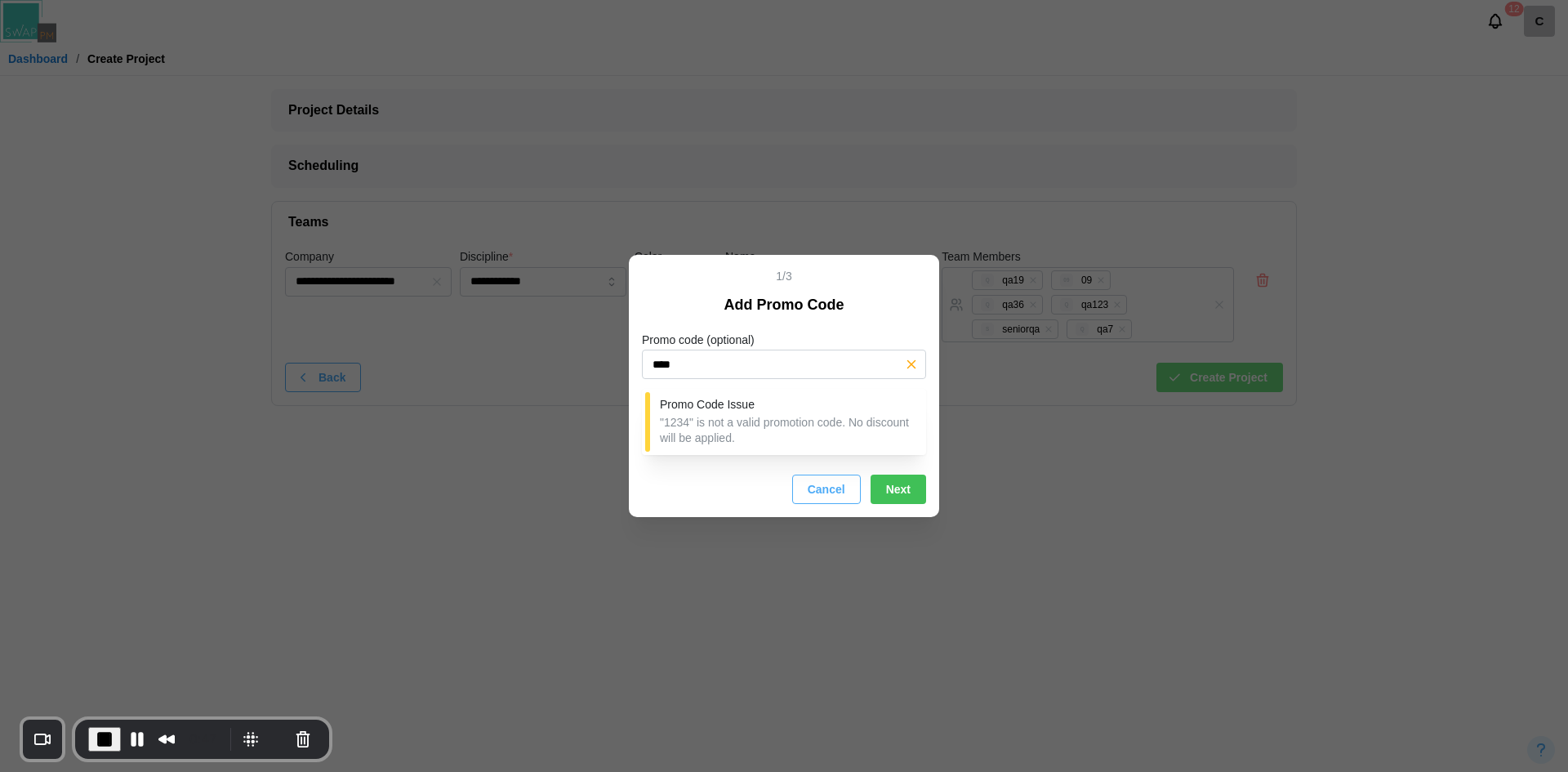 type on "****" 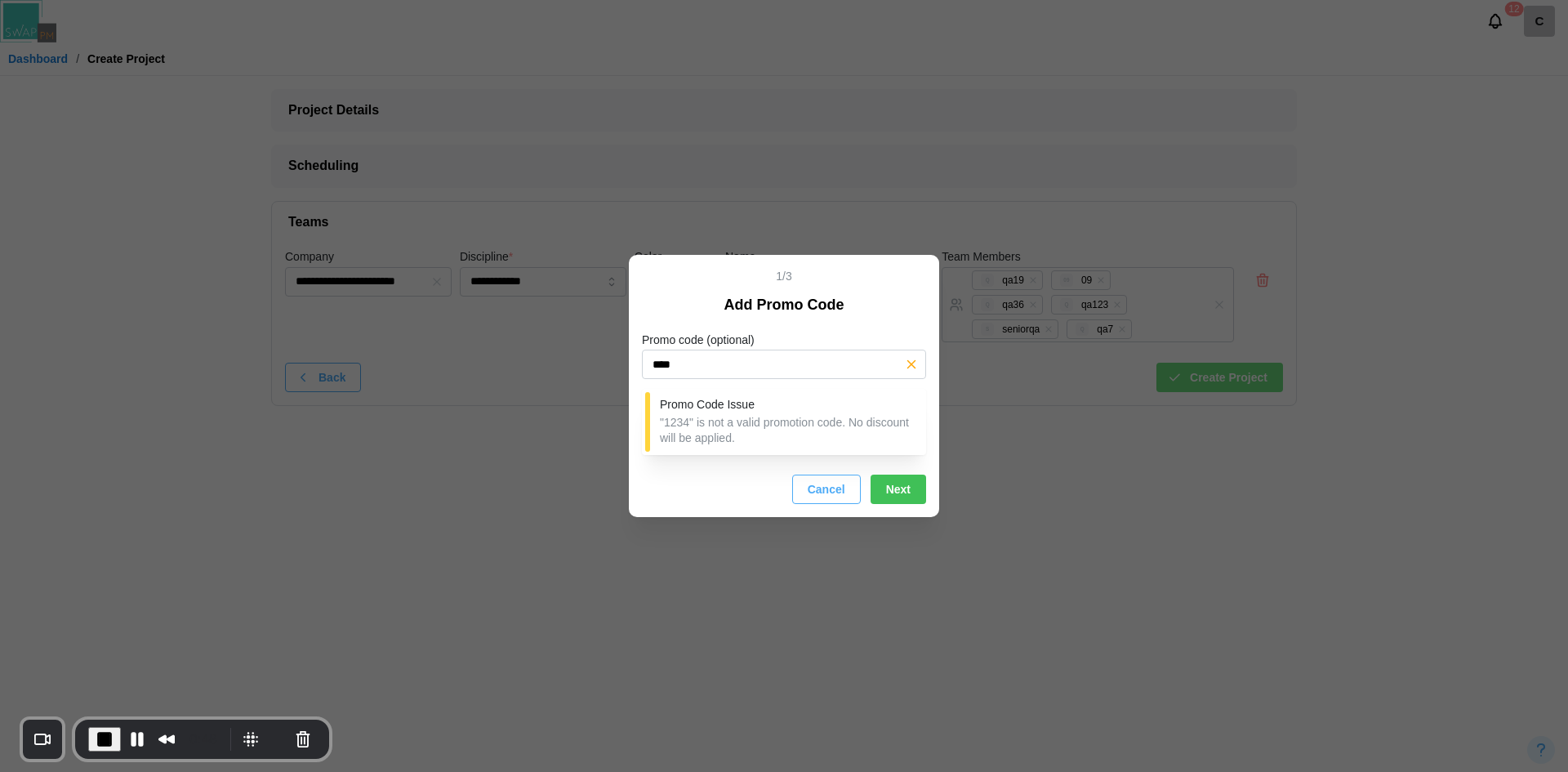 click on "Cancel" at bounding box center (826, 489) 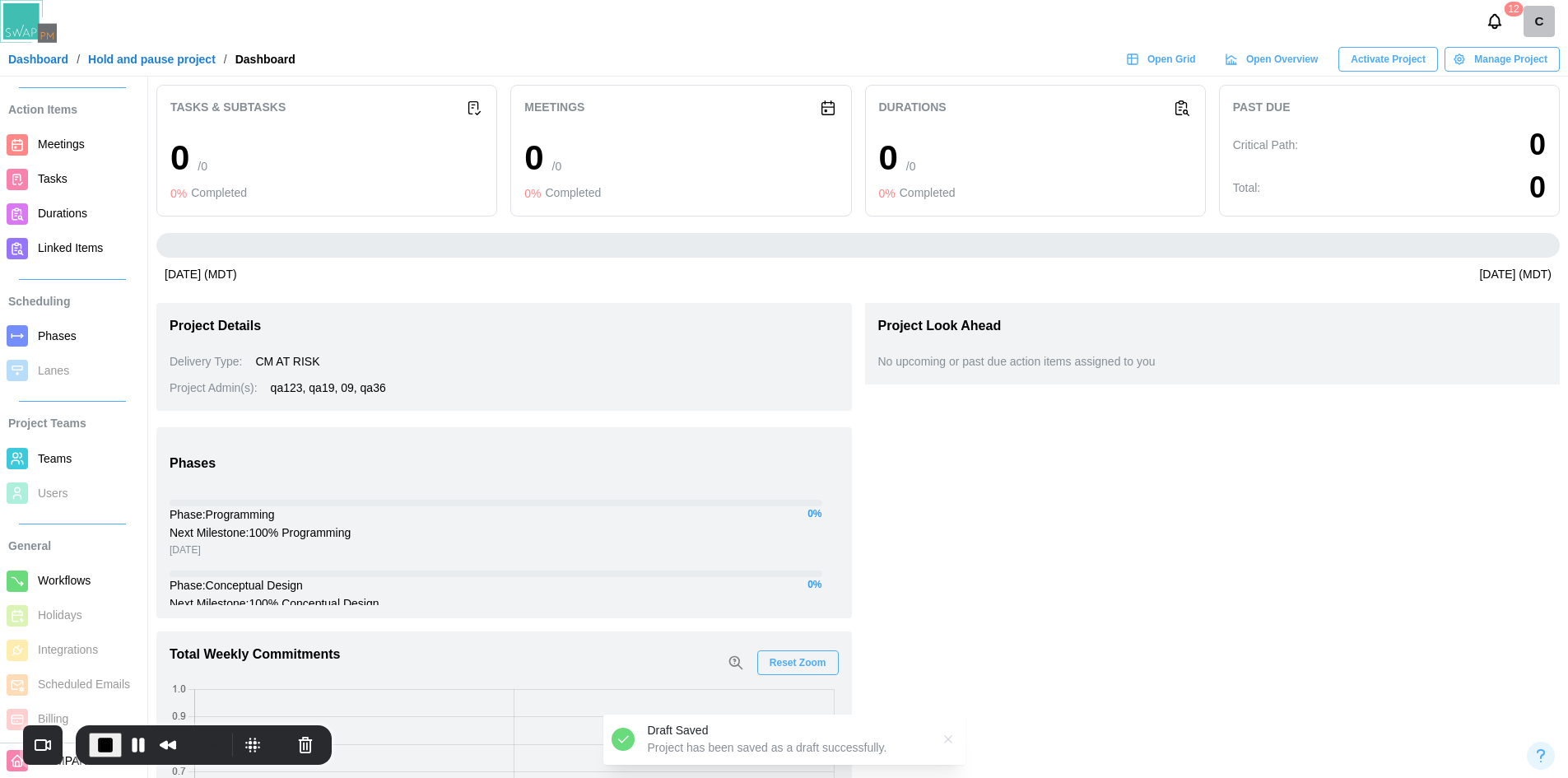 scroll, scrollTop: 57, scrollLeft: 0, axis: vertical 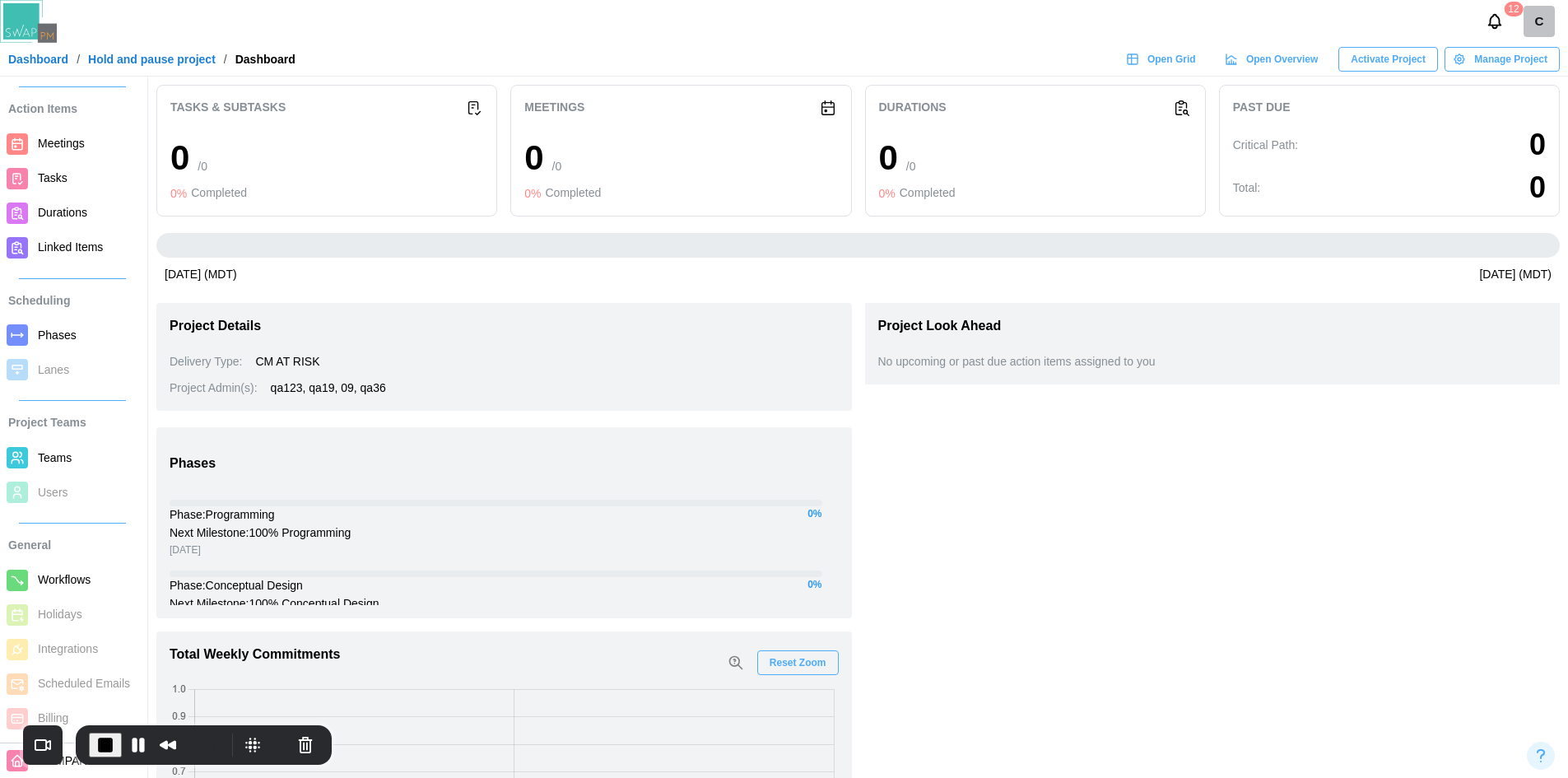 click on "Manage Project" at bounding box center [1510, 59] 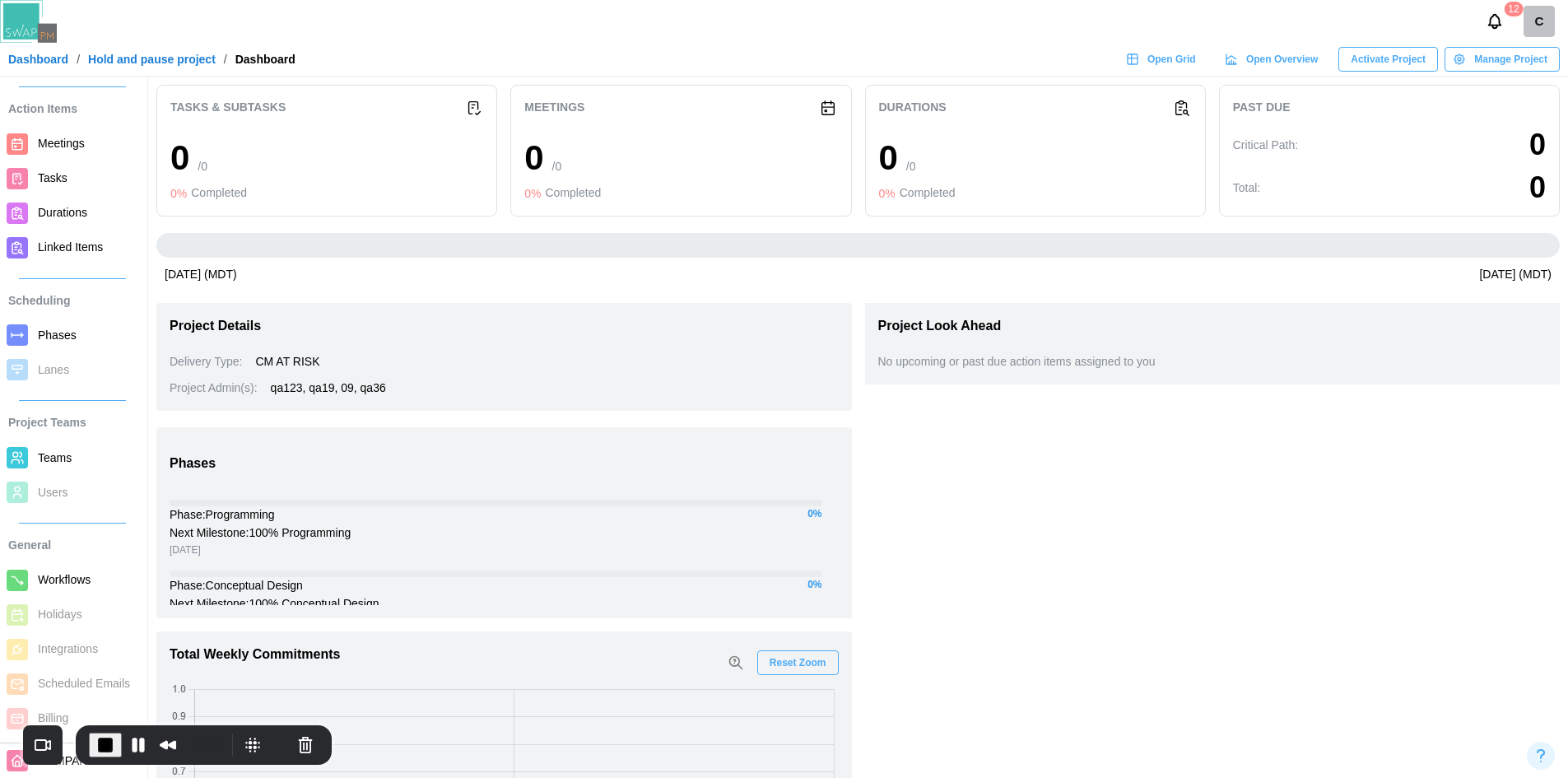 click on "Activate Project" at bounding box center (1388, 59) 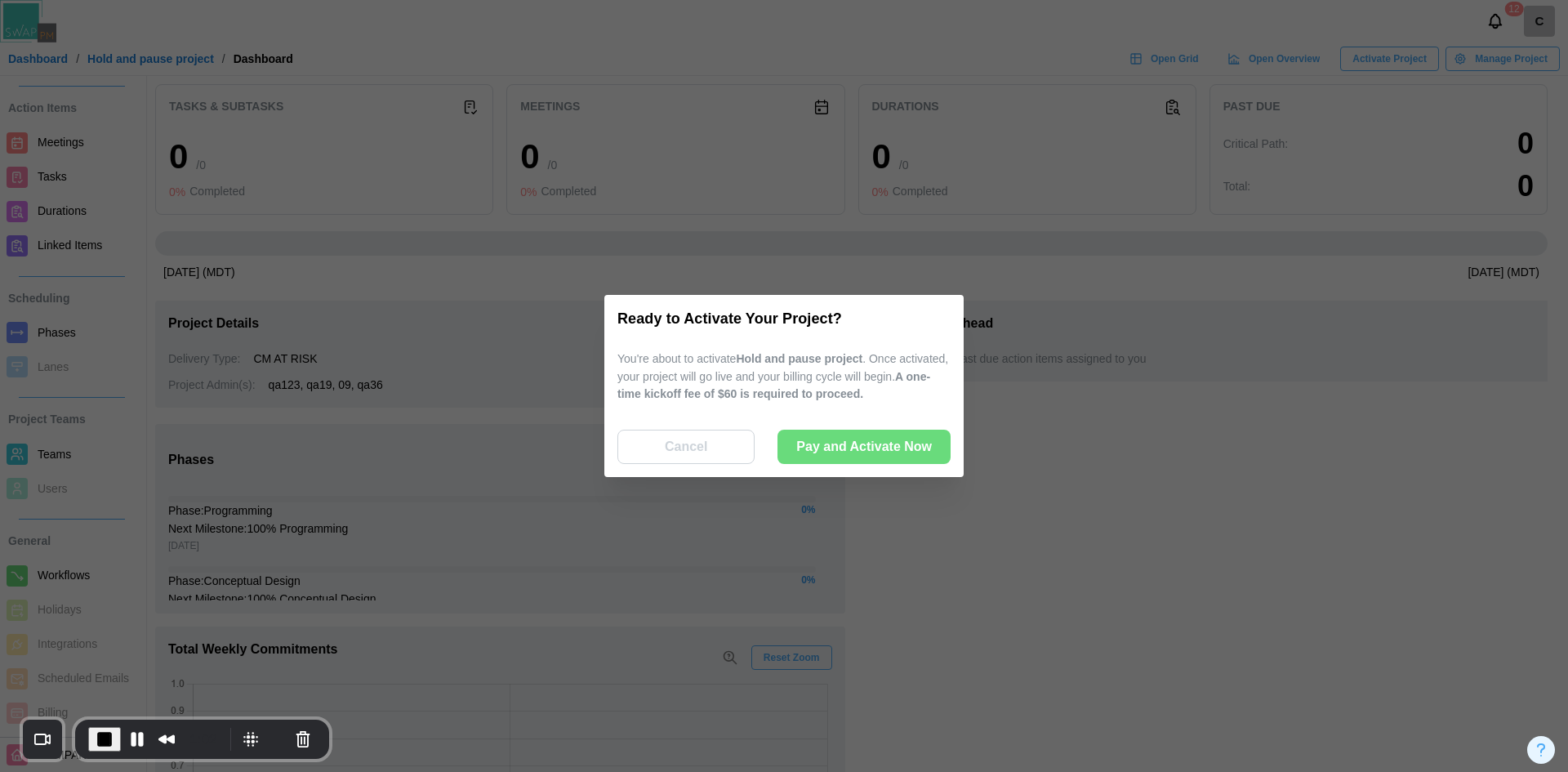 click at bounding box center (784, 386) 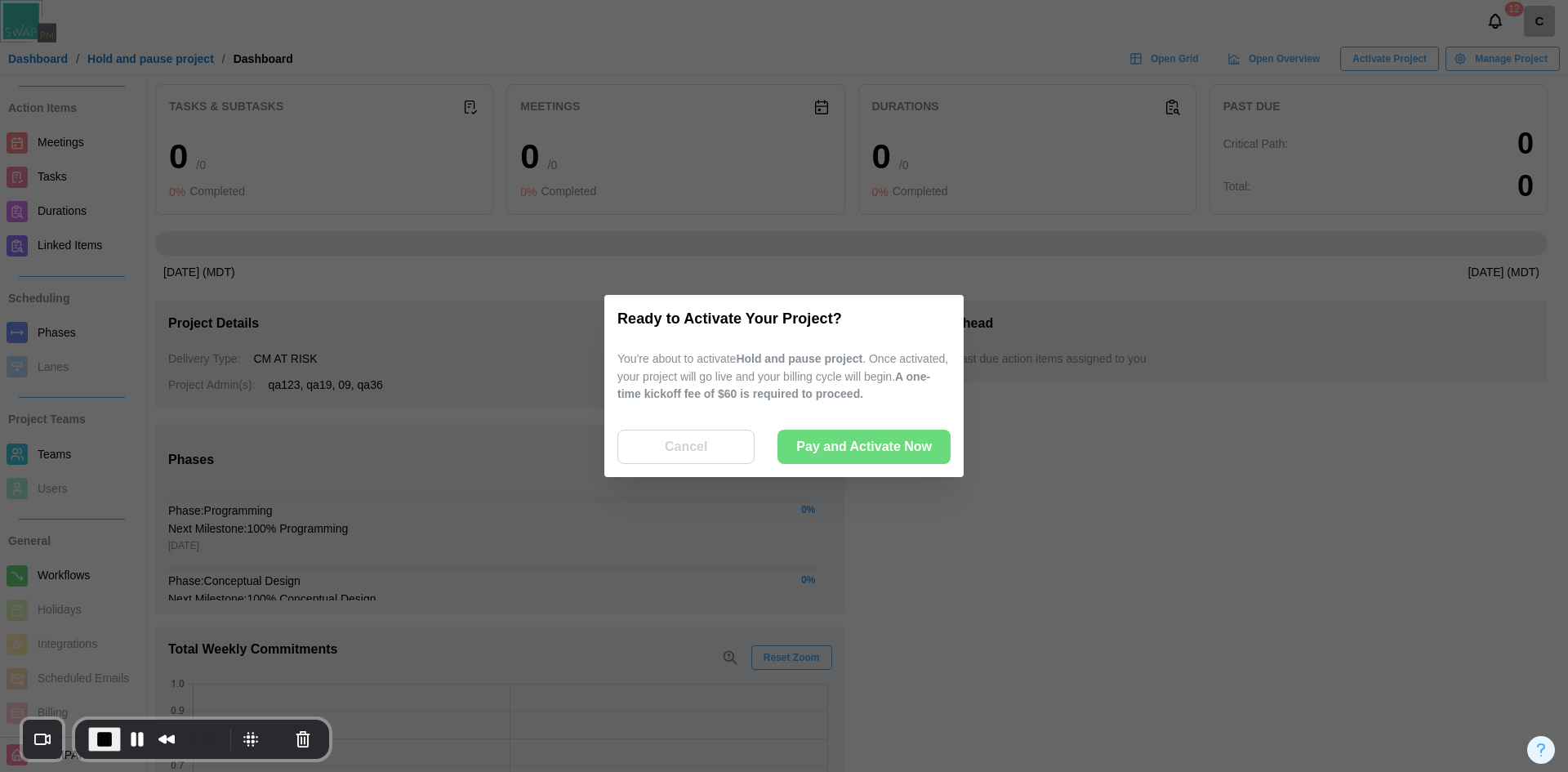 click on "Cancel" at bounding box center (686, 447) 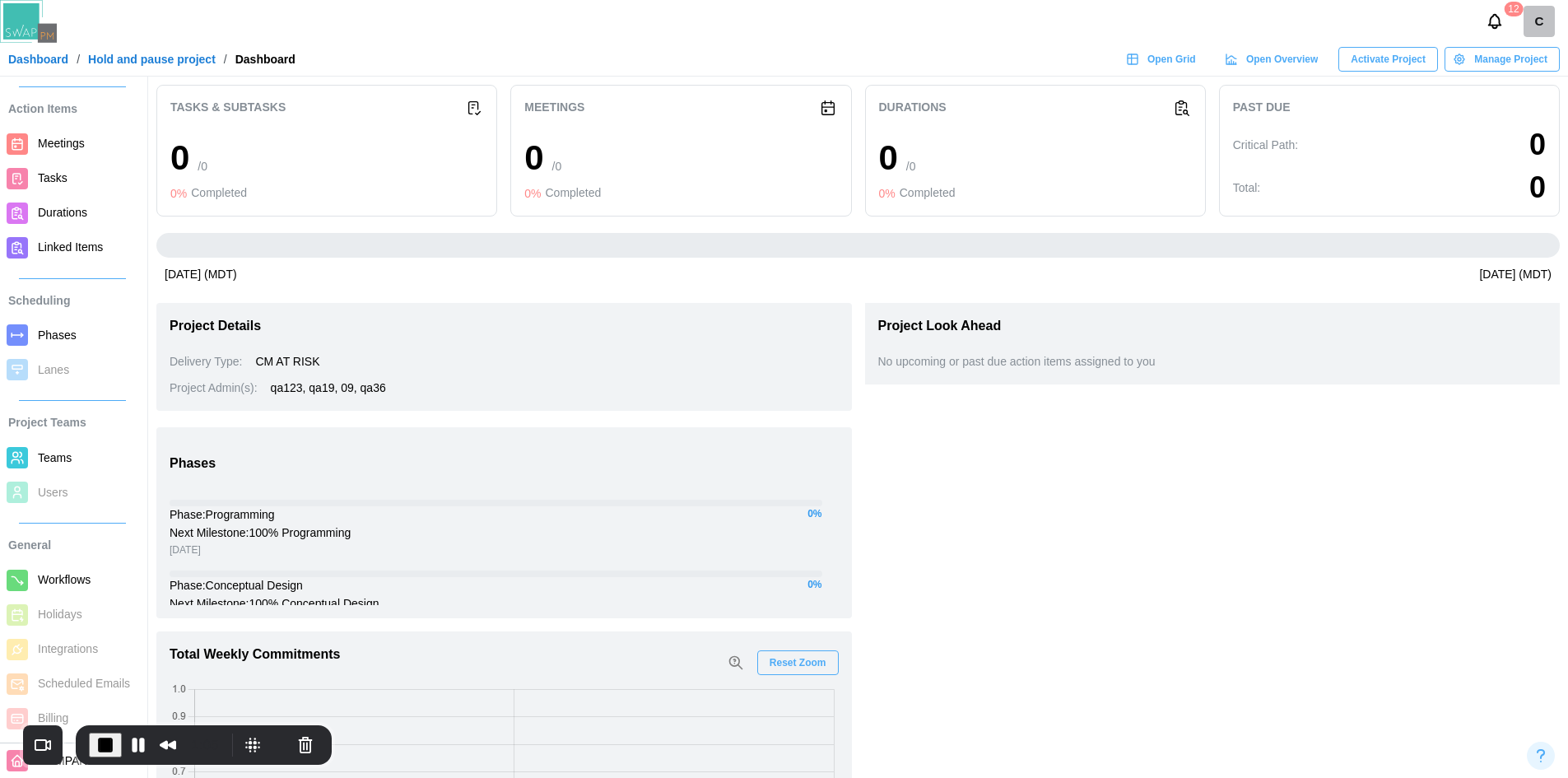 click on "Manage Project" at bounding box center (1500, 59) 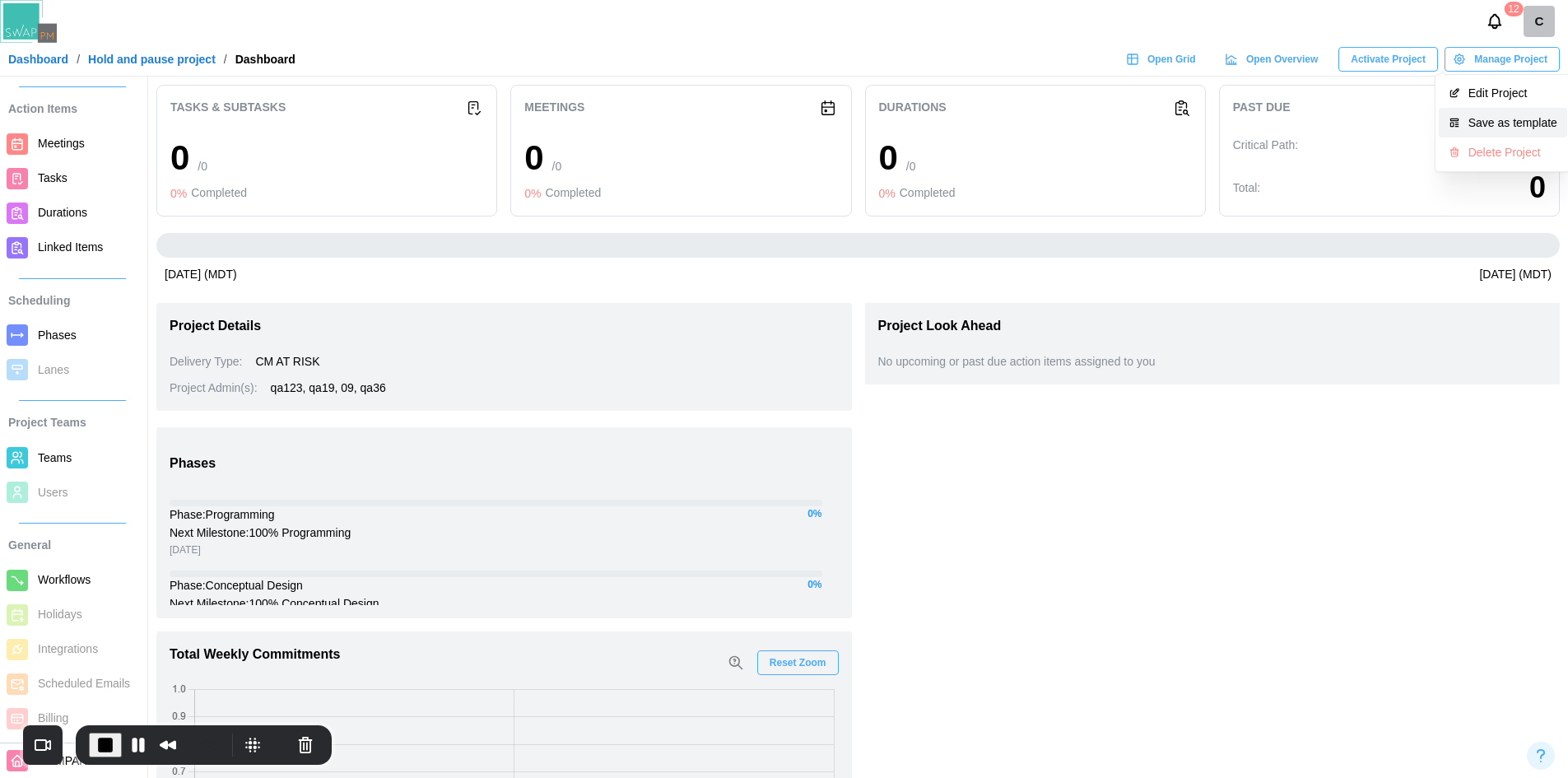 click on "Save as template" at bounding box center [1513, 123] 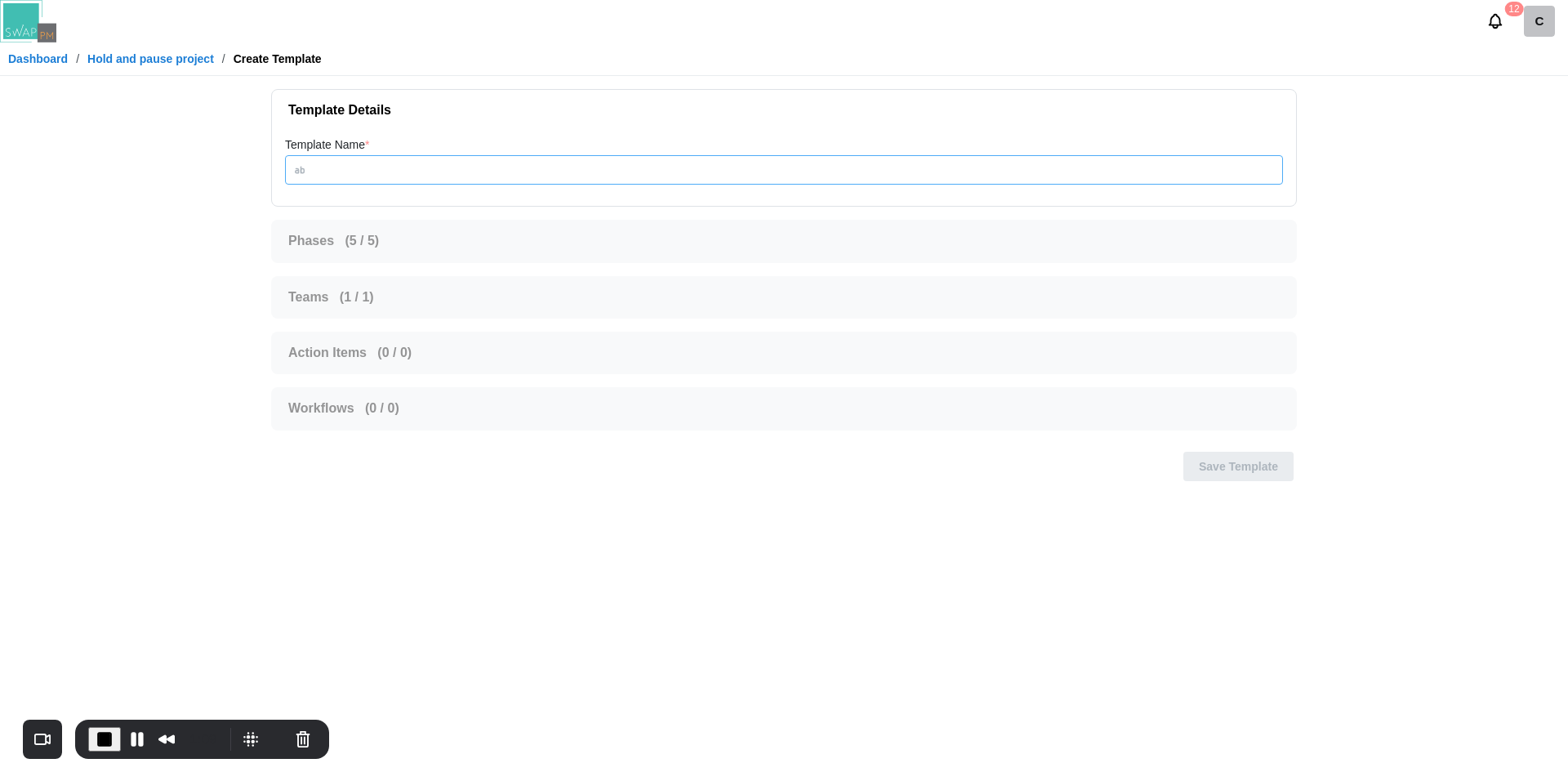 click on "Template Name  *" at bounding box center (784, 170) 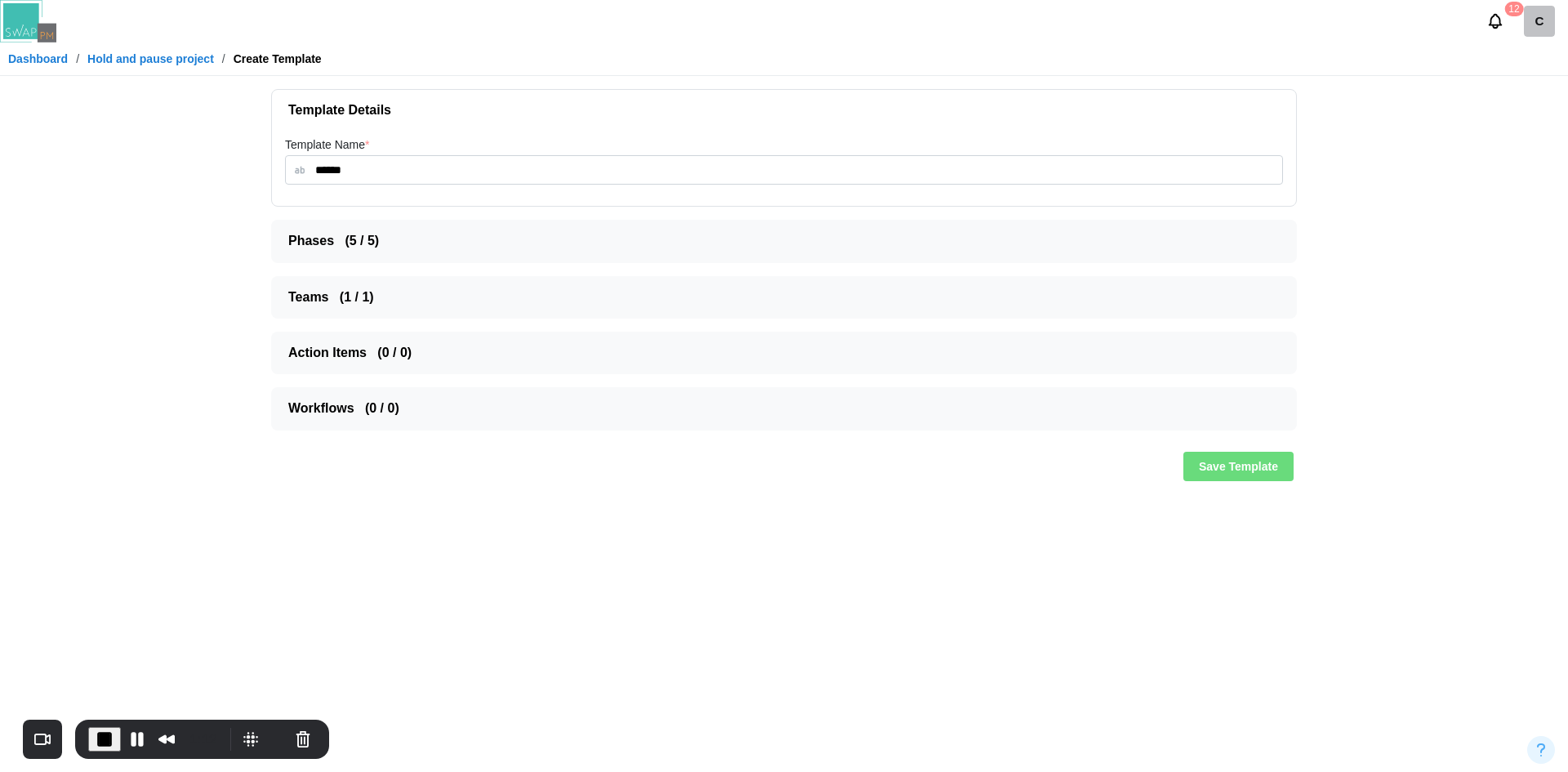 click on "Phases   ( 5 / 5 )" at bounding box center [777, 241] 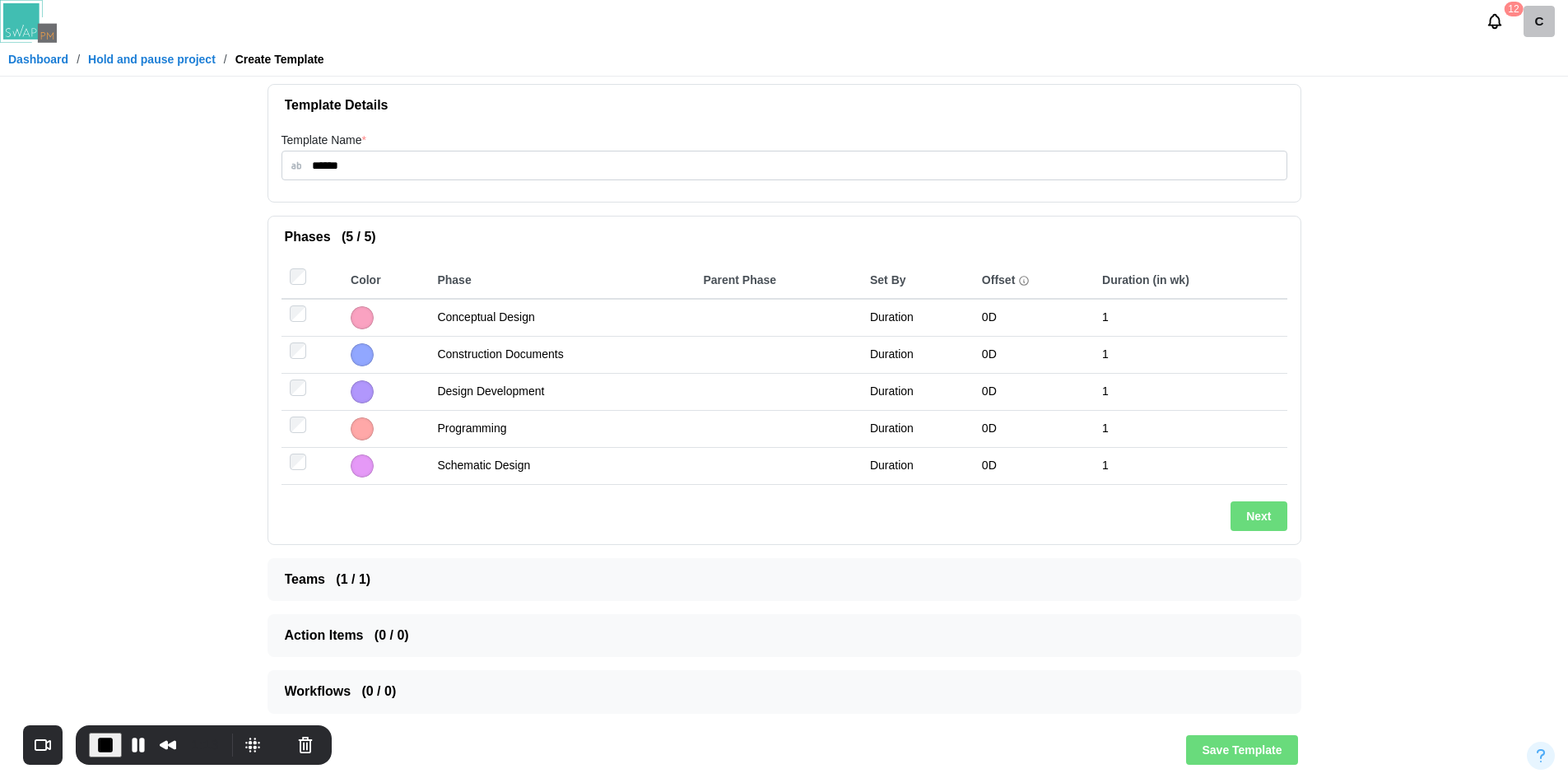 scroll, scrollTop: 9, scrollLeft: 0, axis: vertical 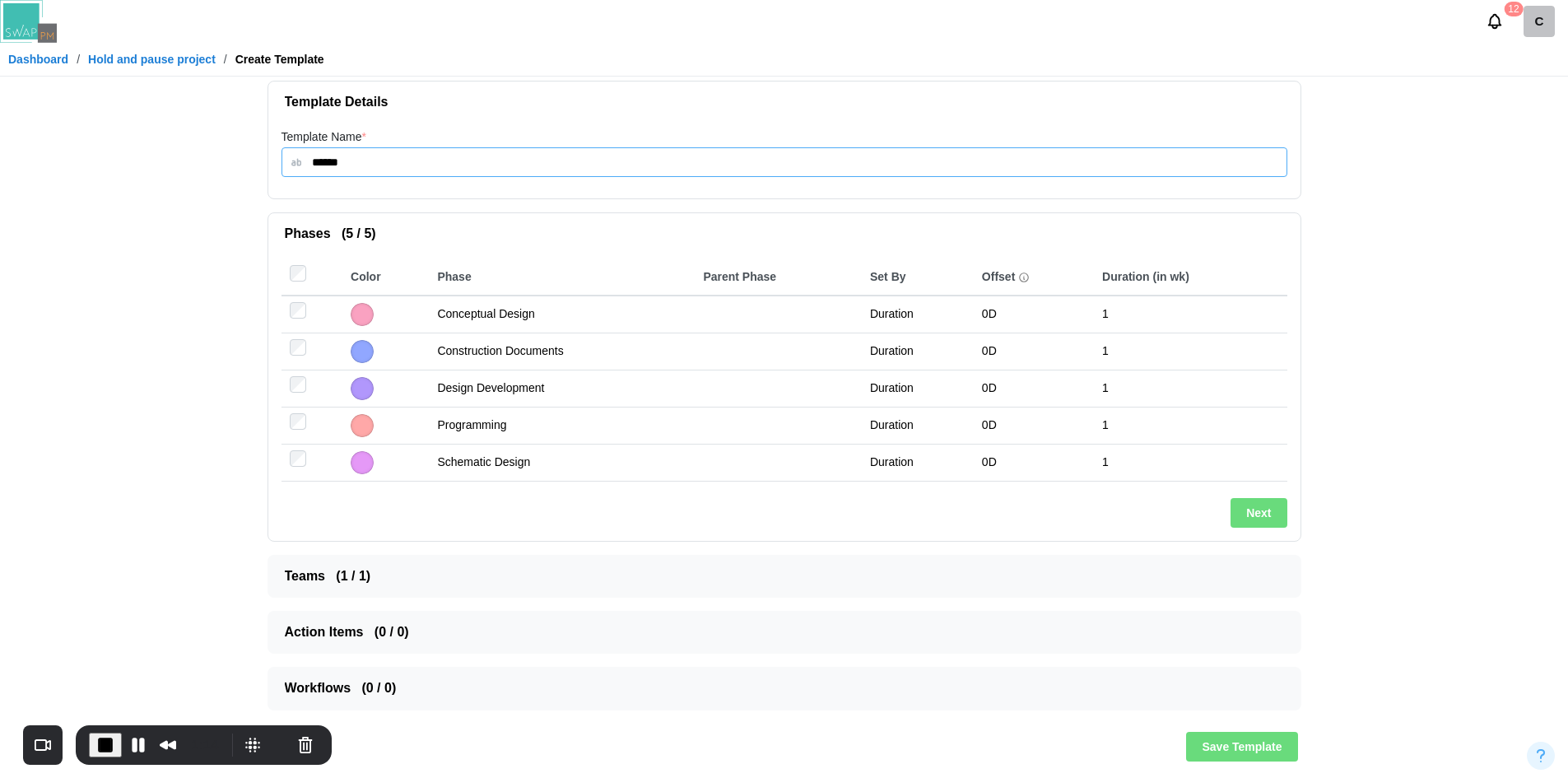 drag, startPoint x: 370, startPoint y: 159, endPoint x: 296, endPoint y: 157, distance: 74.02702 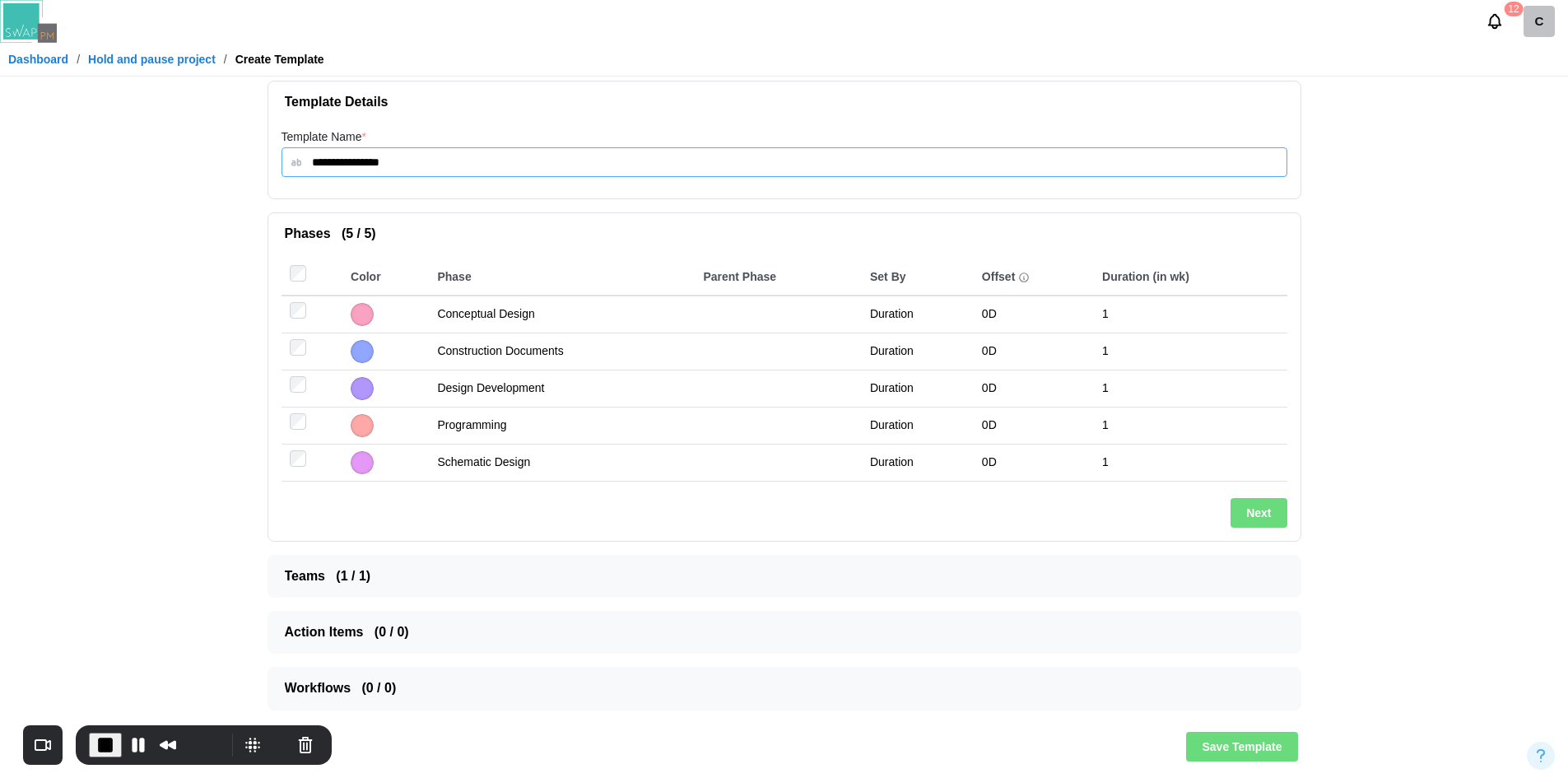 type on "**********" 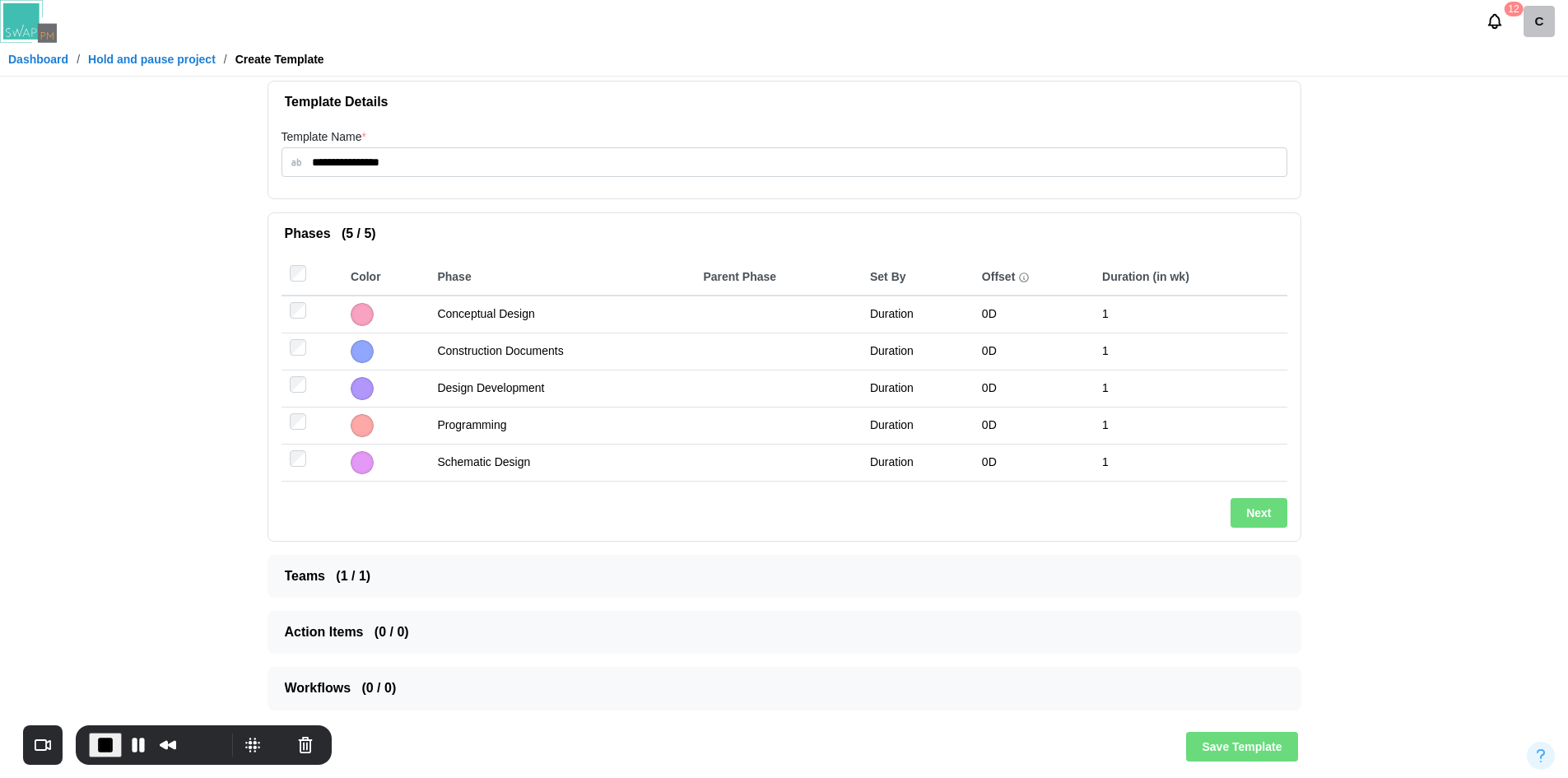 click on "Save Template" at bounding box center [1241, 747] 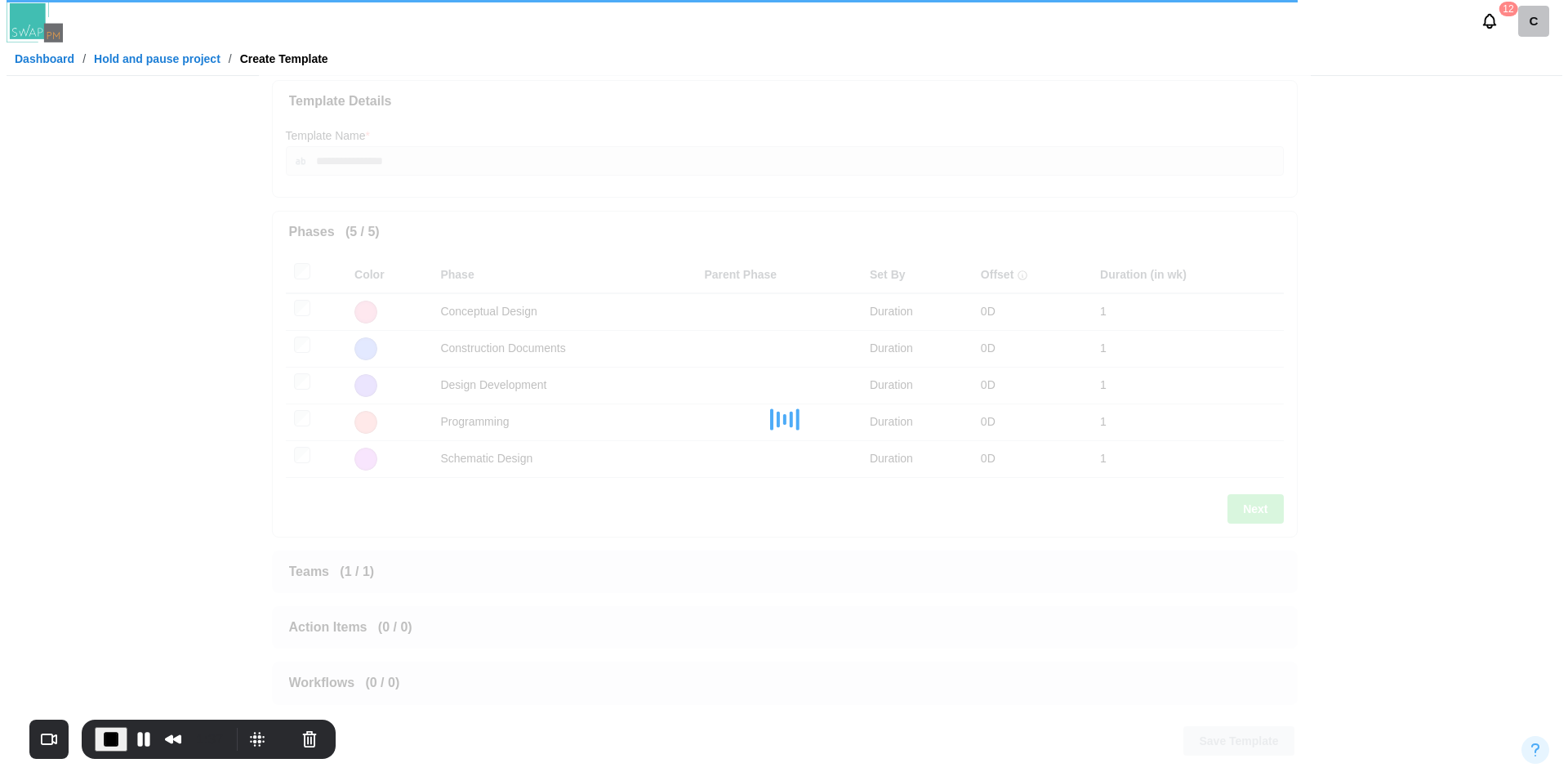 scroll, scrollTop: 0, scrollLeft: 0, axis: both 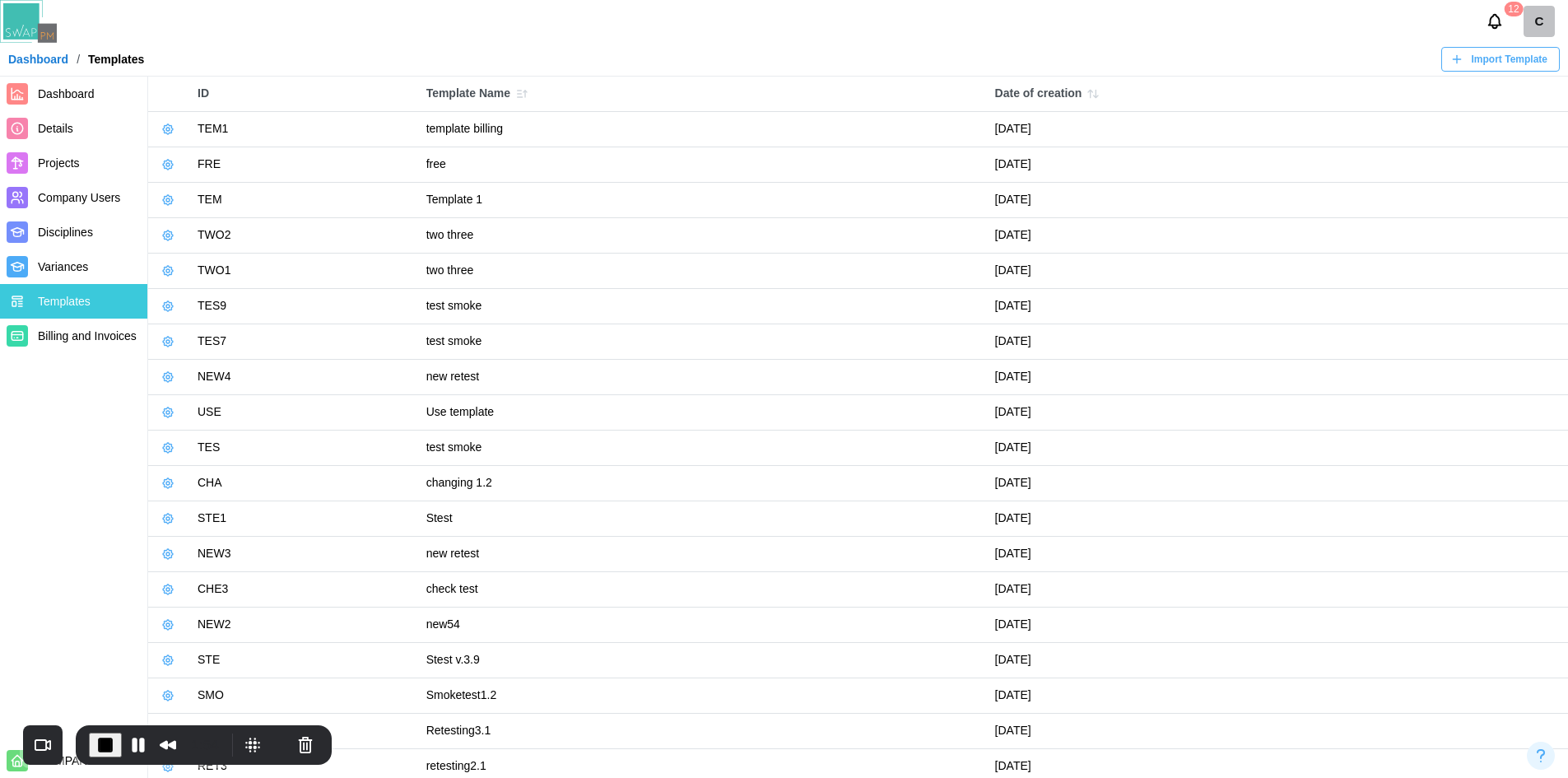 click 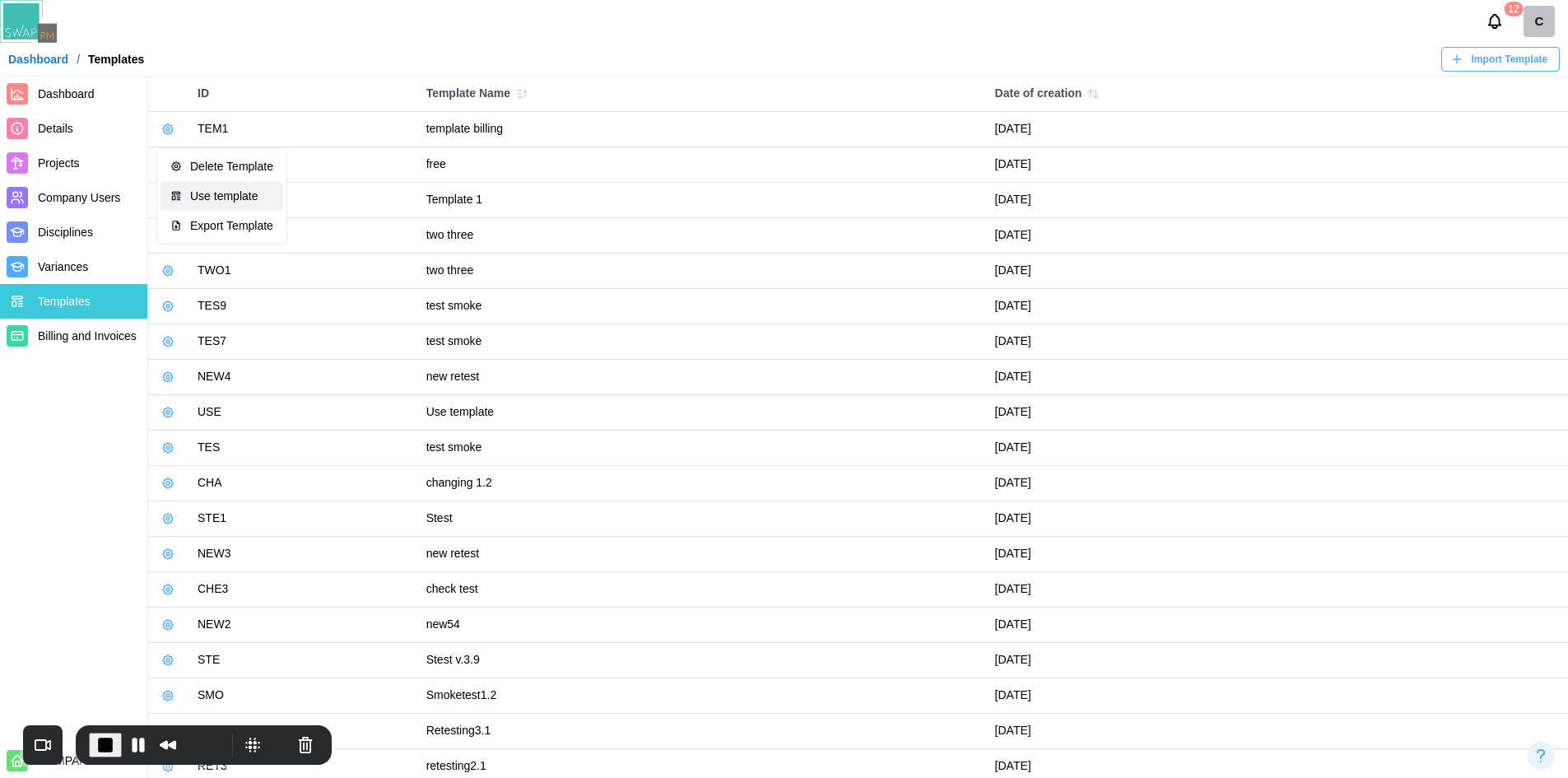 click on "Use template" at bounding box center (231, 196) 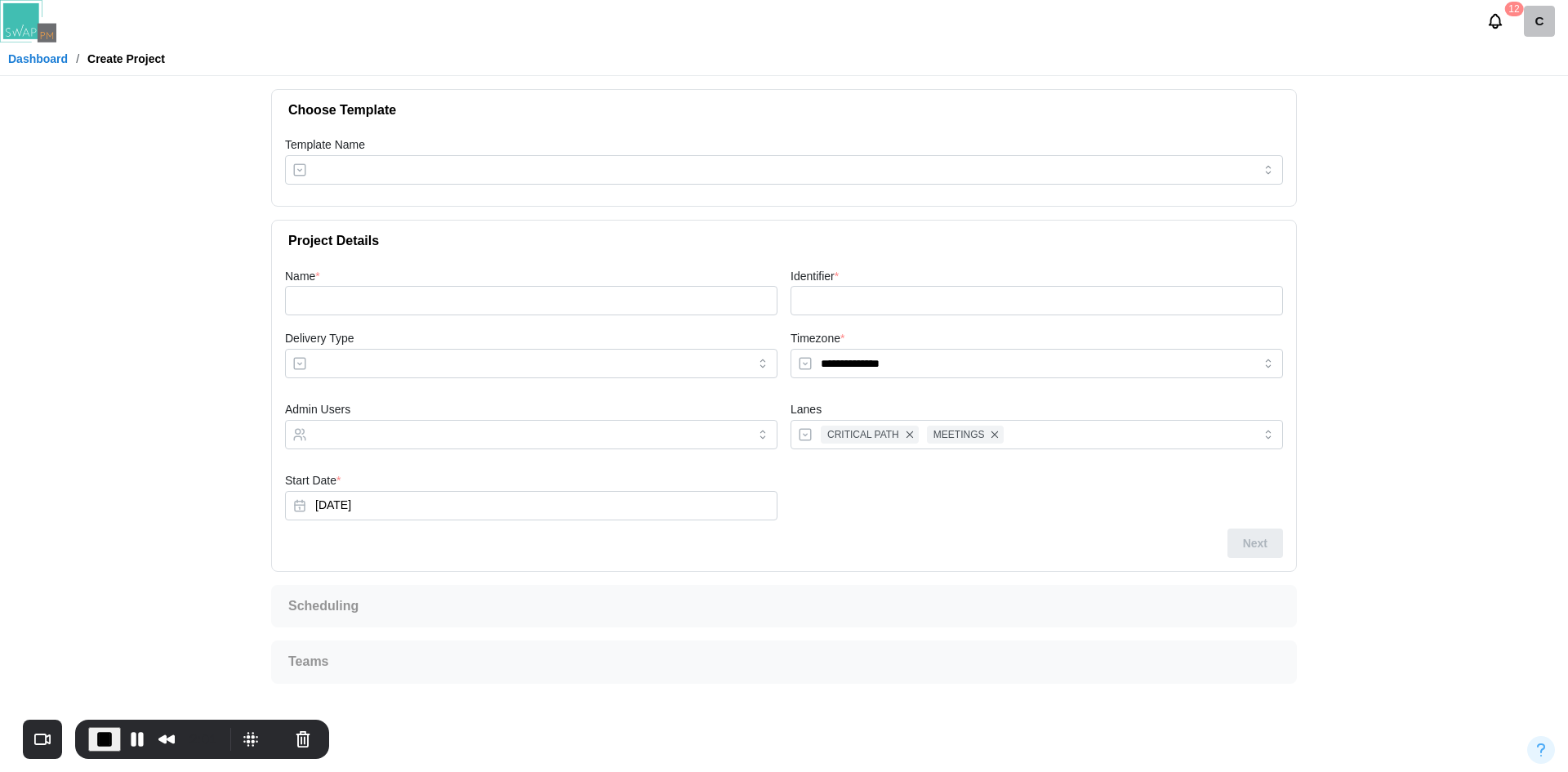 click on "Template Name" at bounding box center [784, 159] 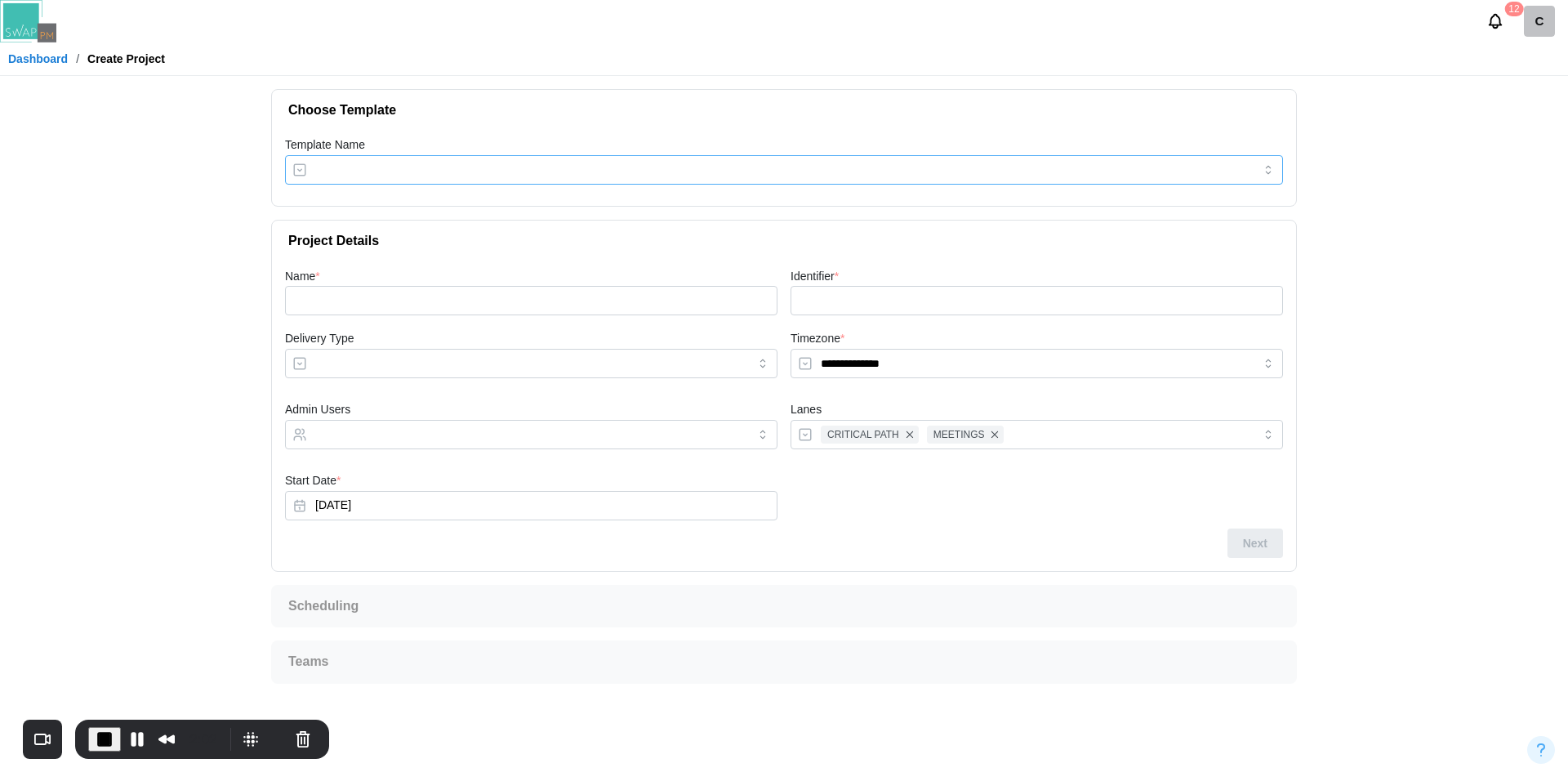 click on "Template Name" at bounding box center [784, 170] 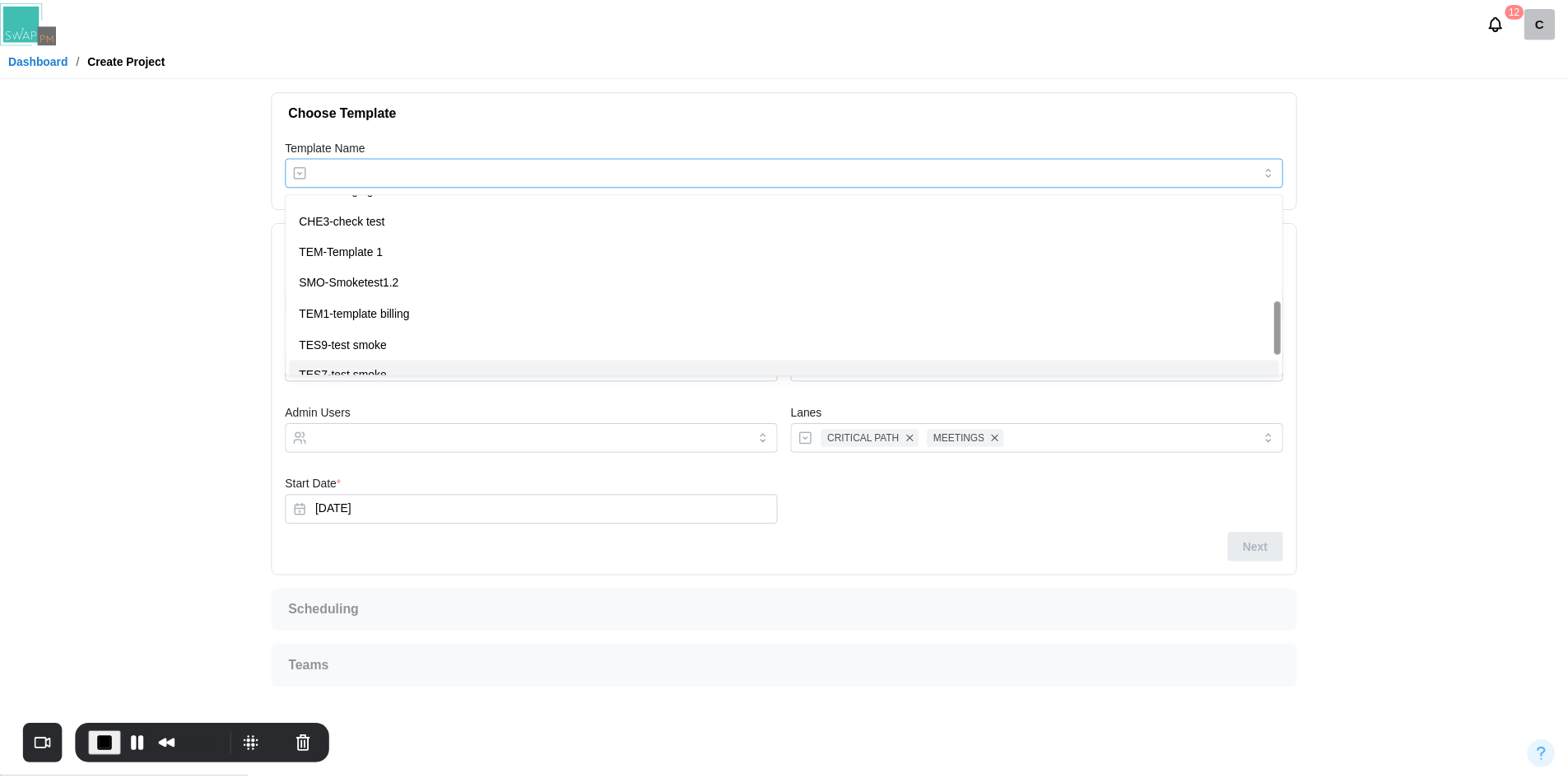 scroll, scrollTop: 333, scrollLeft: 0, axis: vertical 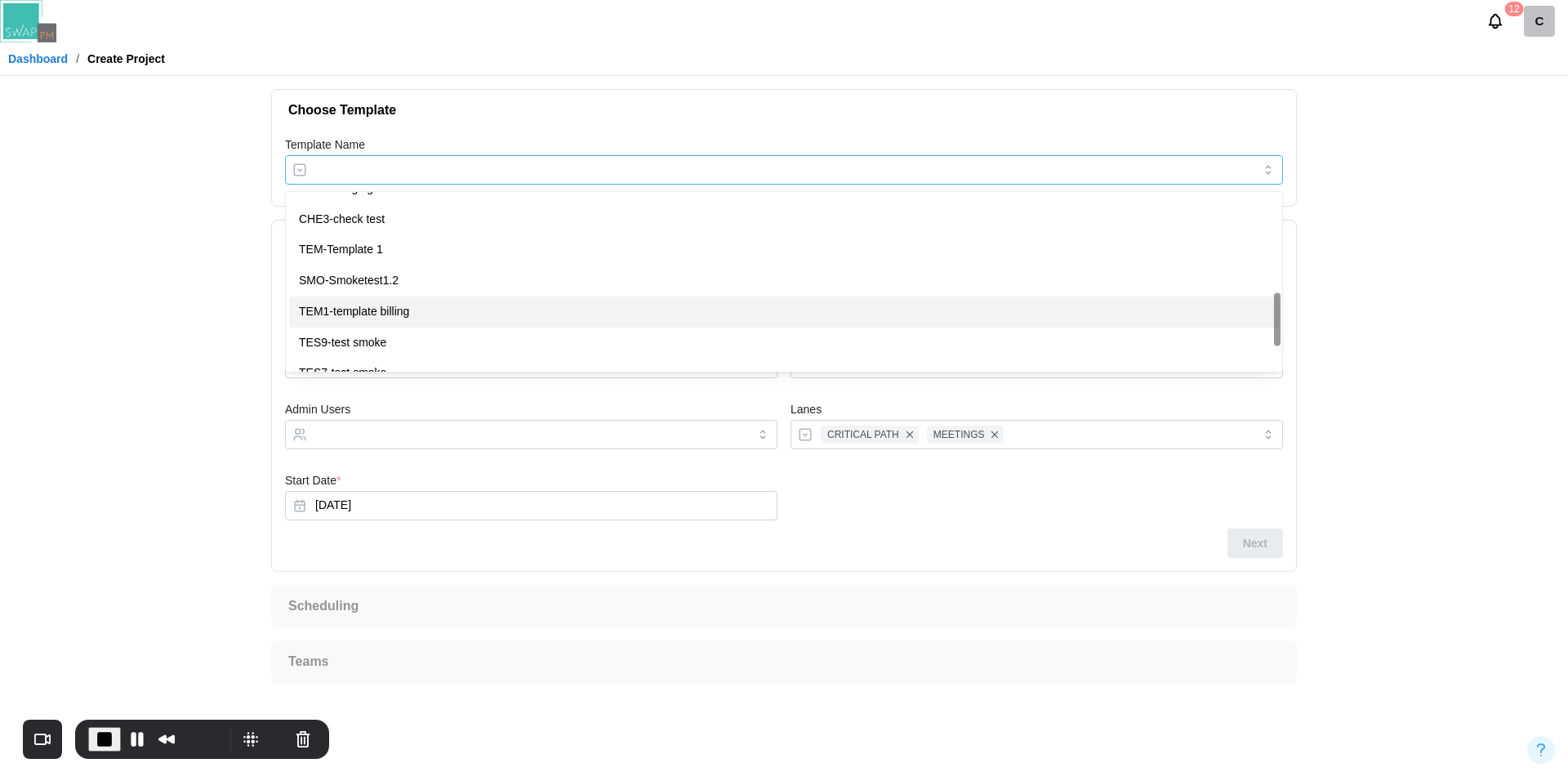 type on "**********" 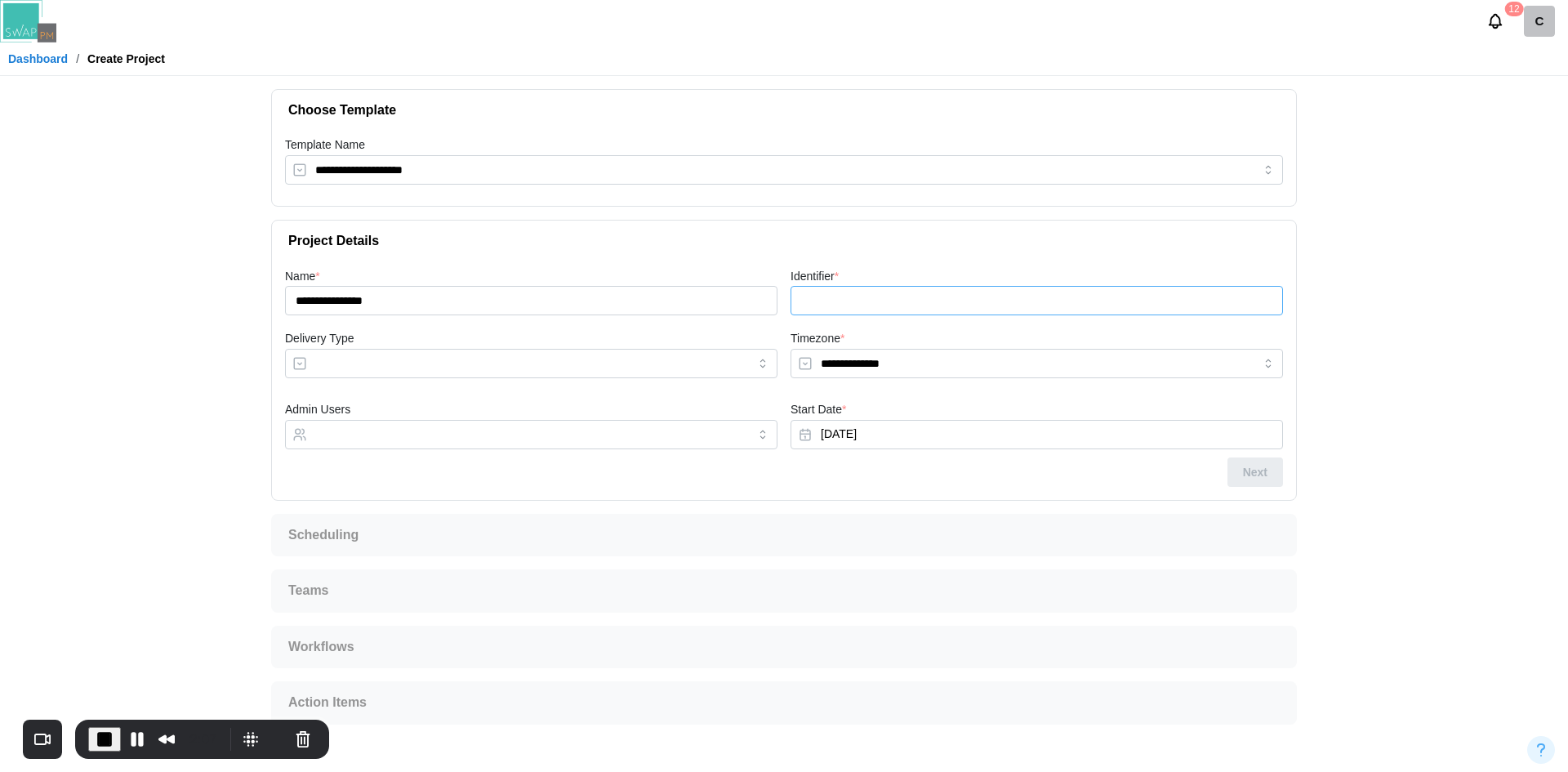 click on "Identifier  *" at bounding box center [1036, 301] 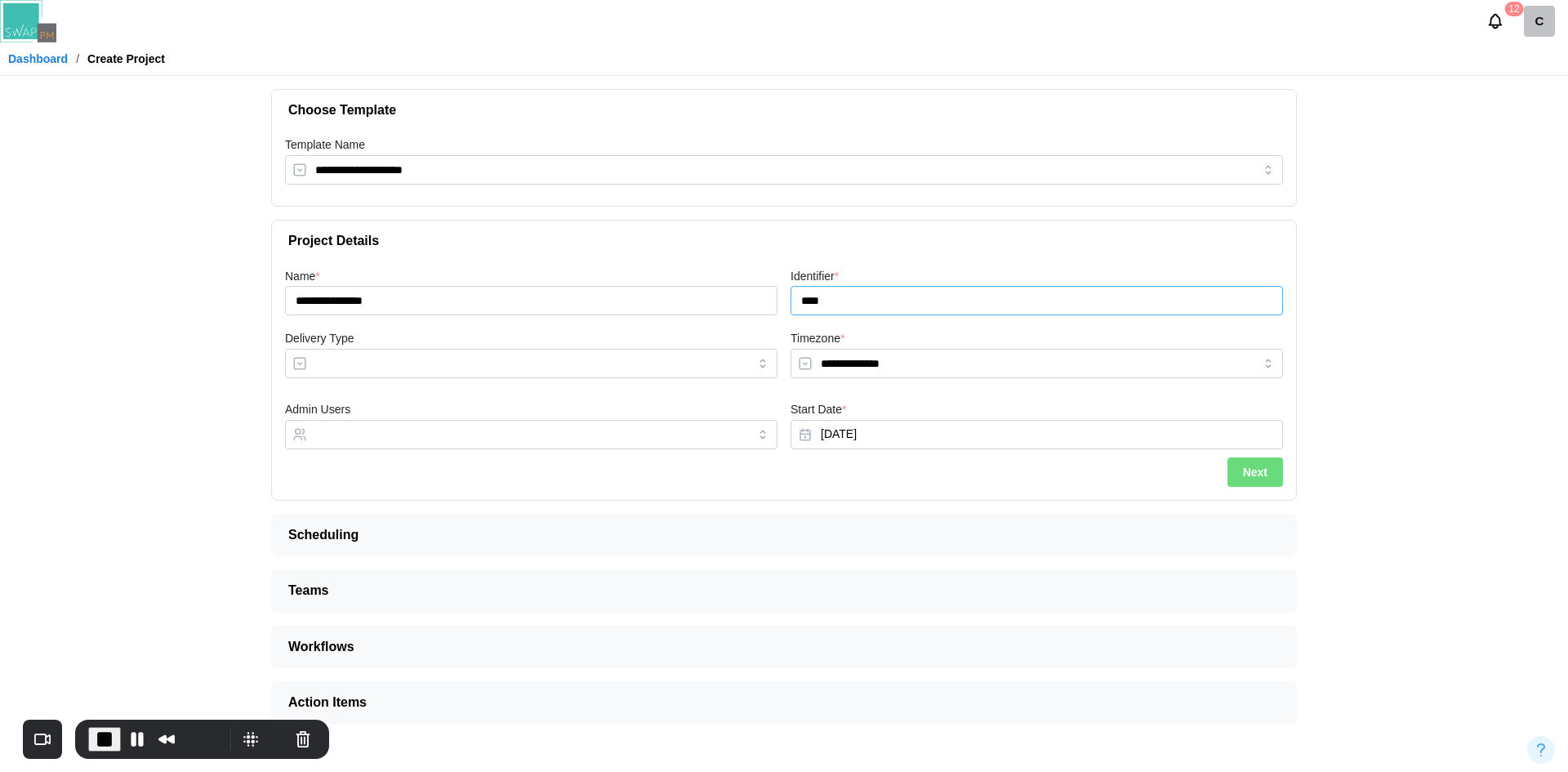 type on "****" 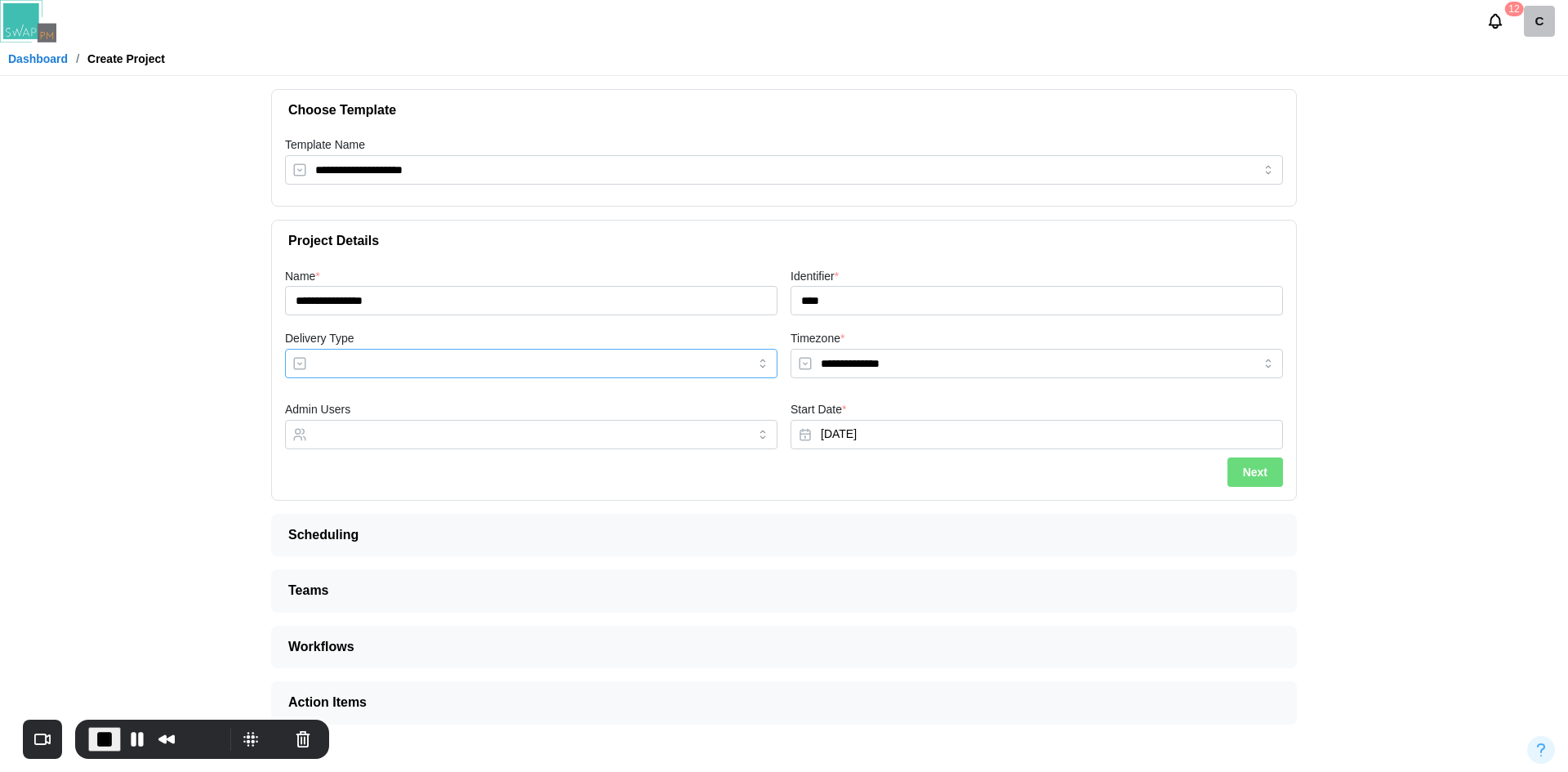 click on "Delivery Type" at bounding box center [531, 364] 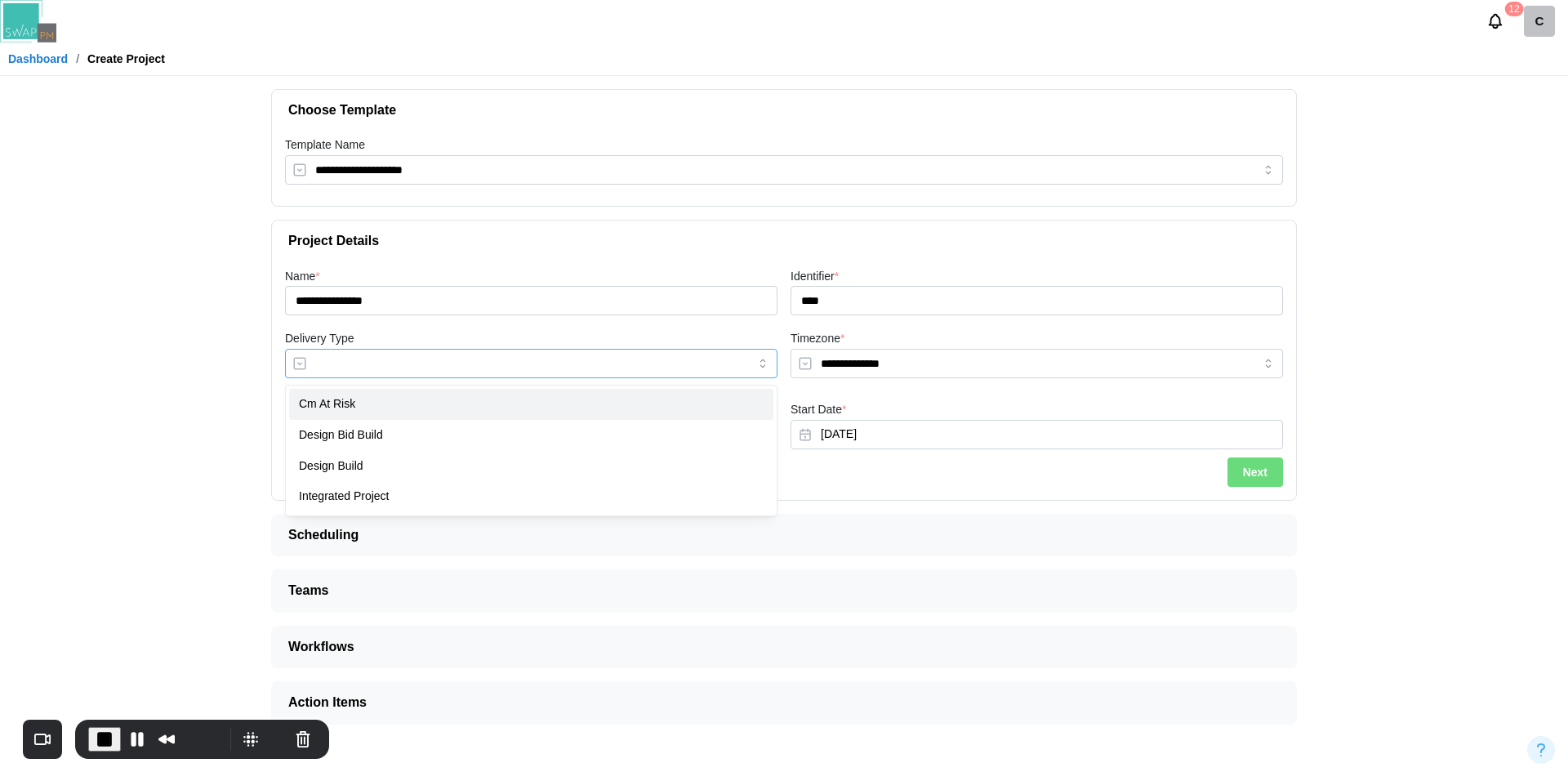 type on "**********" 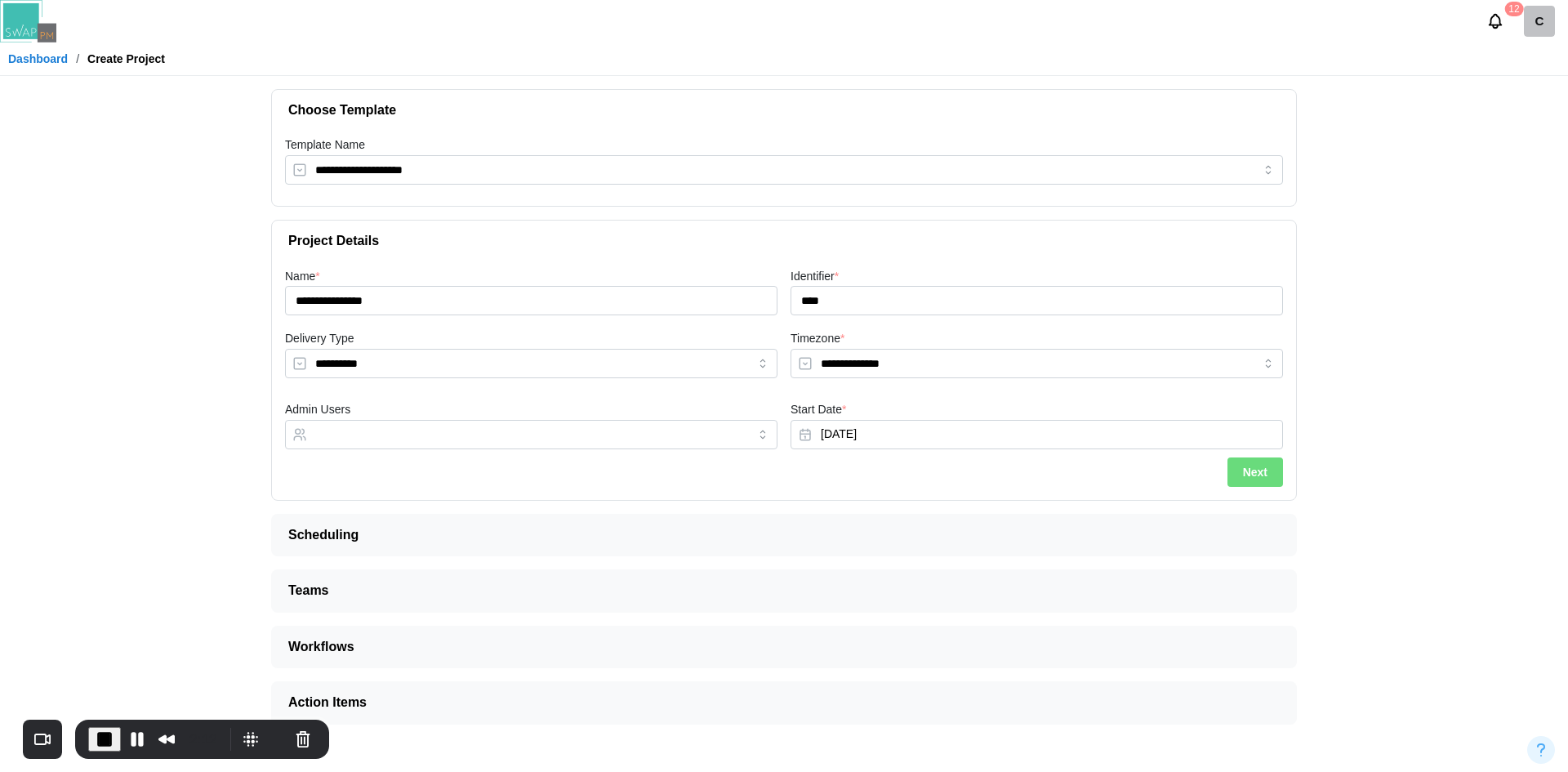 click on "Admin Users" at bounding box center [531, 424] 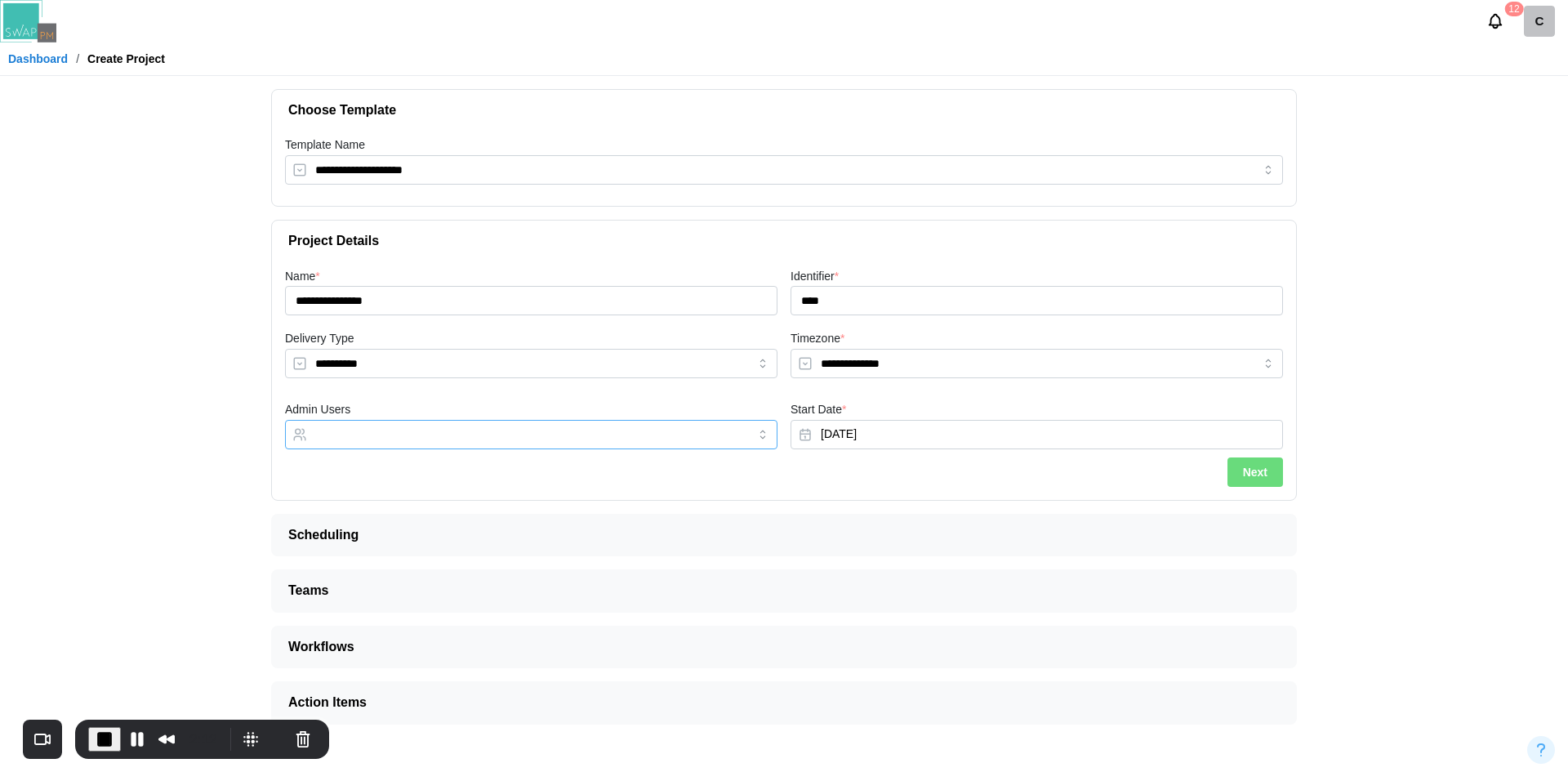 click on "Admin Users" at bounding box center (516, 435) 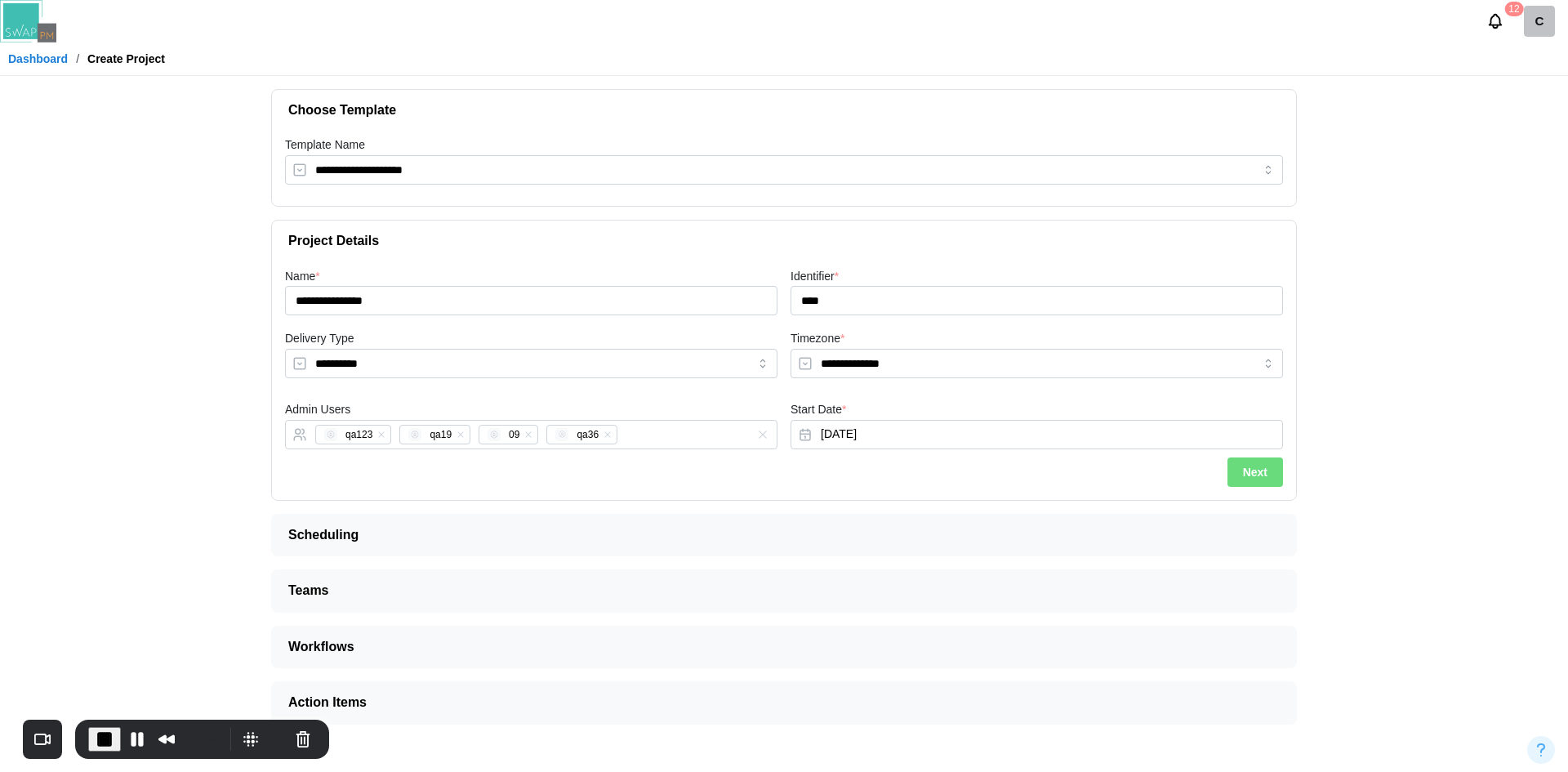click on "Next" at bounding box center [1255, 472] 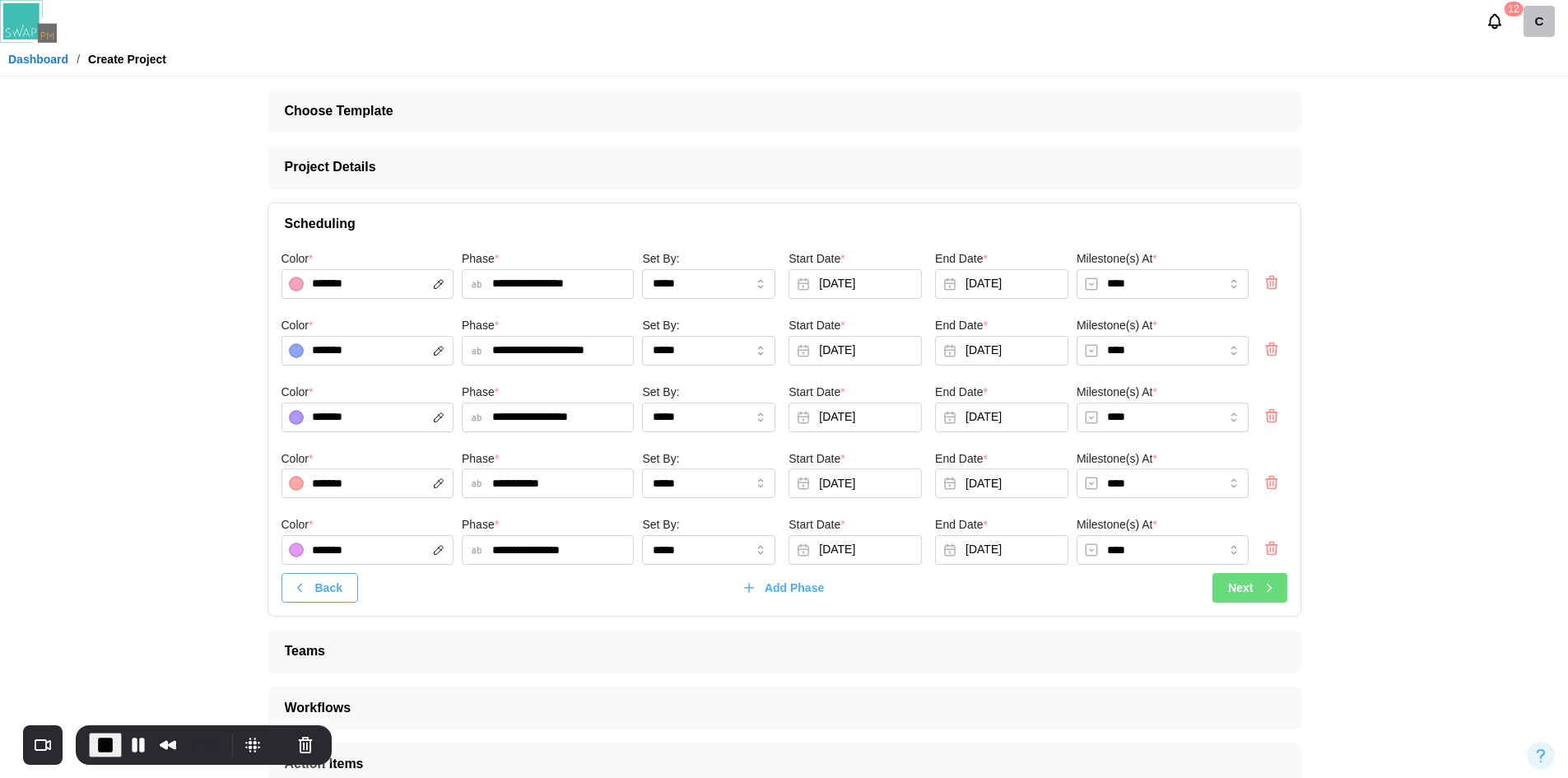 click on "Next" at bounding box center [1249, 588] 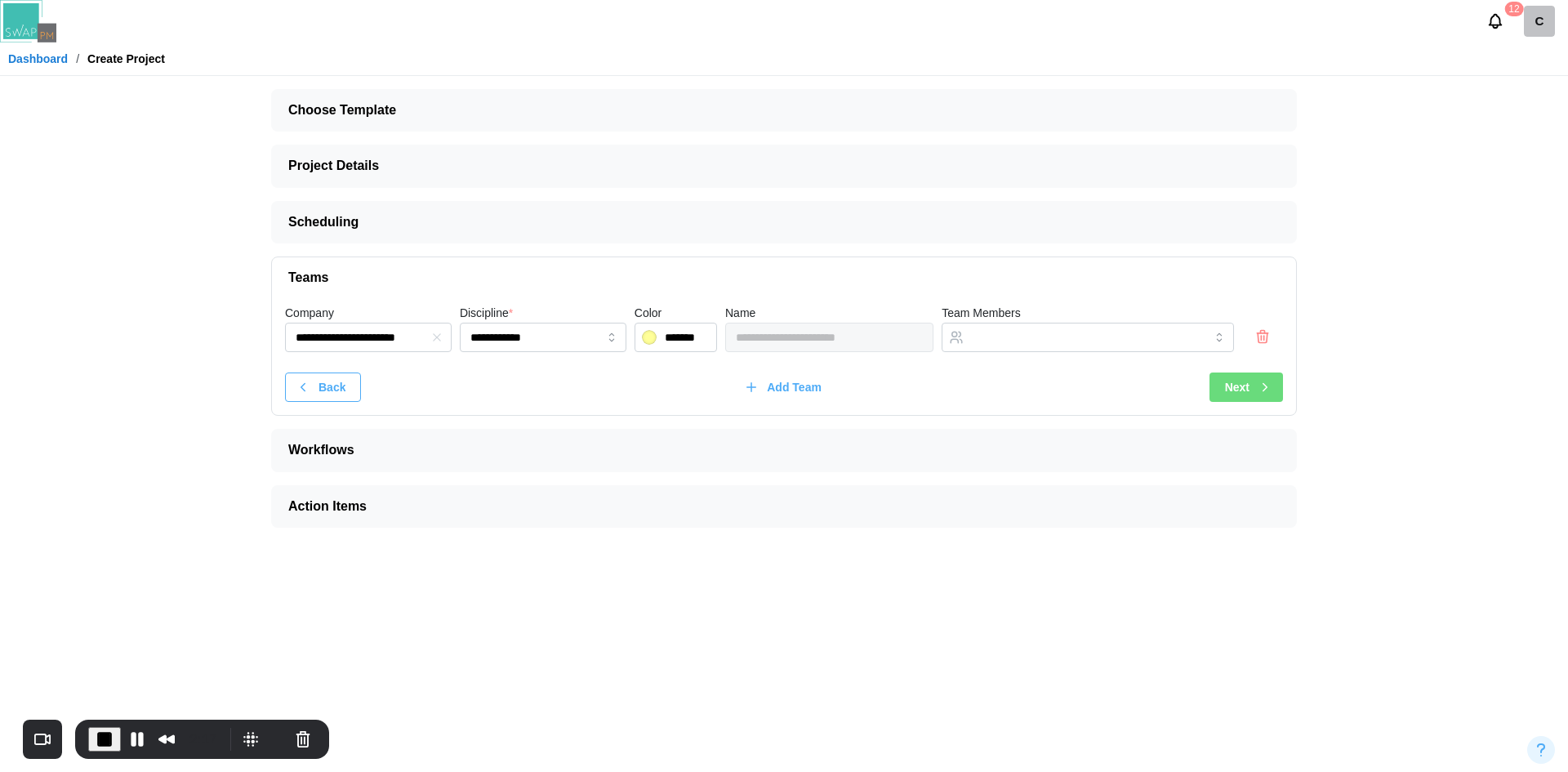 click on "Next" at bounding box center [1237, 387] 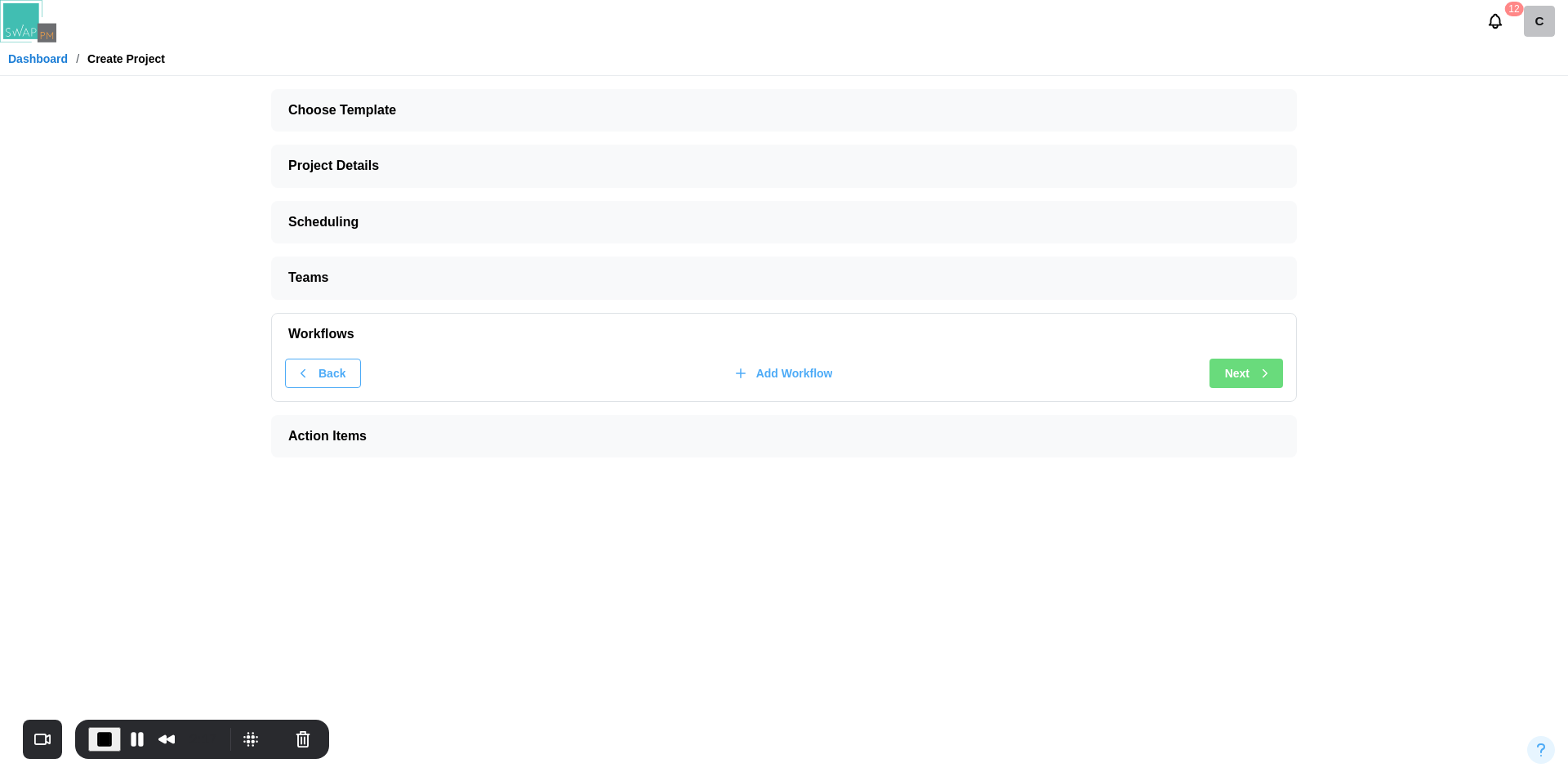 click on "Next" at bounding box center (1237, 373) 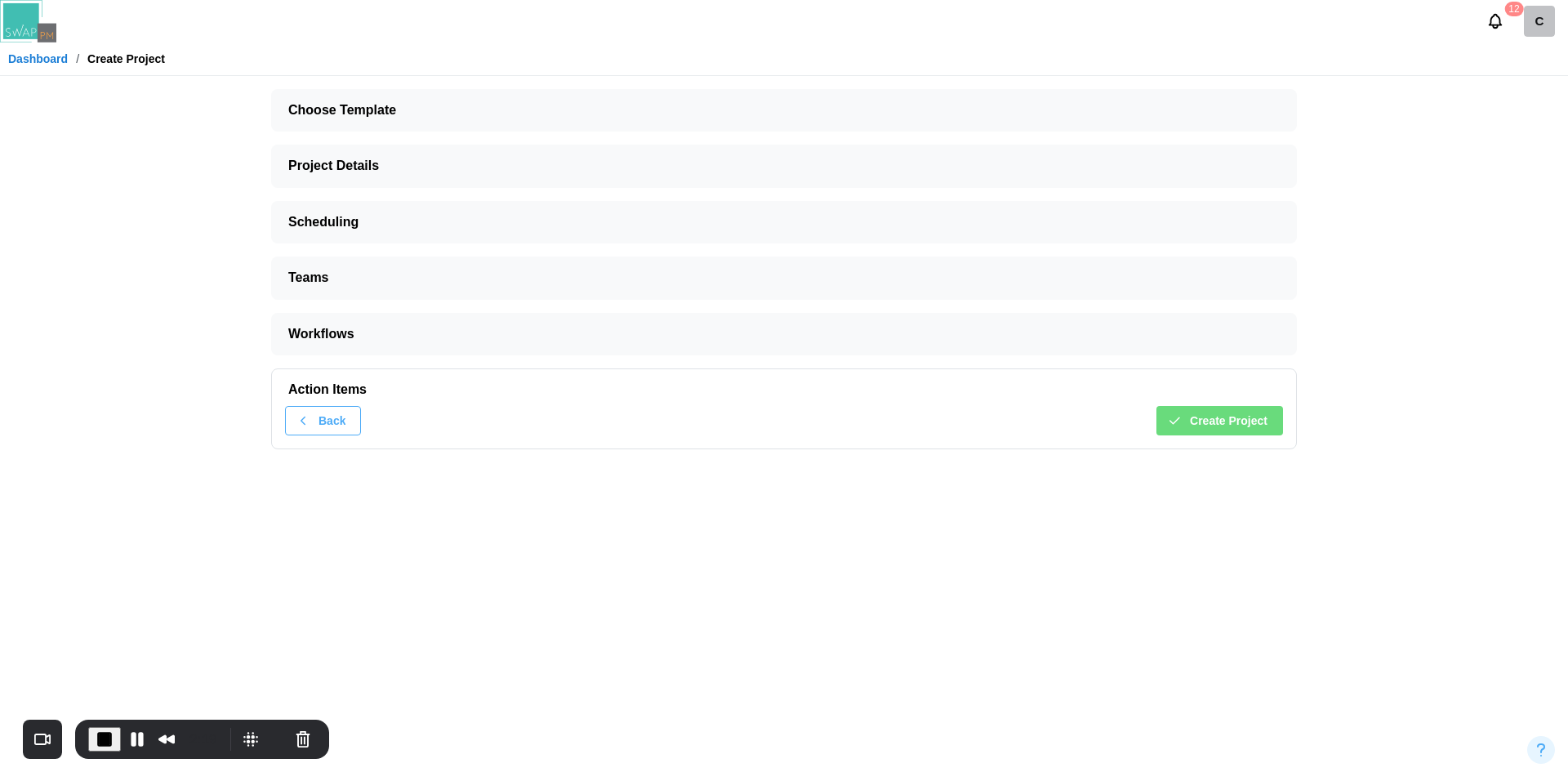 click on "Workflows" at bounding box center [777, 334] 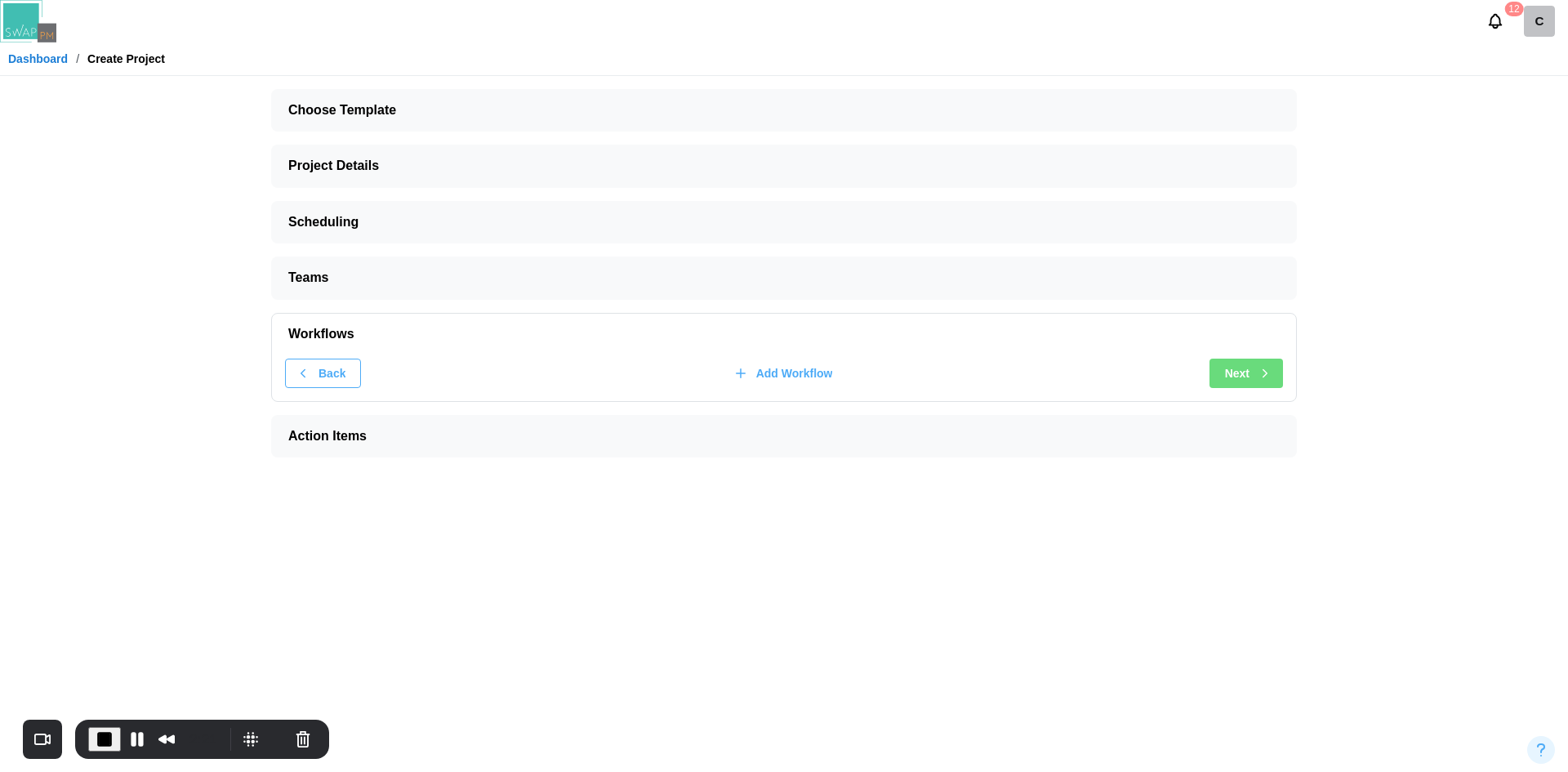 click on "Action Items" at bounding box center [777, 436] 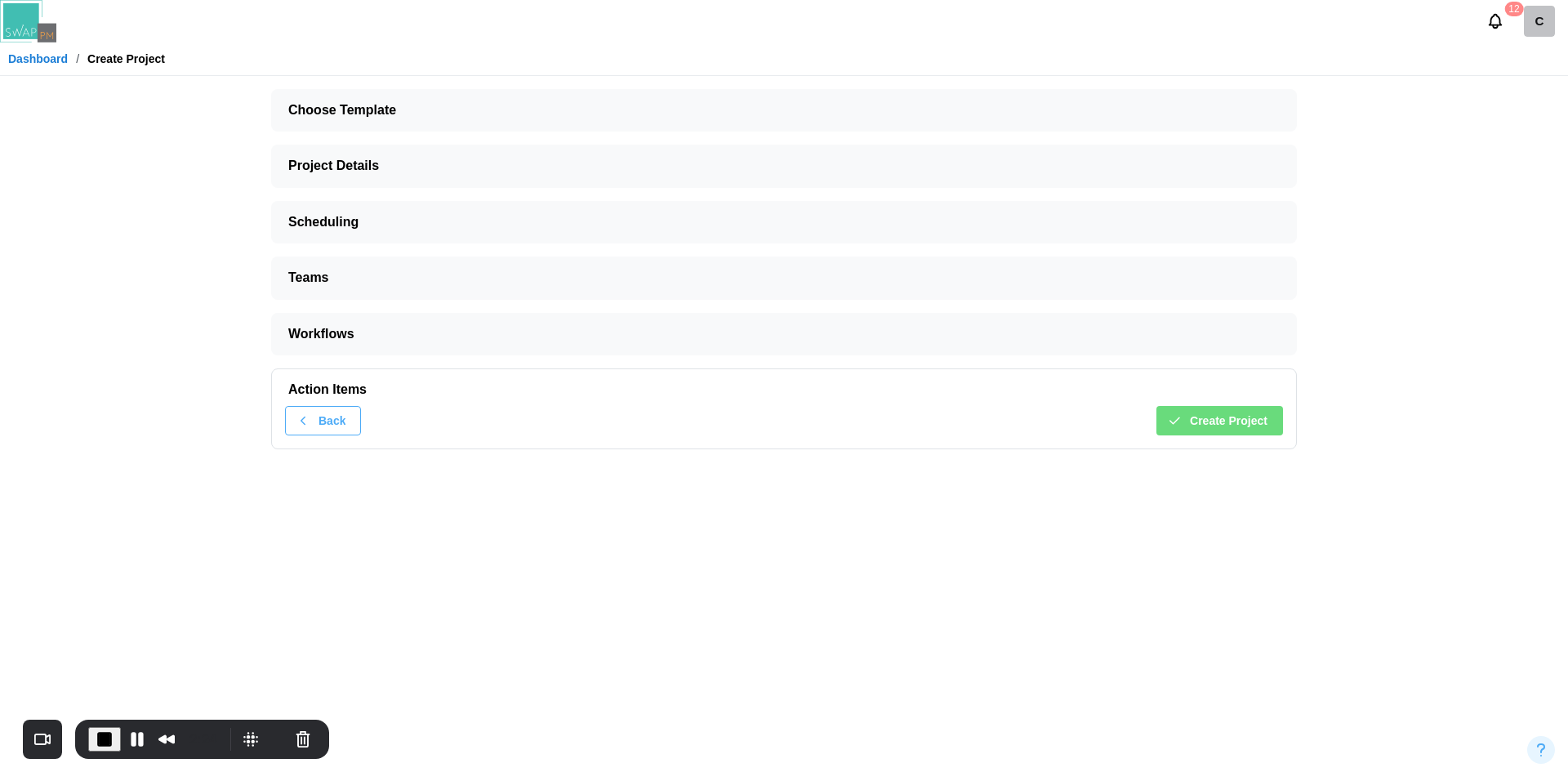 click on "Create Project" at bounding box center [1228, 421] 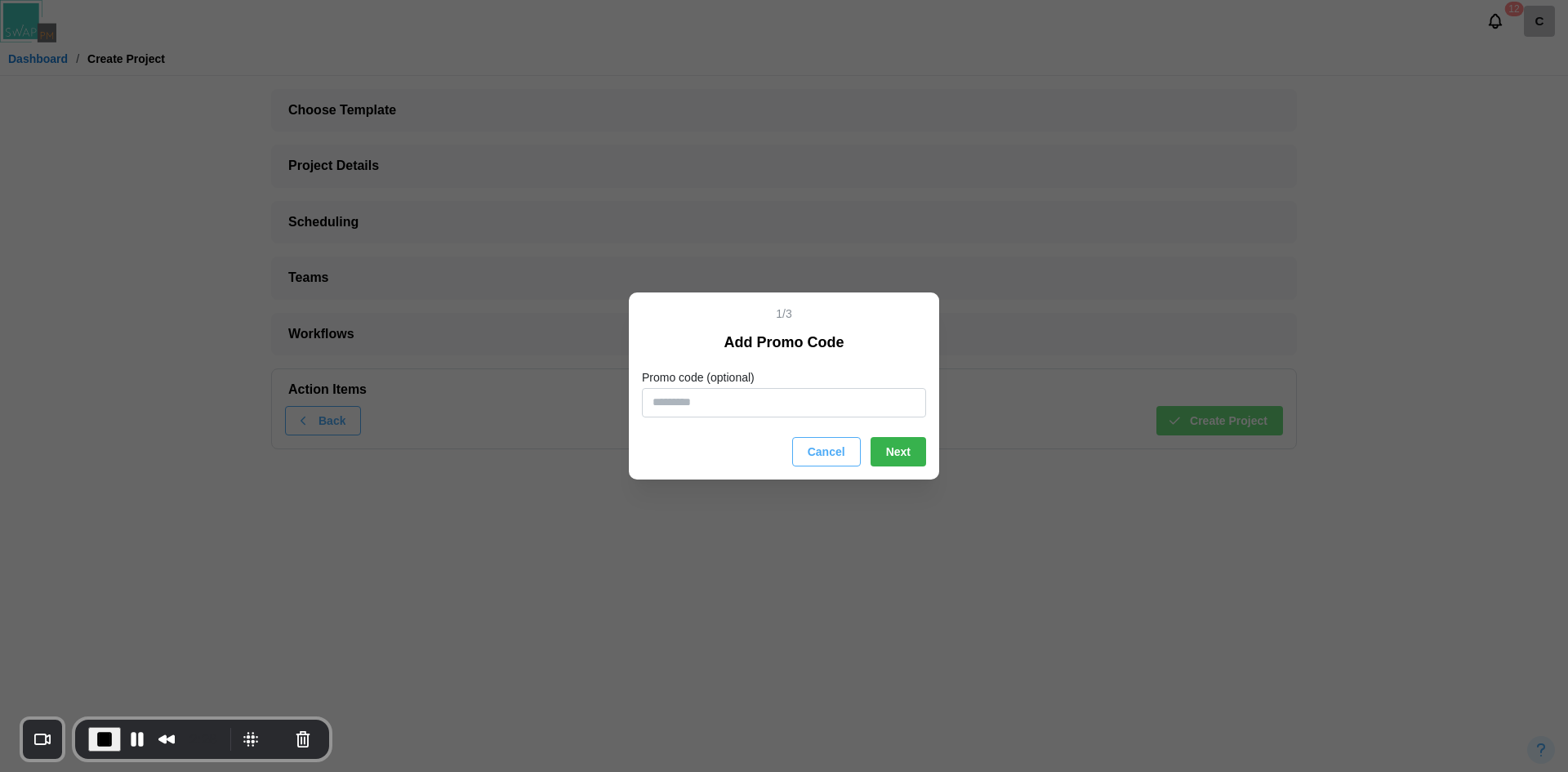 click on "Next" at bounding box center (898, 452) 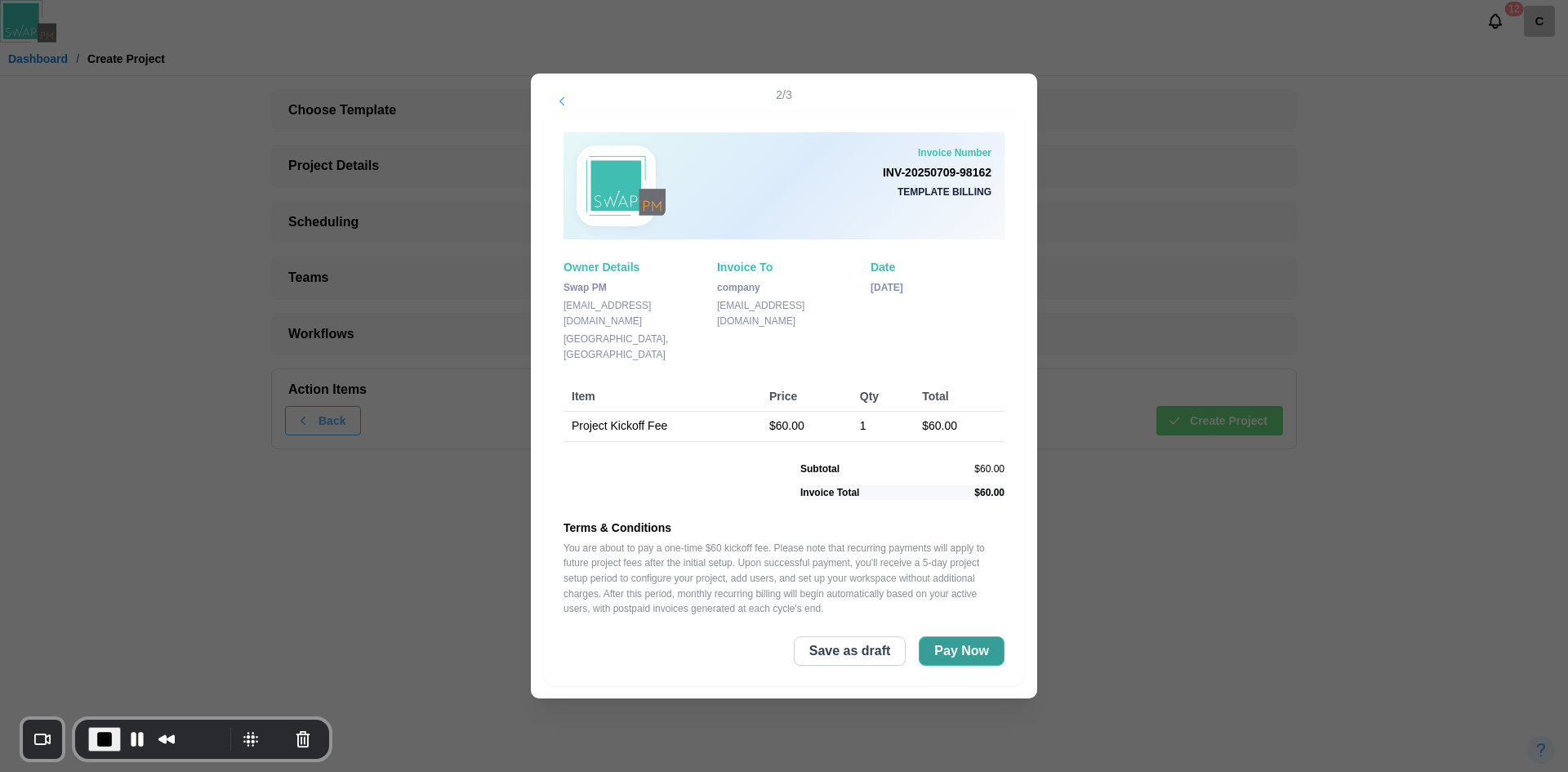click on "Pay Now" at bounding box center [961, 651] 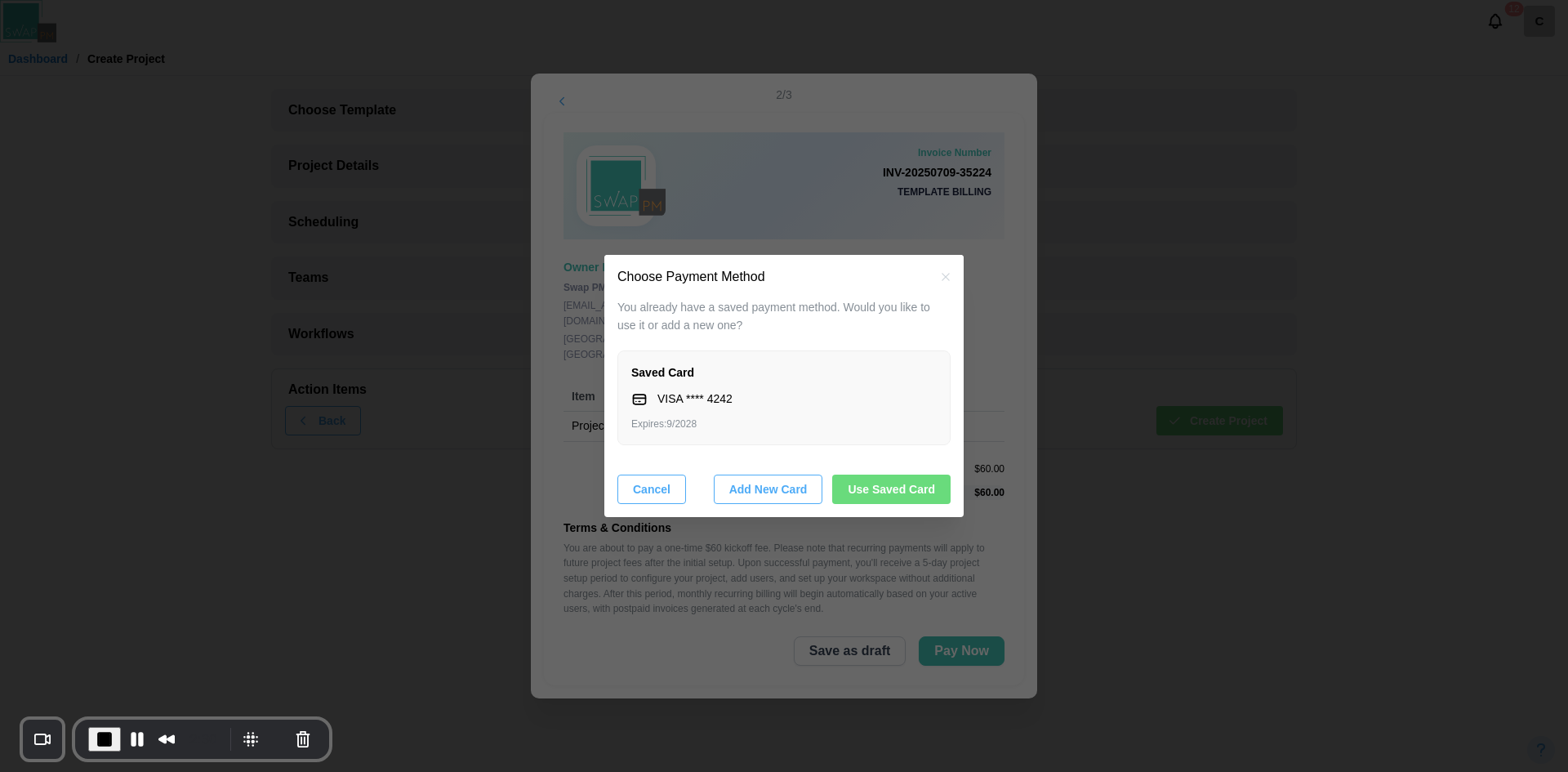 click on "Use Saved Card" at bounding box center (891, 489) 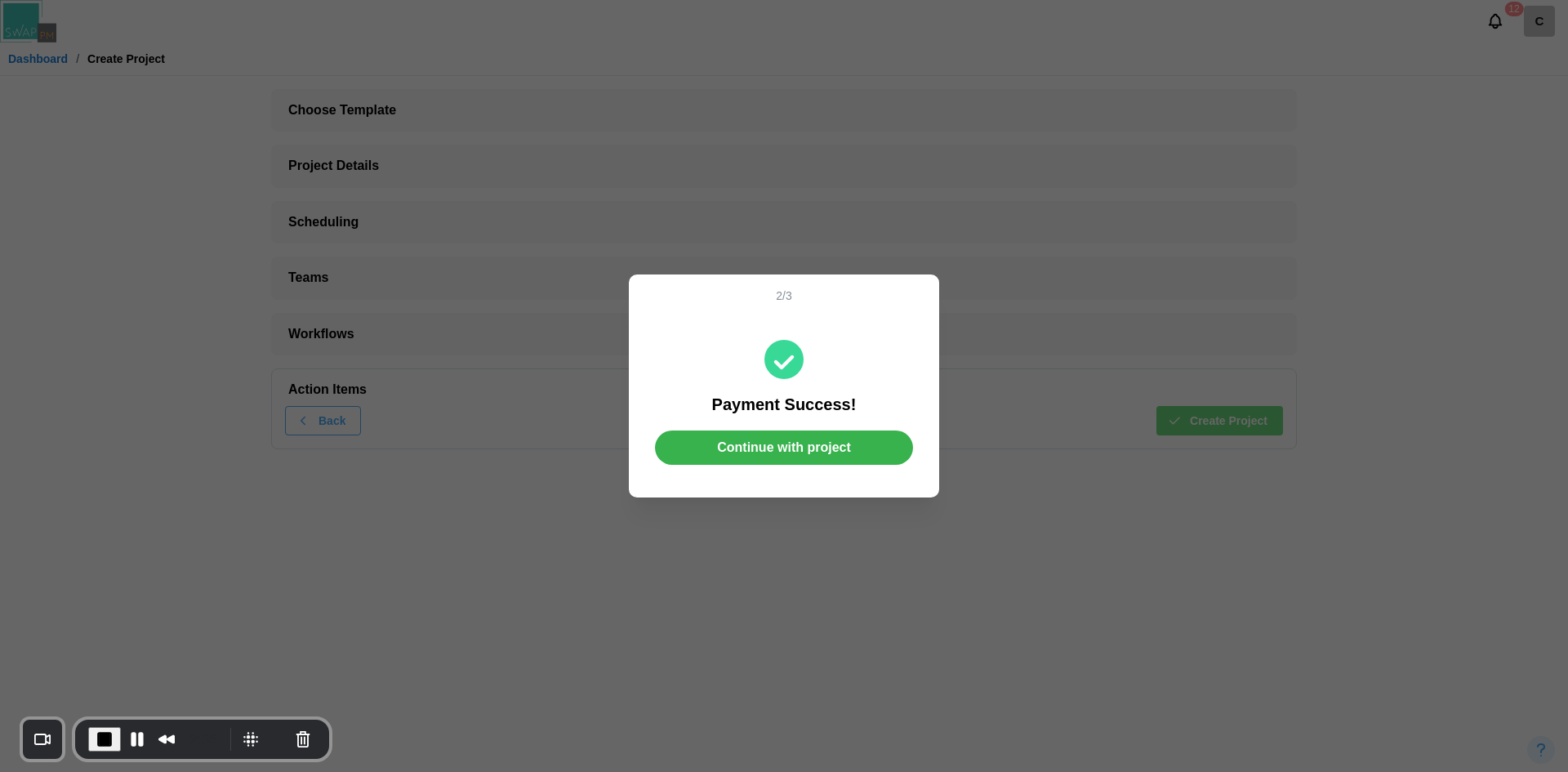 click on "Continue with project" at bounding box center [784, 448] 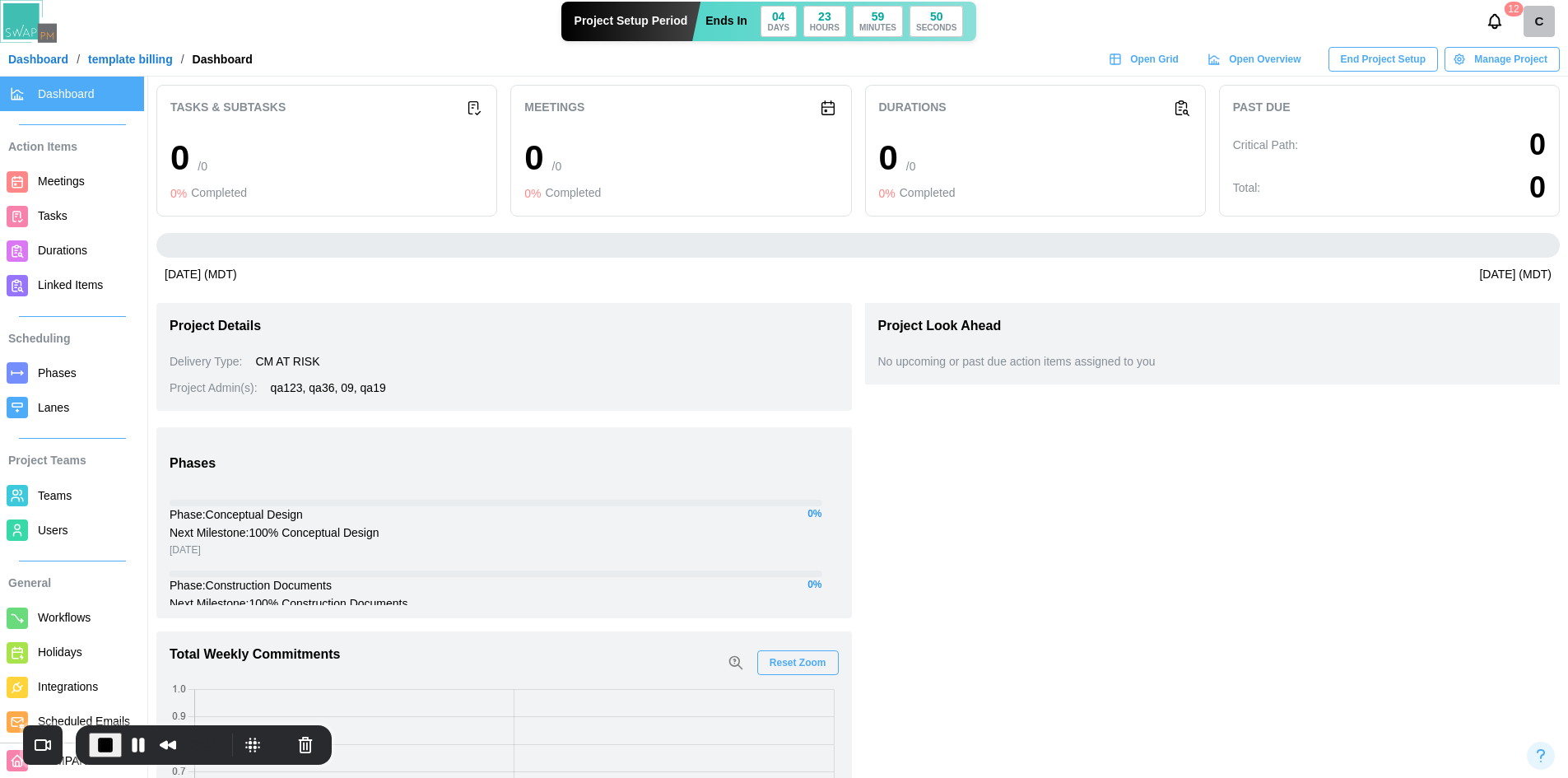 click on "Dashboard" at bounding box center (38, 59) 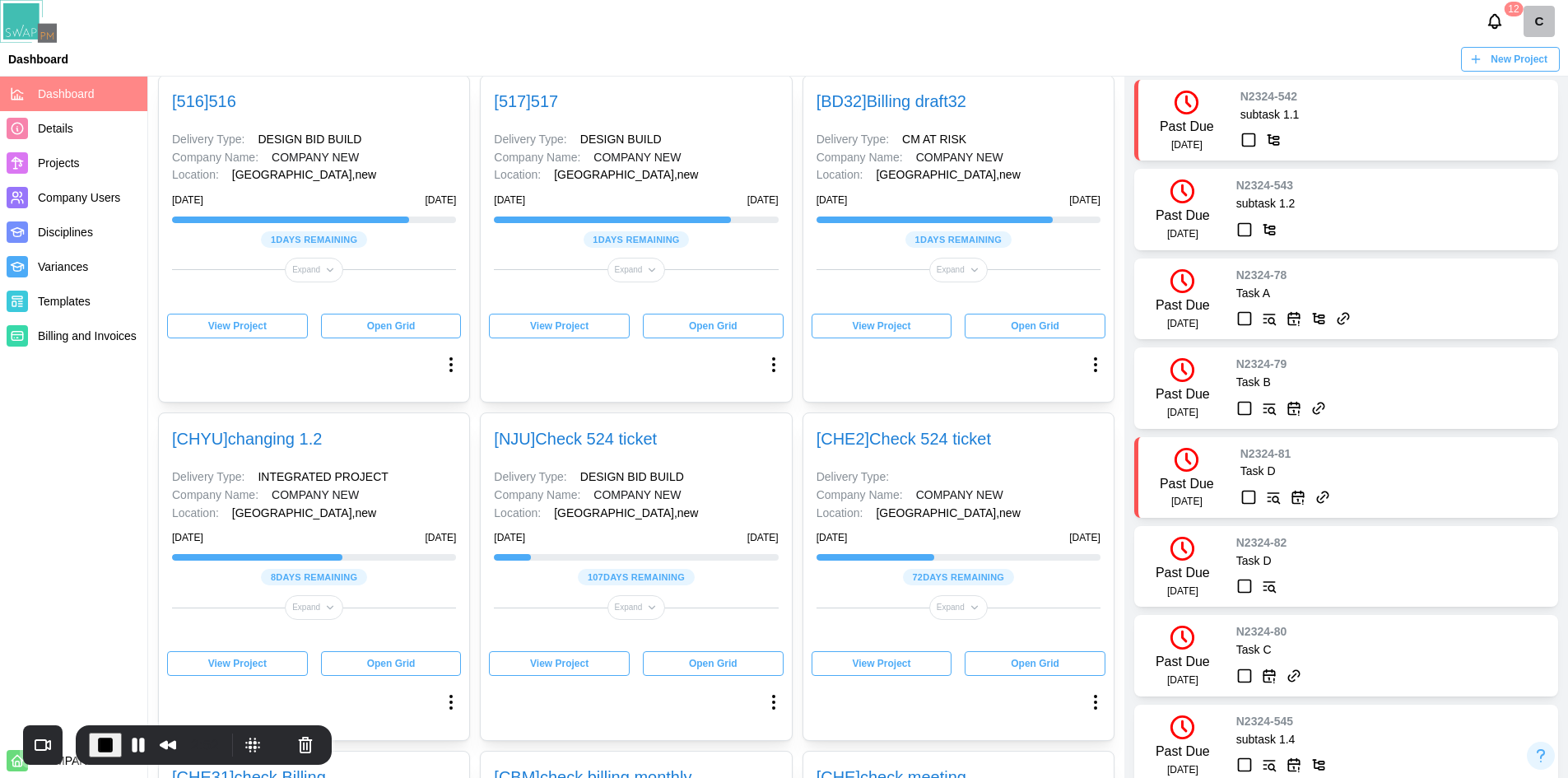 scroll, scrollTop: 247, scrollLeft: 0, axis: vertical 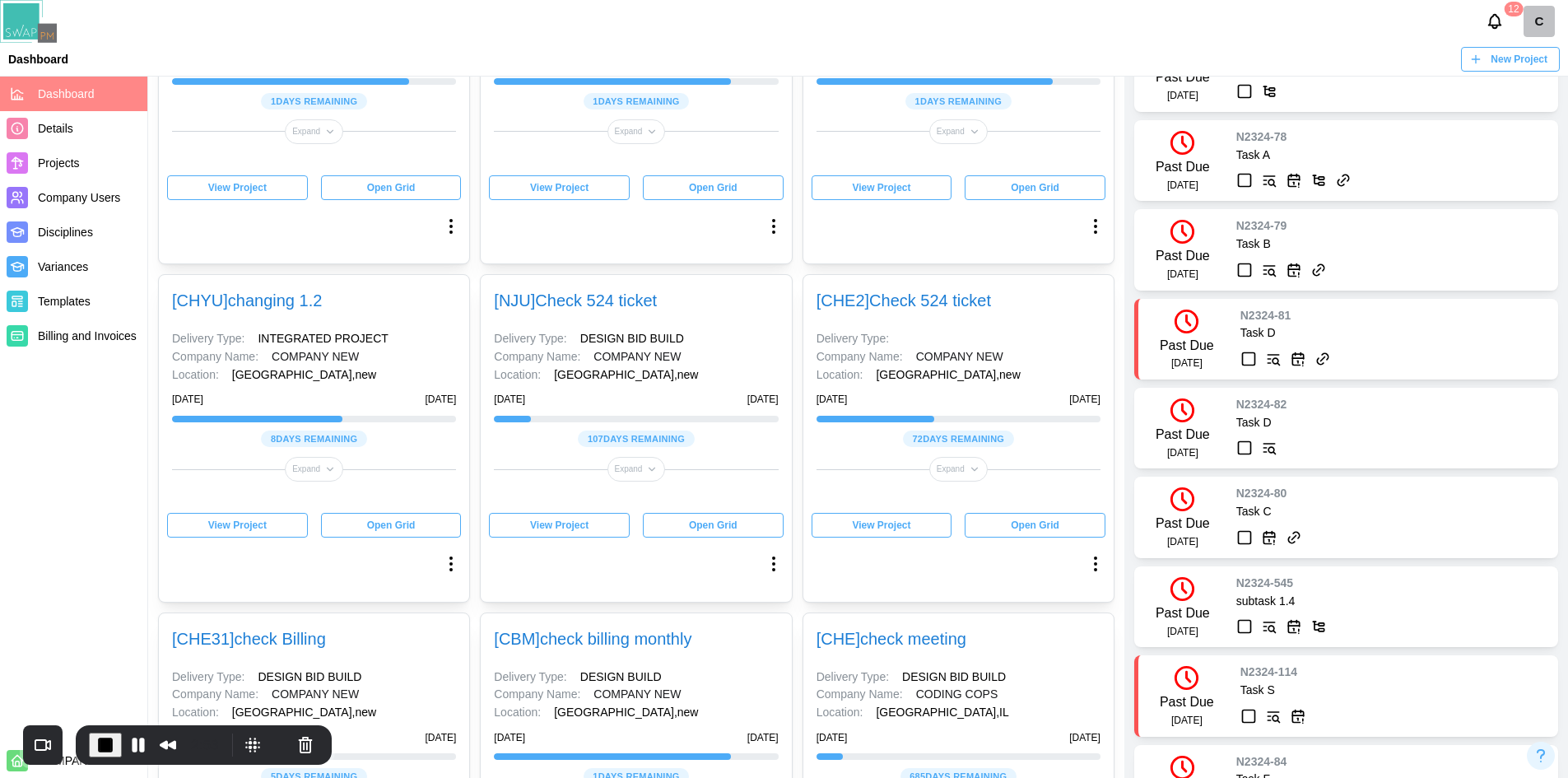 click on "Projects" at bounding box center [73, 163] 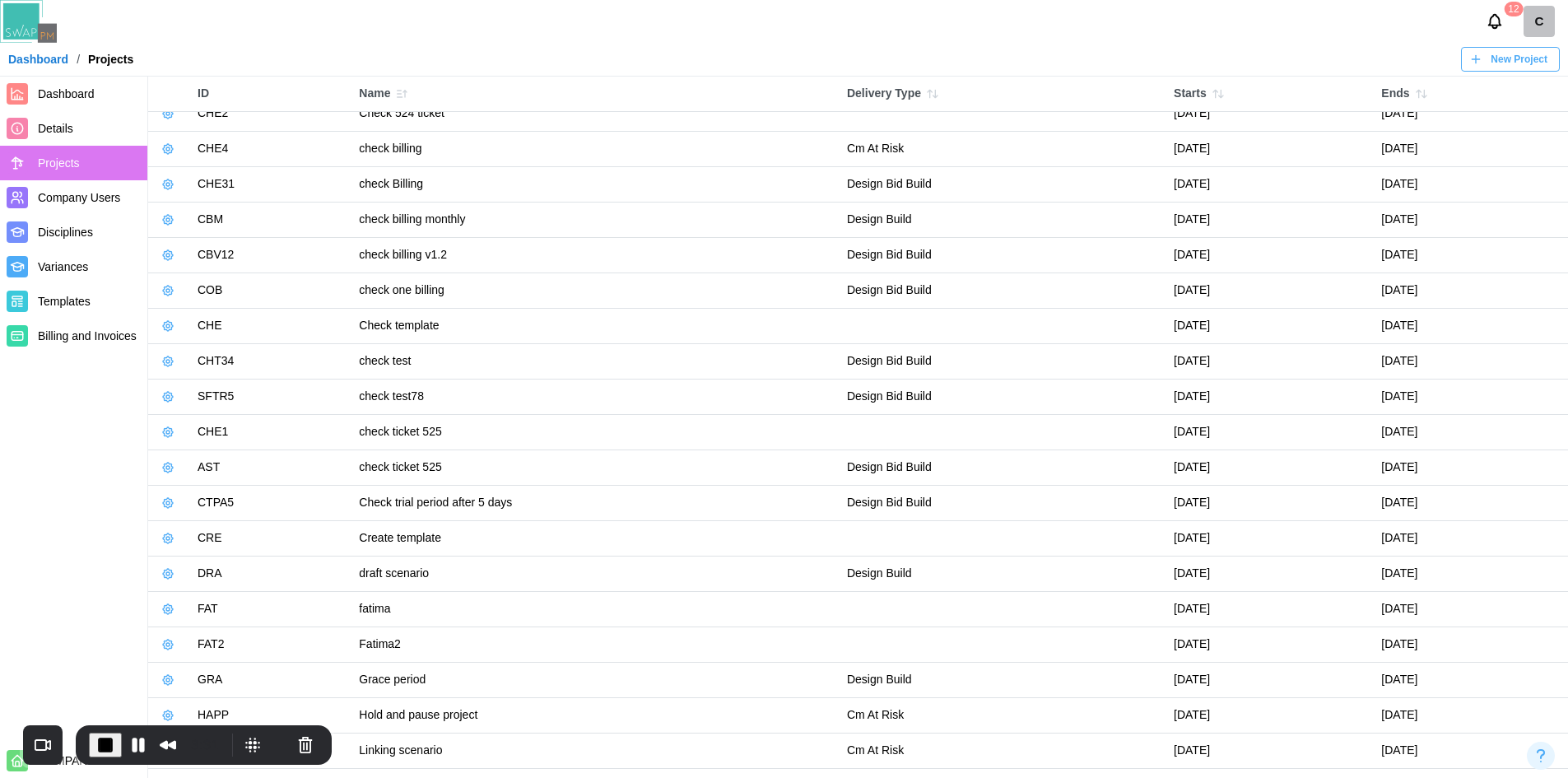 scroll, scrollTop: 412, scrollLeft: 0, axis: vertical 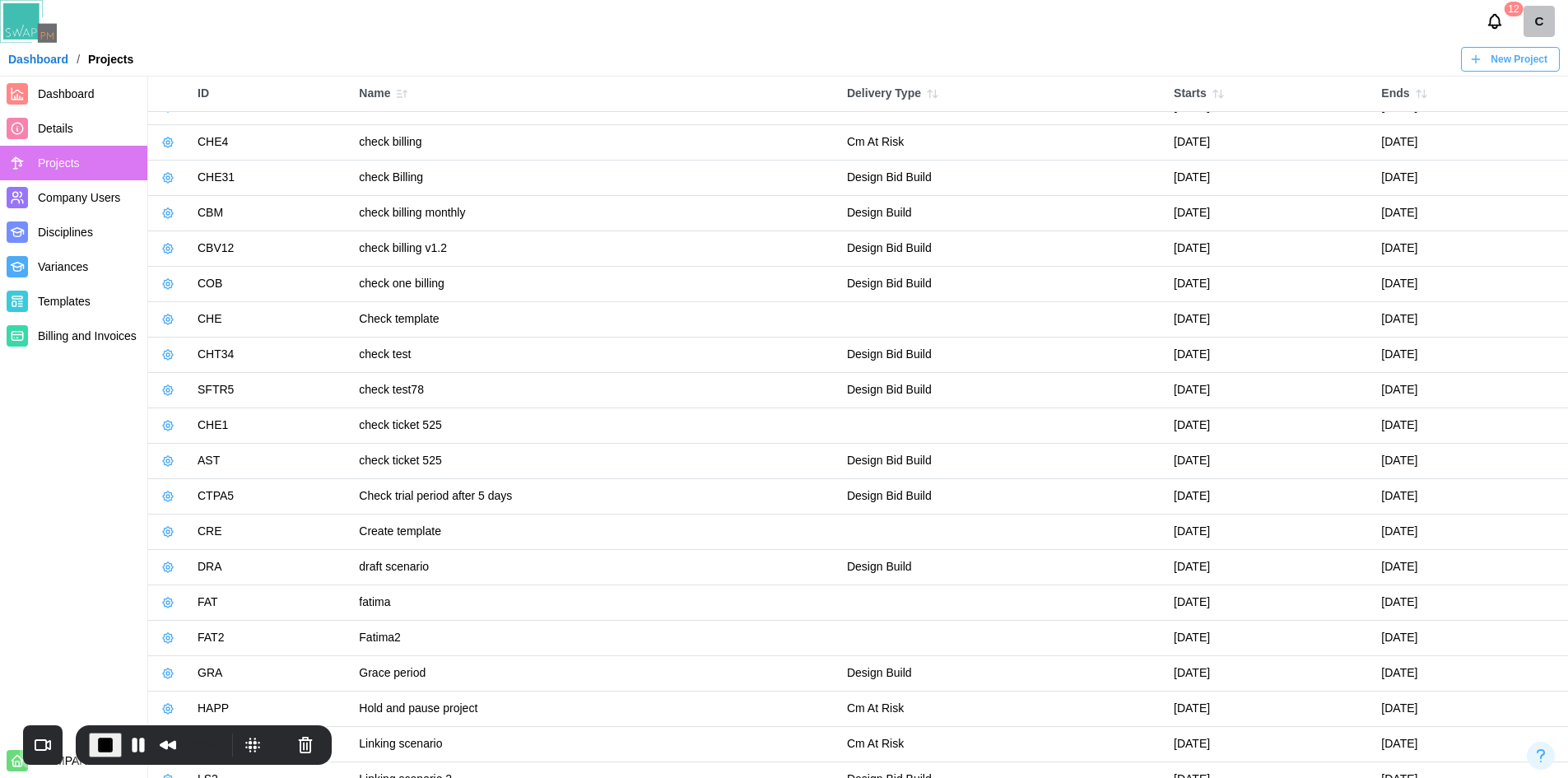 click at bounding box center (168, 709) 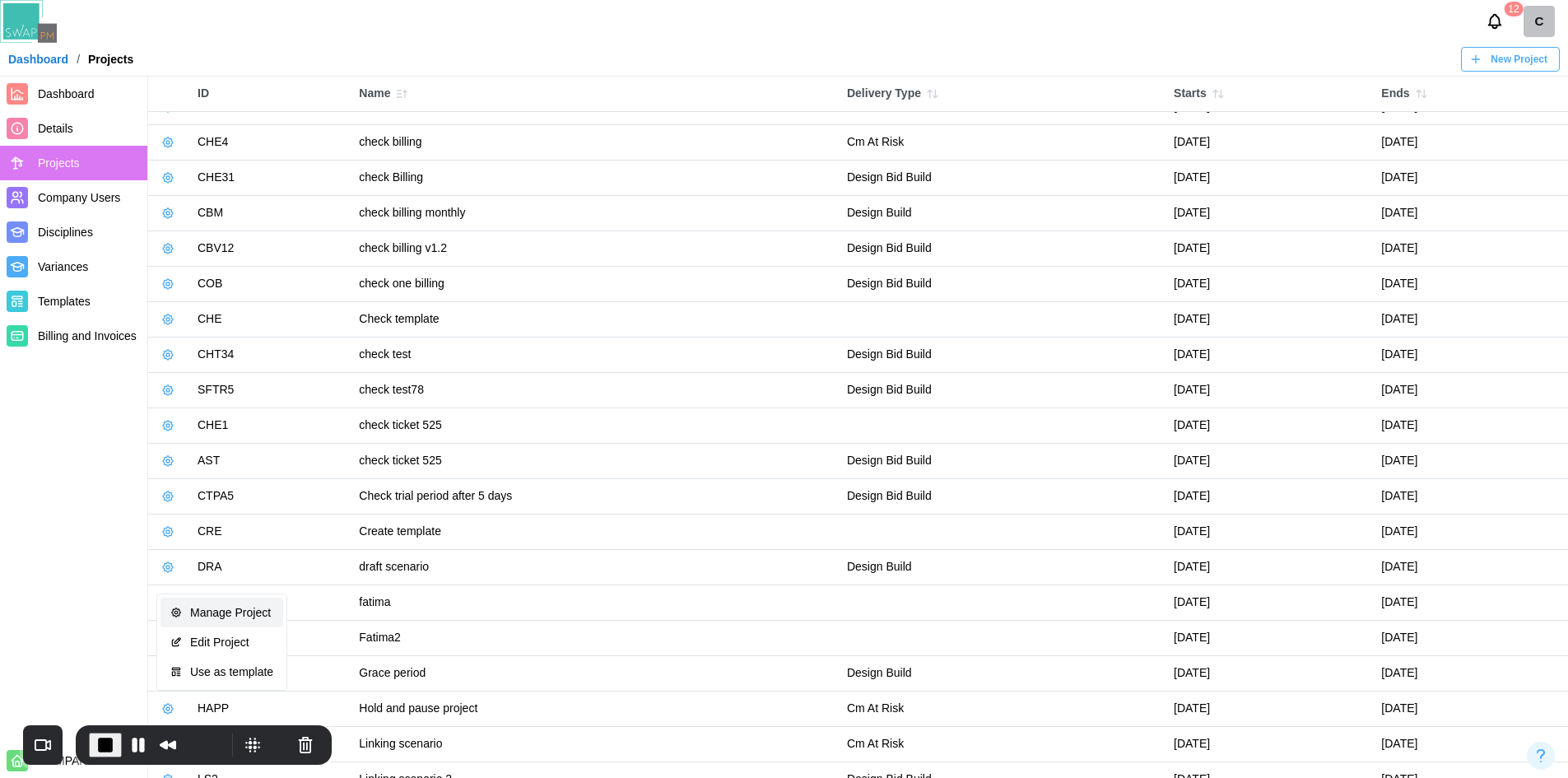 click on "Manage Project" at bounding box center [231, 613] 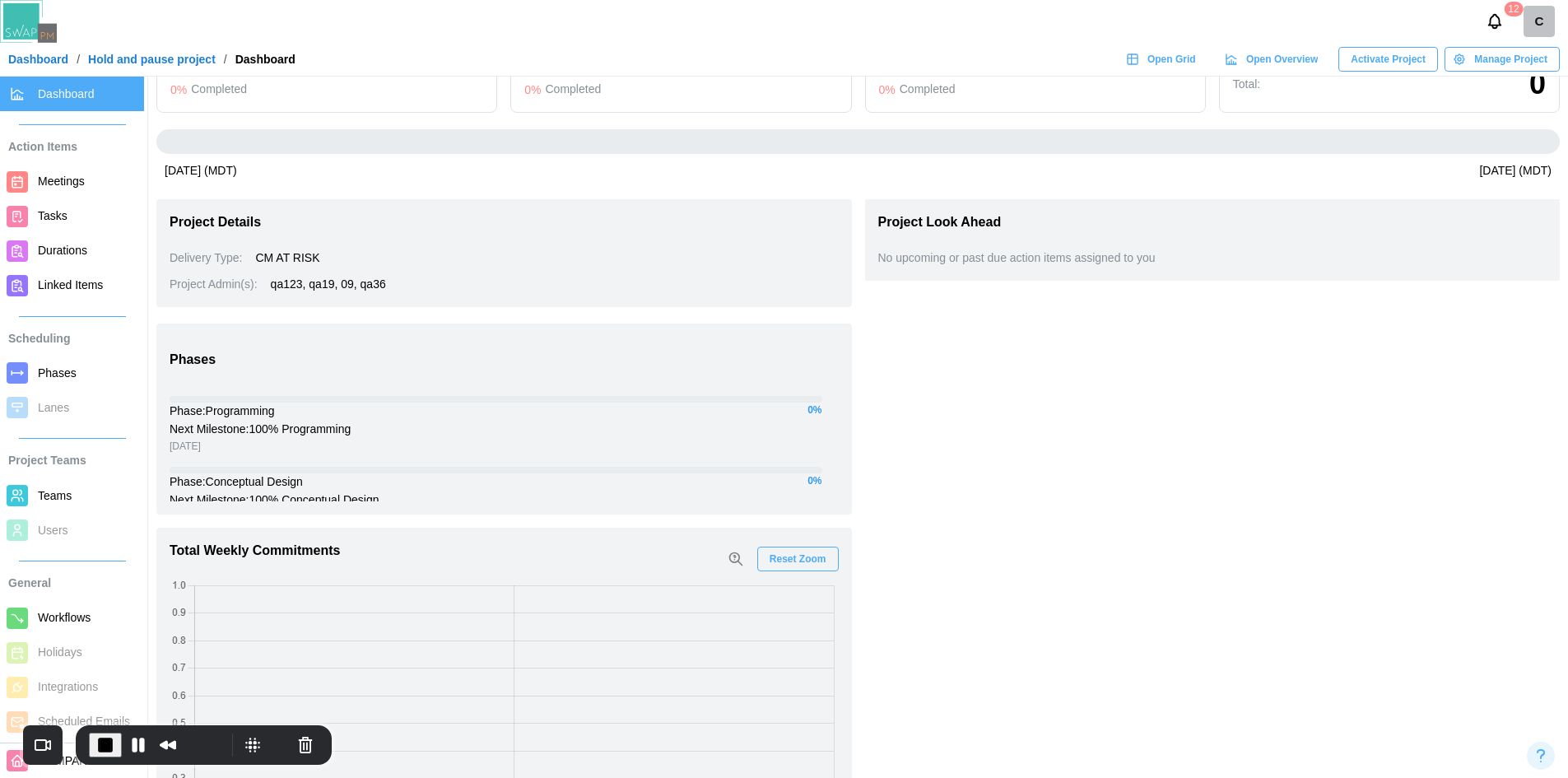 scroll, scrollTop: 0, scrollLeft: 0, axis: both 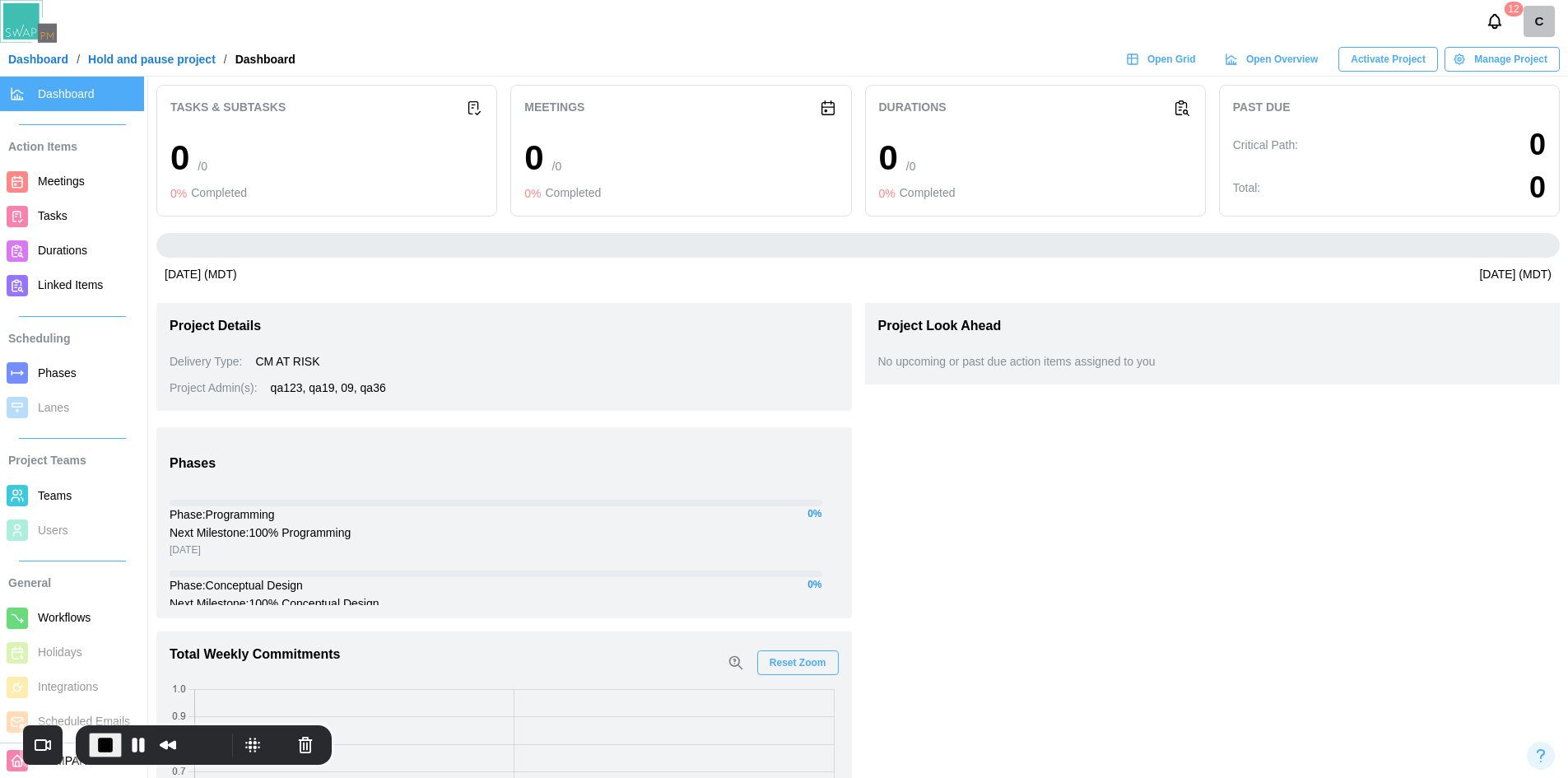 click on "Activate Project" at bounding box center [1388, 59] 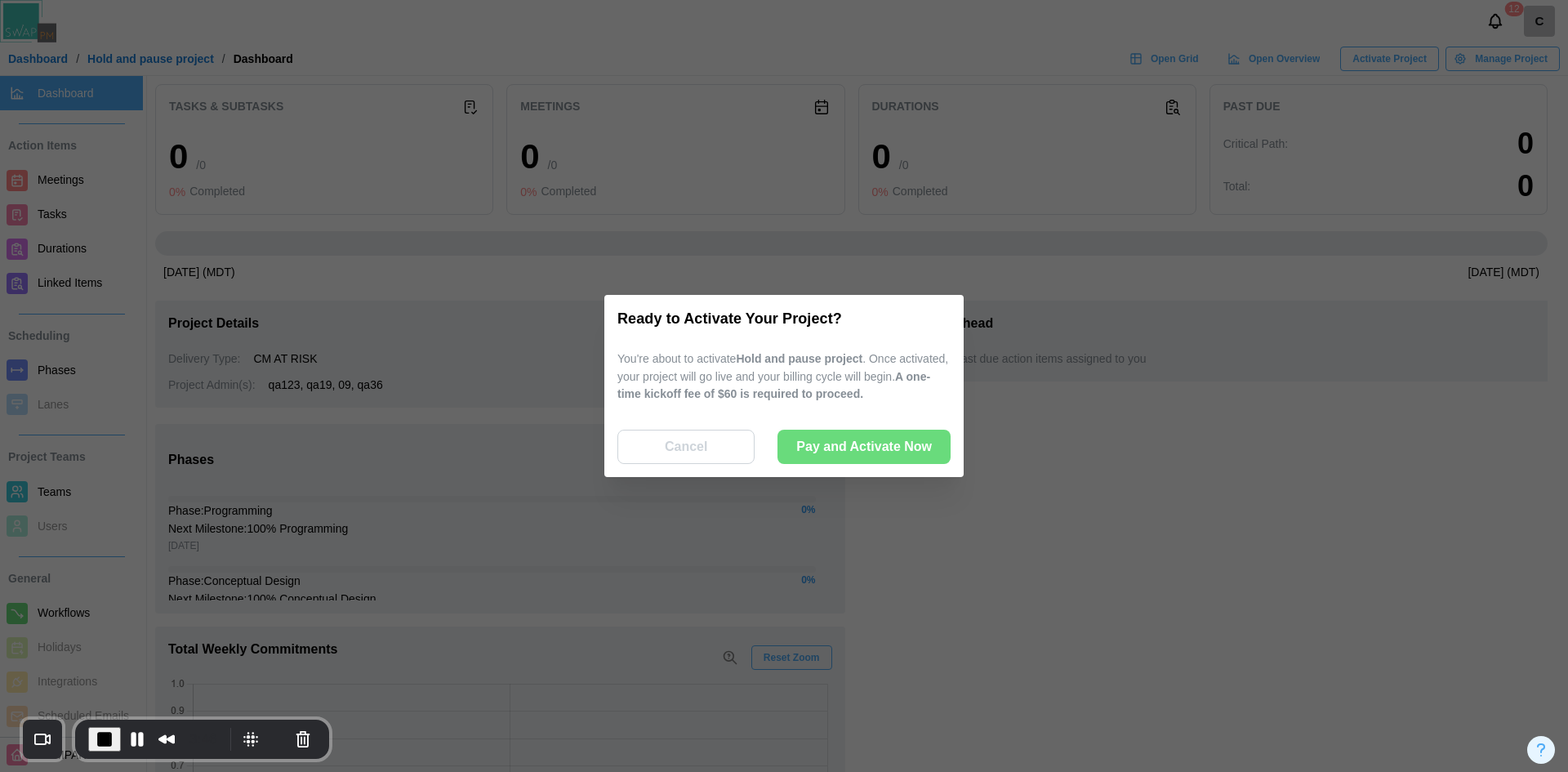 click on "Pay and Activate Now" at bounding box center (864, 447) 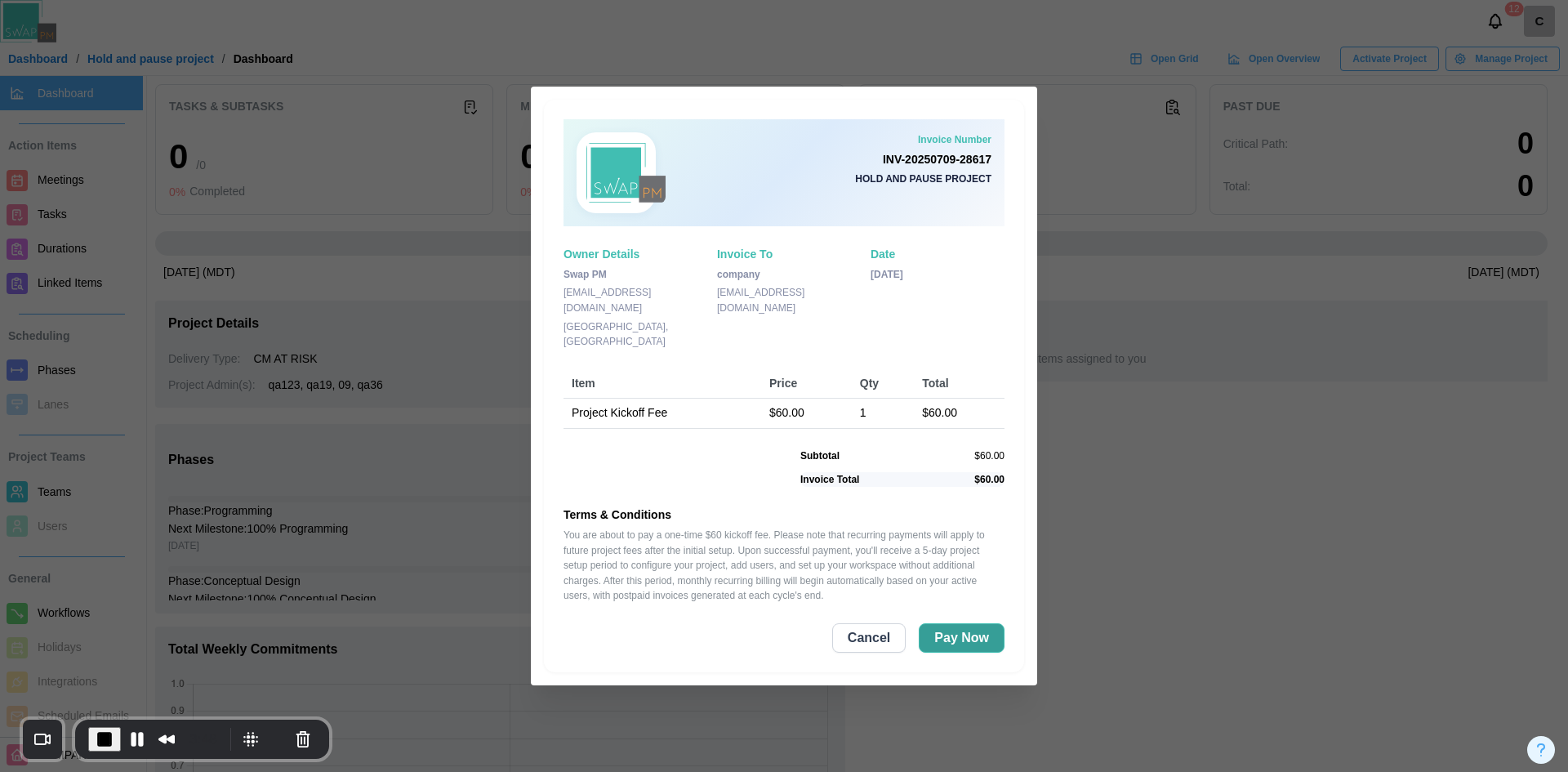 click on "Pay Now" at bounding box center [961, 638] 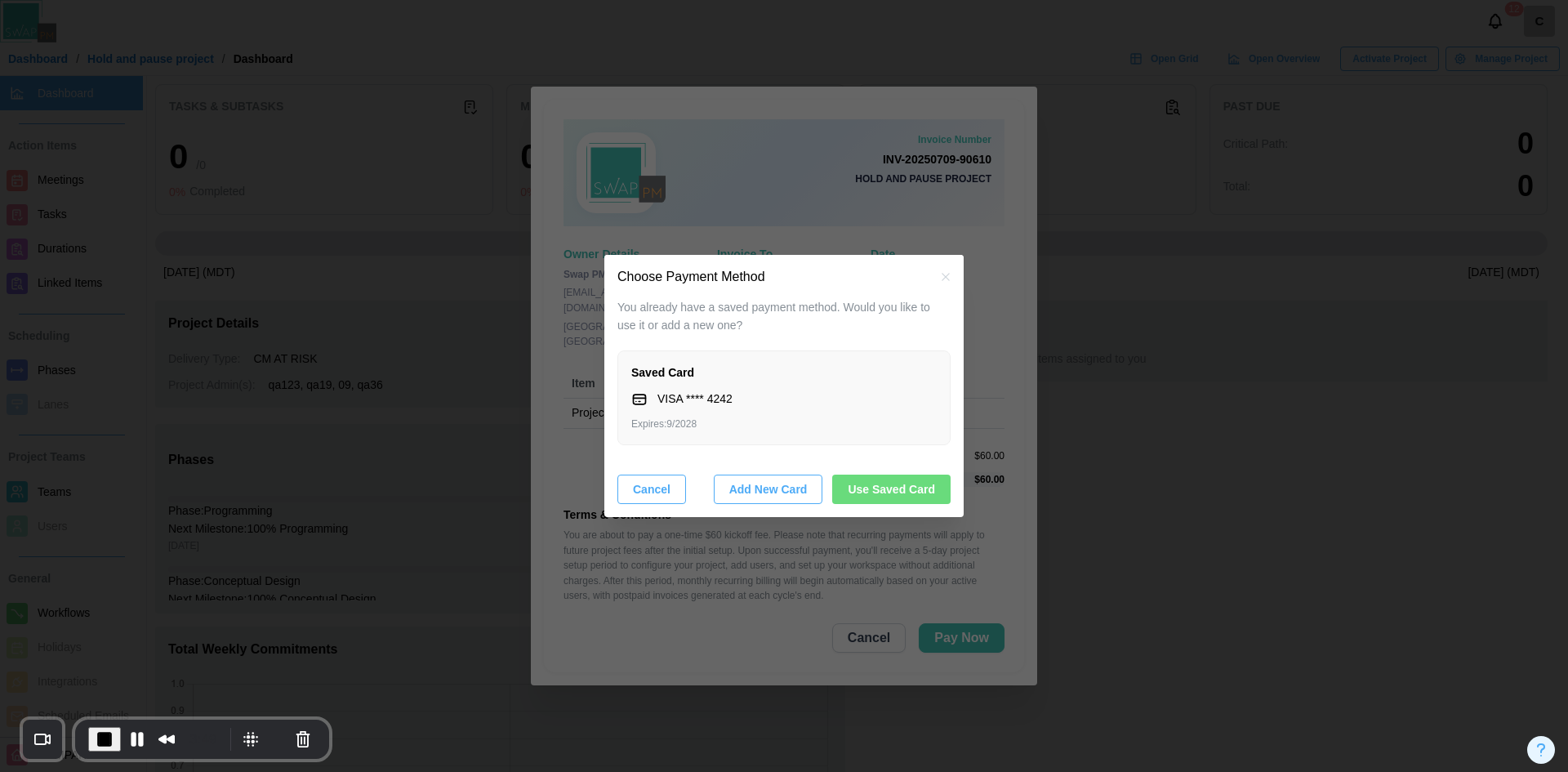 click on "You already have a saved payment method. Would you like to use it or add a new one? Saved Card VISA **** 4242 Expires:  9 / 2028 Cancel Add New Card Use Saved Card" at bounding box center (784, 401) 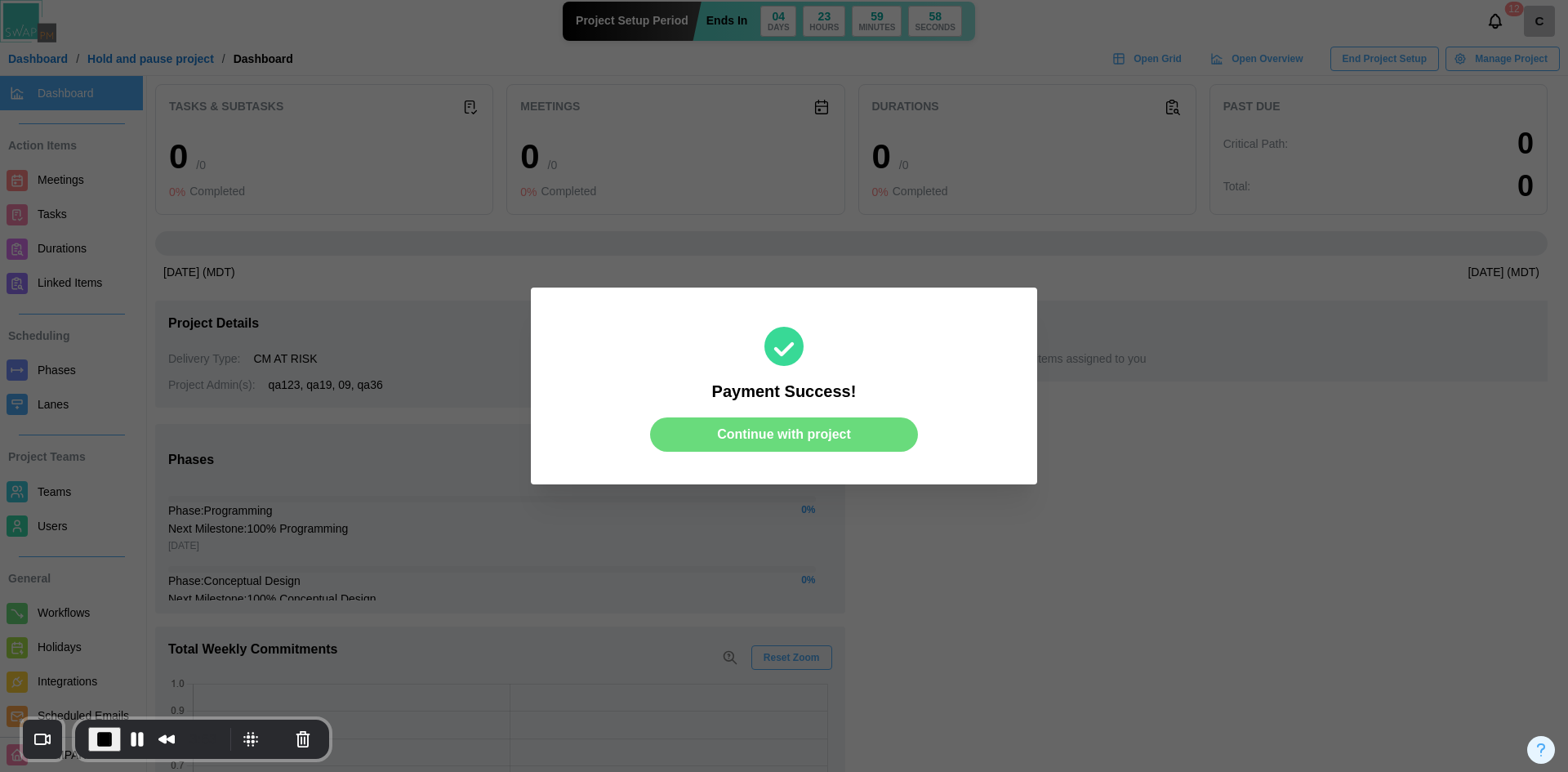 click at bounding box center [784, 386] 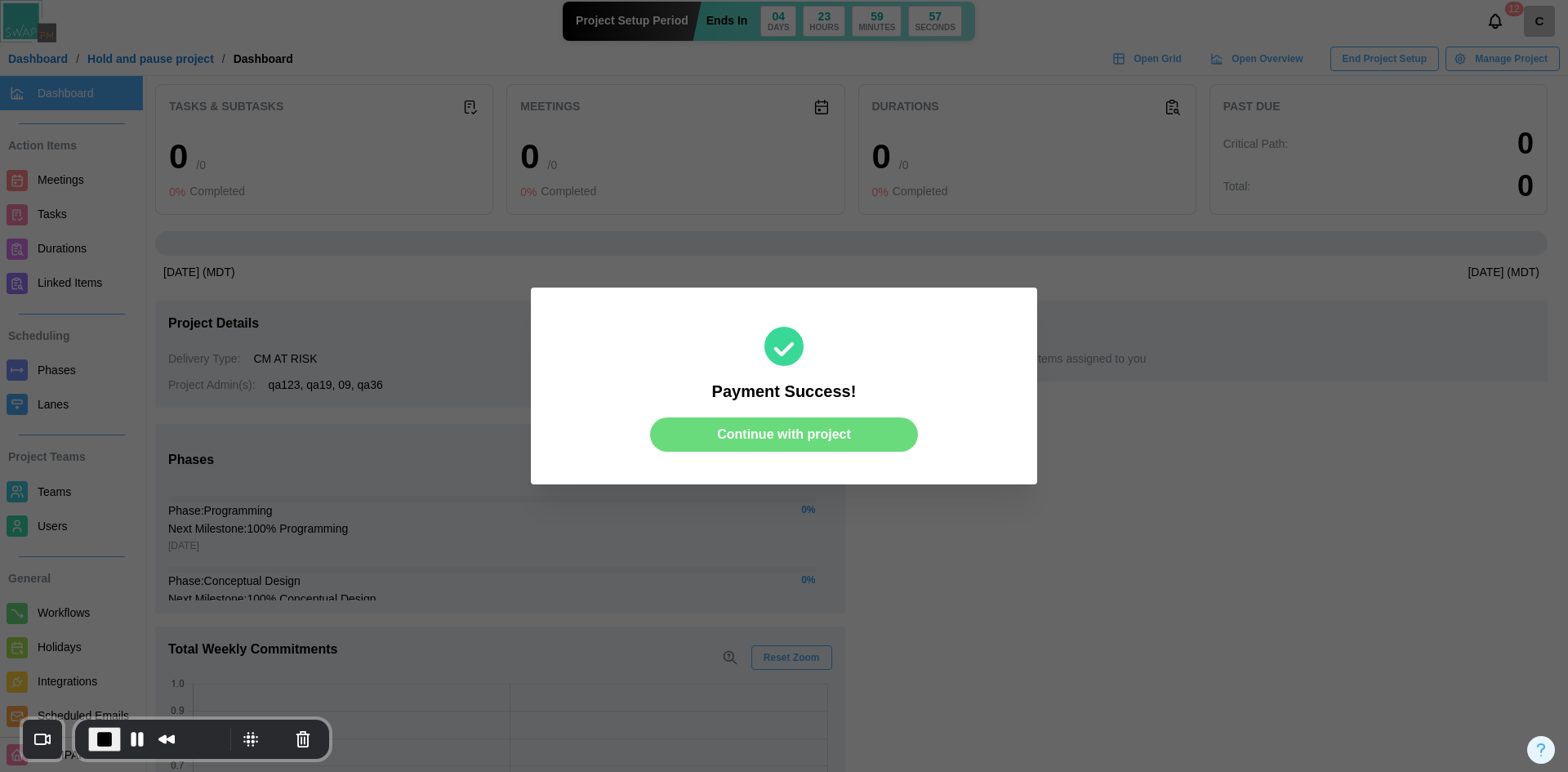 click on "Continue with project" at bounding box center (784, 435) 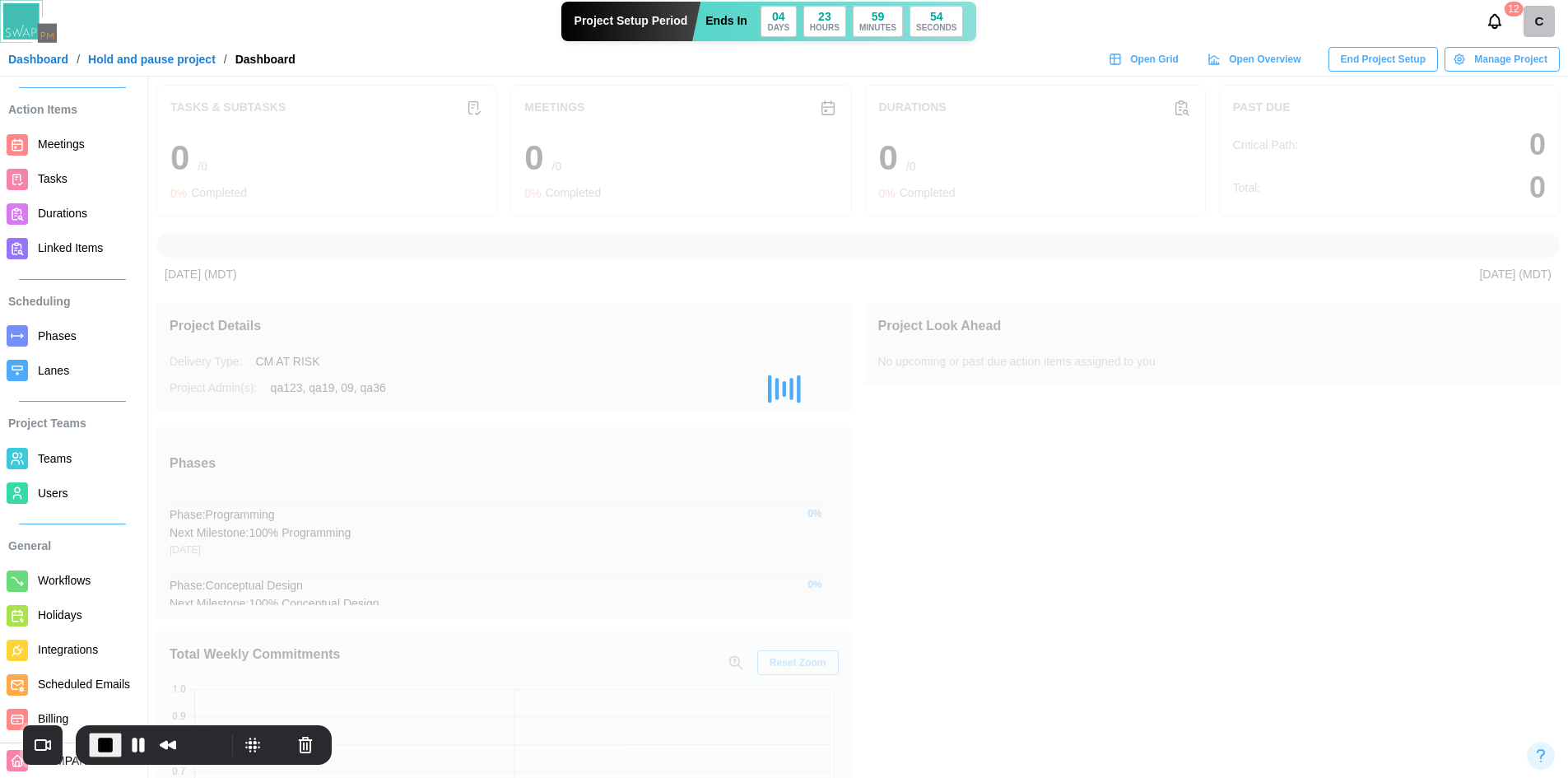 scroll, scrollTop: 57, scrollLeft: 0, axis: vertical 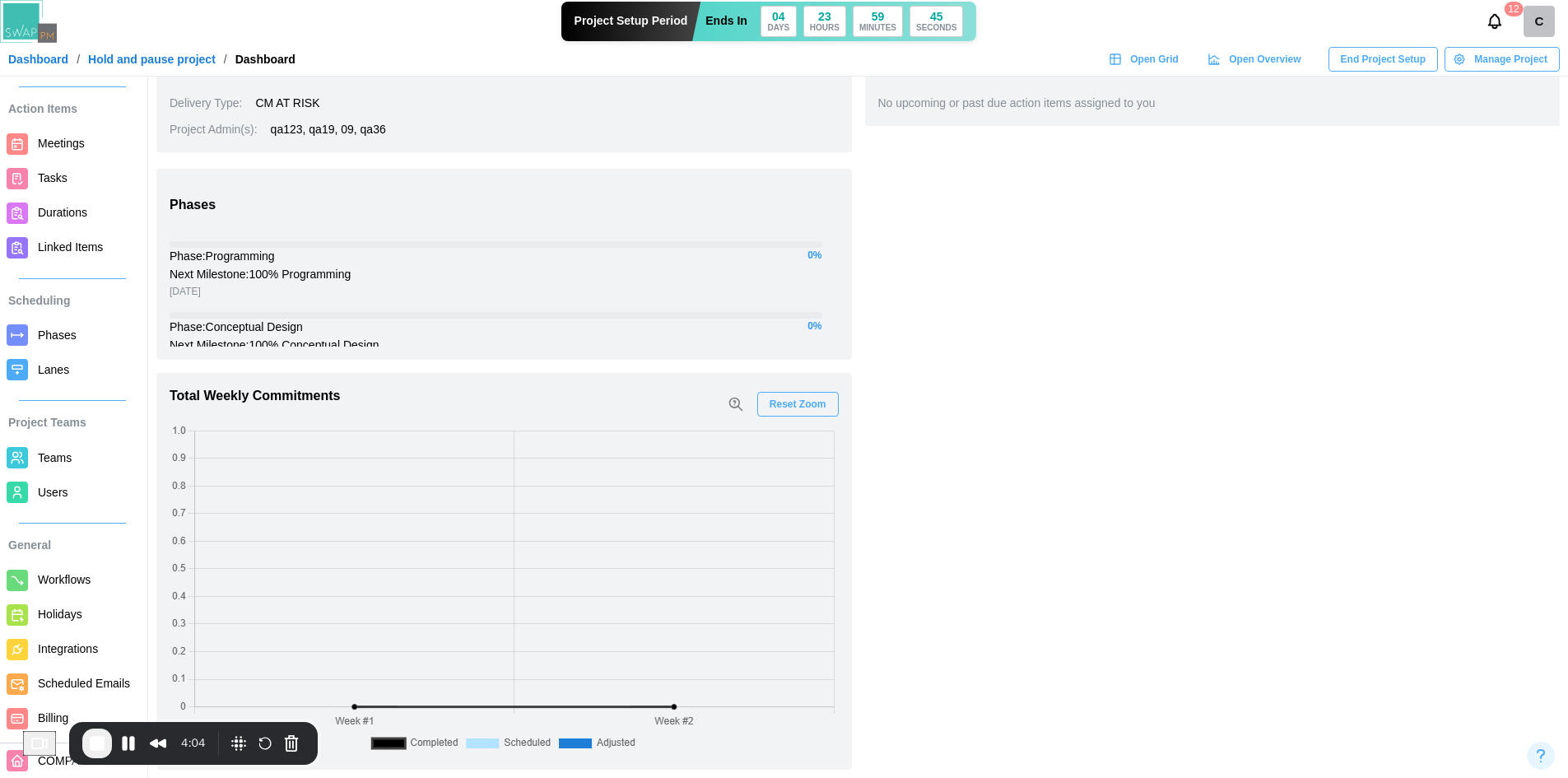 click on "Billing" at bounding box center (87, 718) 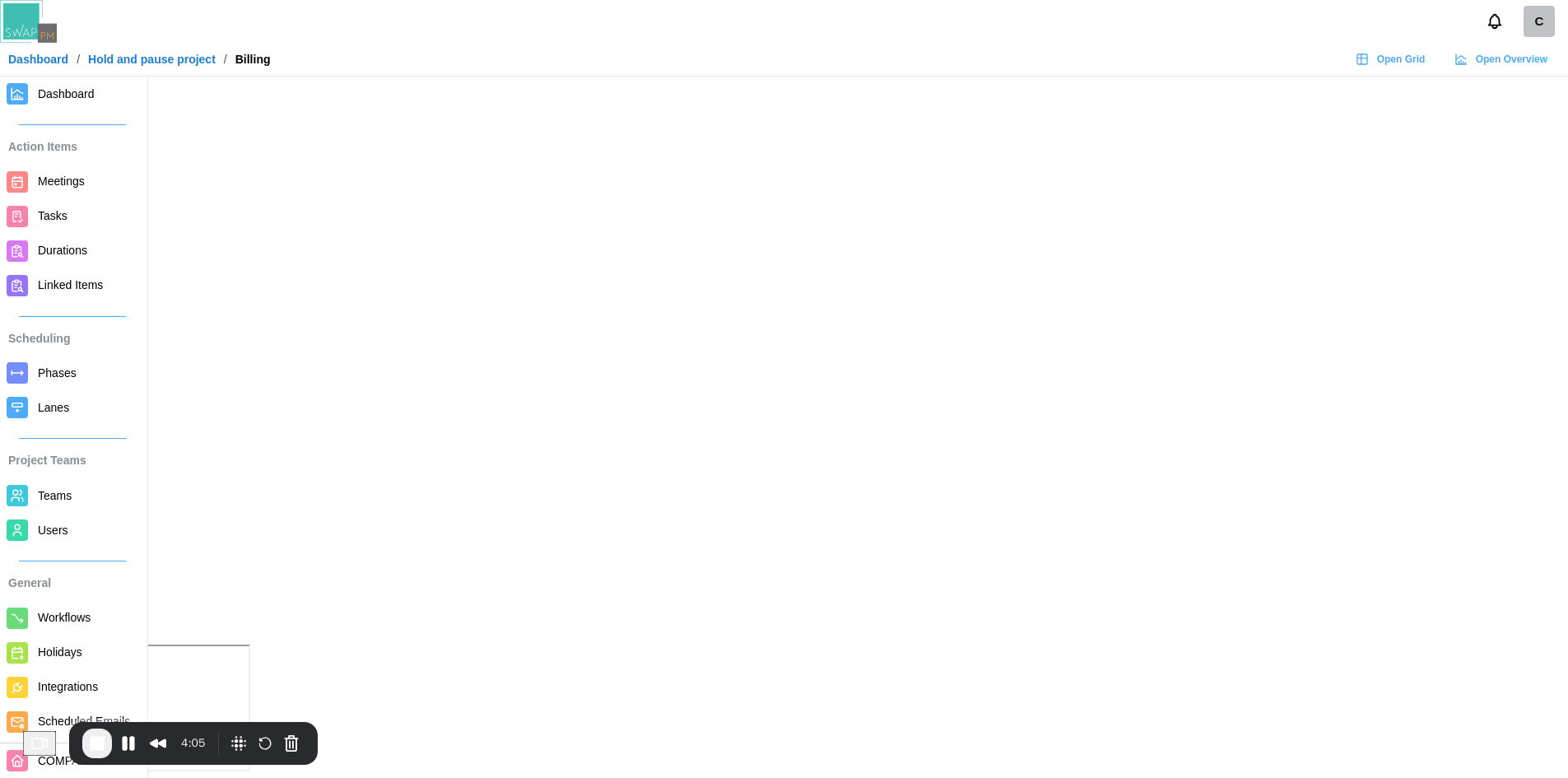 scroll, scrollTop: 0, scrollLeft: 0, axis: both 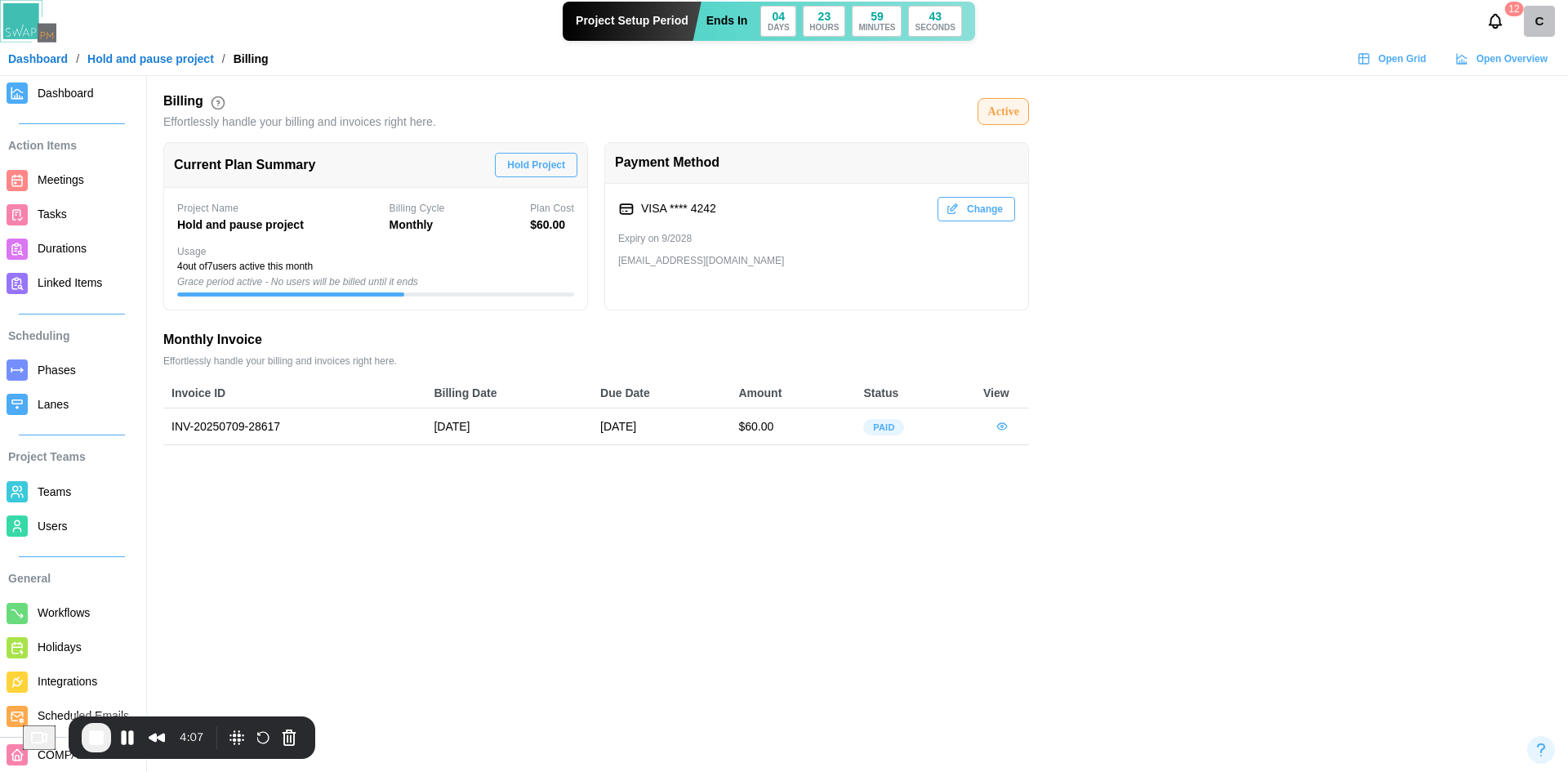 click on "Hold Project" at bounding box center [536, 165] 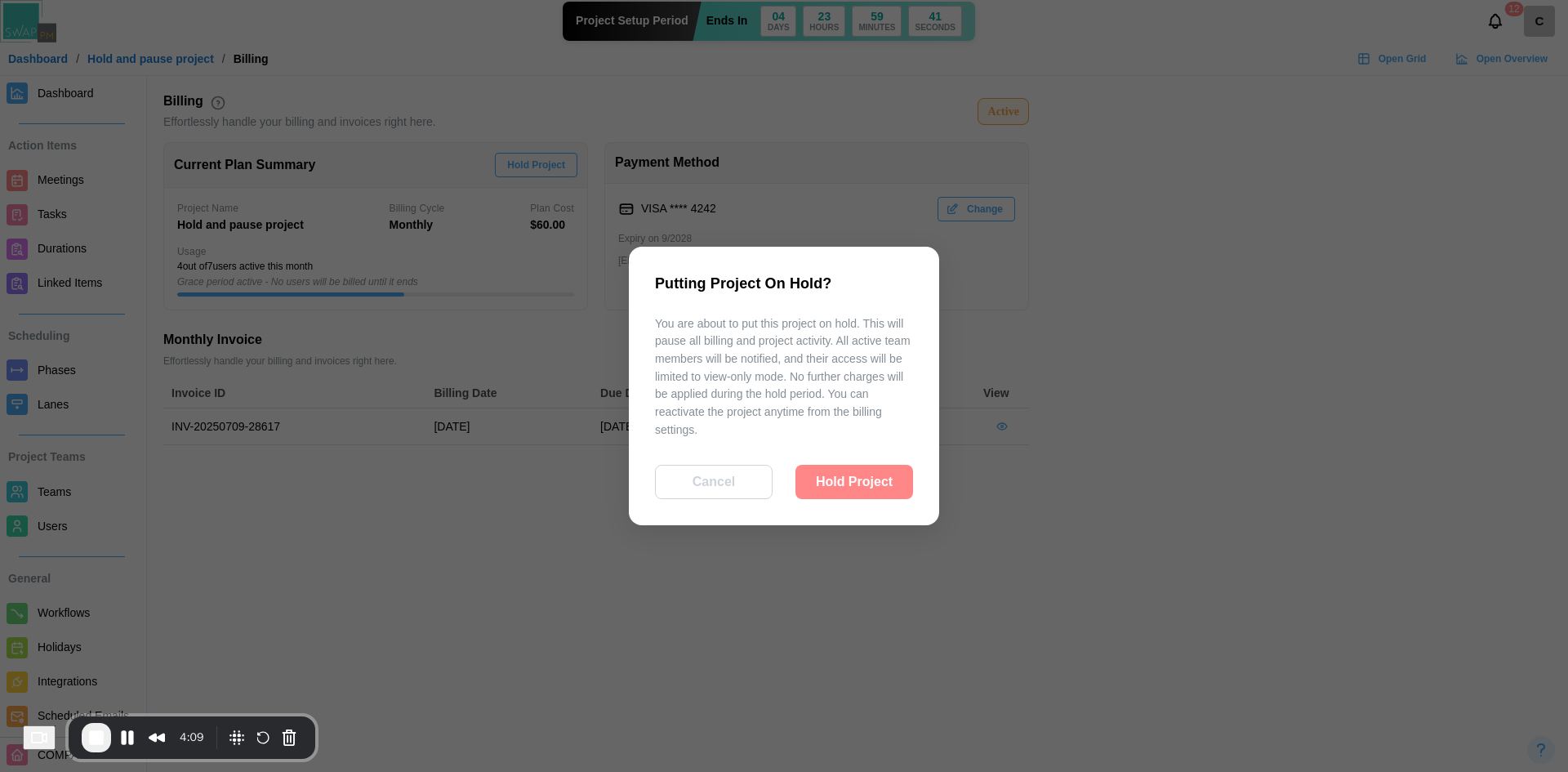 click on "Hold Project" at bounding box center [854, 482] 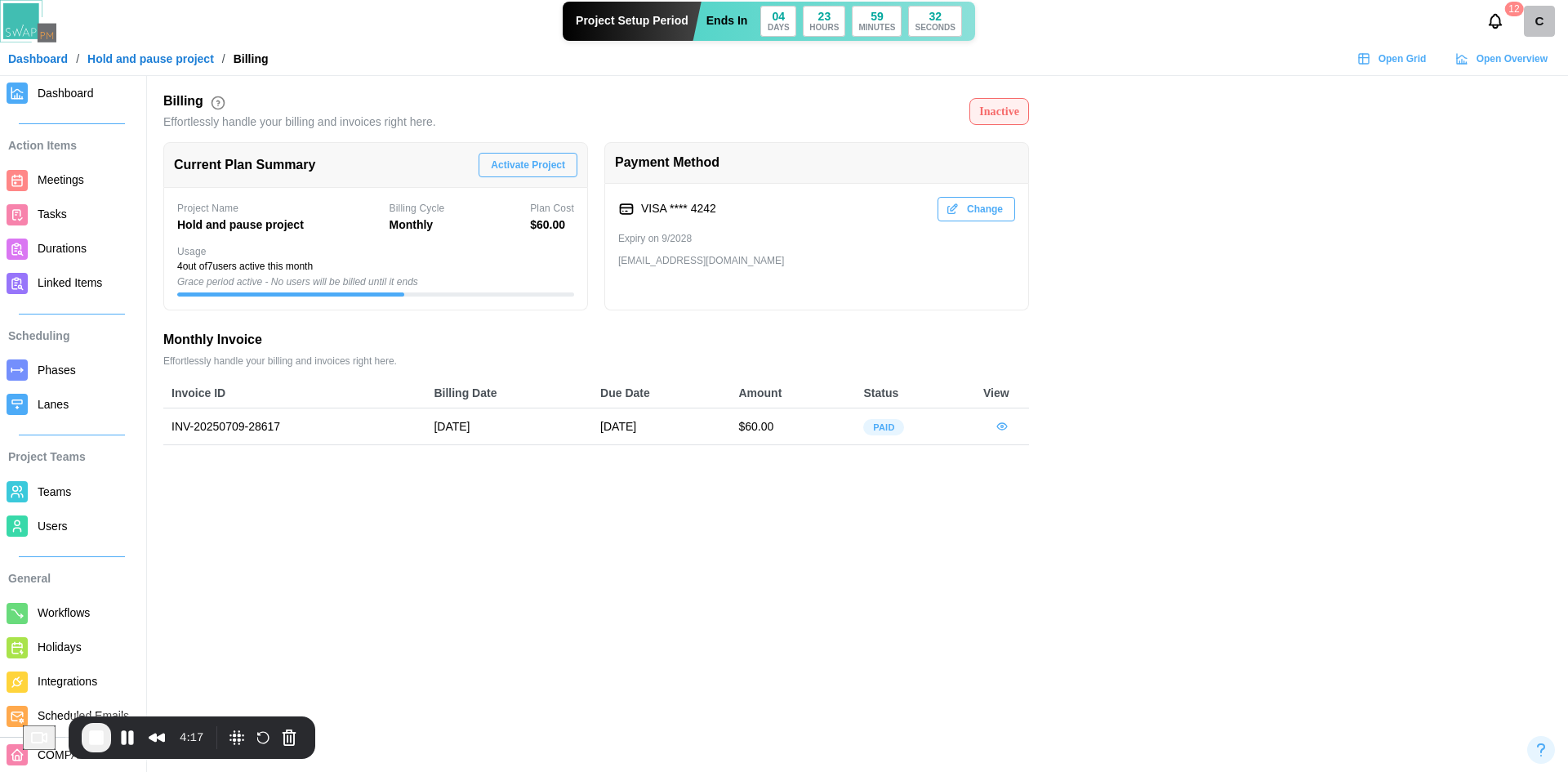 click on "Dashboard" at bounding box center [65, 93] 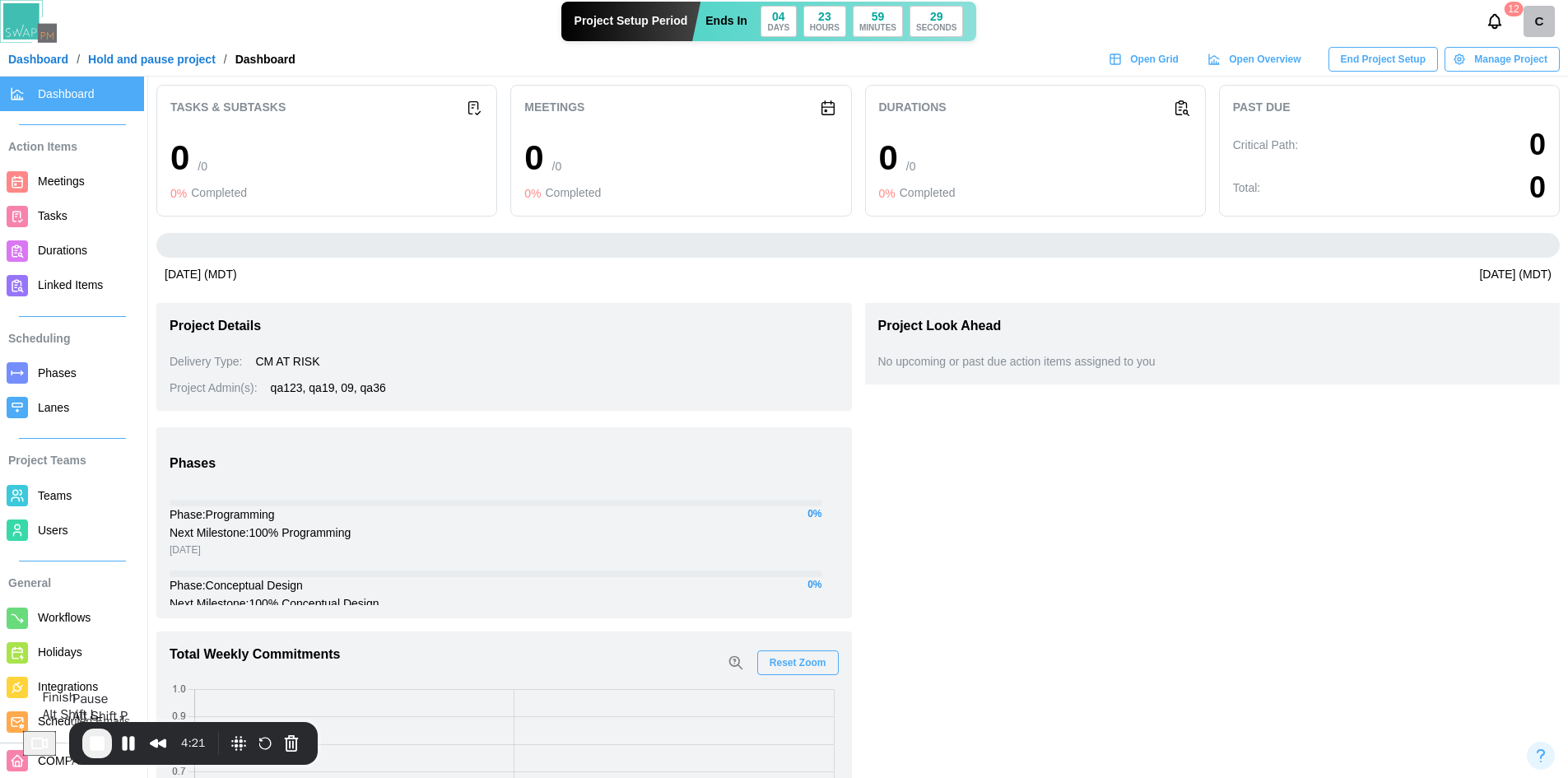 click at bounding box center [97, 743] 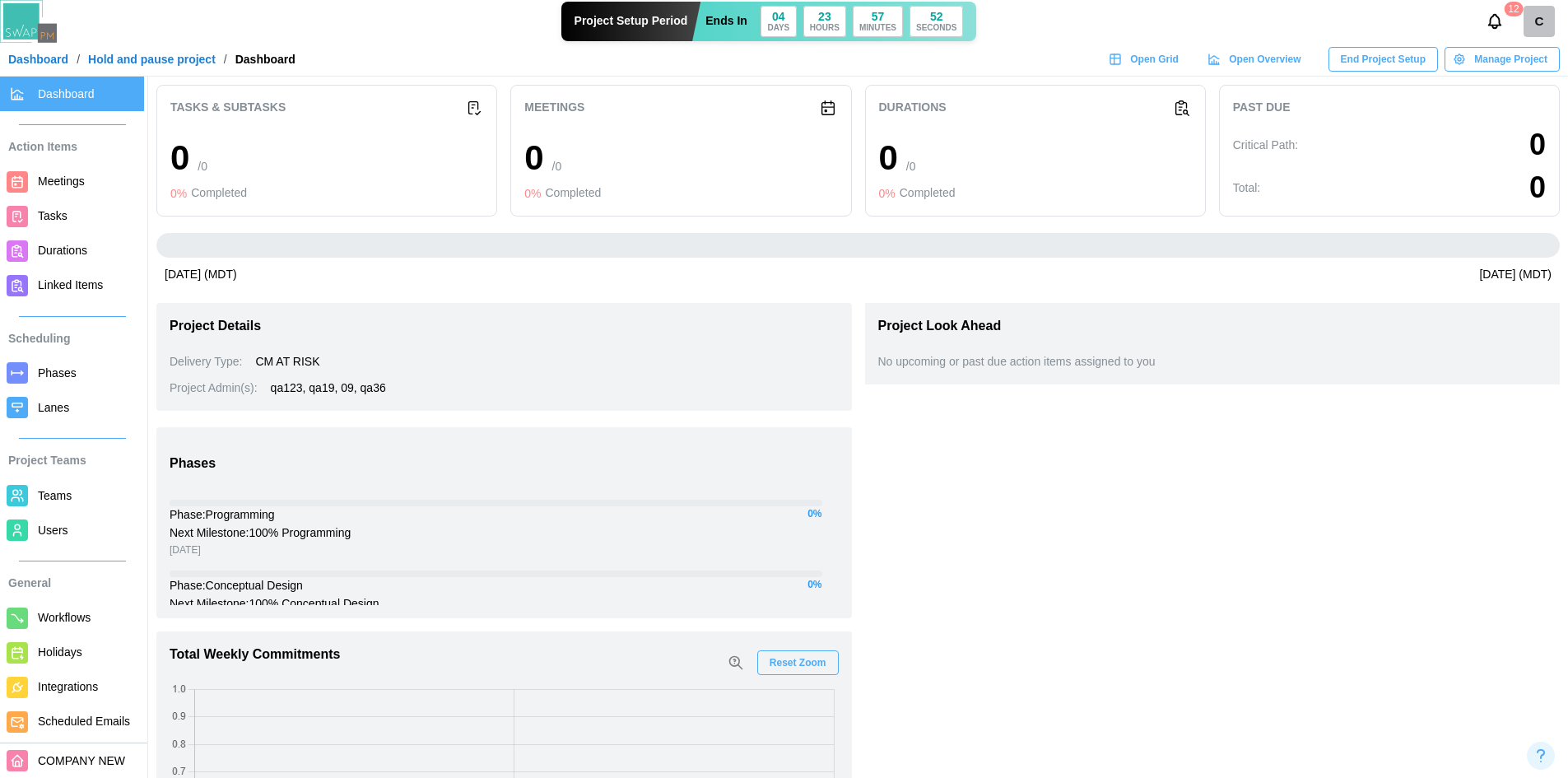 click on "Dashboard" at bounding box center [38, 59] 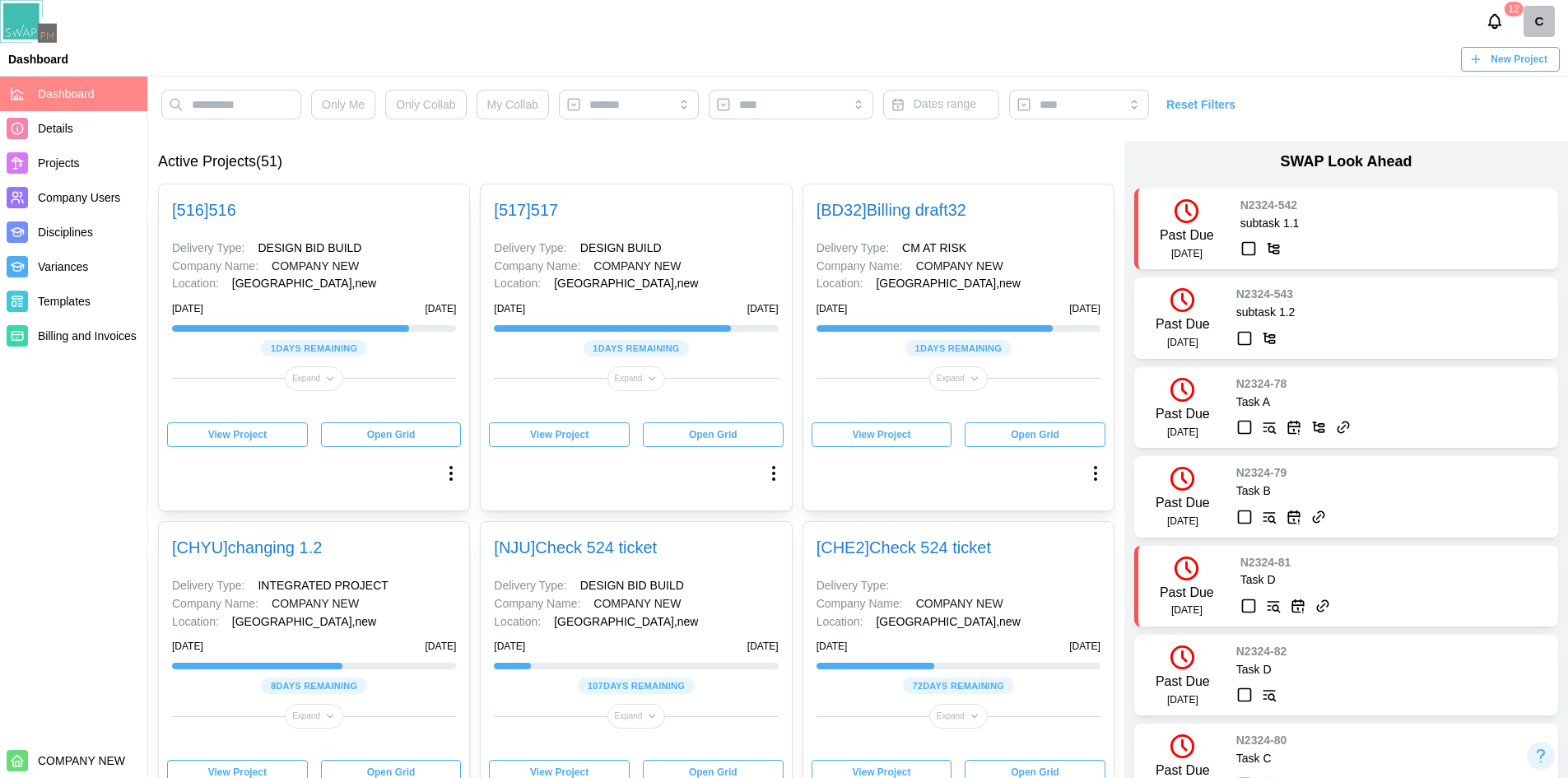click on "New Project" at bounding box center [1519, 59] 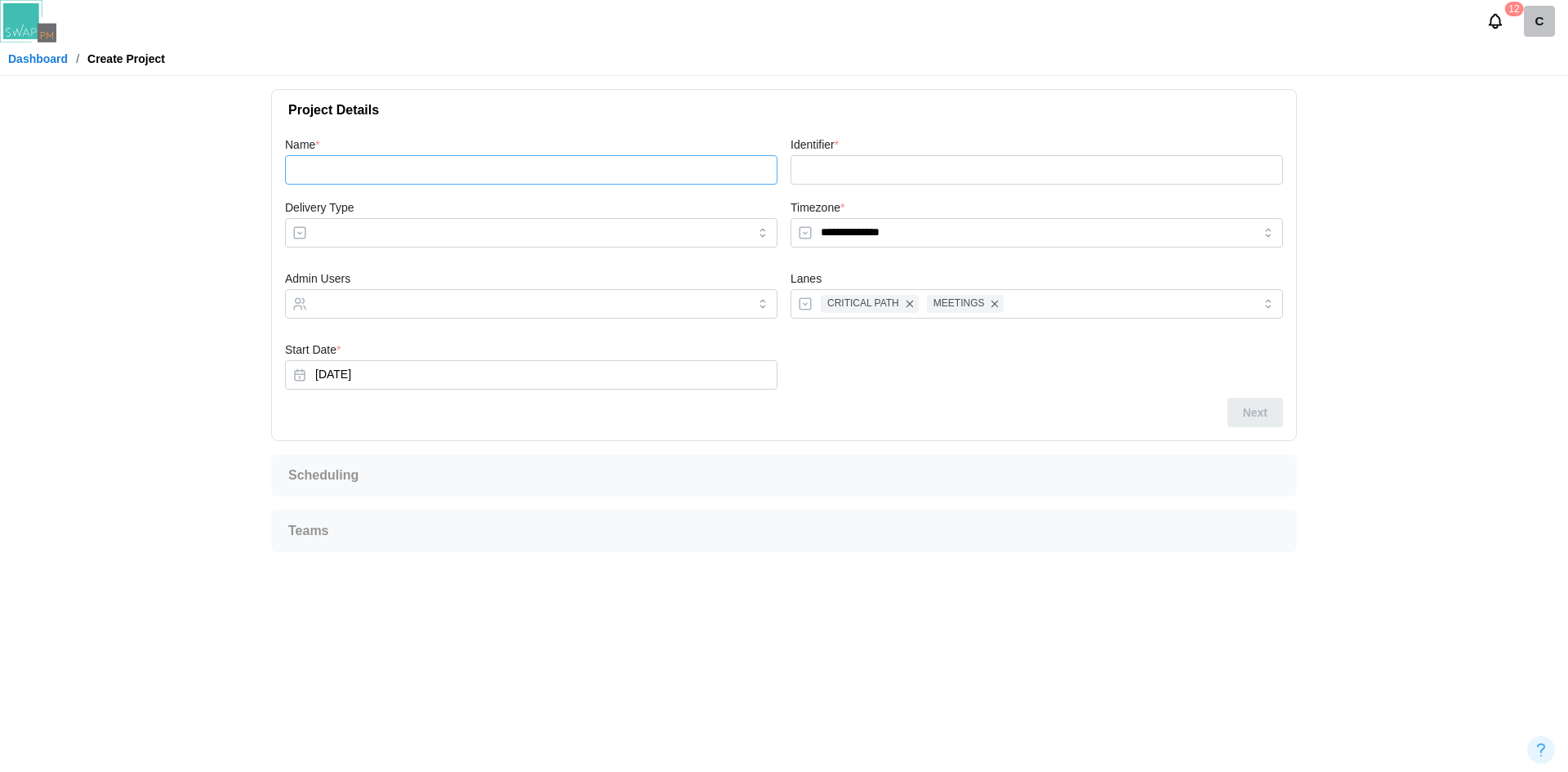 click on "Name  *" at bounding box center [531, 170] 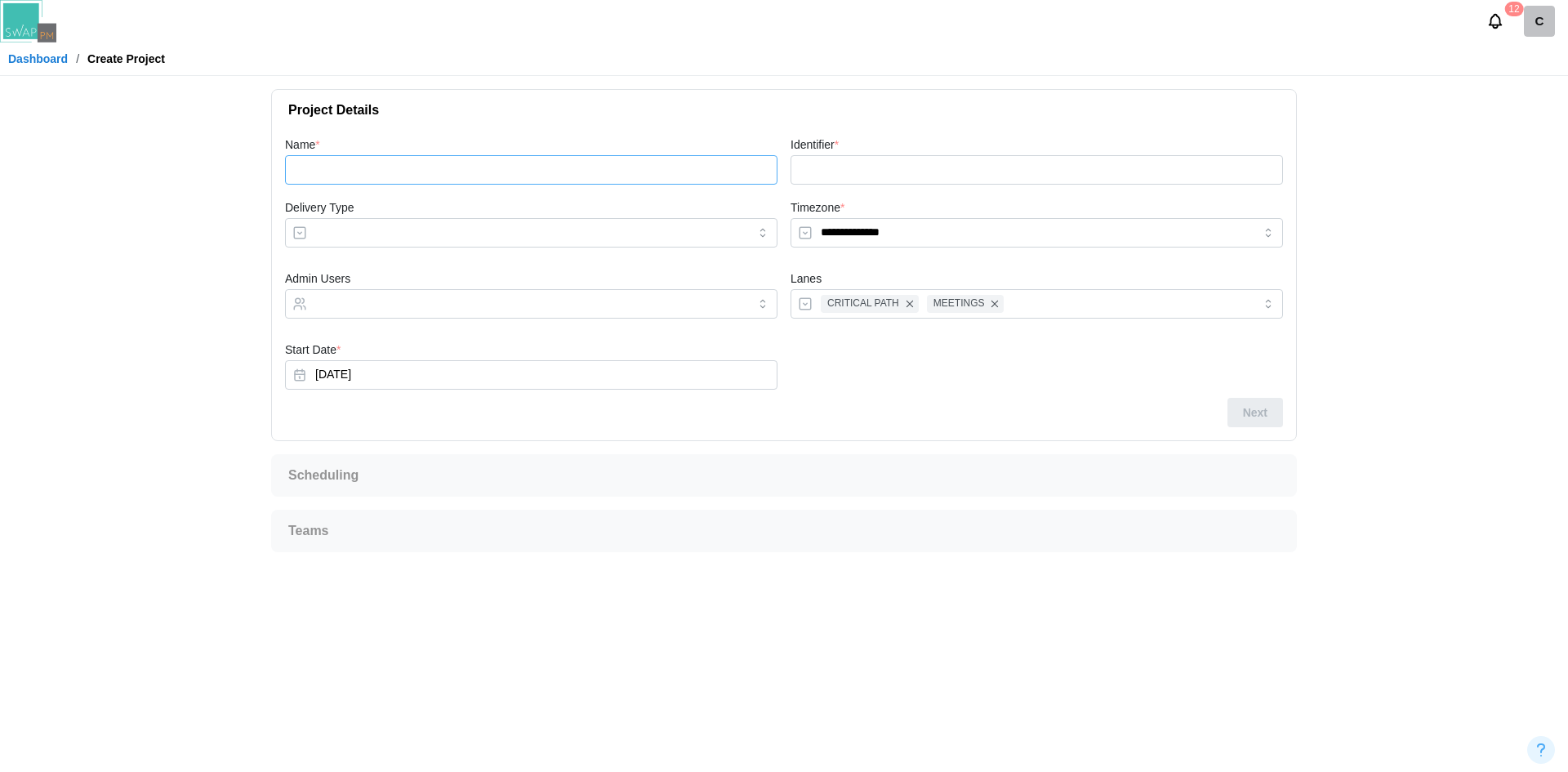 type on "*" 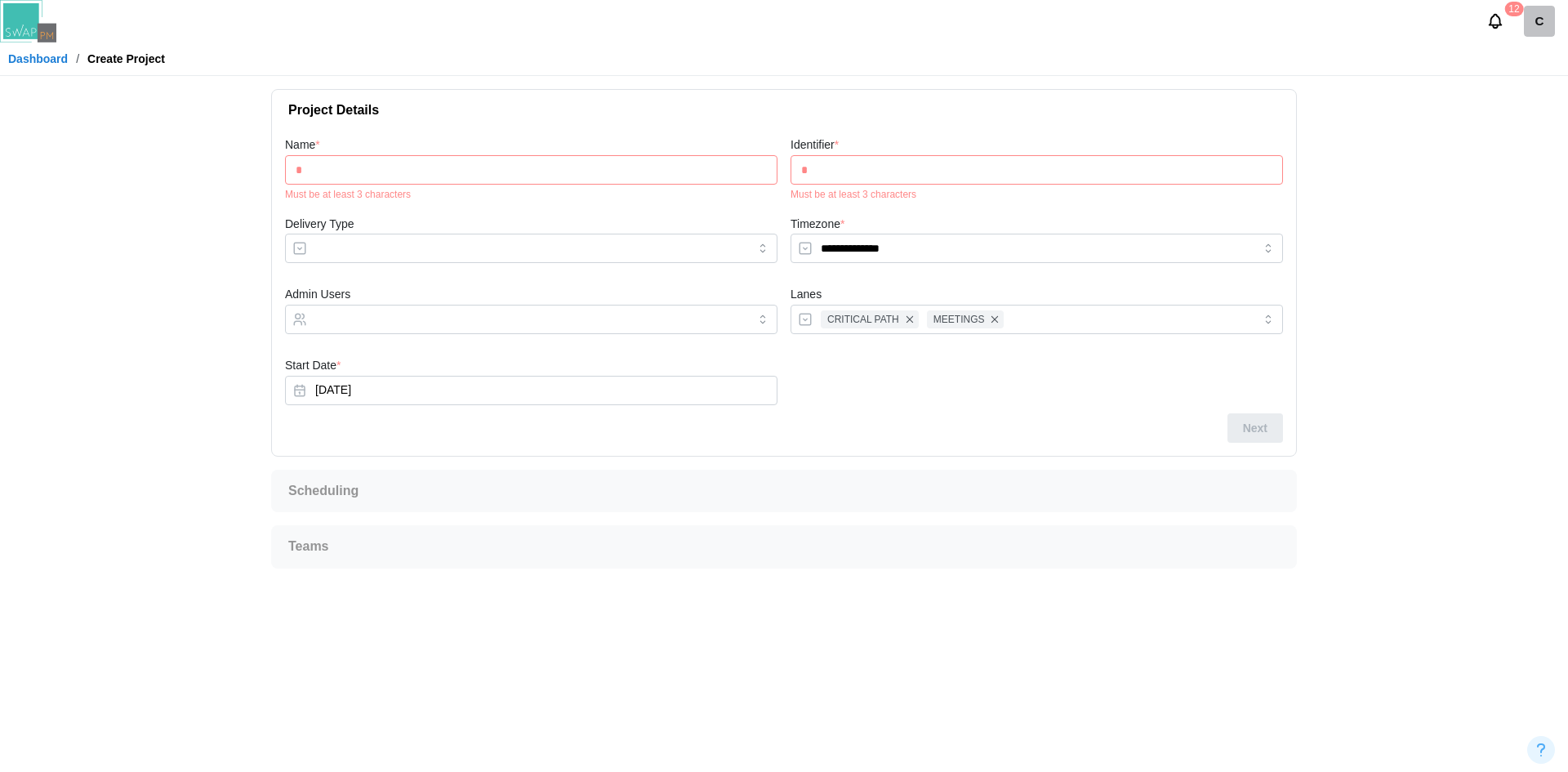 type on "**" 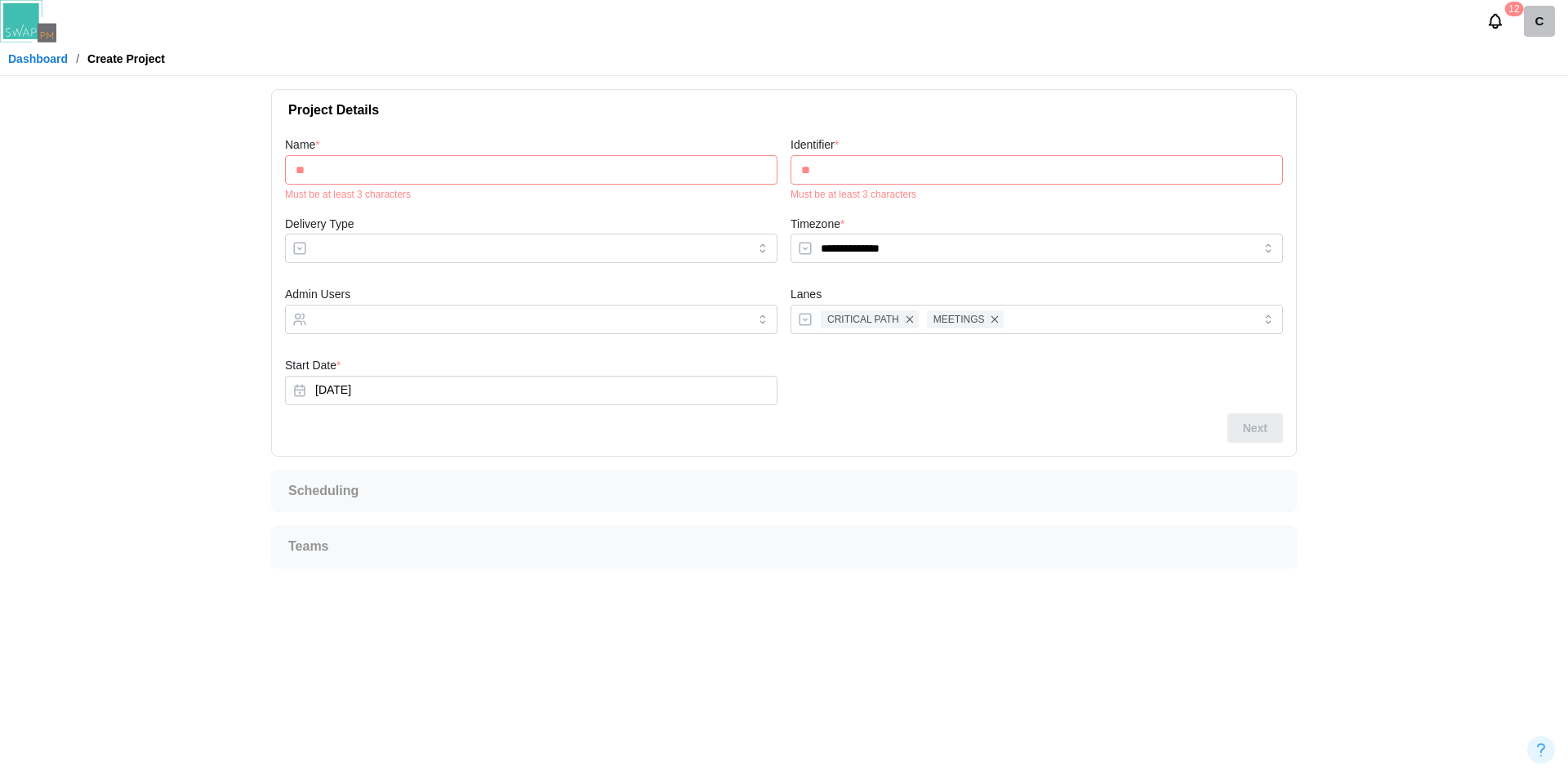 type on "***" 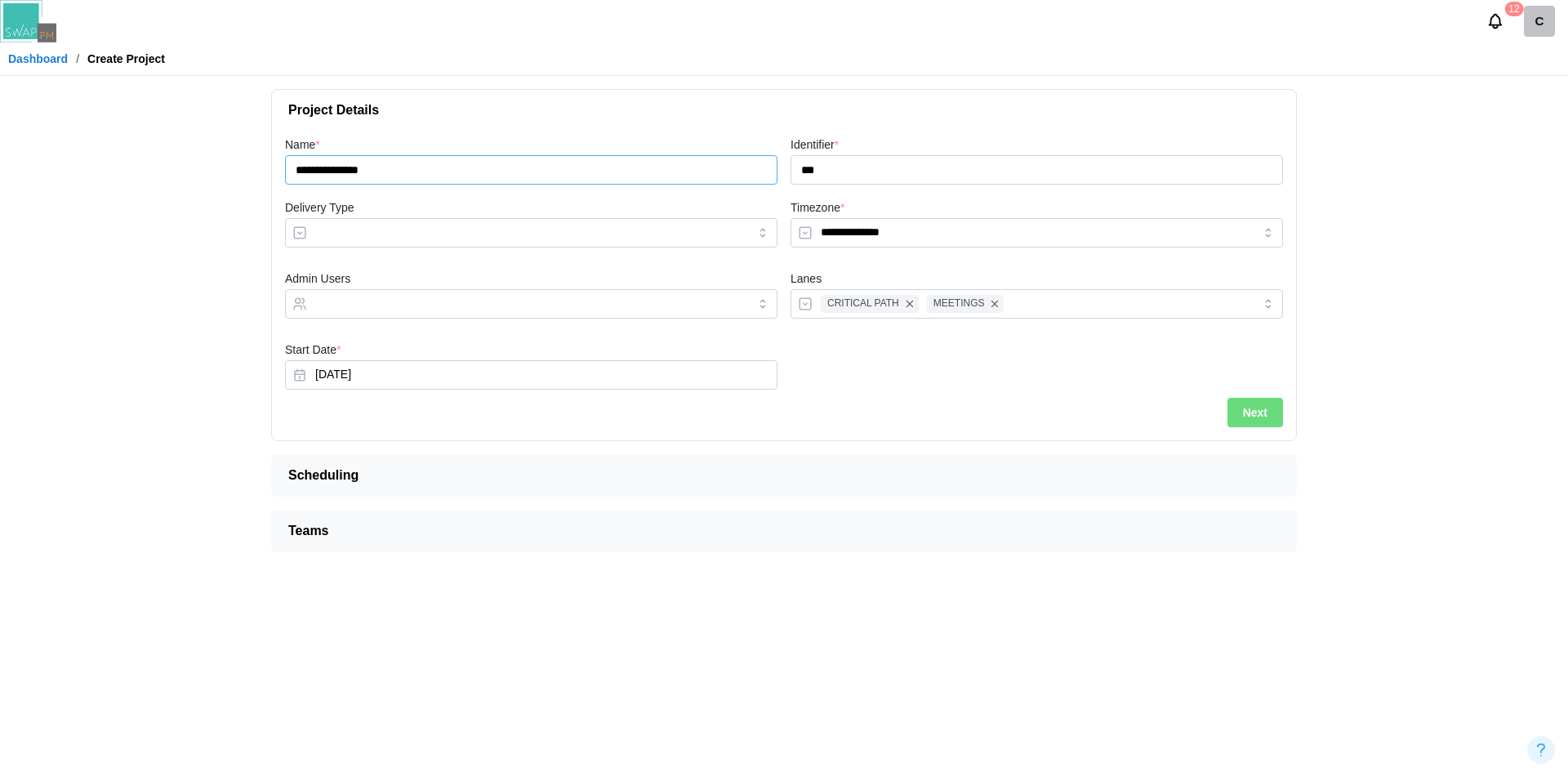 type on "**********" 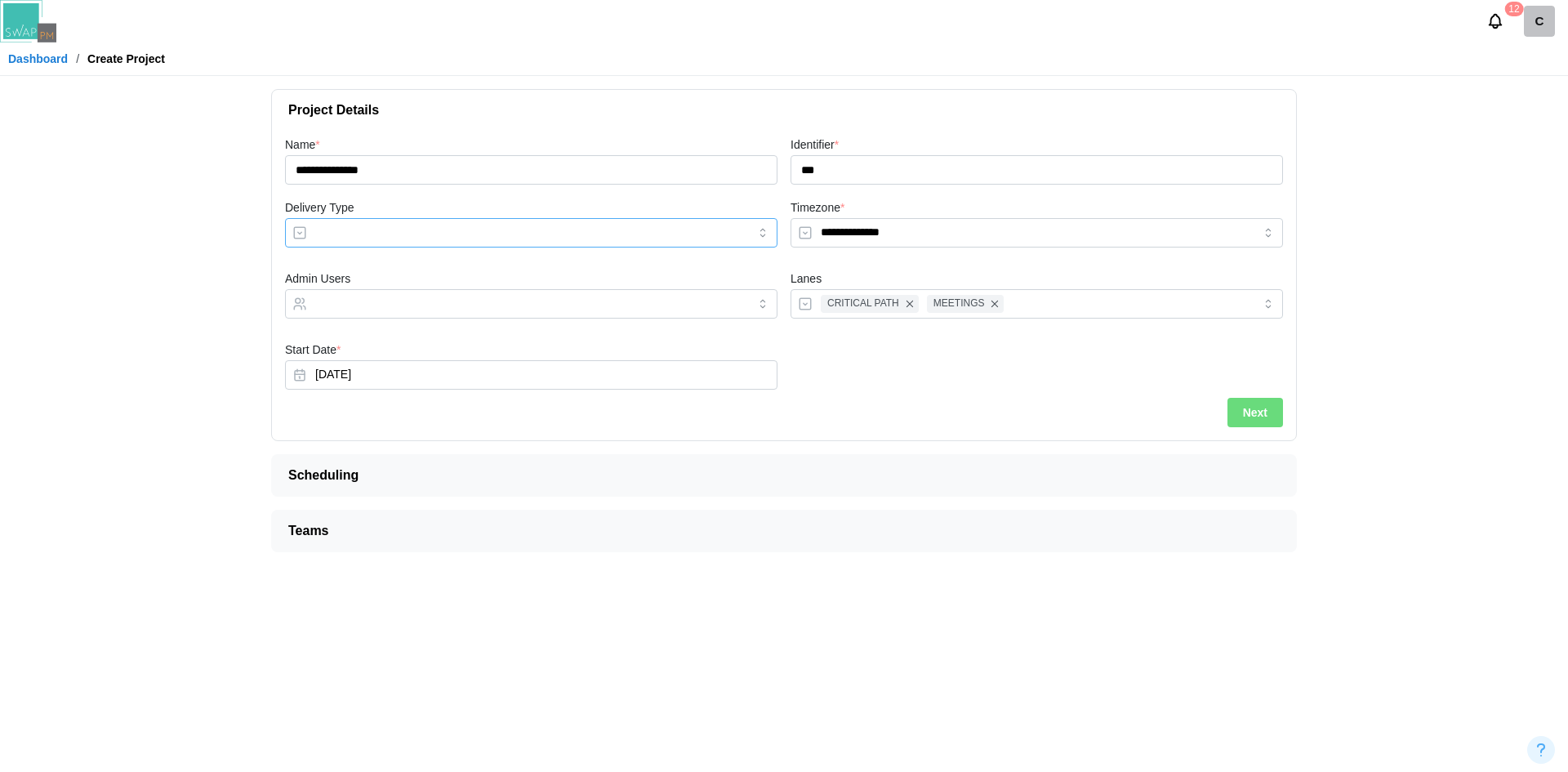 click on "Delivery Type" at bounding box center [531, 233] 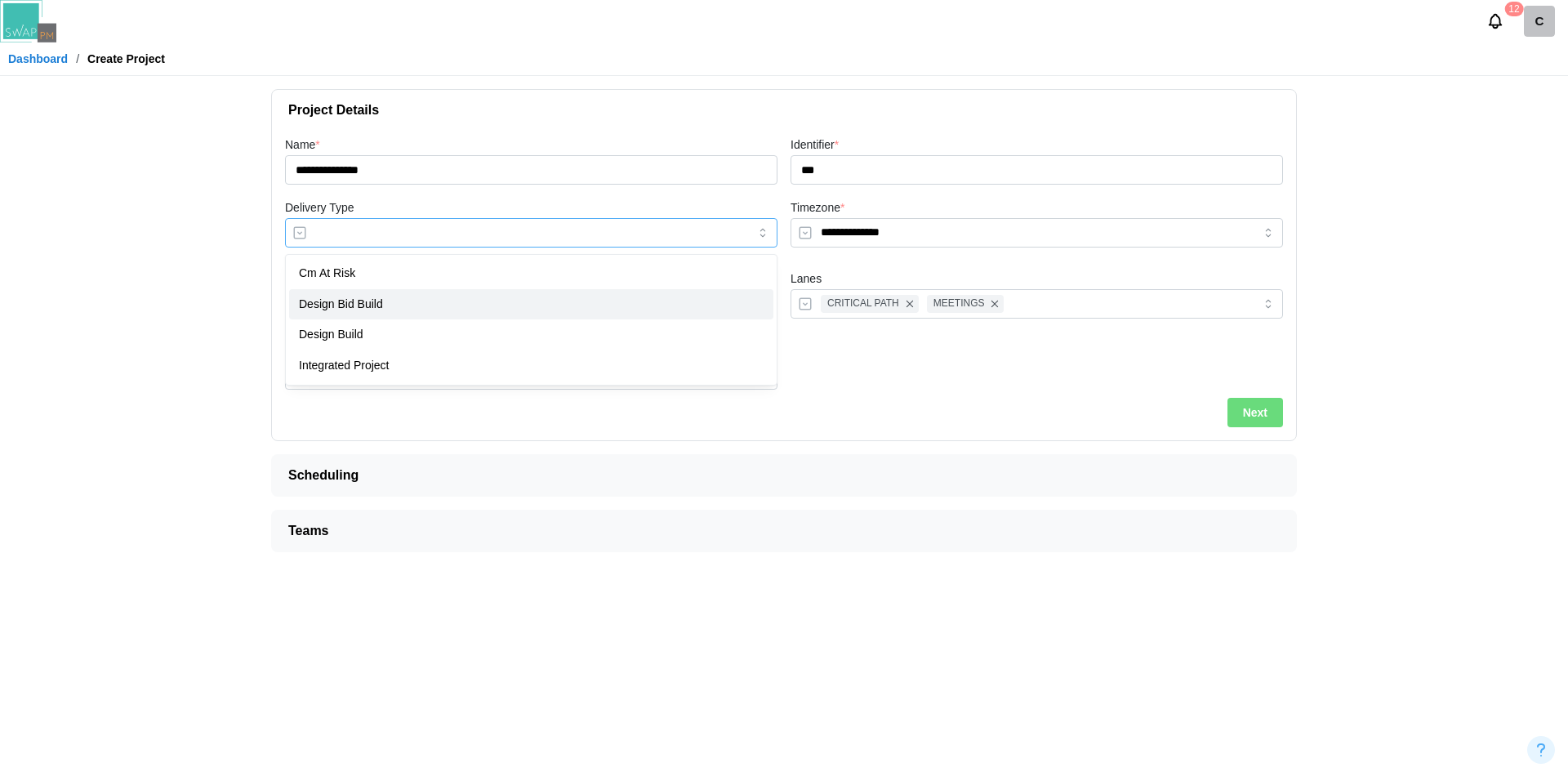 type on "**********" 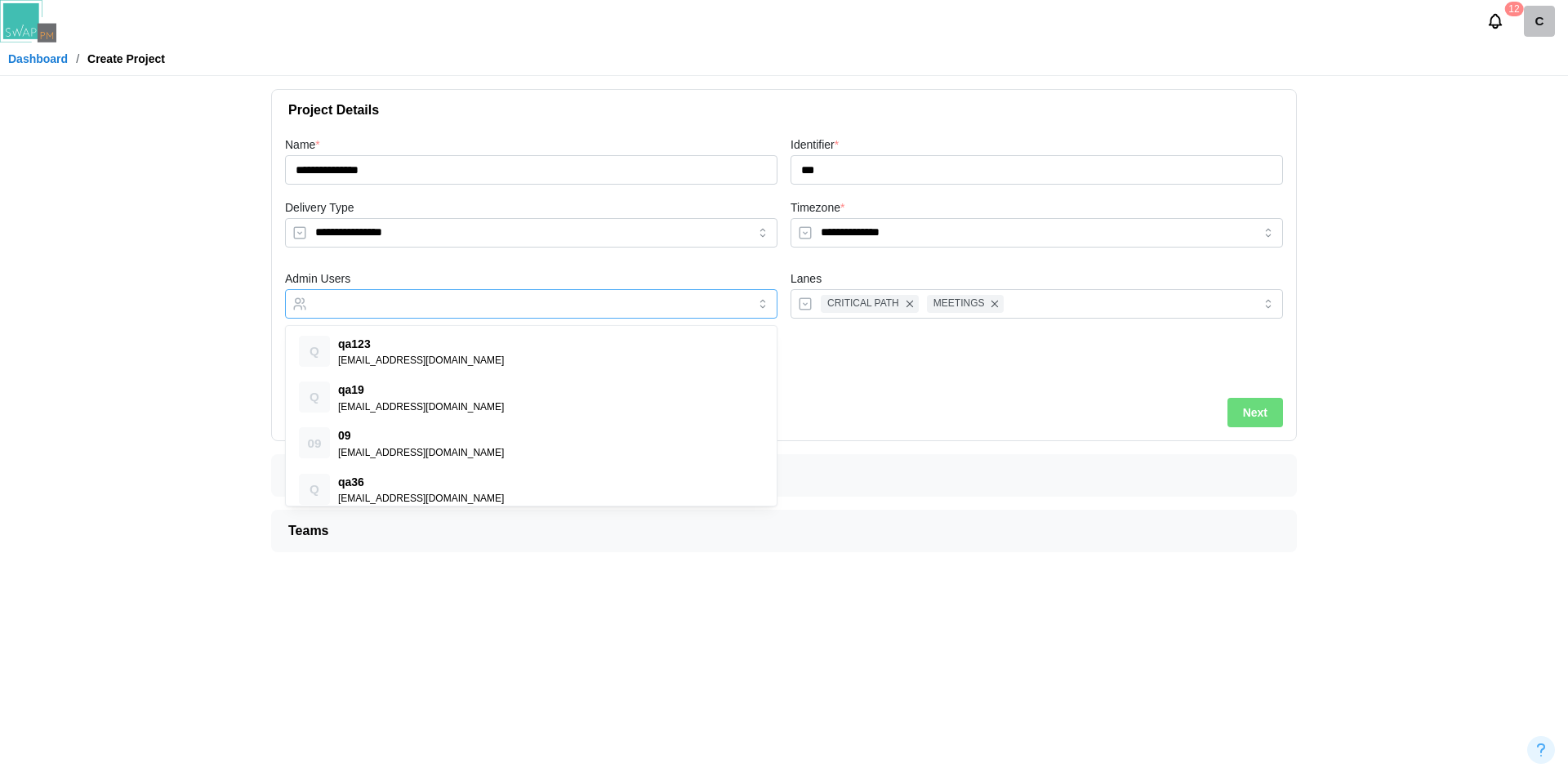 click on "Admin Users" at bounding box center (516, 304) 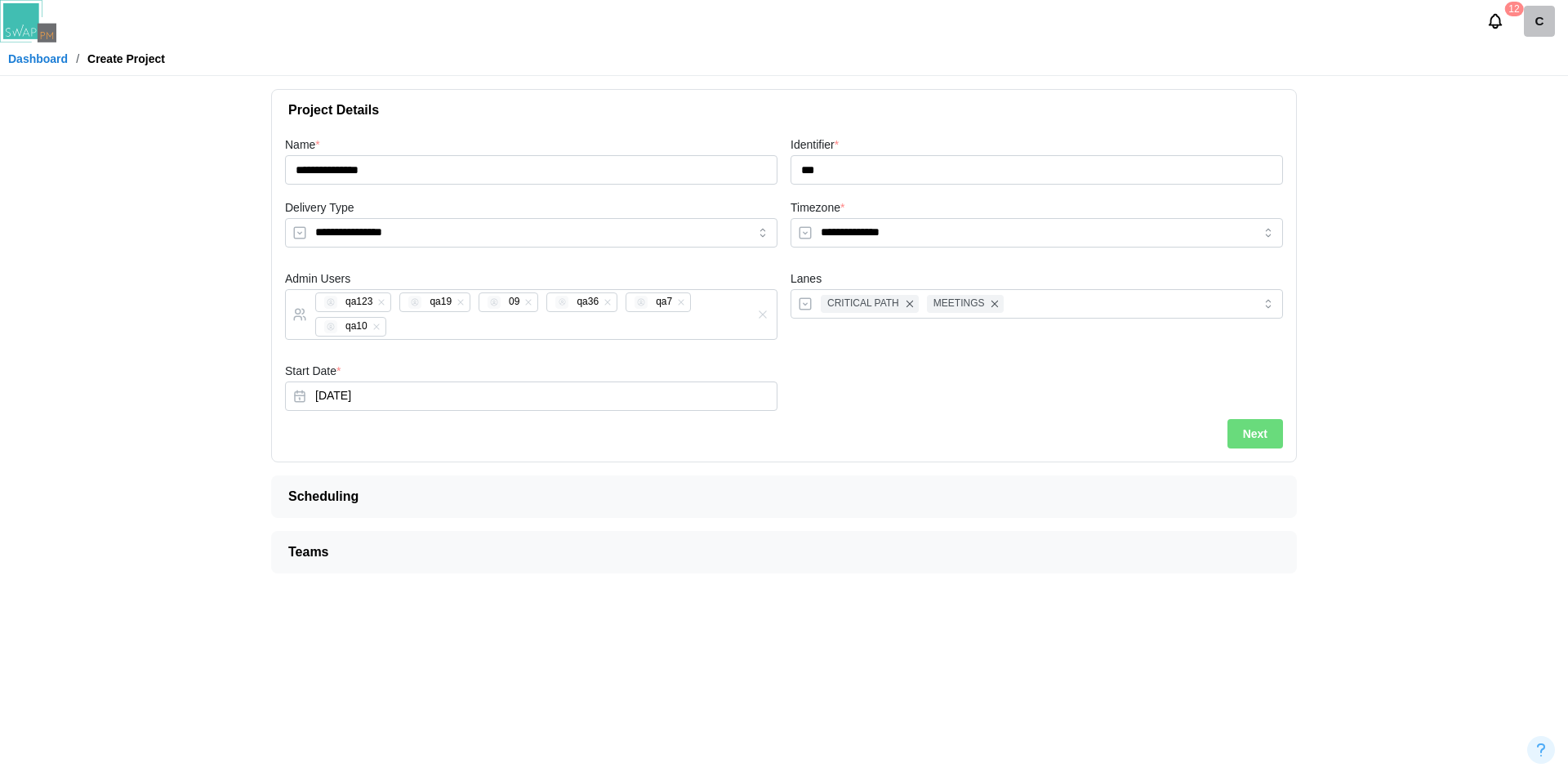 click on "Next" at bounding box center [1255, 434] 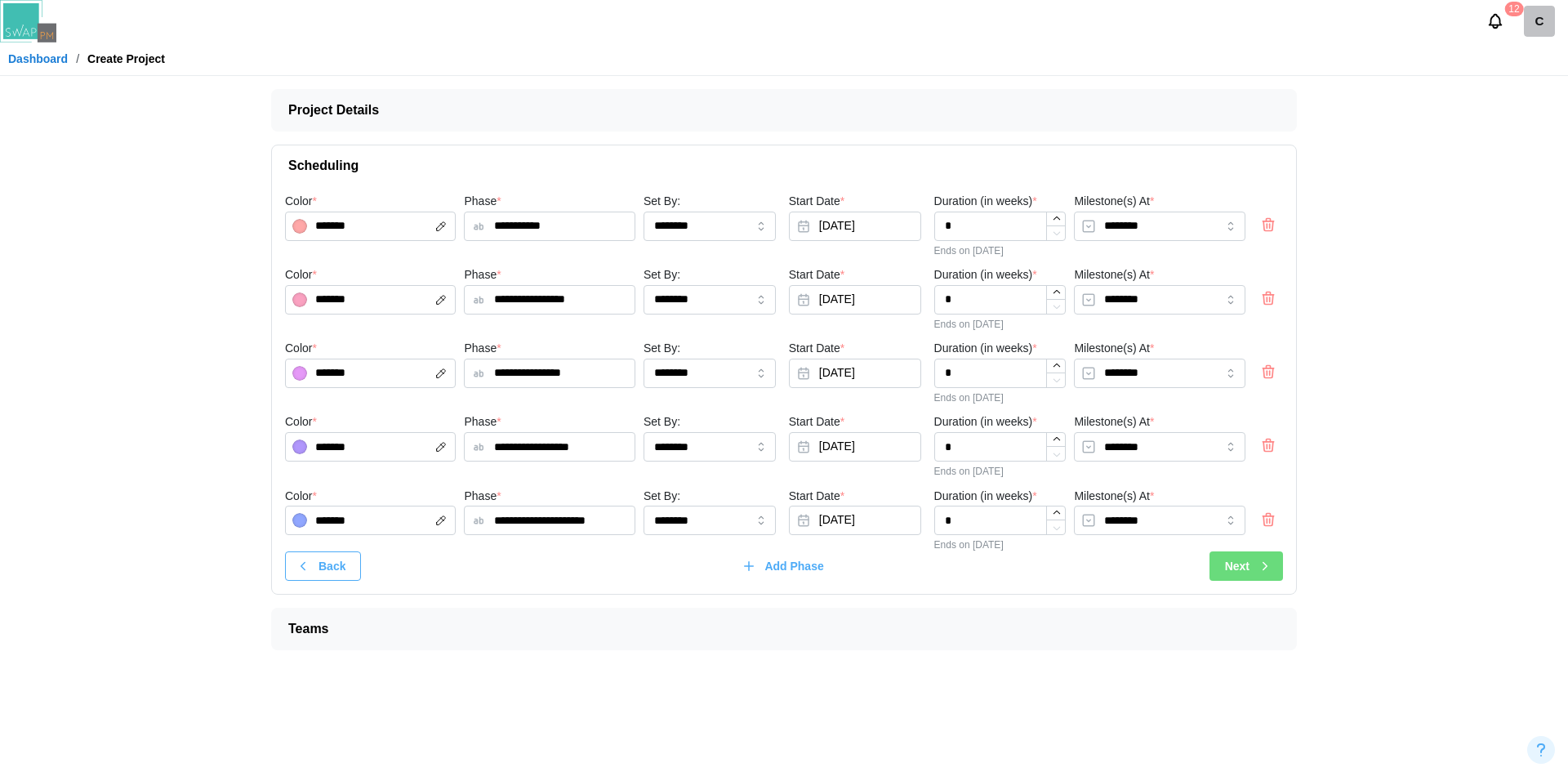 click 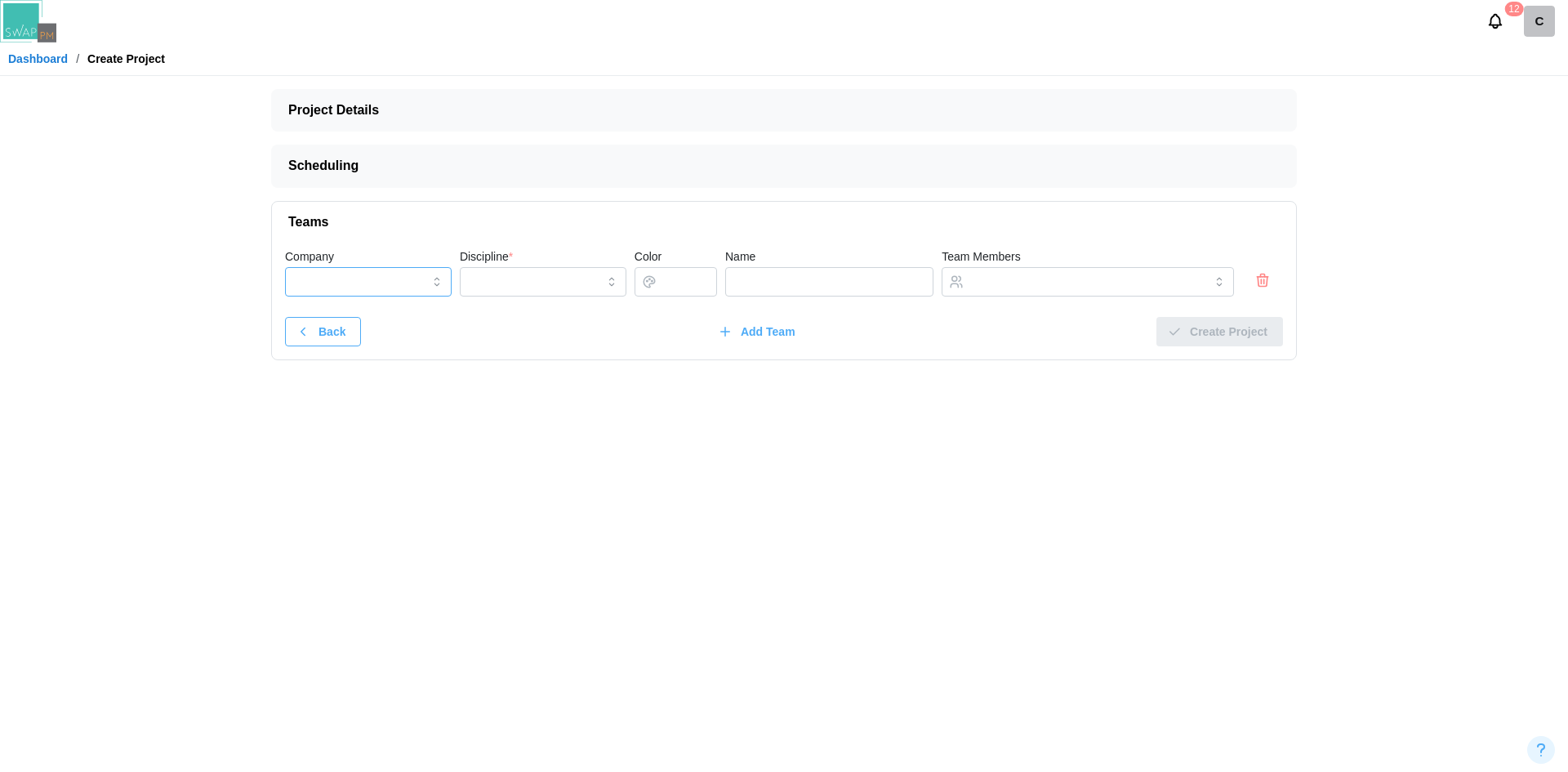 click on "Company" at bounding box center (368, 282) 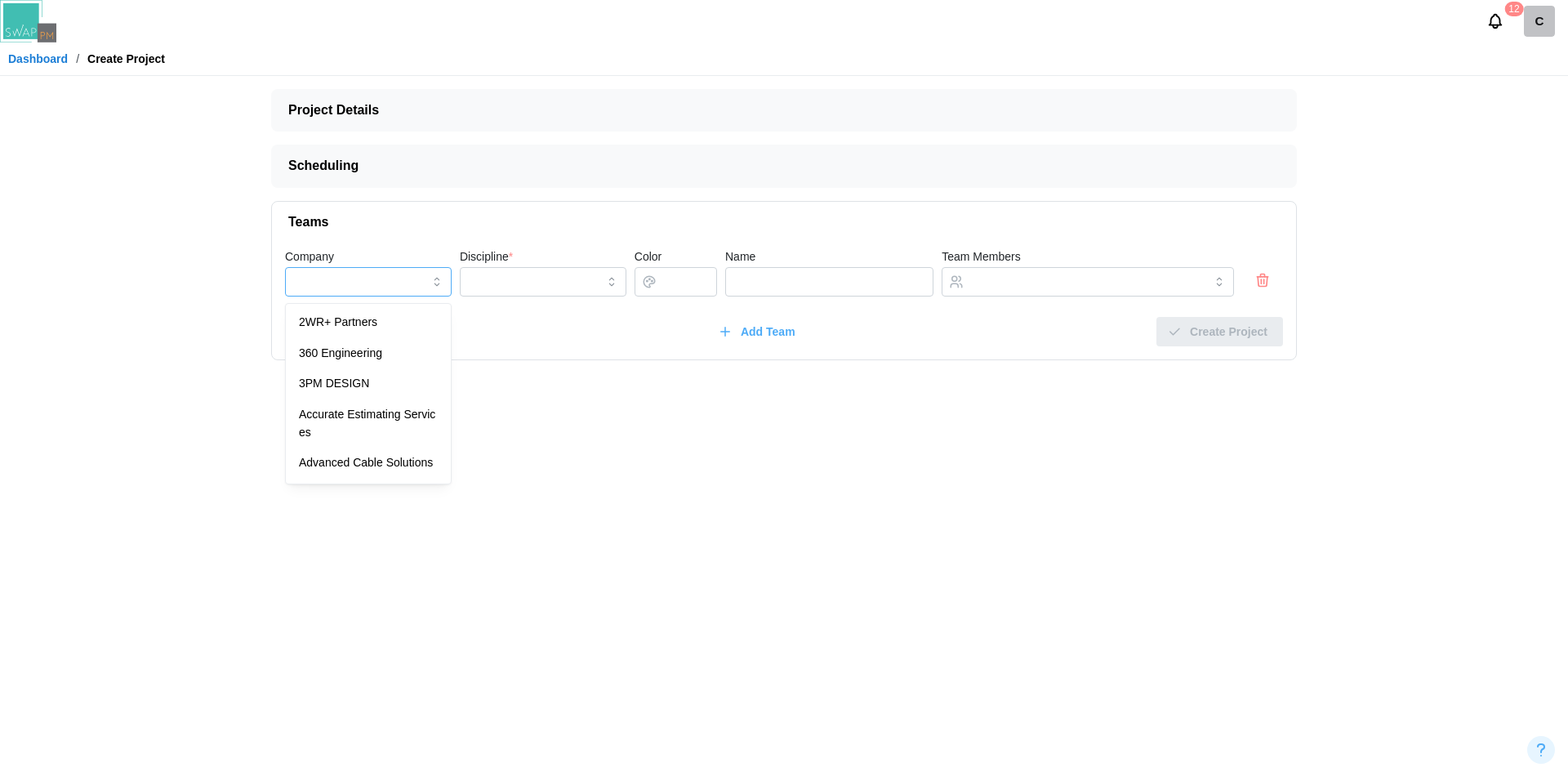 type on "**********" 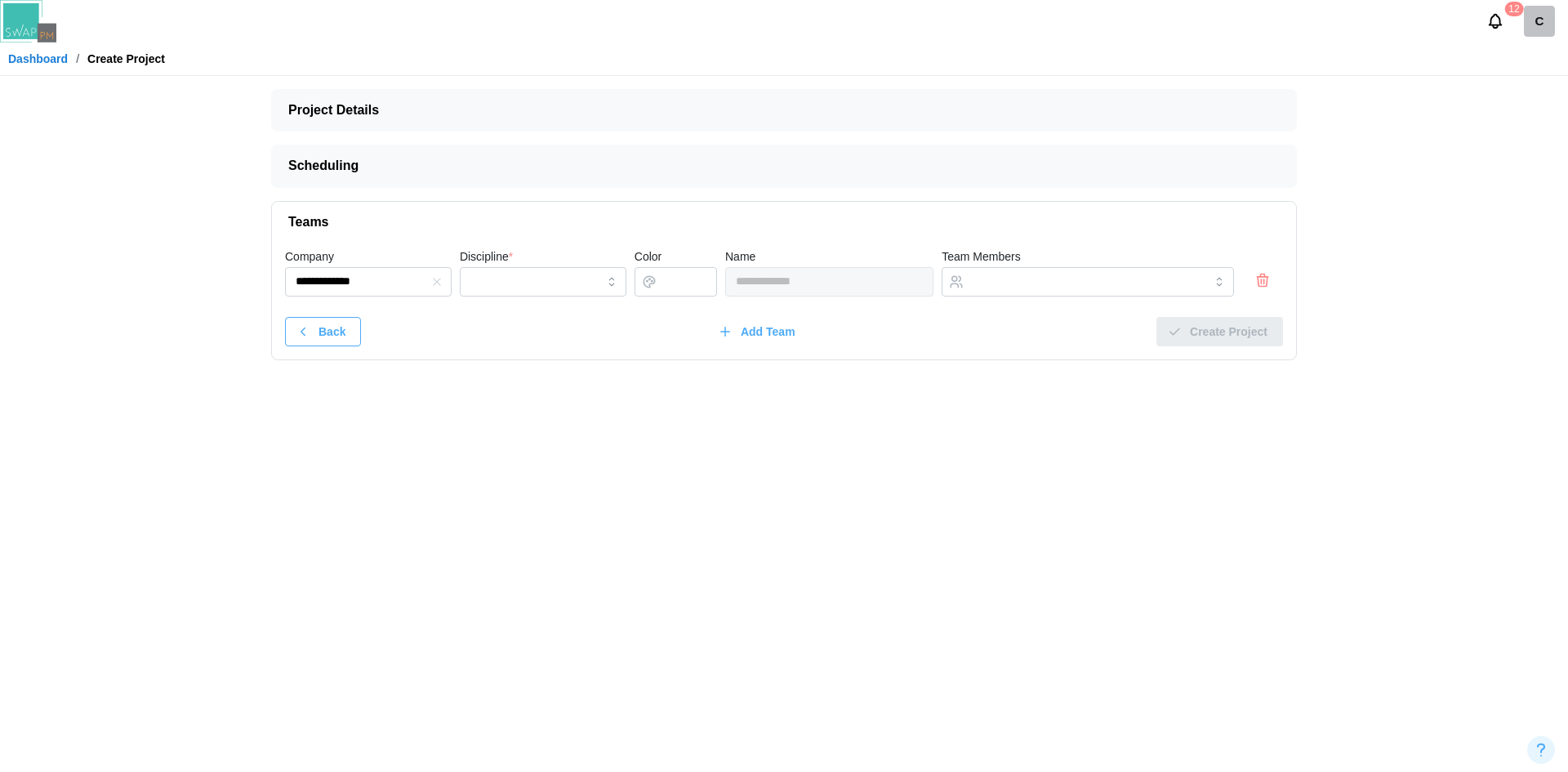 click on "Back Add Team Create Project" at bounding box center (784, 332) 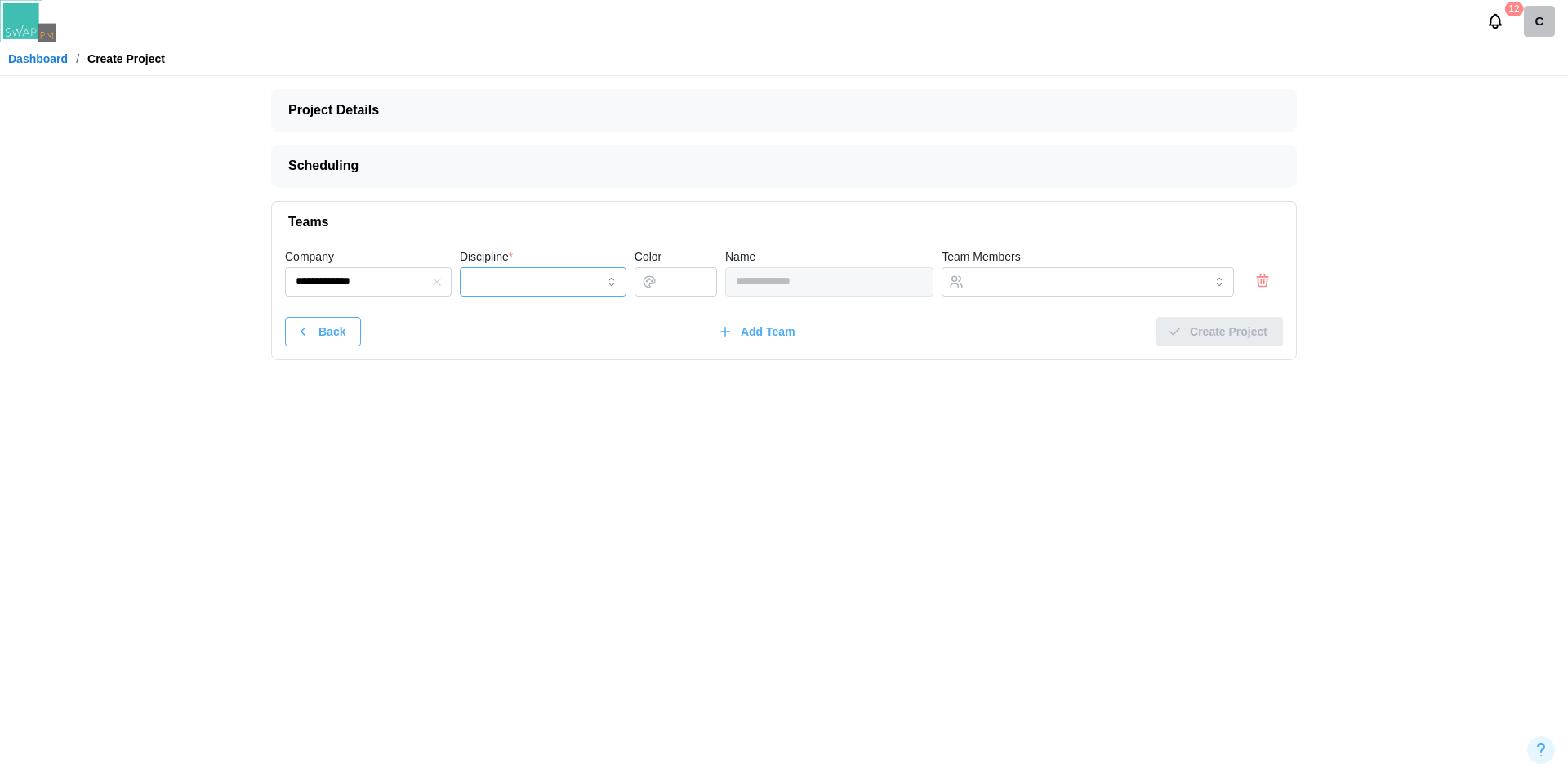 click on "Discipline  *" at bounding box center [543, 282] 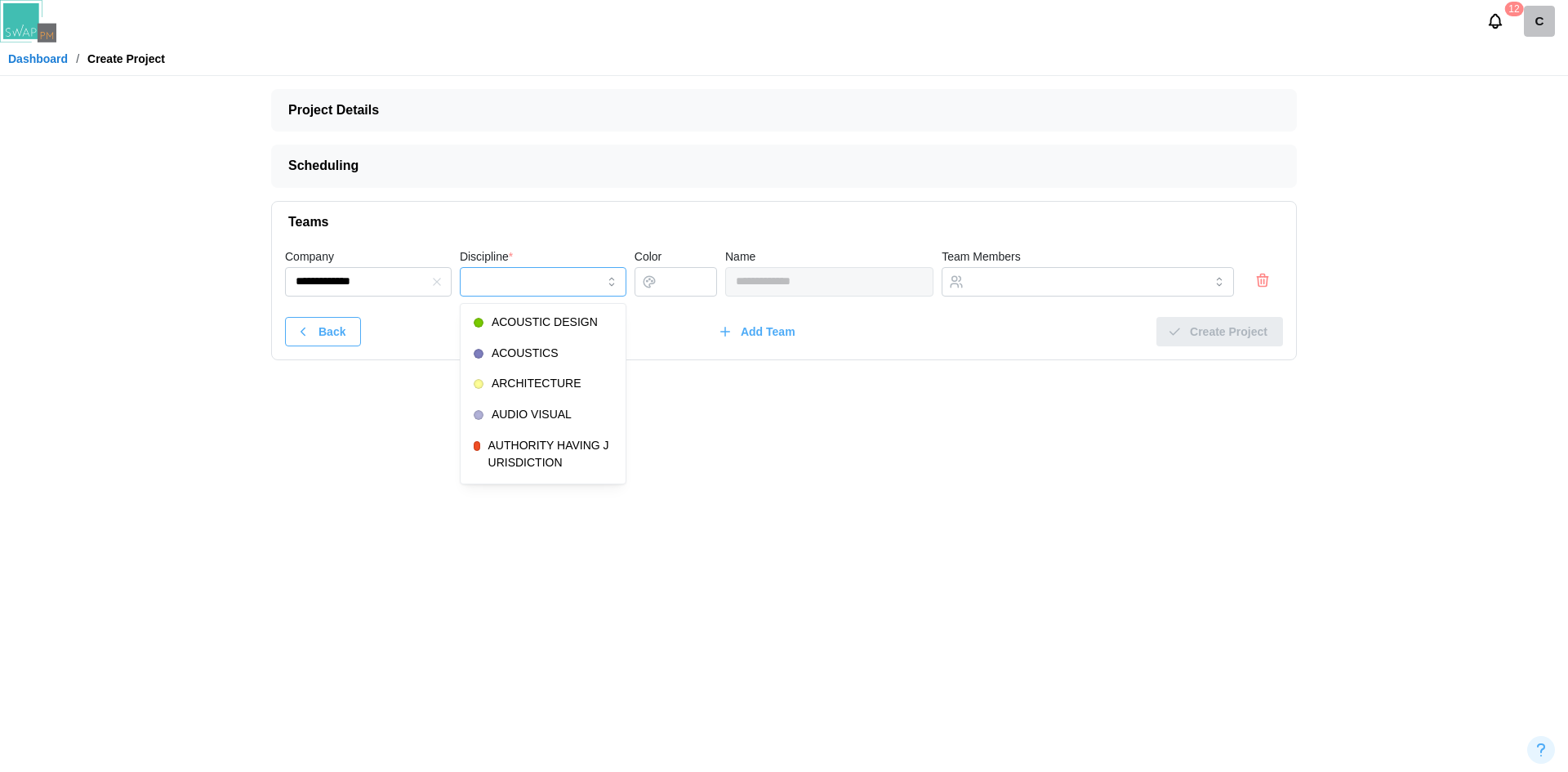 type on "*********" 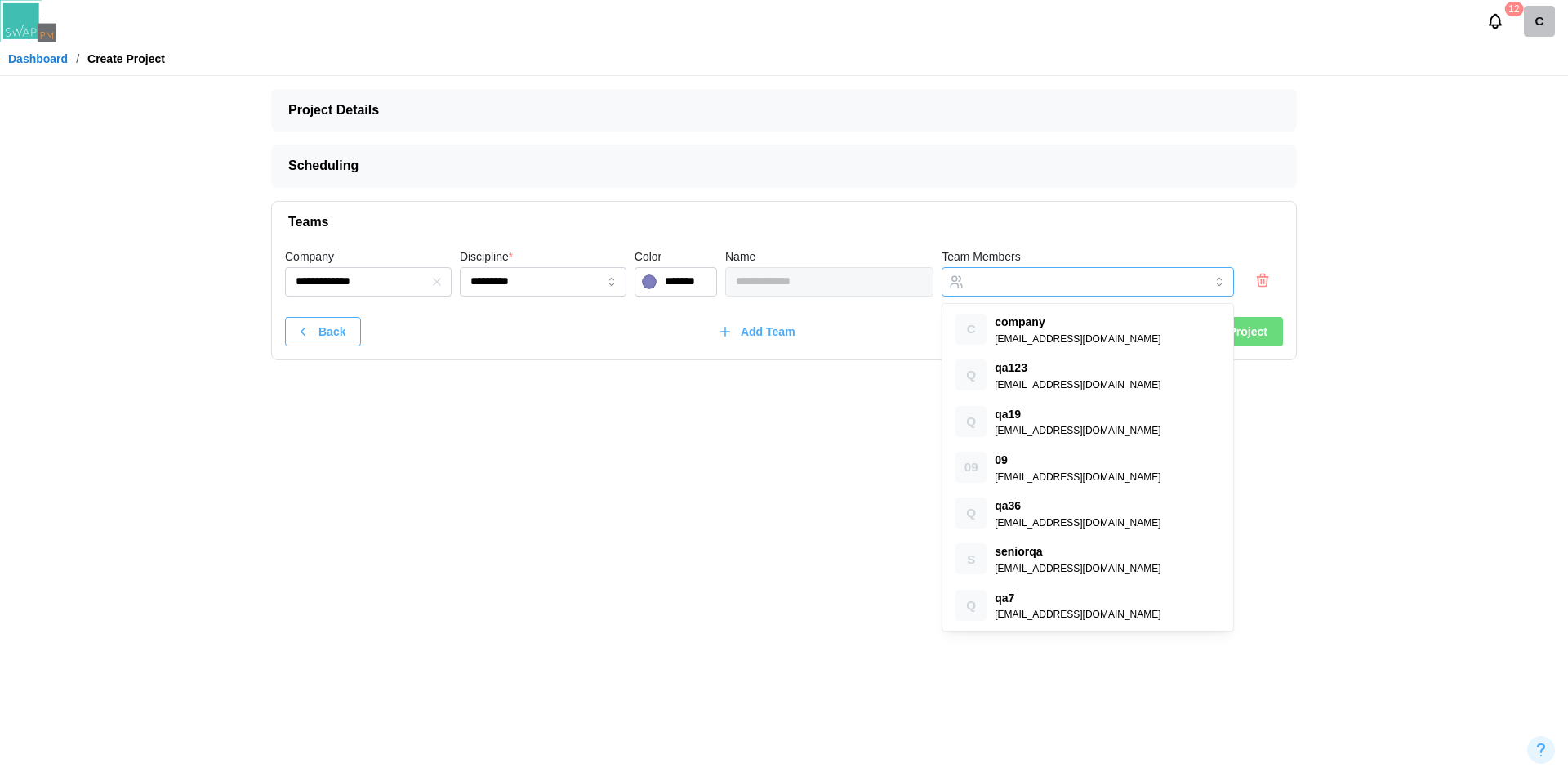 click on "Team Members" at bounding box center [1073, 282] 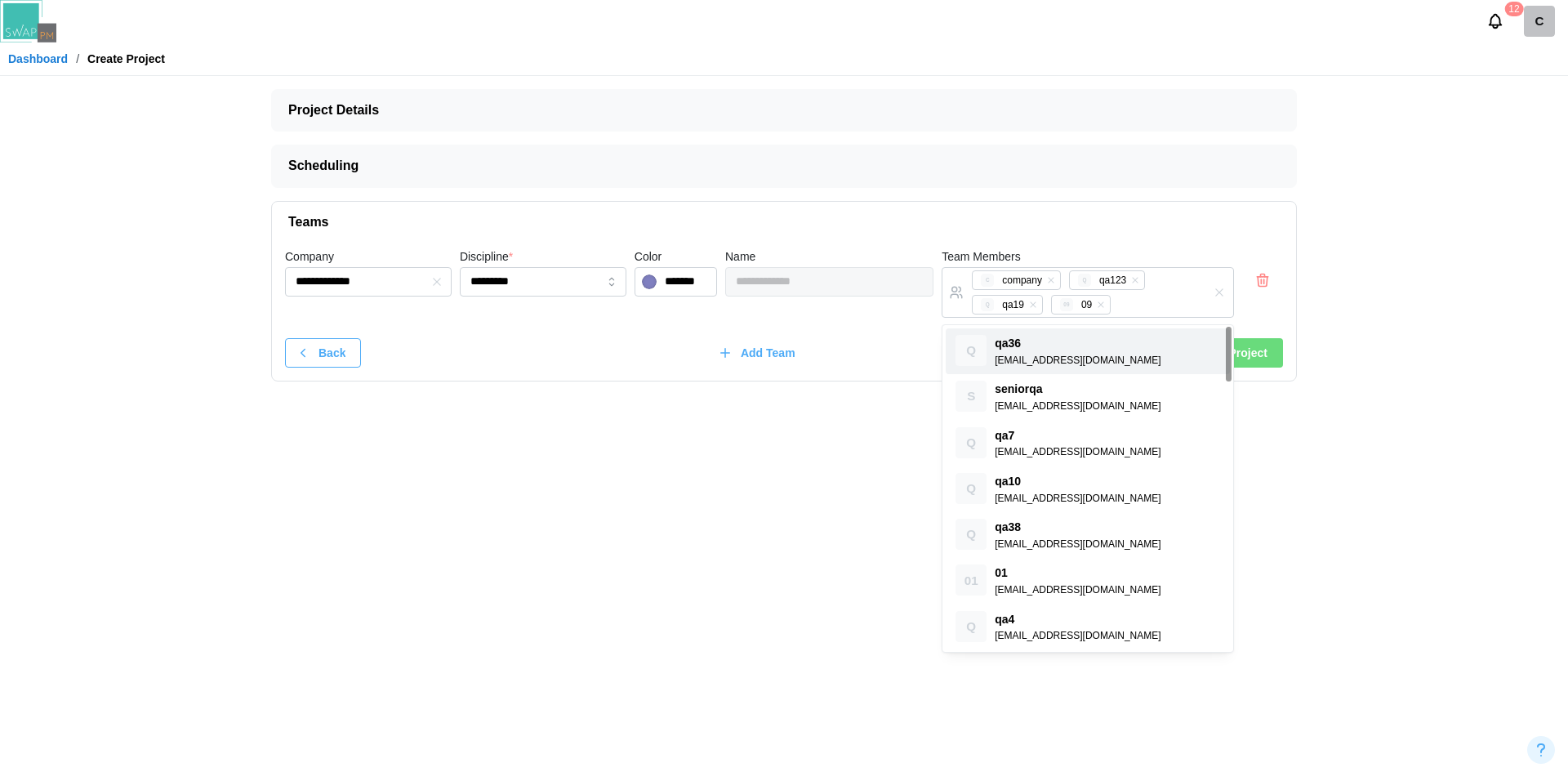 click on "Create Project" at bounding box center [1228, 353] 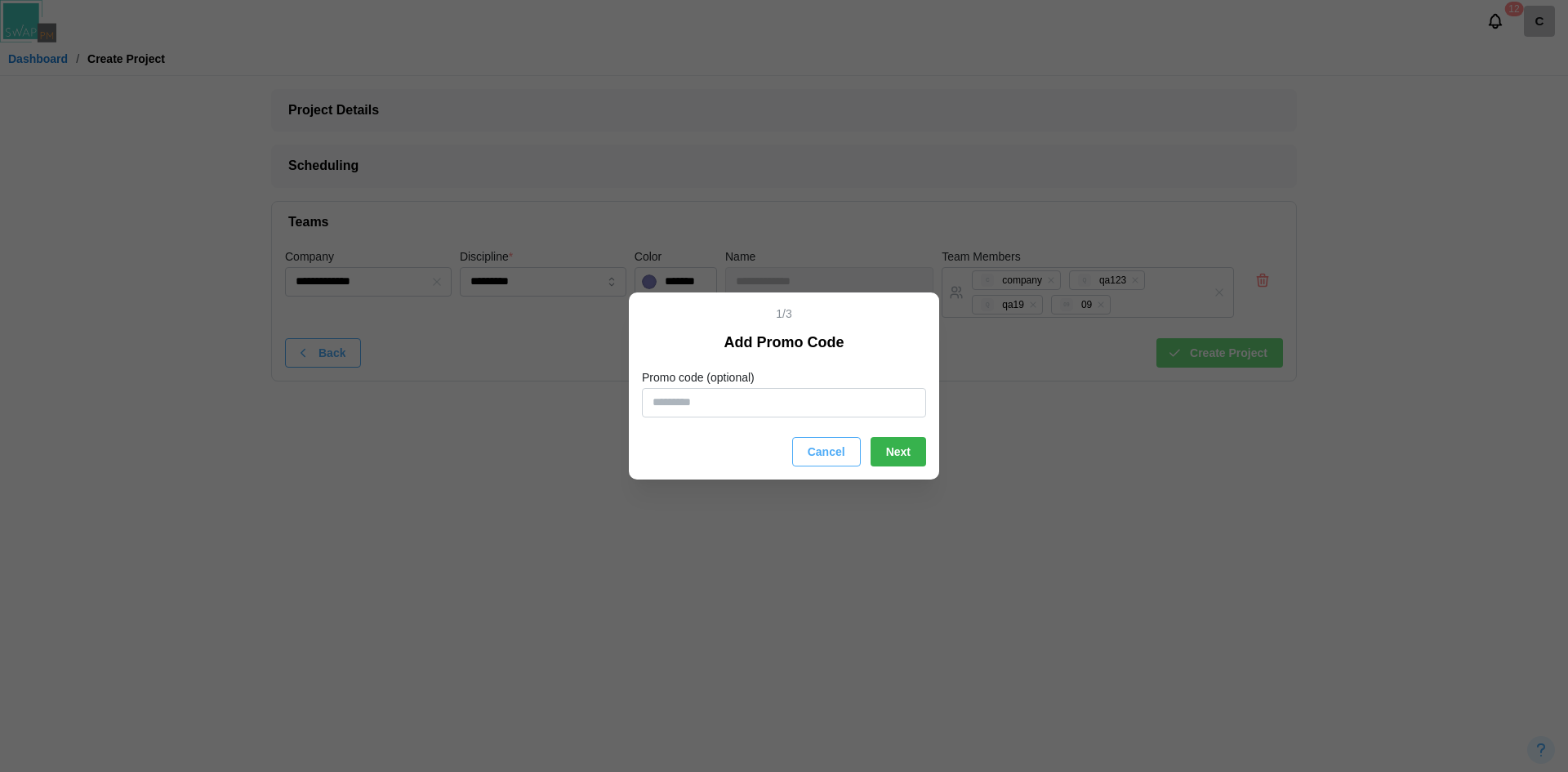 click on "Next" at bounding box center (898, 452) 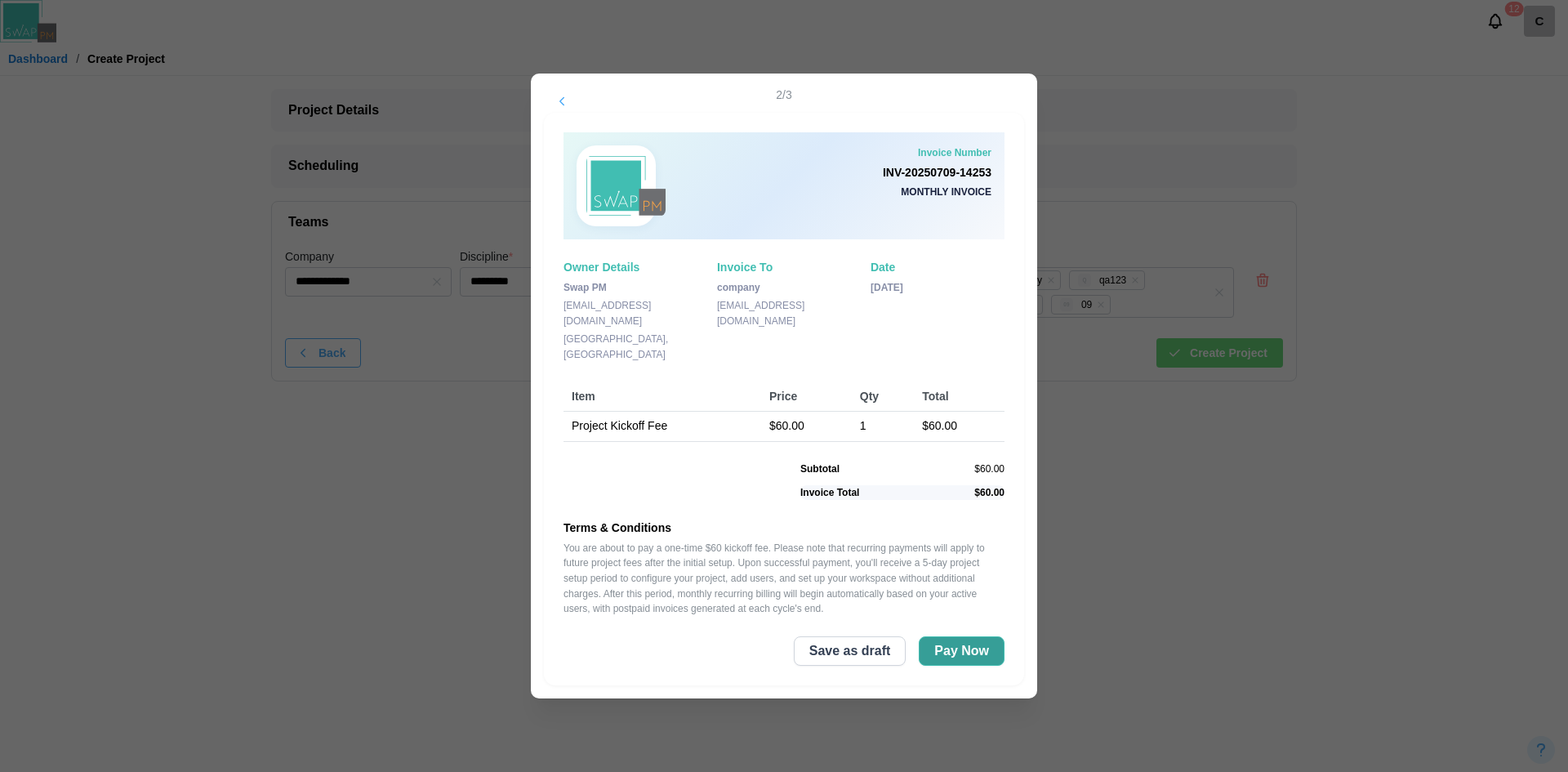 click on "Pay Now" at bounding box center [961, 651] 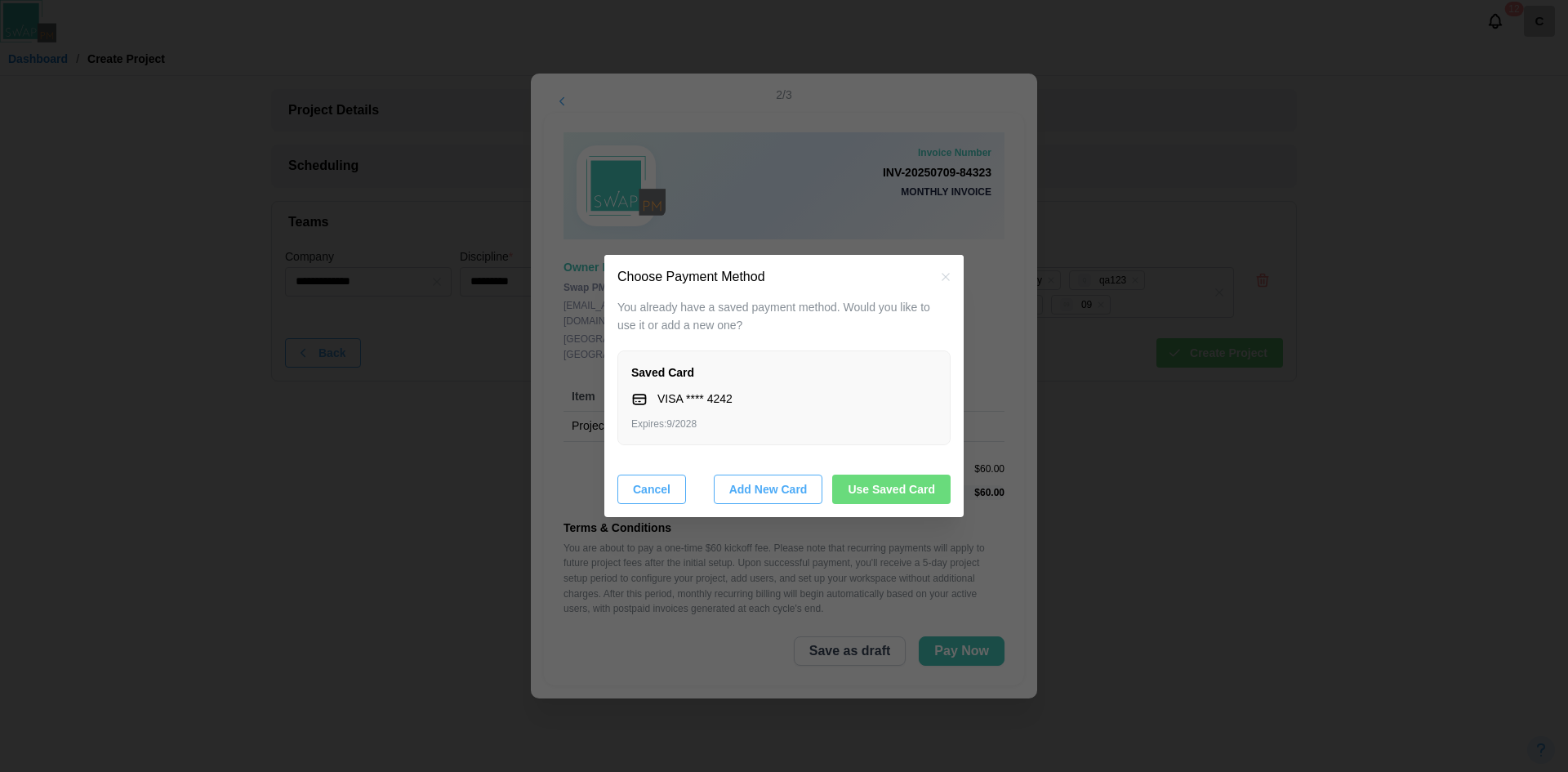 click on "You already have a saved payment method. Would you like to use it or add a new one? Saved Card VISA **** 4242 Expires:  9 / 2028 Cancel Add New Card Use Saved Card" at bounding box center [784, 401] 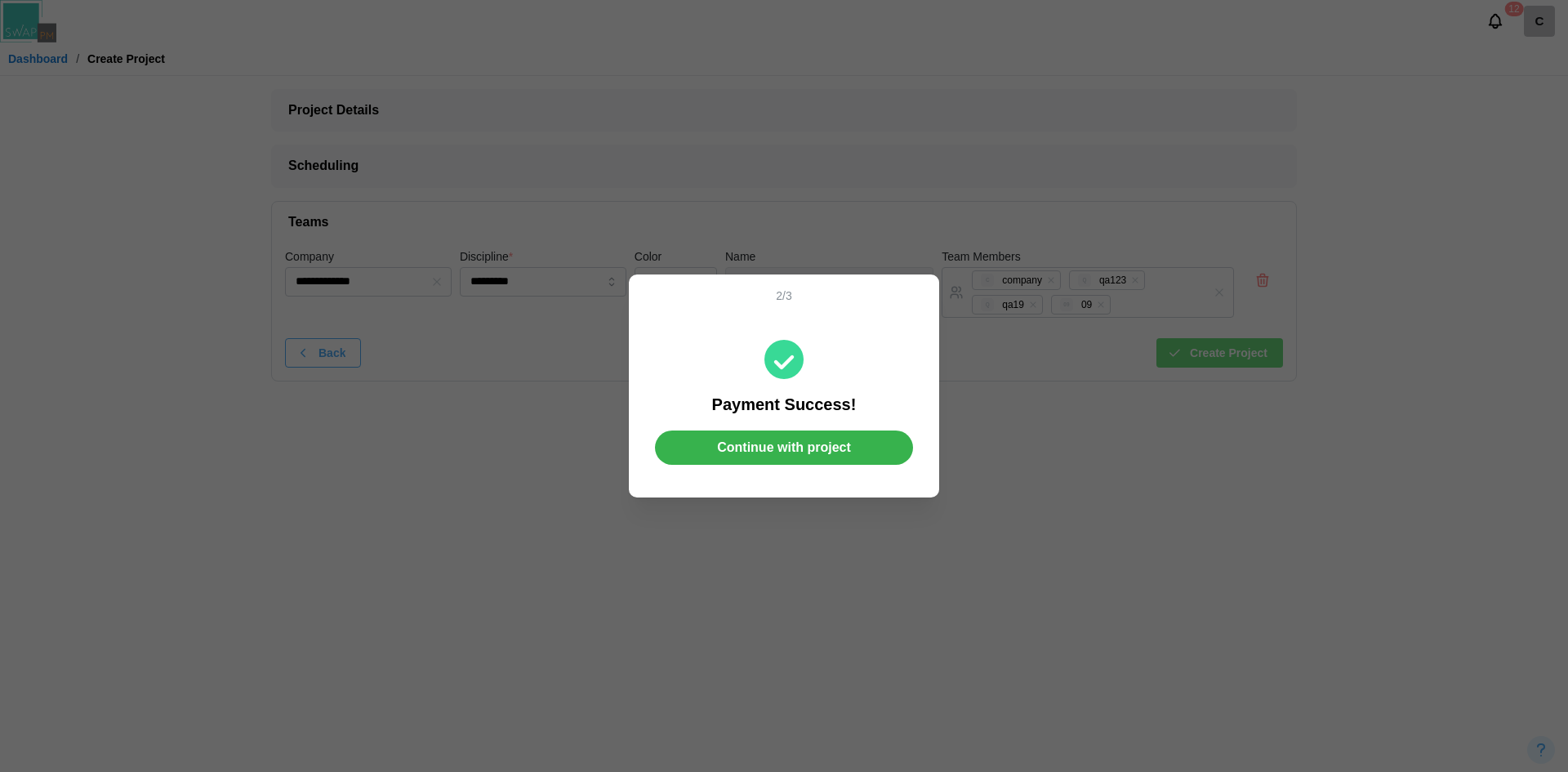 click on "Continue with project" at bounding box center (784, 448) 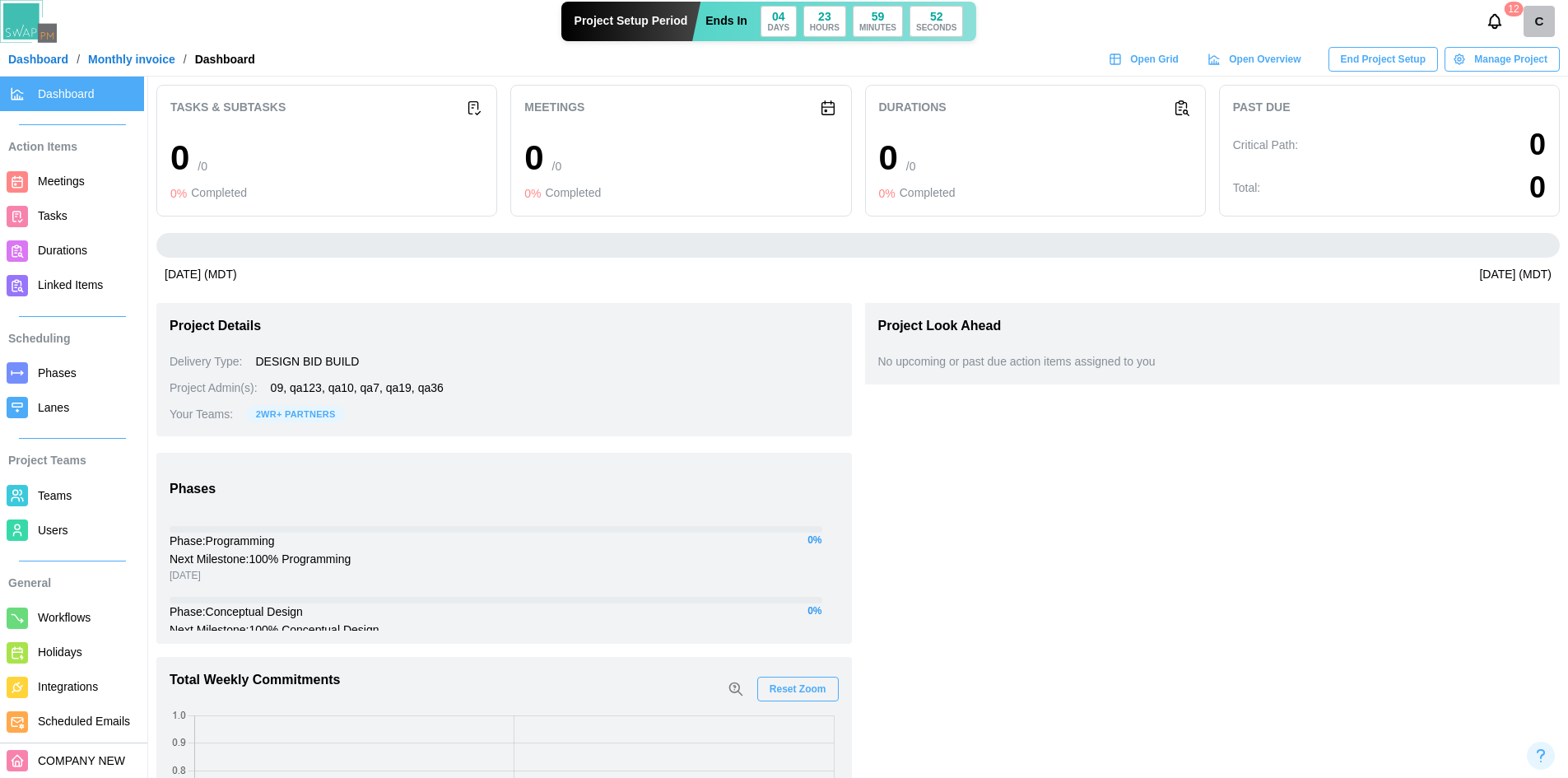 click on "End Project Setup" at bounding box center [1383, 59] 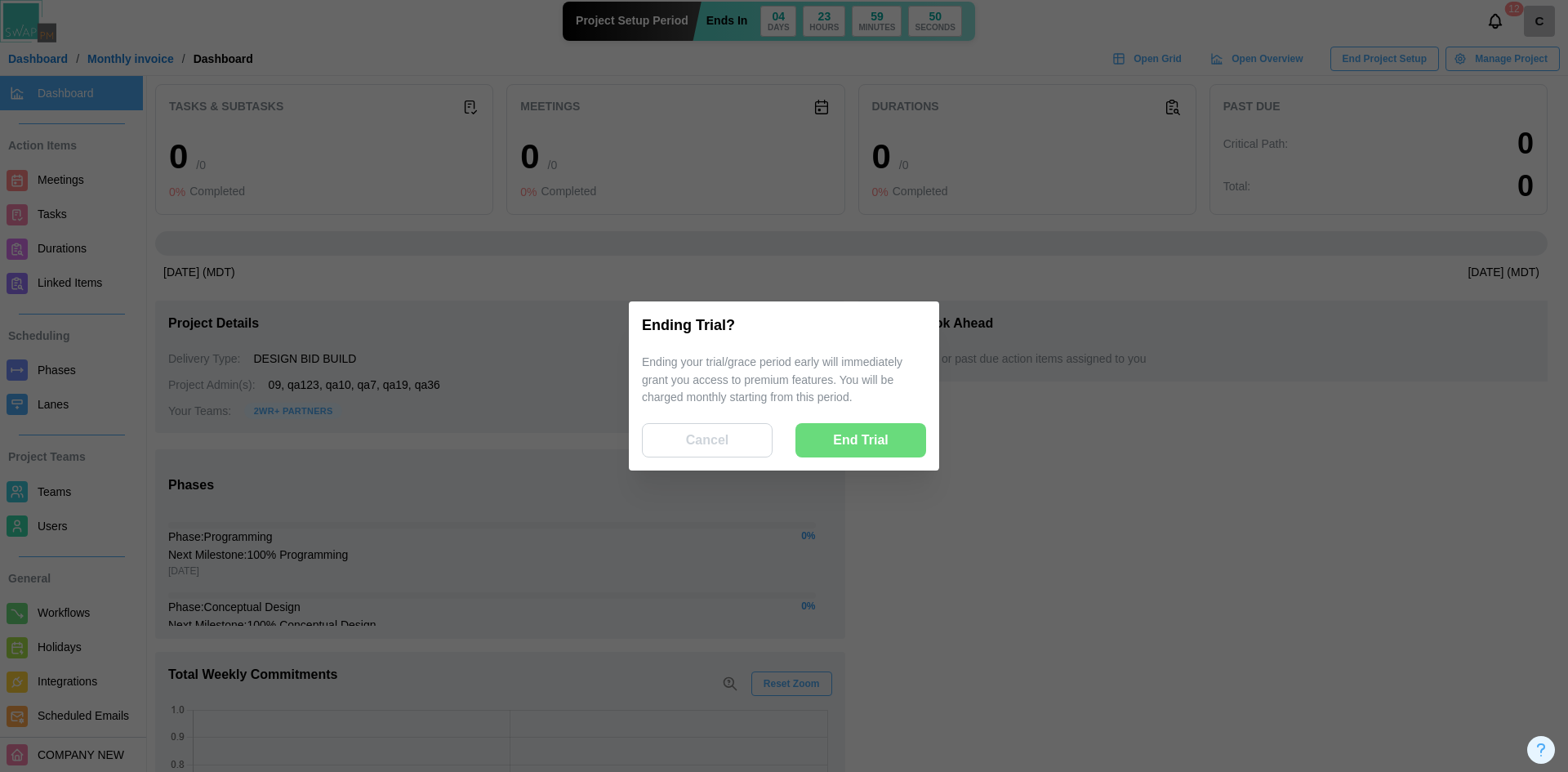 click on "End Trial" at bounding box center [861, 440] 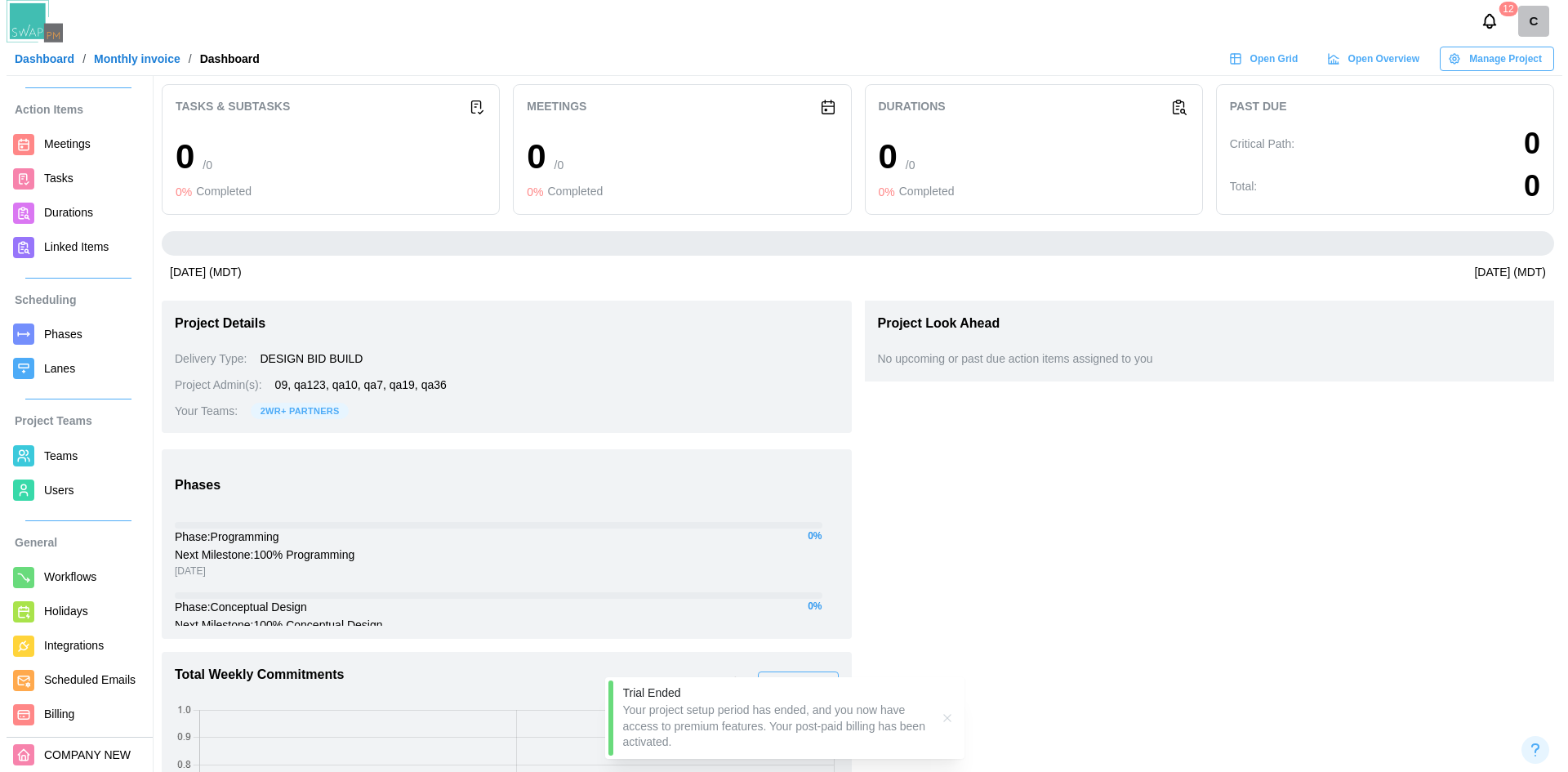 scroll, scrollTop: 56, scrollLeft: 0, axis: vertical 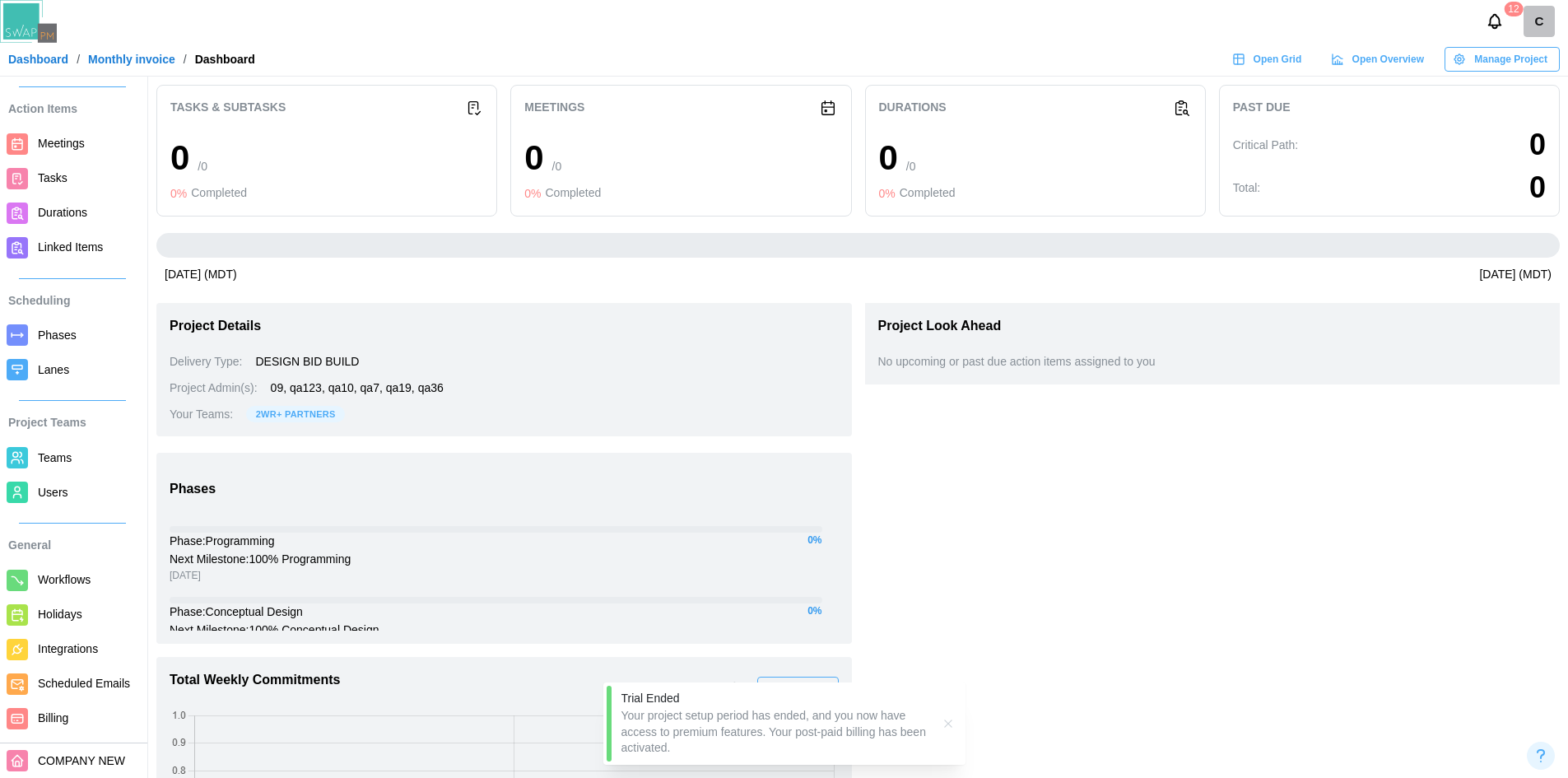 click on "Users" at bounding box center [87, 492] 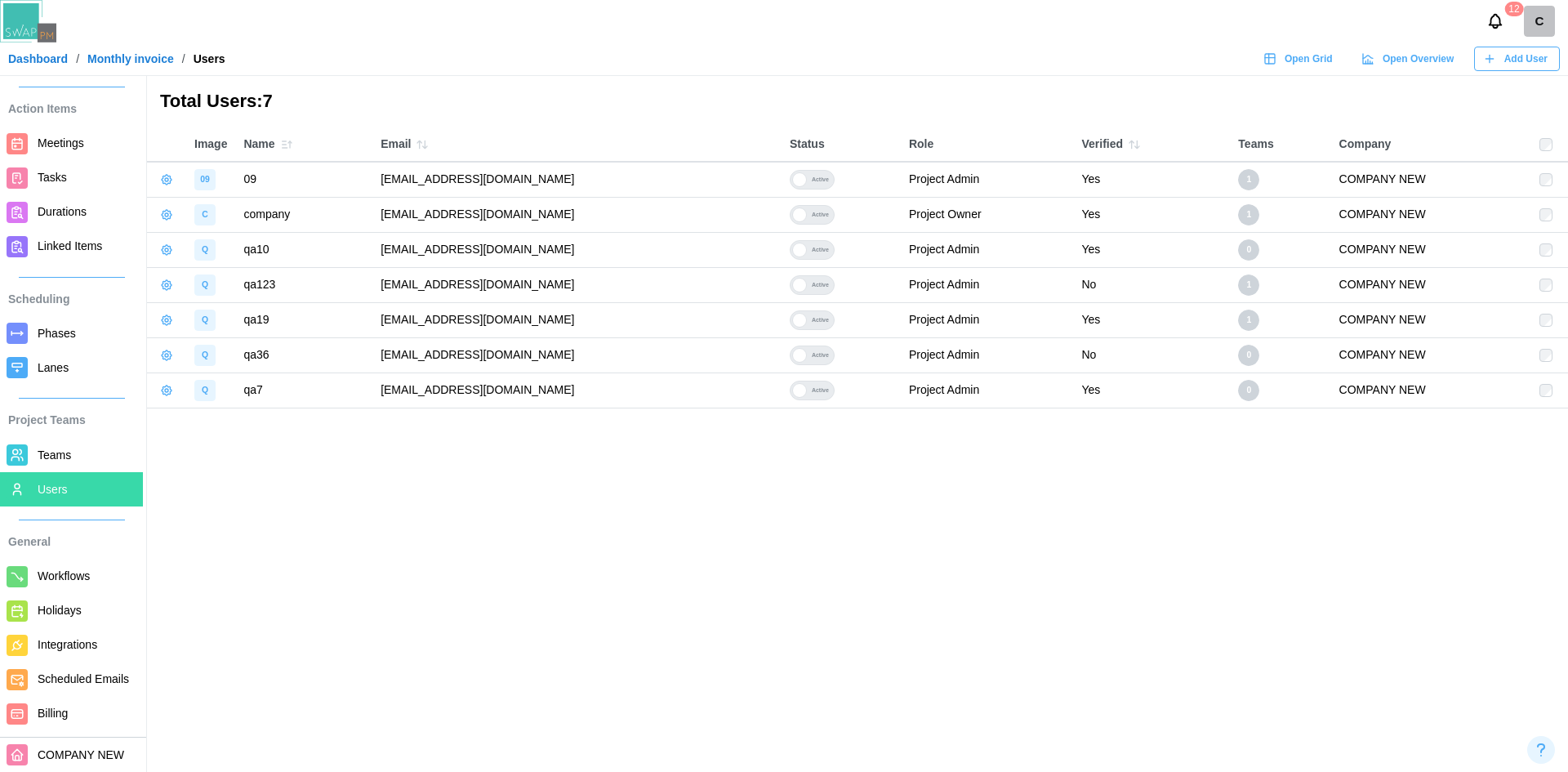 scroll, scrollTop: 56, scrollLeft: 0, axis: vertical 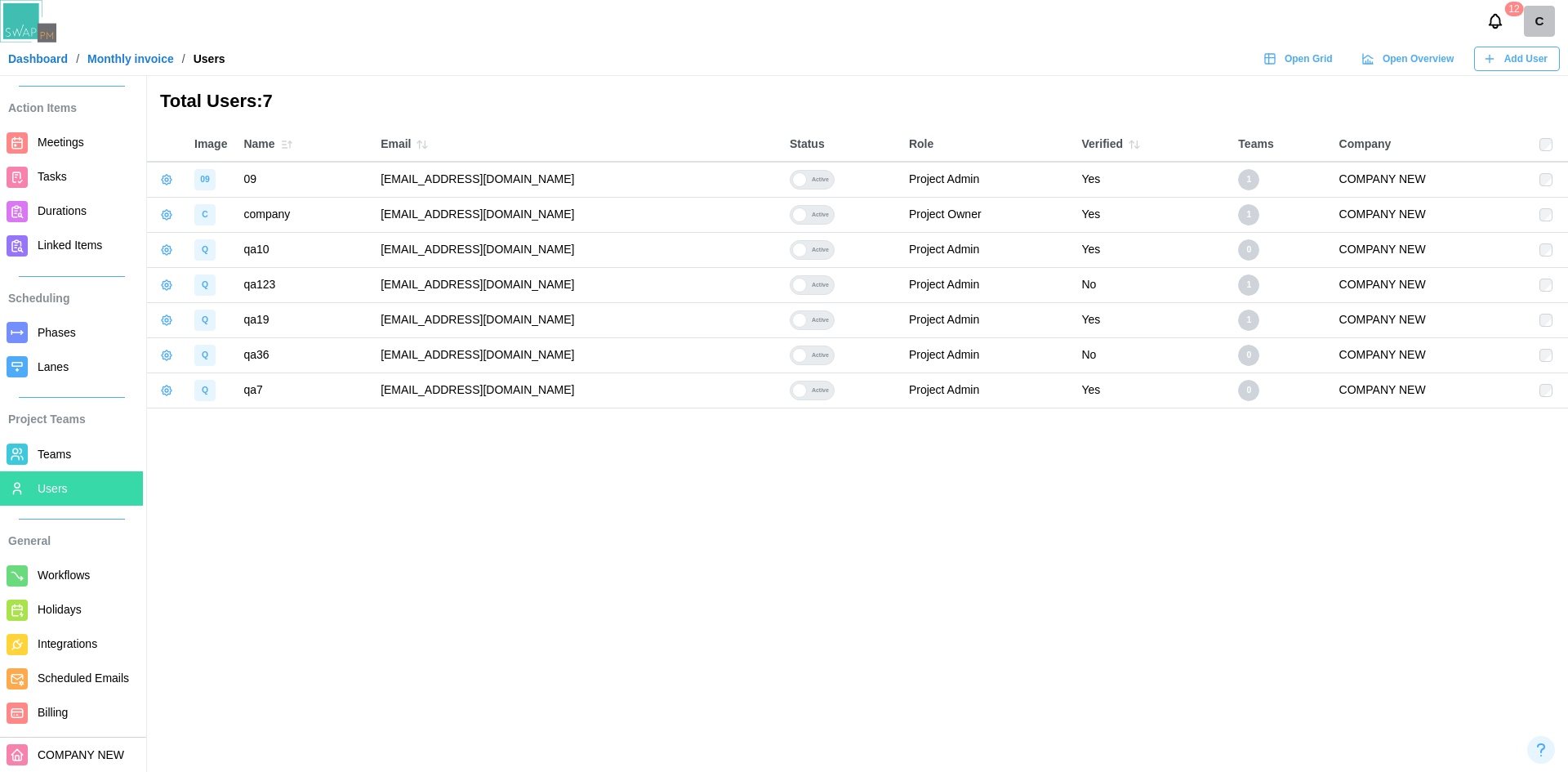 click on "Billing" at bounding box center [52, 712] 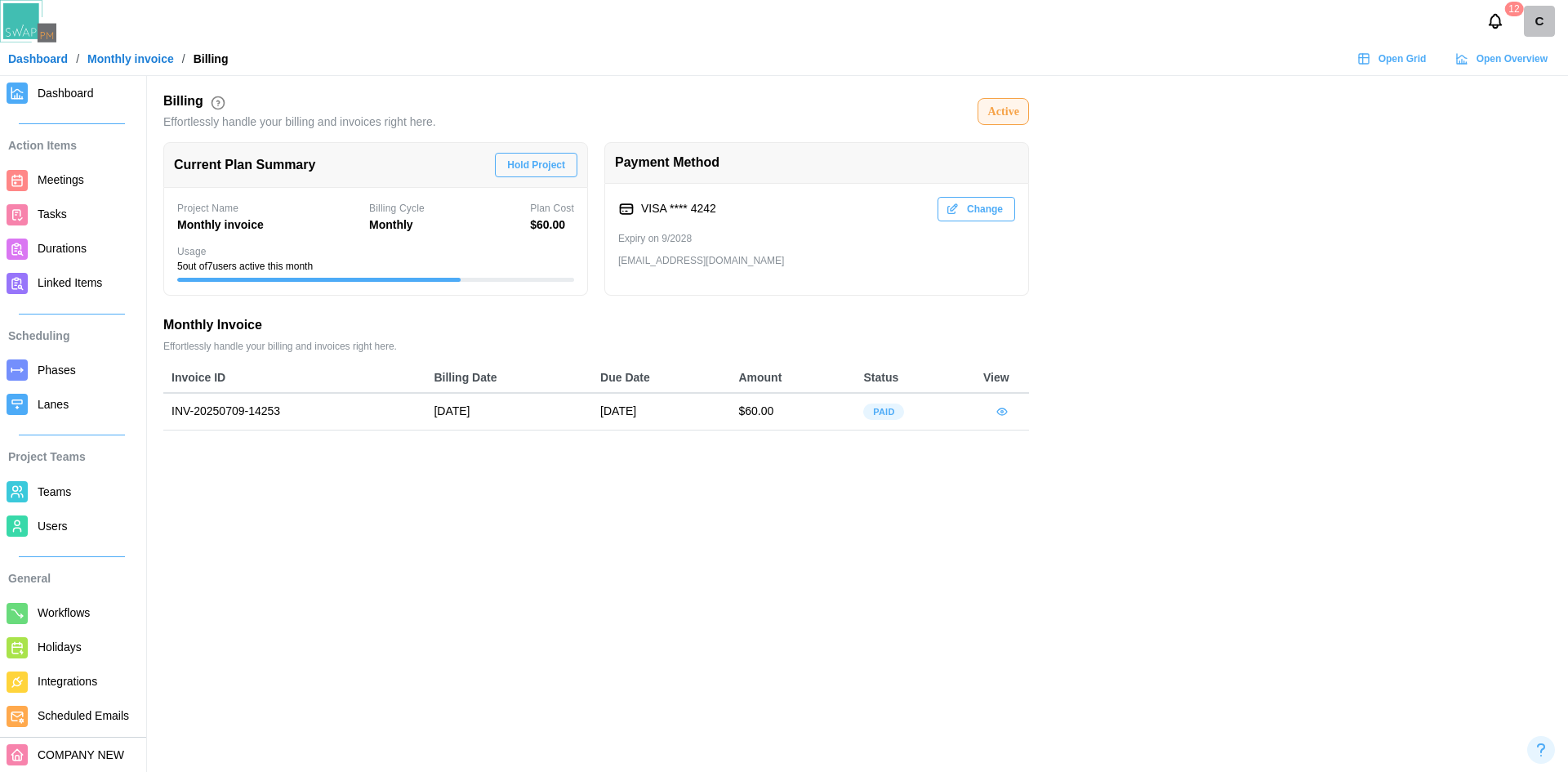 click on "Billing Effortlessly handle your billing and invoices right here. Active Current Plan Summary Hold Project Project Name Monthly invoice Billing Cycle Monthly Plan Cost $ 60.00 Usage 5  out of  7  users active this month Payment Method VISA **** 4242 Change Expiry on 9/2028 qatestercodingcops+newcompany@gmail.com Monthly Invoice Effortlessly handle your billing and invoices right here. Invoice ID Billing Date Due Date Amount Status View INV-20250709-14253 09 Jul 2025 16 Jul 2025 $60.00 Paid" at bounding box center [784, 386] 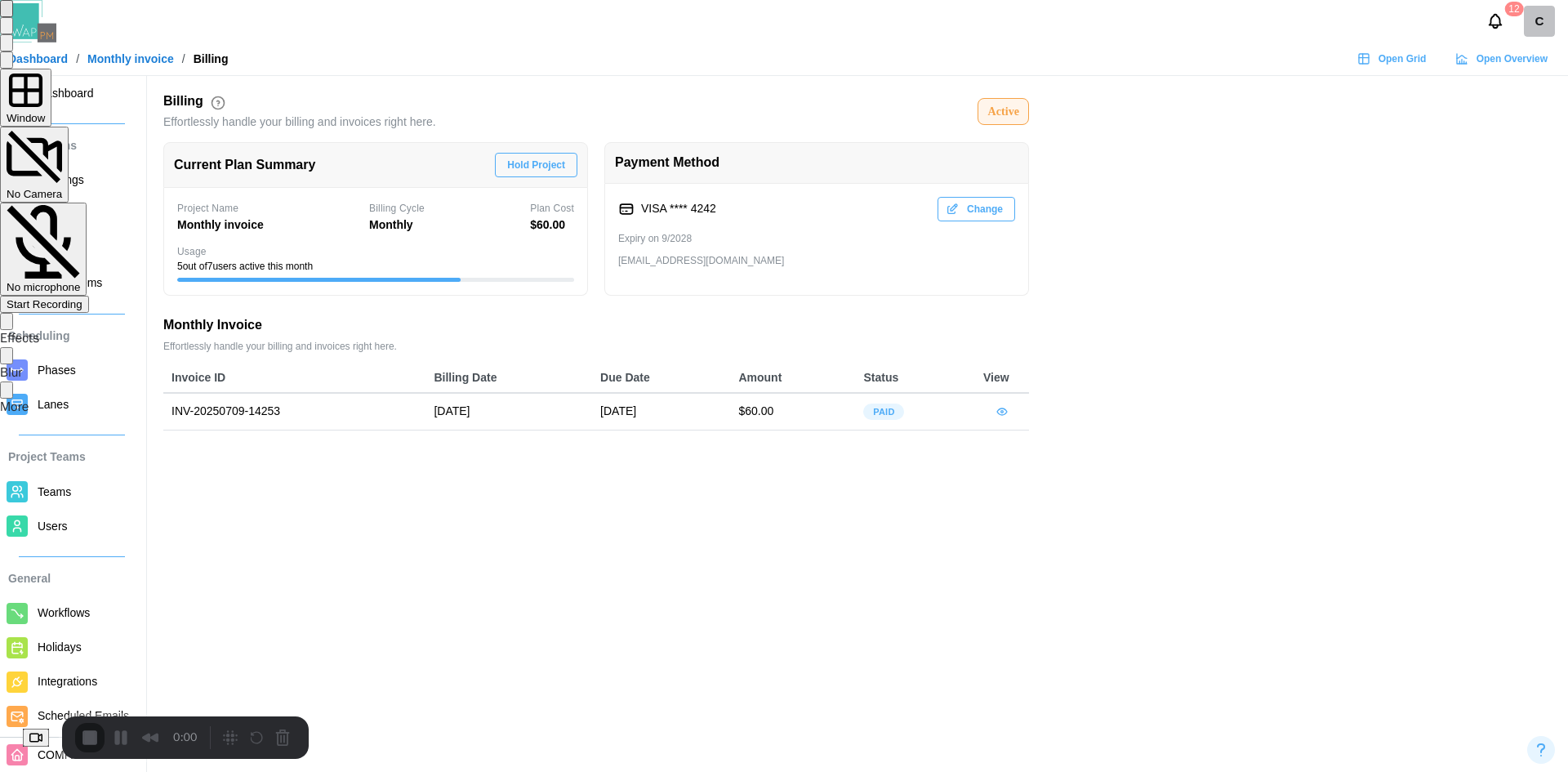 click on "Start Recording" at bounding box center [44, 304] 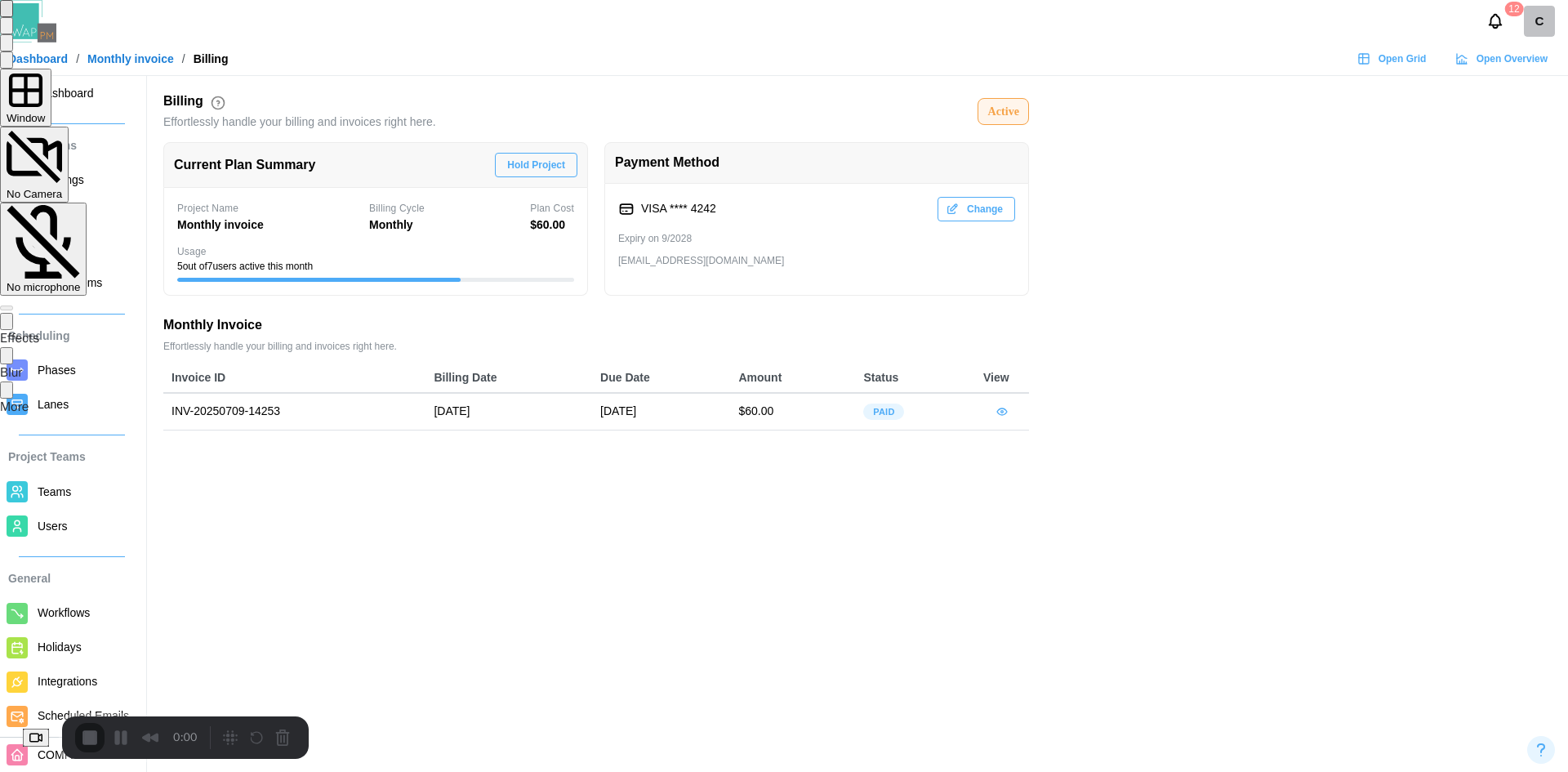 click on "Yes, proceed" at bounding box center [512, 1334] 